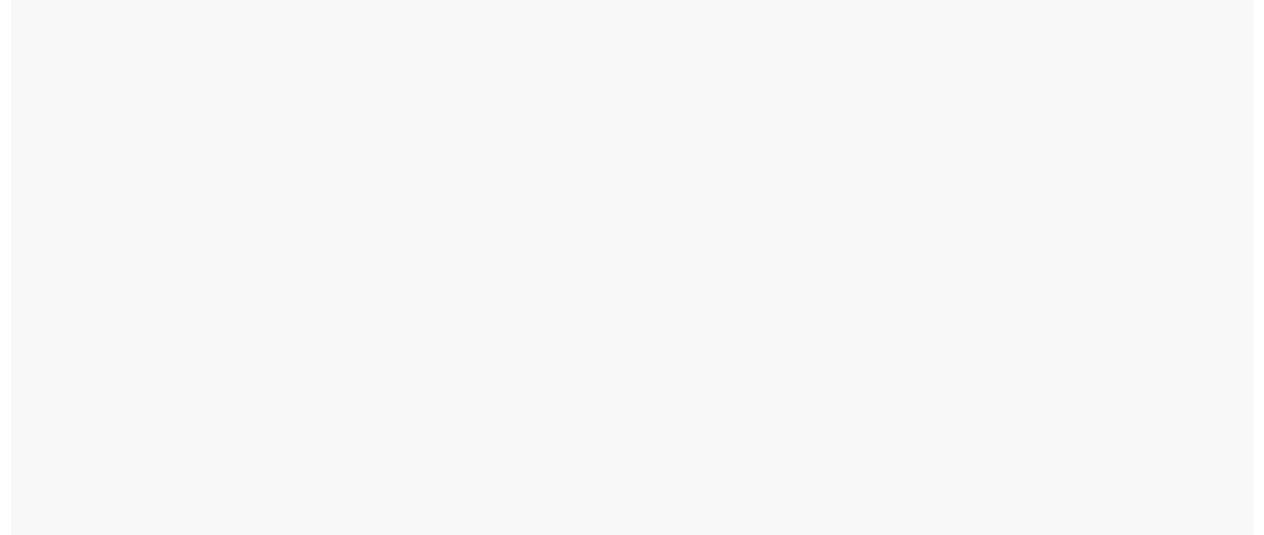scroll, scrollTop: 0, scrollLeft: 0, axis: both 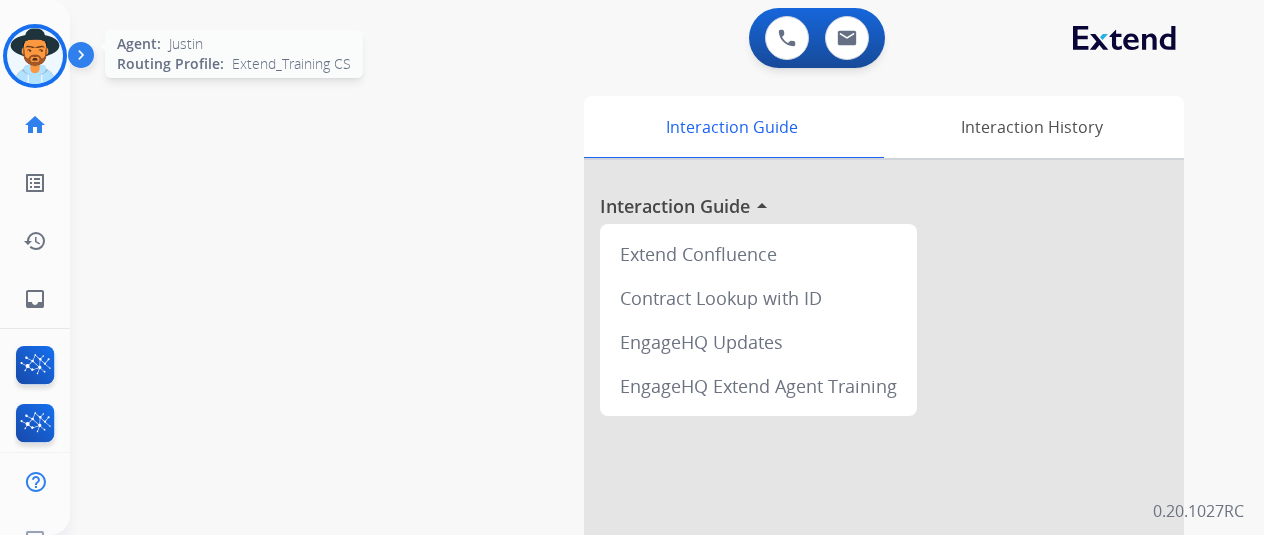 click at bounding box center (35, 56) 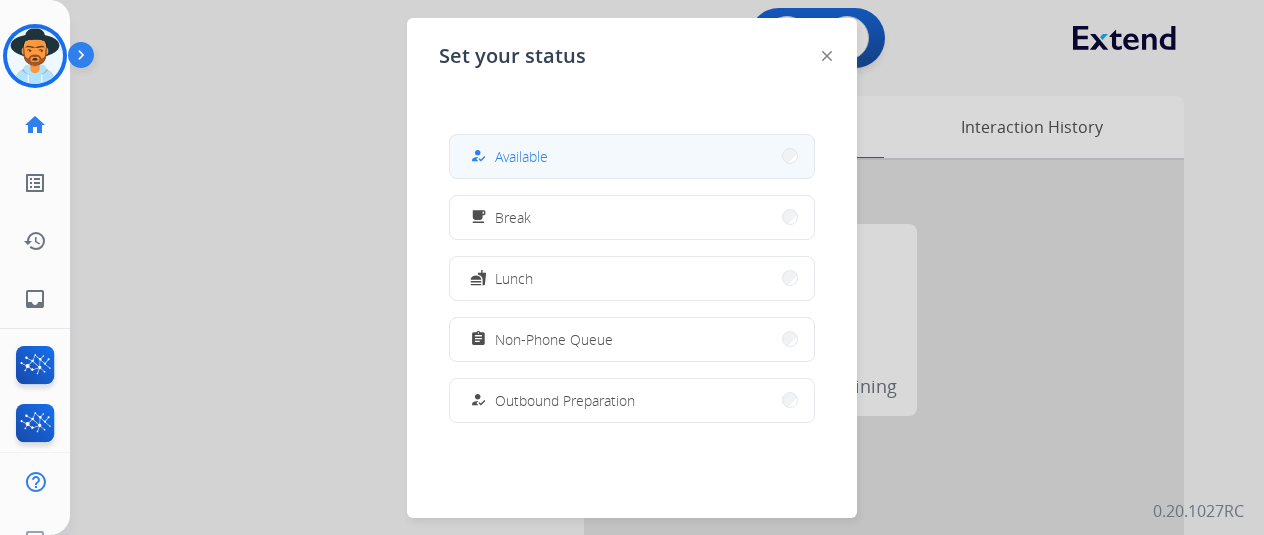 click on "how_to_reg Available" at bounding box center (632, 156) 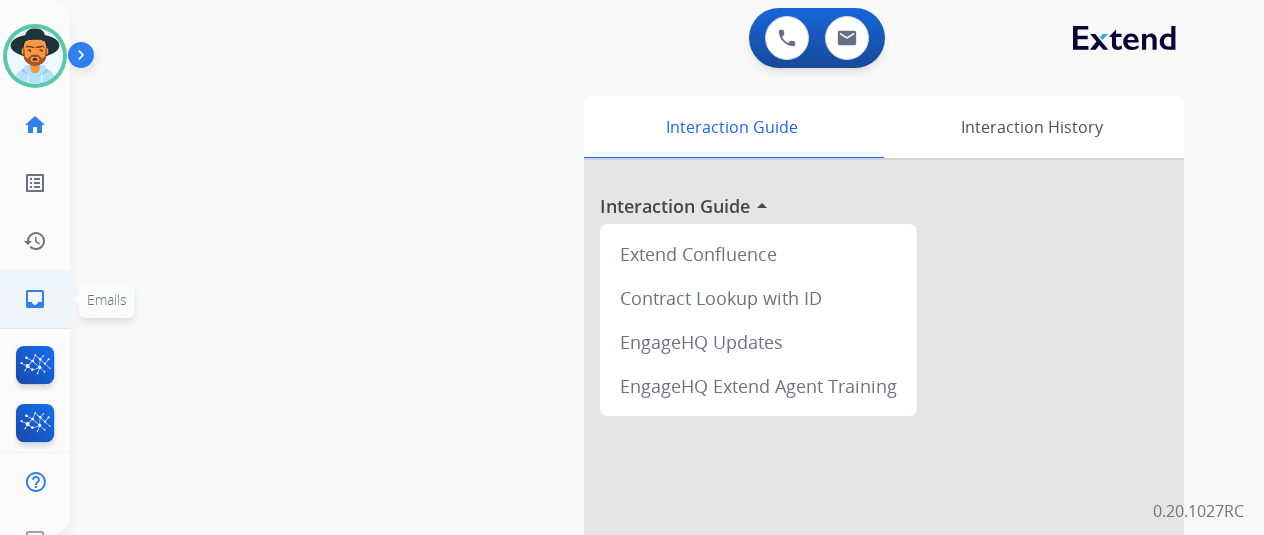 click on "inbox  Emails" 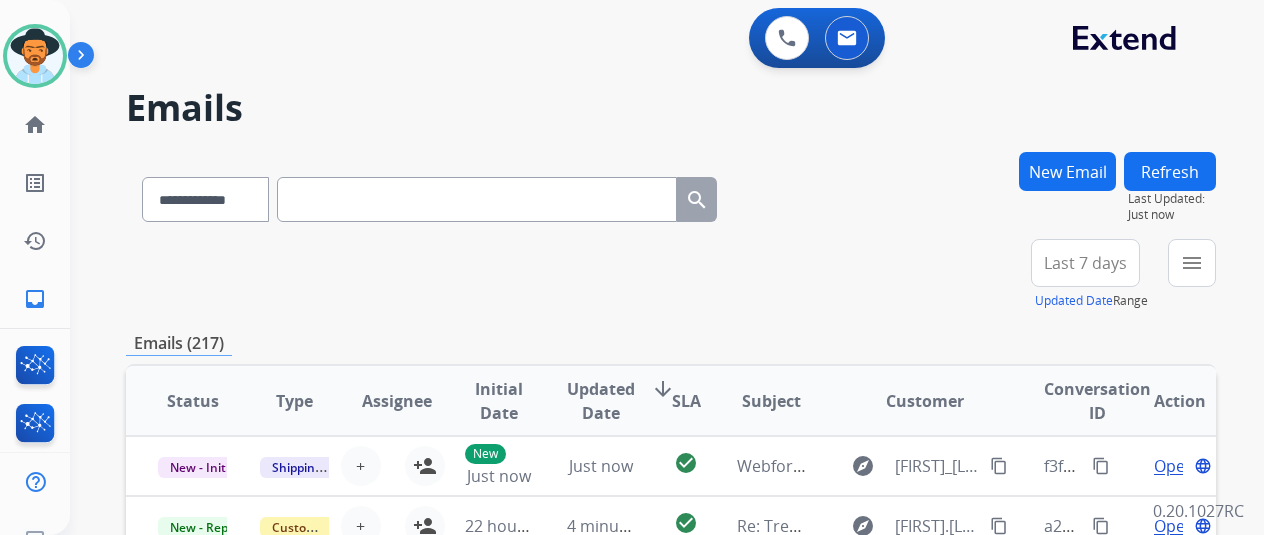 click at bounding box center [477, 199] 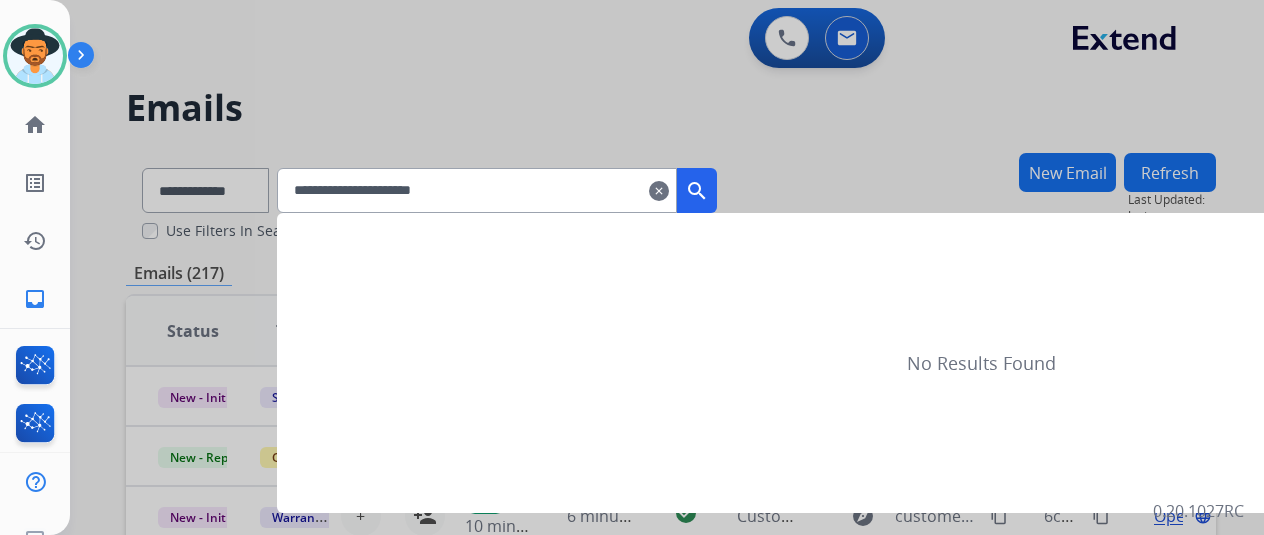 type on "**********" 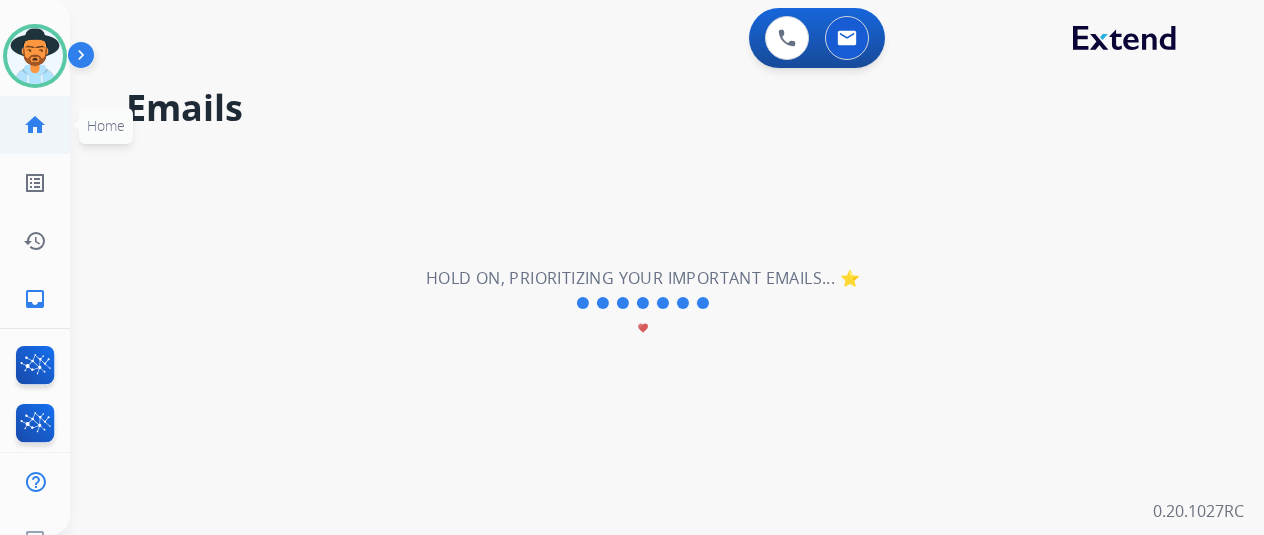 click on "home" 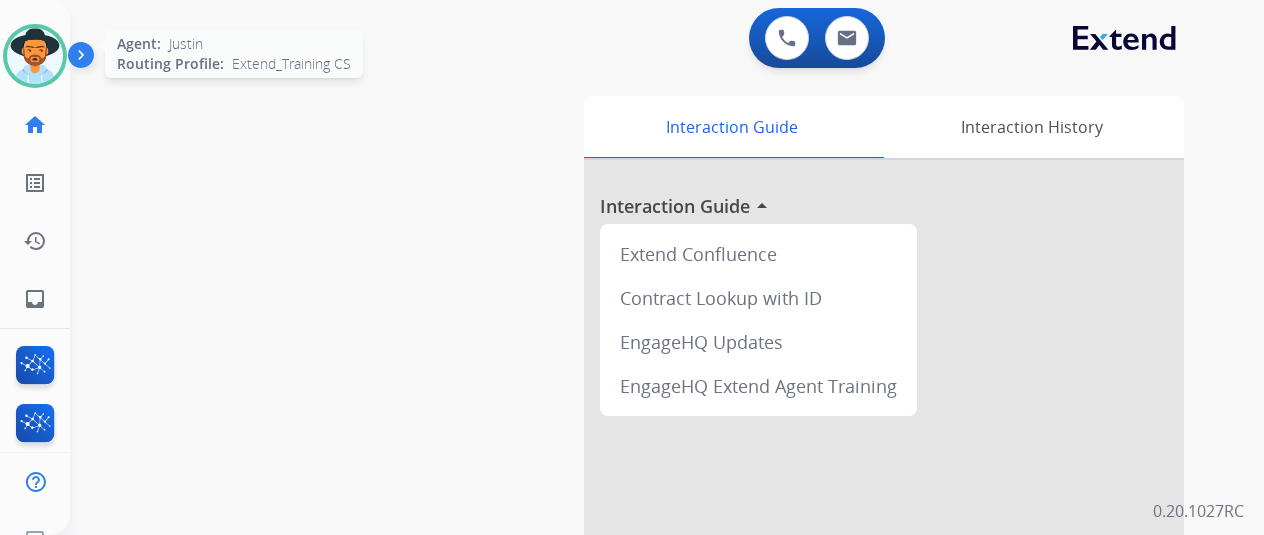 click at bounding box center (35, 56) 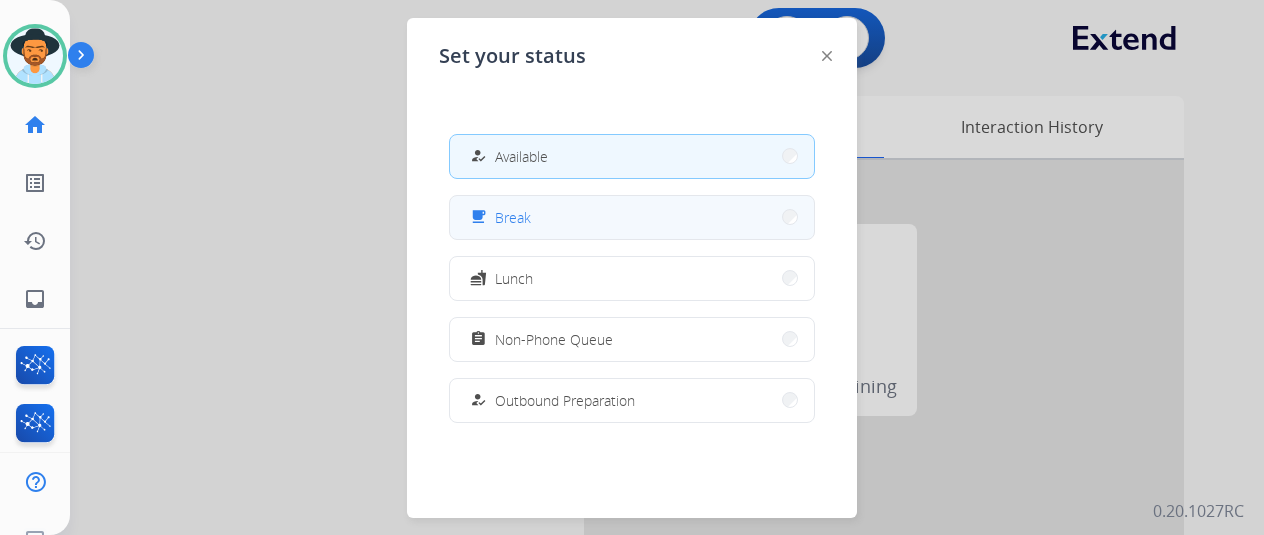 click on "free_breakfast Break" at bounding box center (632, 217) 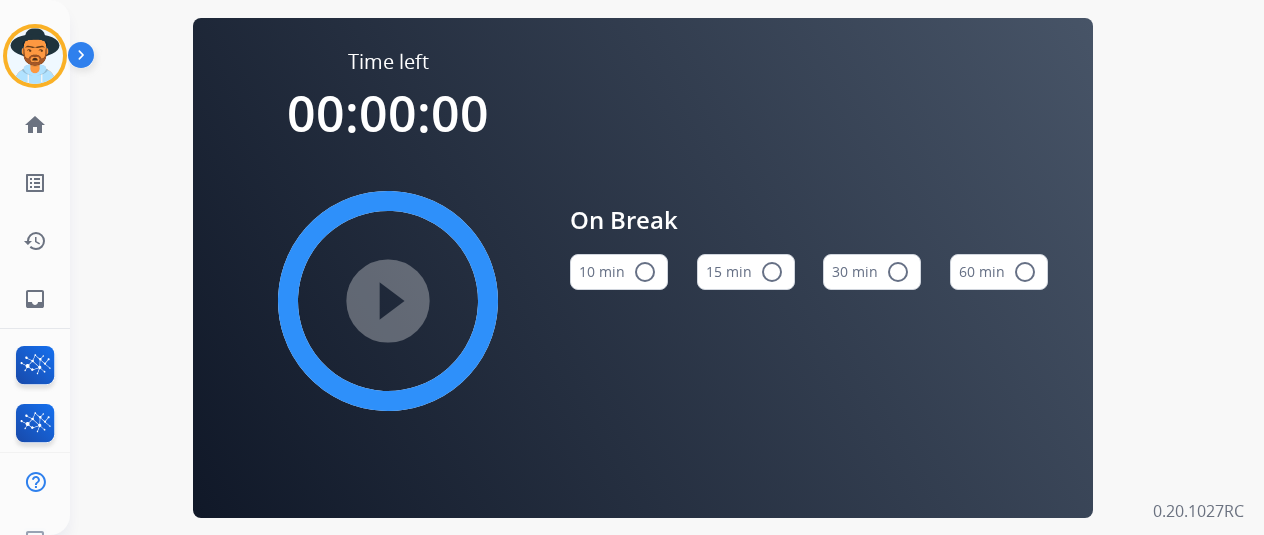 click on "10 min  radio_button_unchecked" at bounding box center [619, 272] 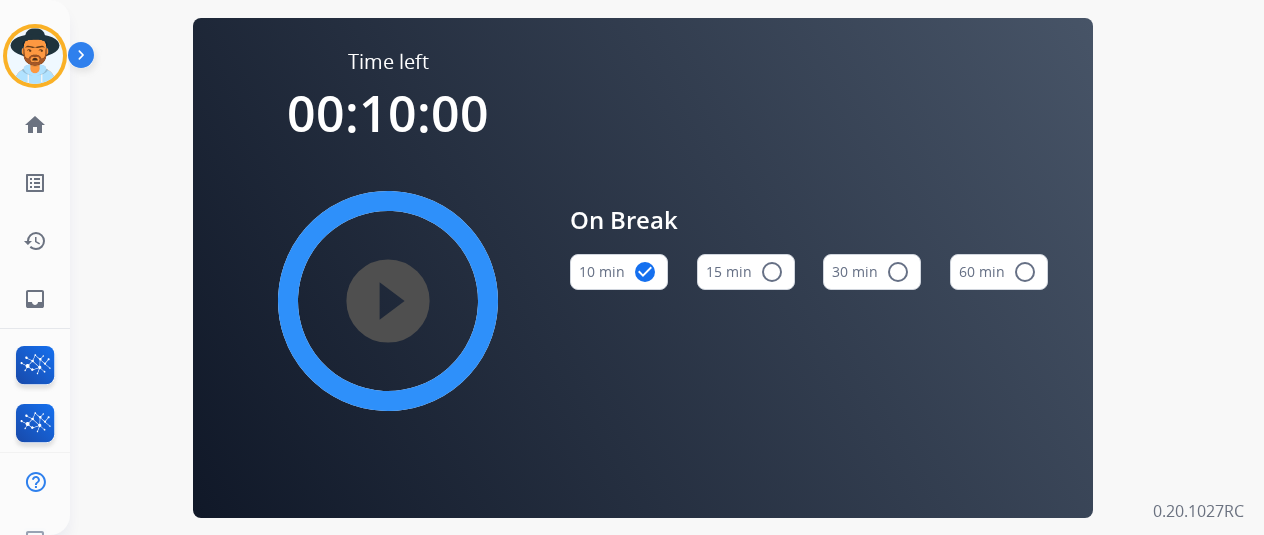 type 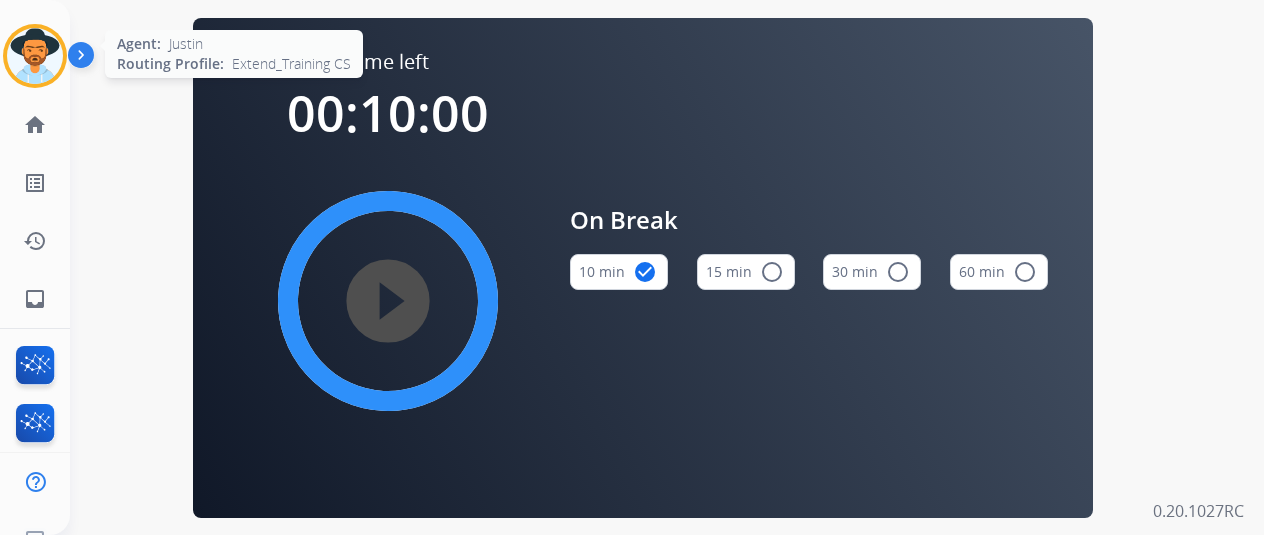 click on "Agent:   [FIRST]  Routing Profile:  Extend_Training CS" at bounding box center (35, 56) 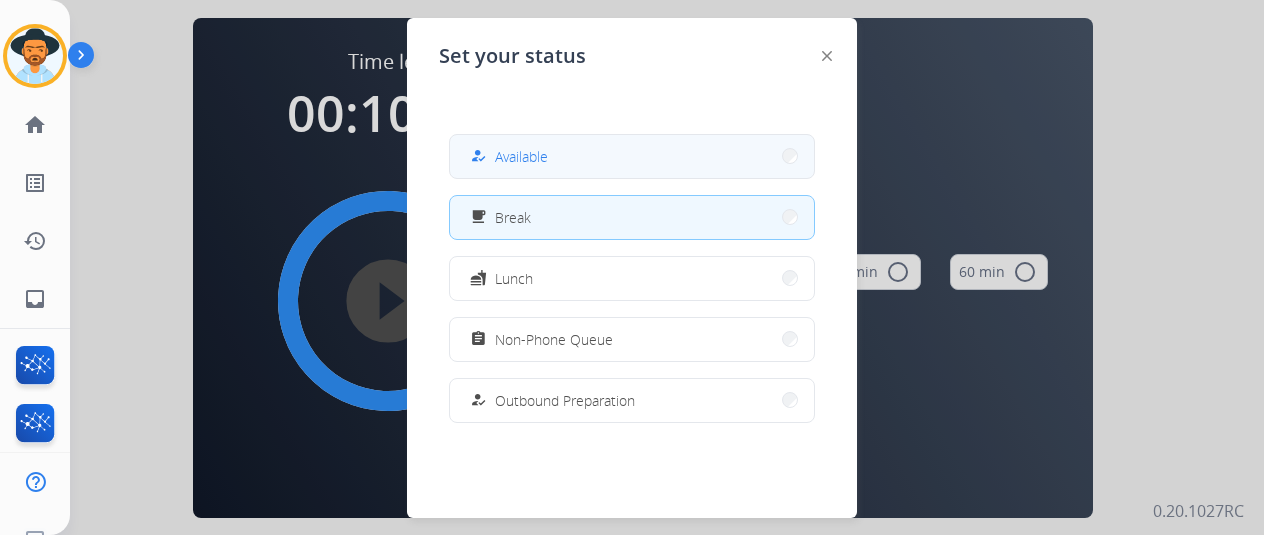 click on "how_to_reg Available" at bounding box center [632, 156] 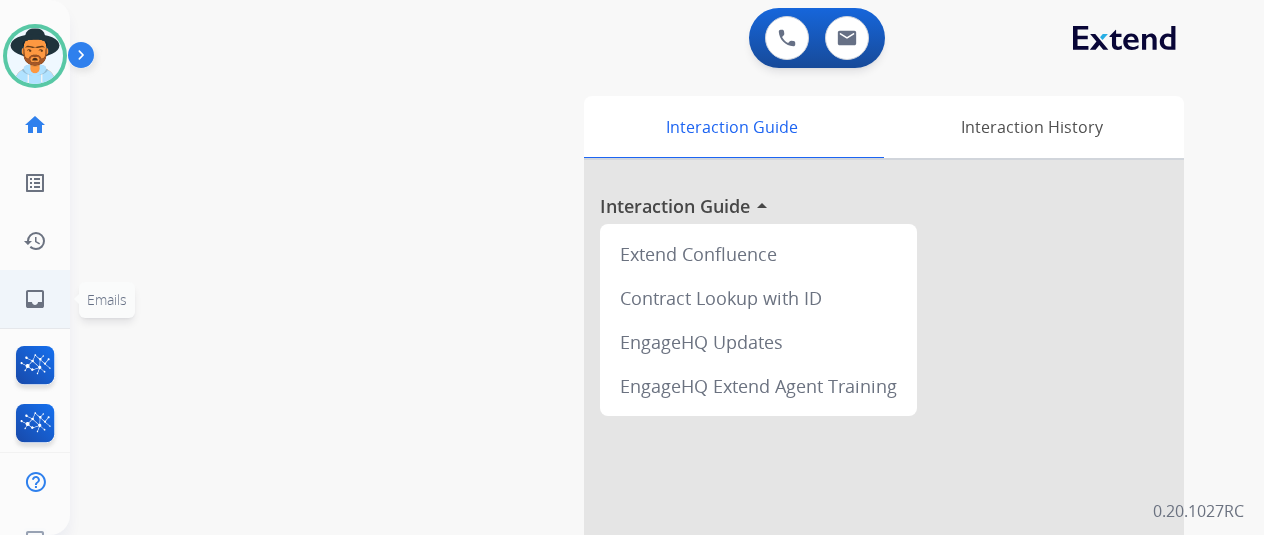 click on "inbox  Emails" 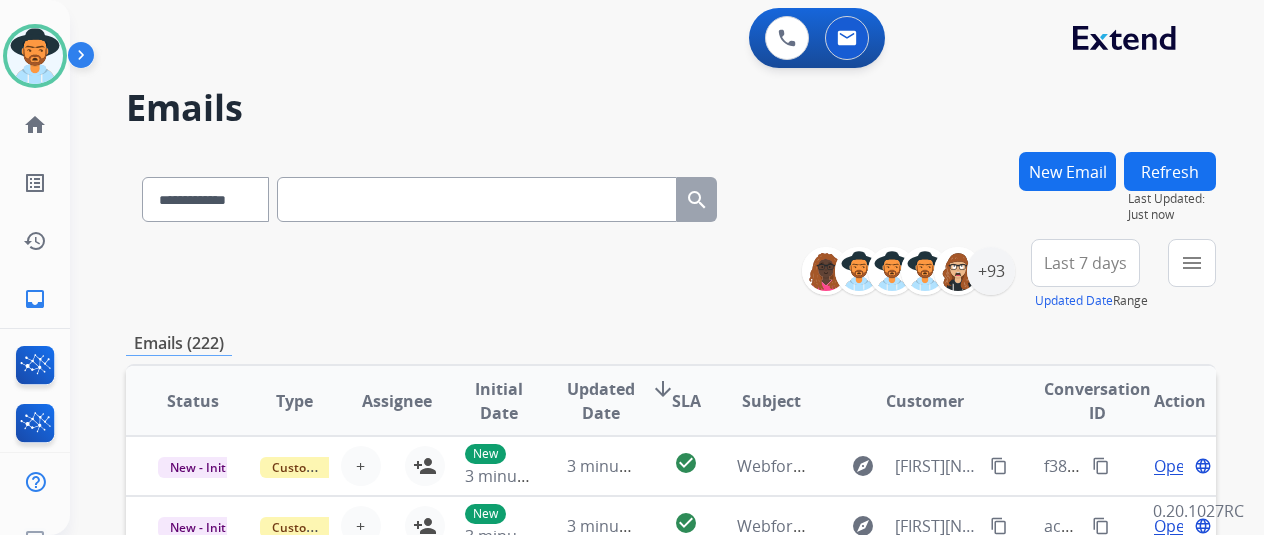 drag, startPoint x: 298, startPoint y: 199, endPoint x: 317, endPoint y: 198, distance: 19.026299 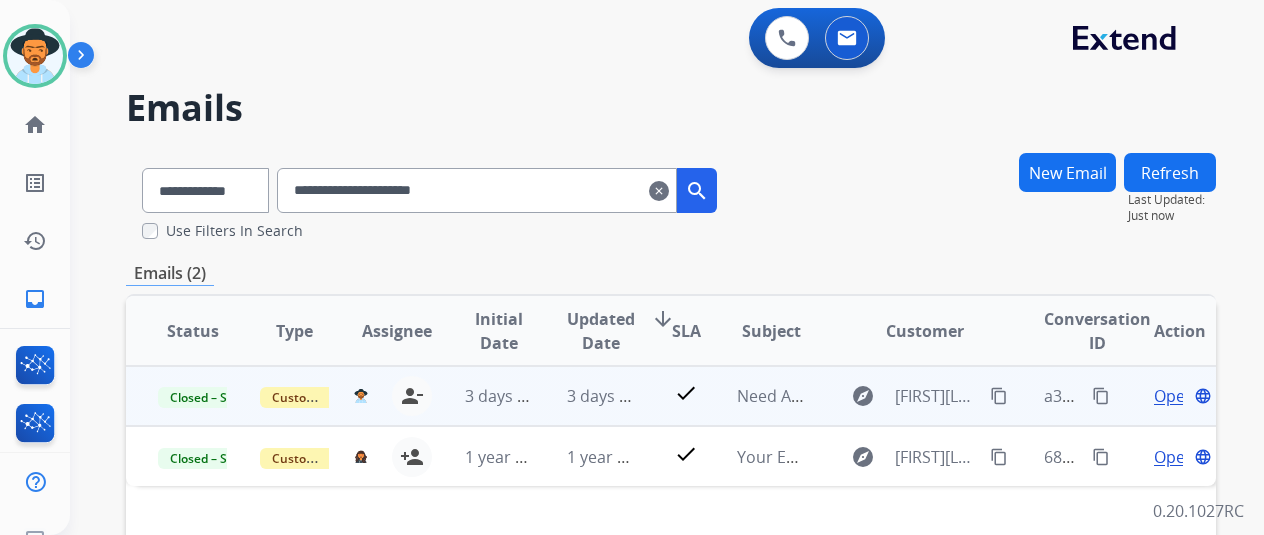 click on "Open" at bounding box center [1174, 396] 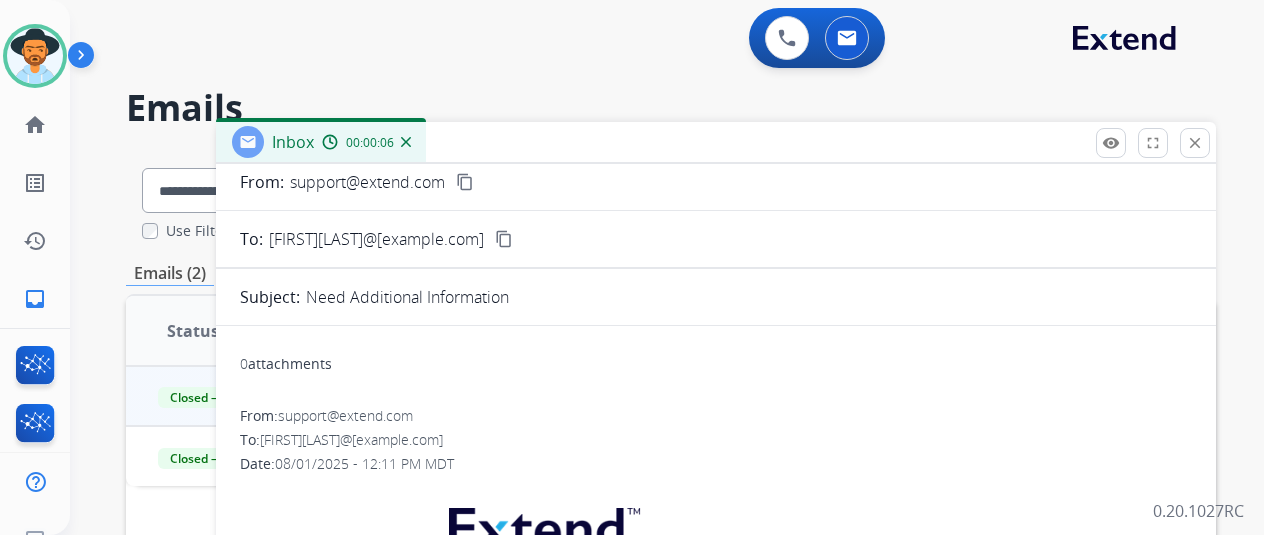 scroll, scrollTop: 0, scrollLeft: 0, axis: both 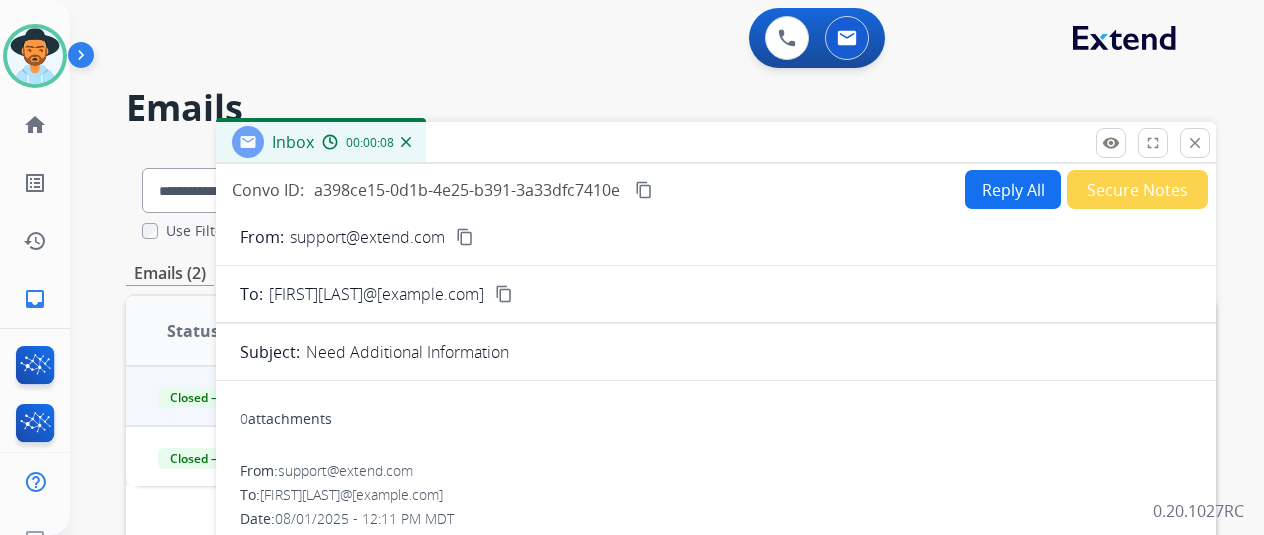 click on "content_copy" at bounding box center [504, 294] 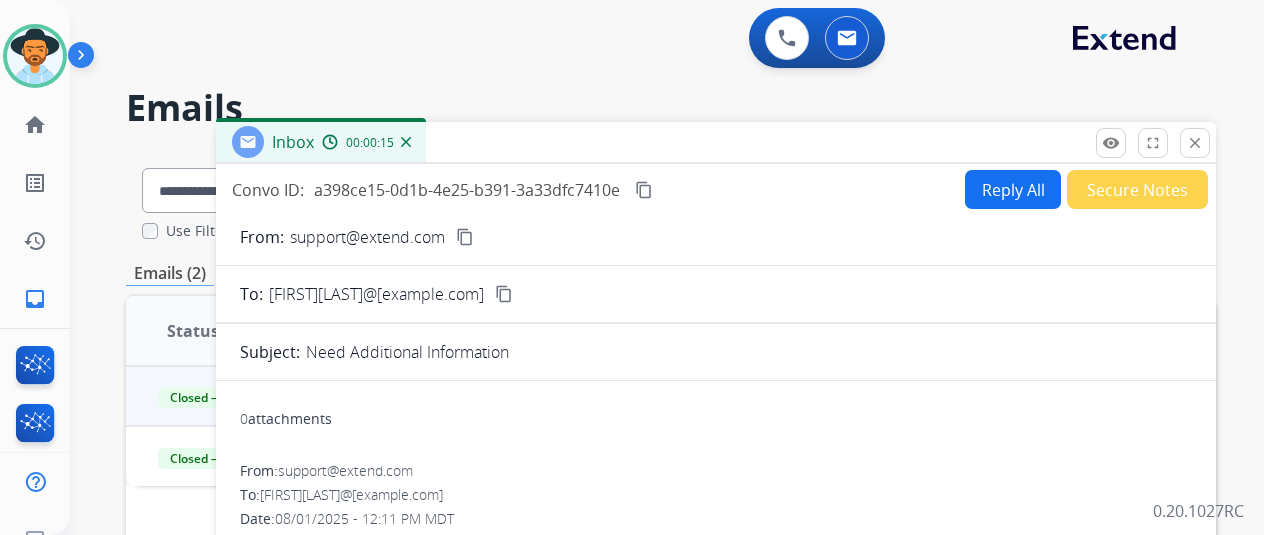 click on "remove_red_eye Logs fullscreen Expand close Close" at bounding box center (1153, 143) 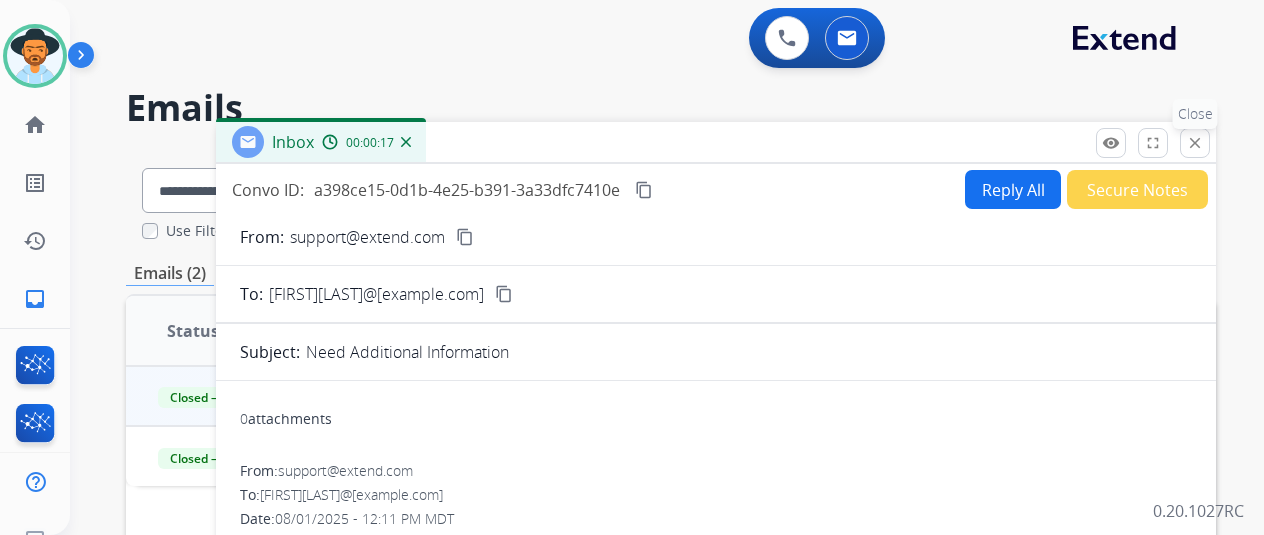 click on "close" at bounding box center [1195, 143] 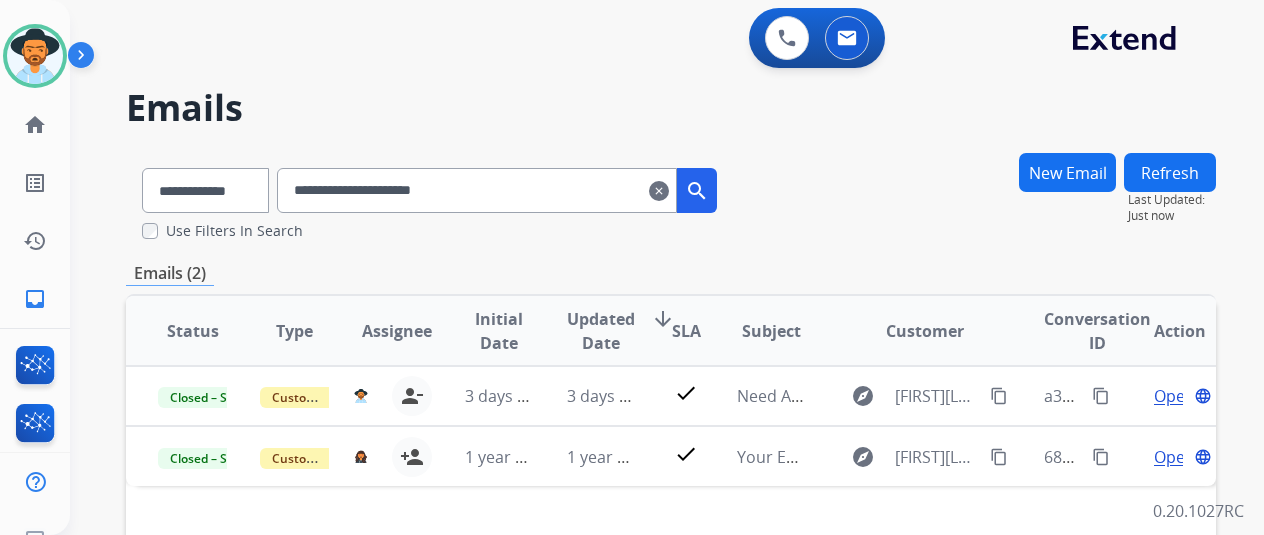 click on "New Email" at bounding box center (1067, 172) 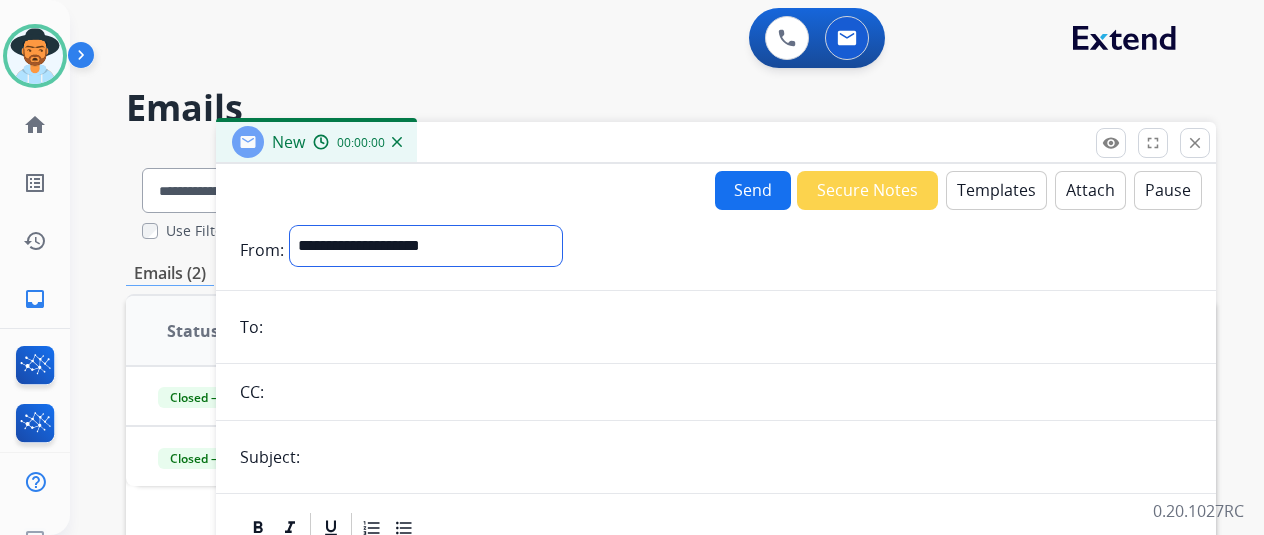 click on "**********" at bounding box center [426, 246] 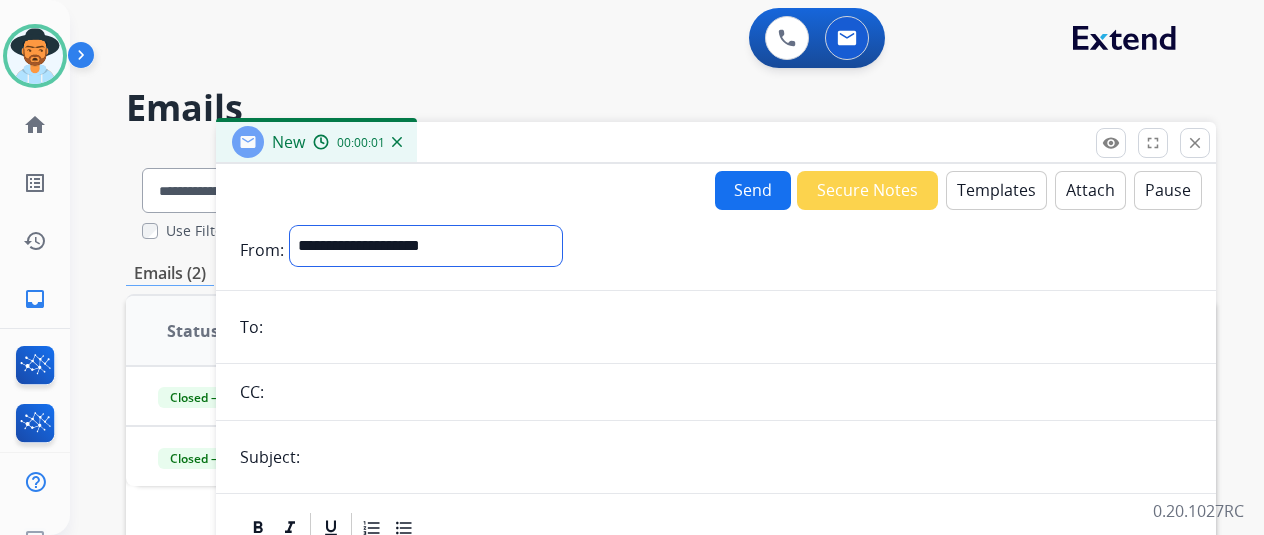 select on "**********" 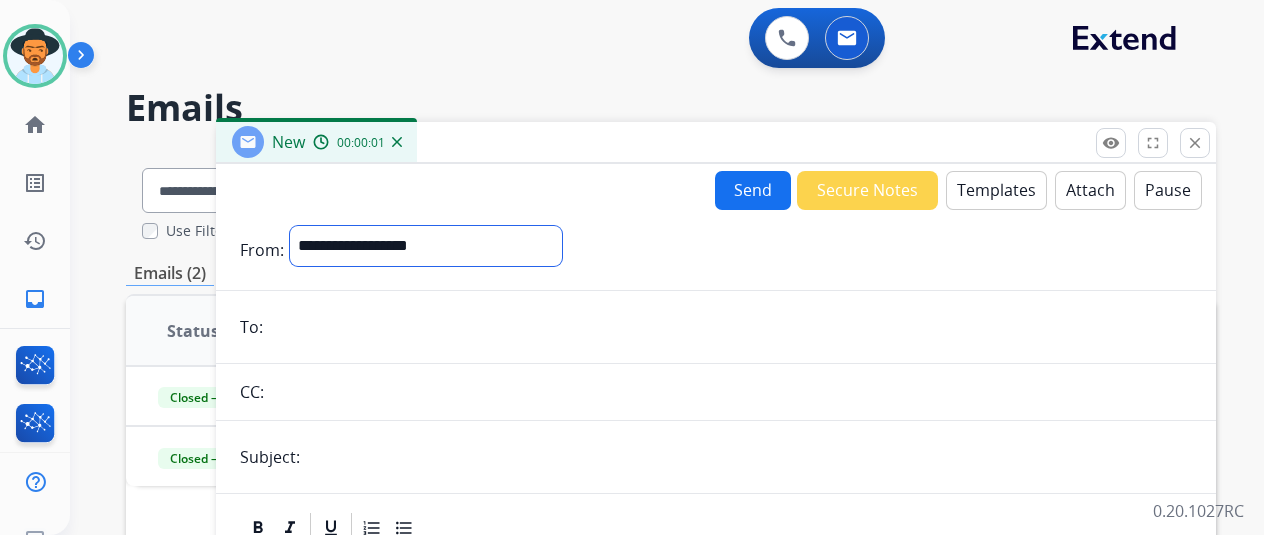 click on "**********" at bounding box center (426, 246) 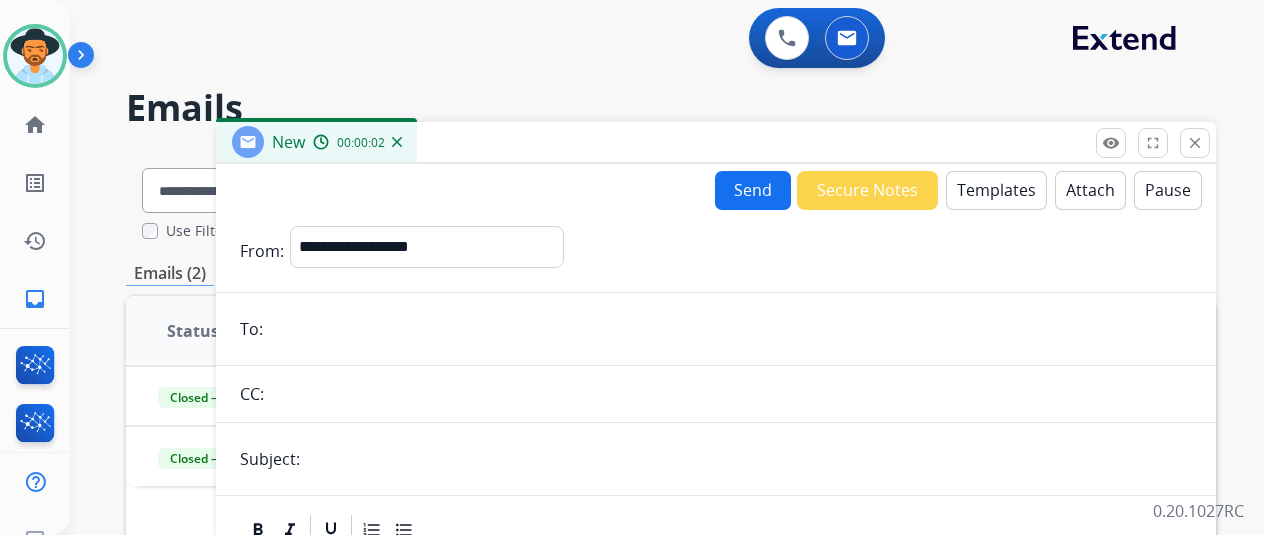 click at bounding box center [730, 329] 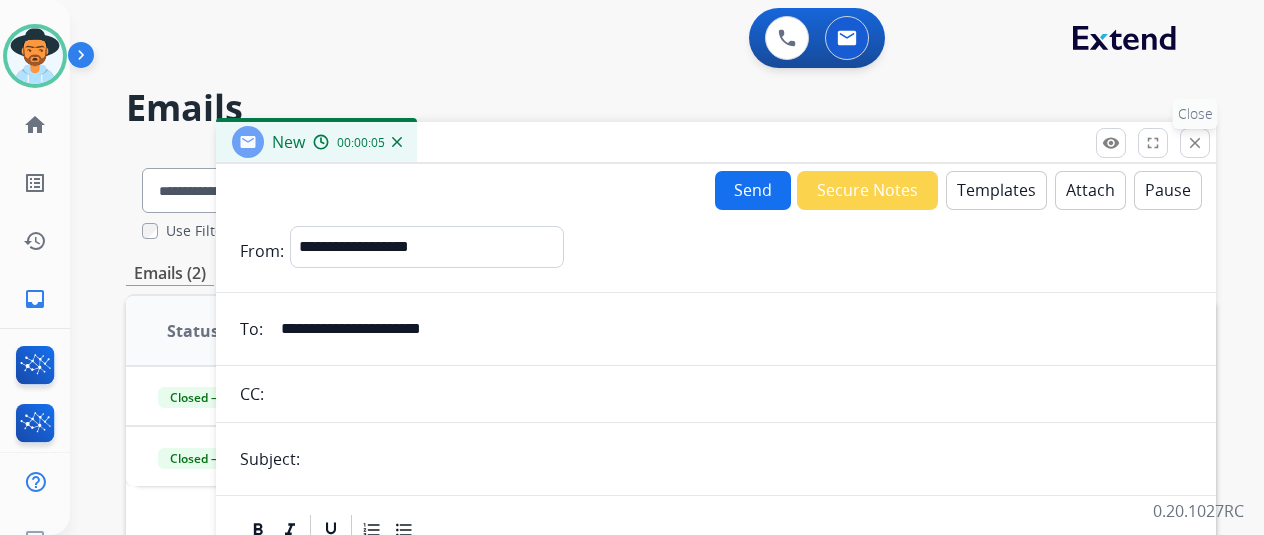 type on "**********" 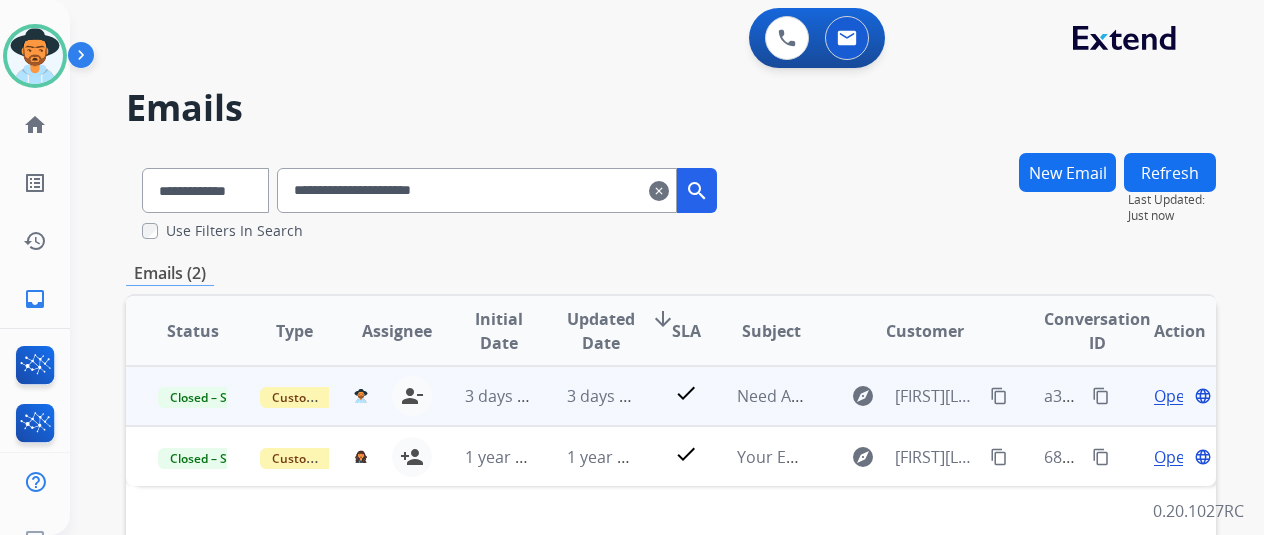 click on "Open" at bounding box center [1174, 396] 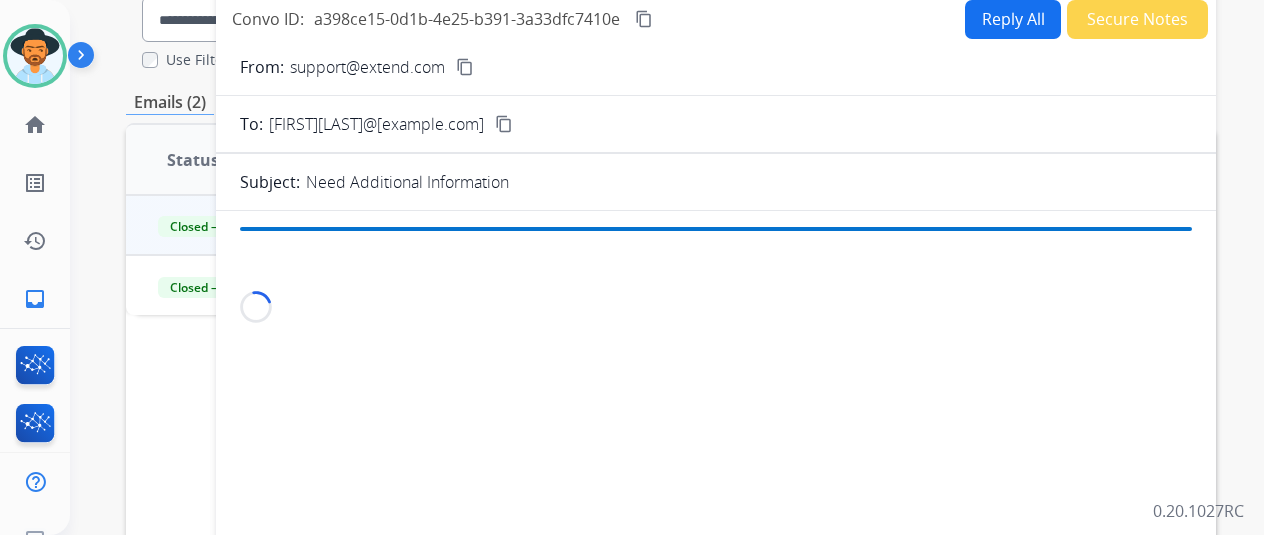 scroll, scrollTop: 400, scrollLeft: 0, axis: vertical 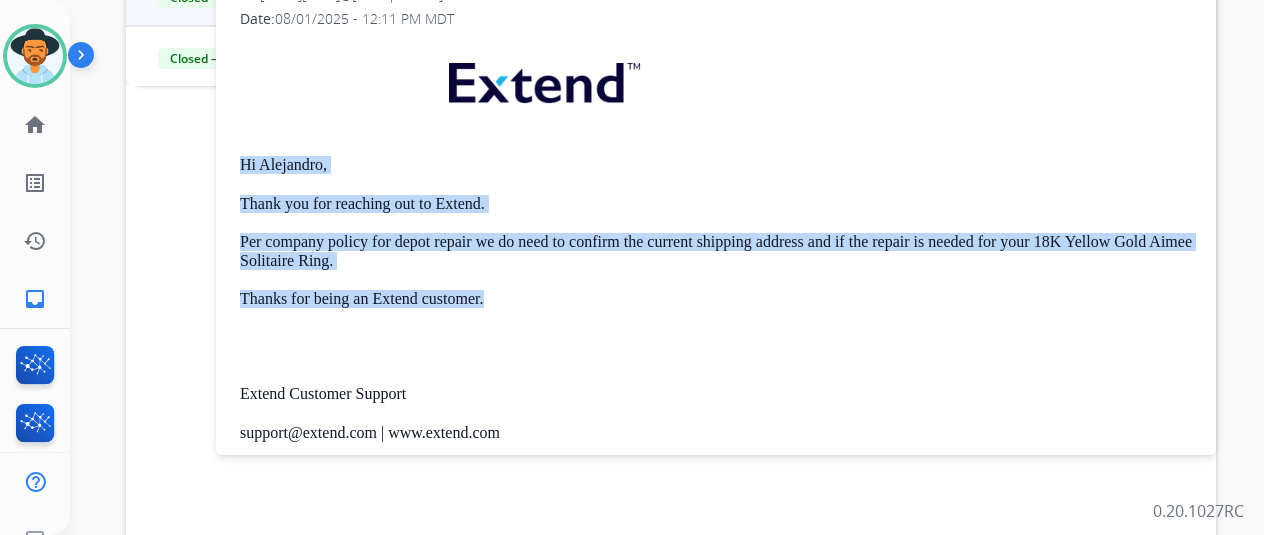 drag, startPoint x: 251, startPoint y: 169, endPoint x: 543, endPoint y: 295, distance: 318.02515 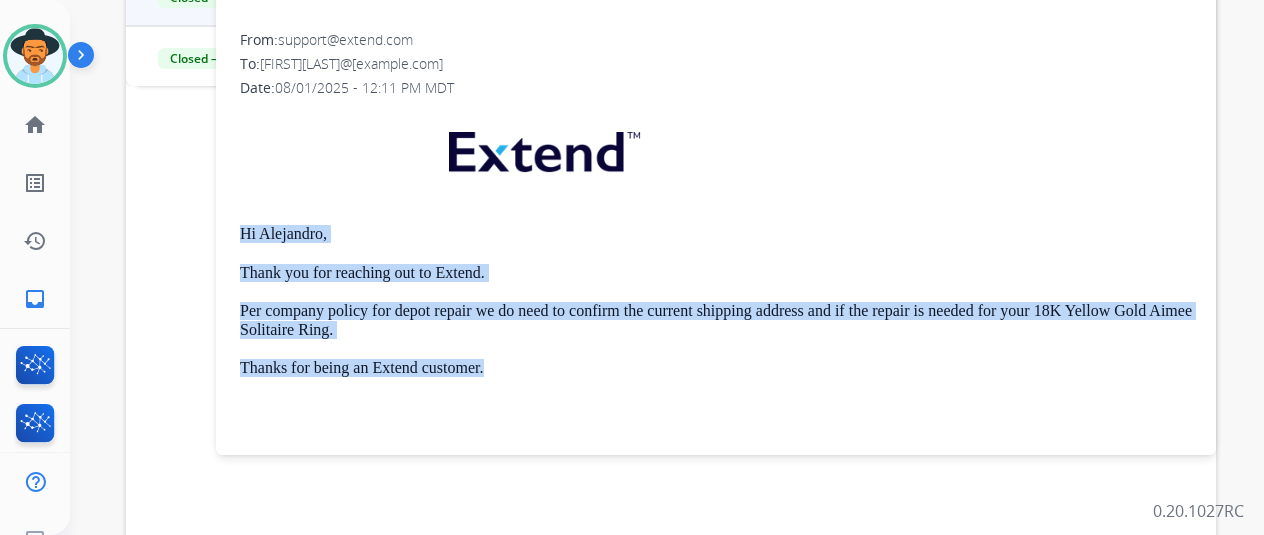 scroll, scrollTop: 0, scrollLeft: 0, axis: both 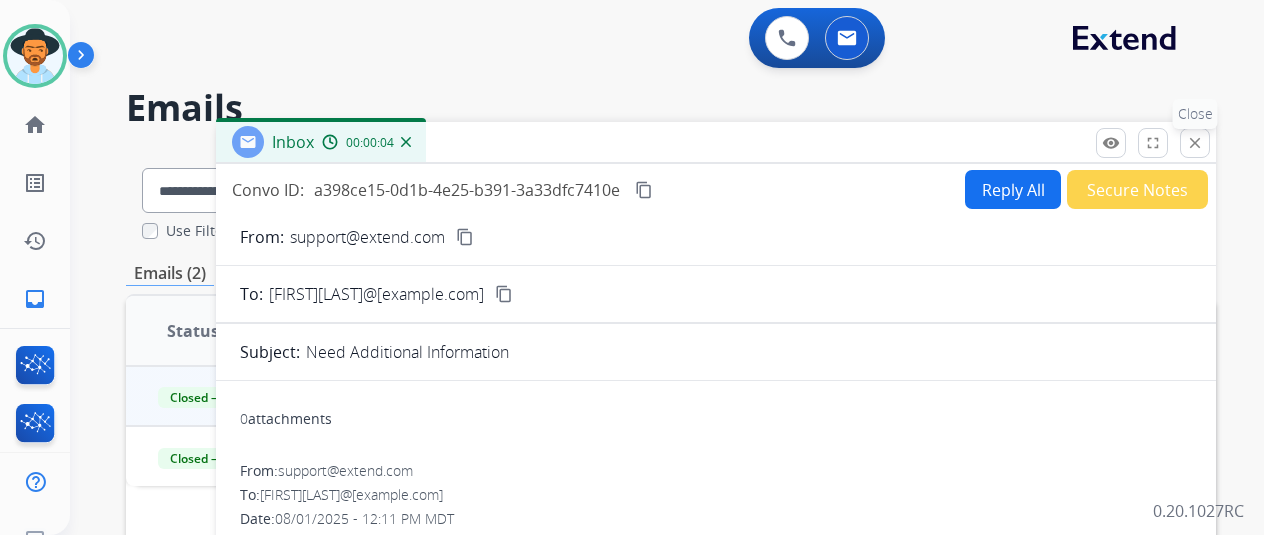 click on "close" at bounding box center [1195, 143] 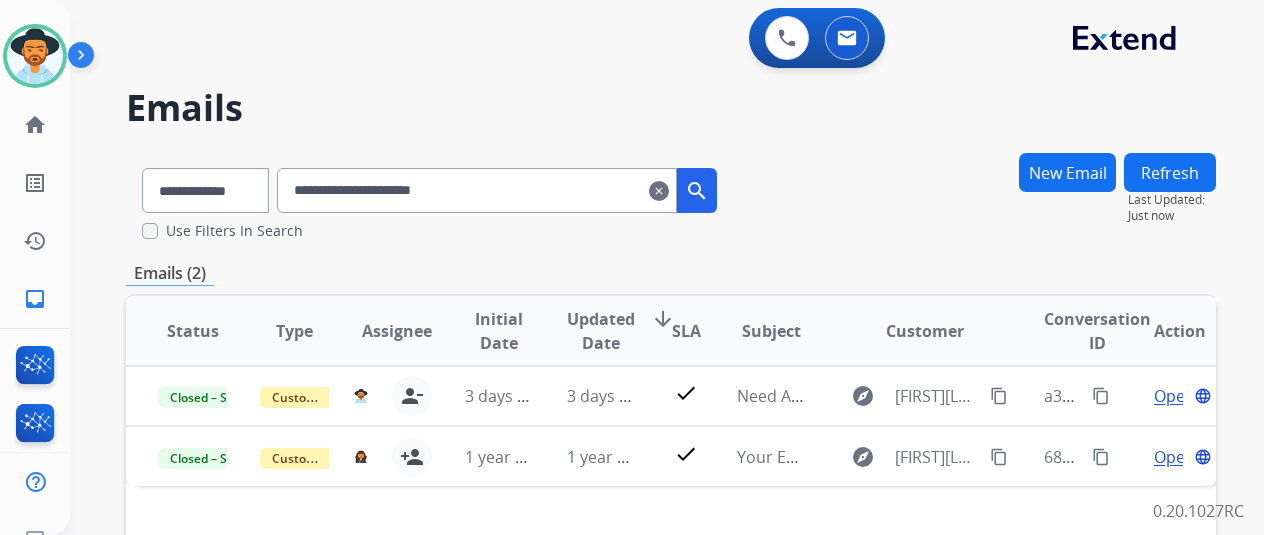 click on "clear" at bounding box center (659, 191) 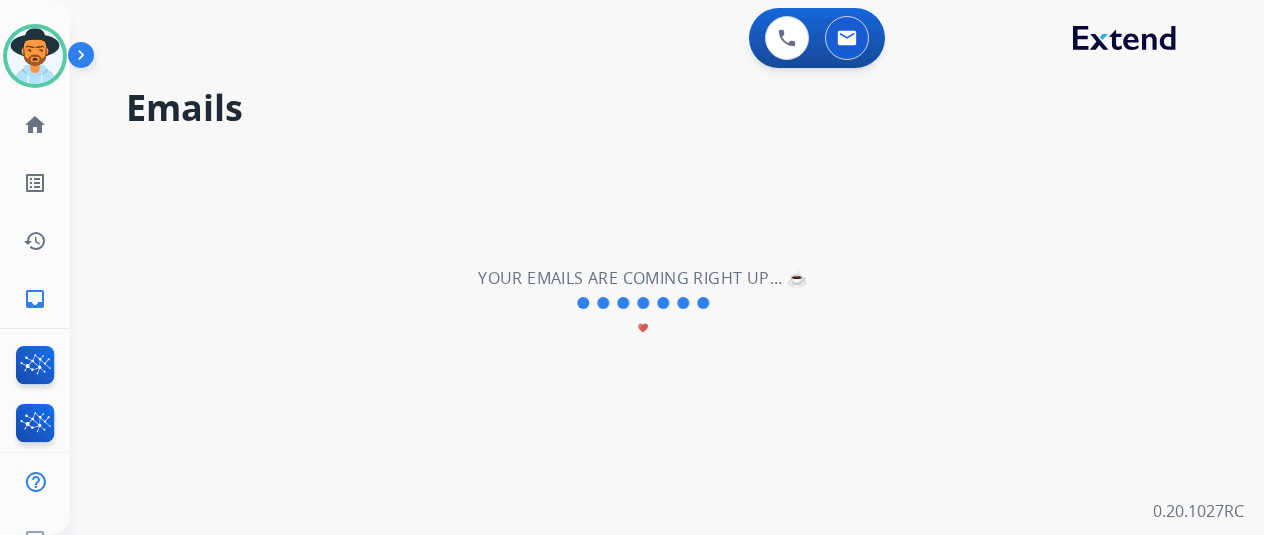 type 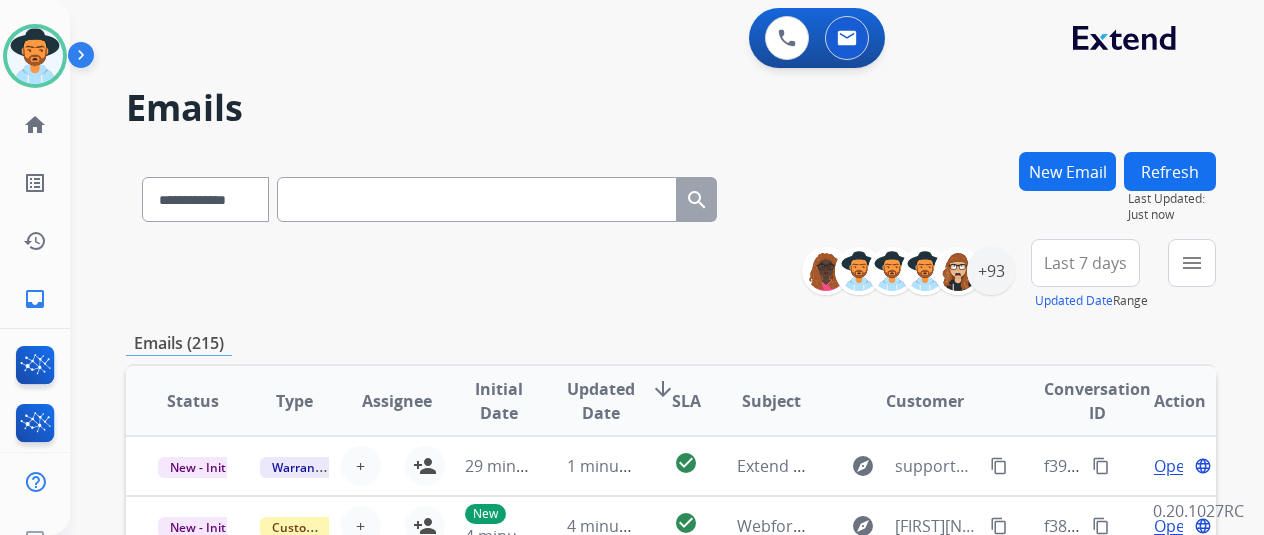 click on "New Email" at bounding box center [1067, 171] 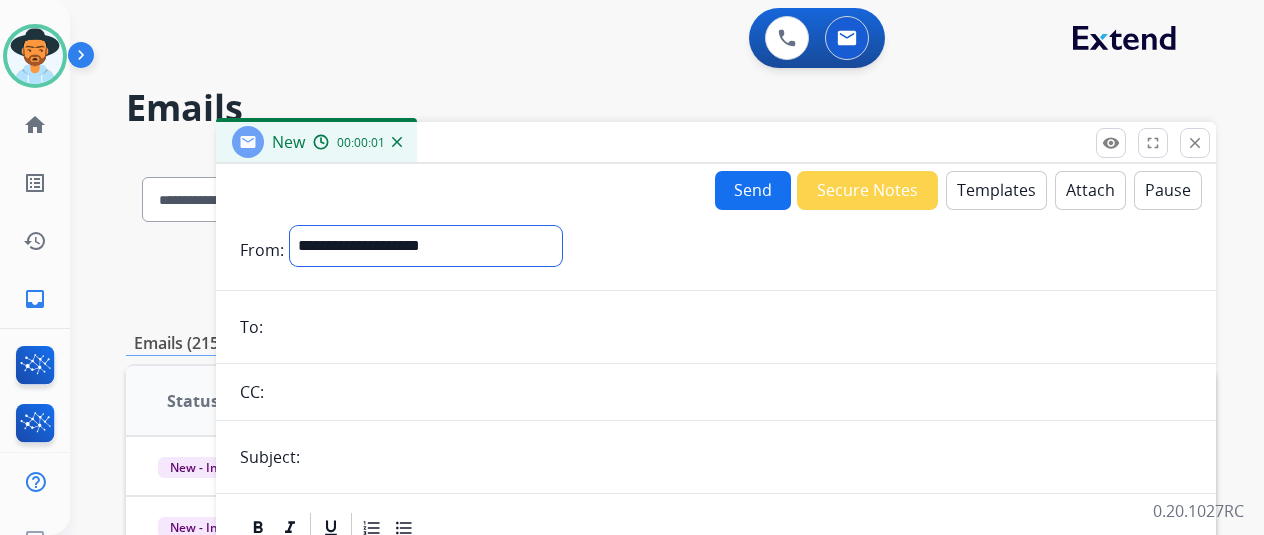 drag, startPoint x: 474, startPoint y: 255, endPoint x: 468, endPoint y: 265, distance: 11.661903 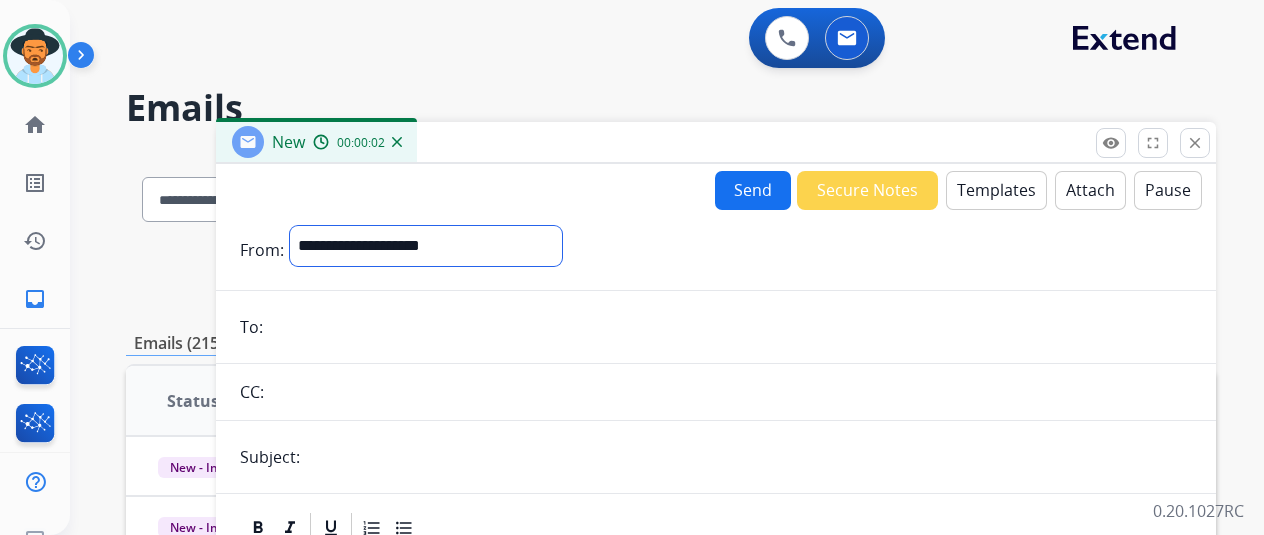 select on "**********" 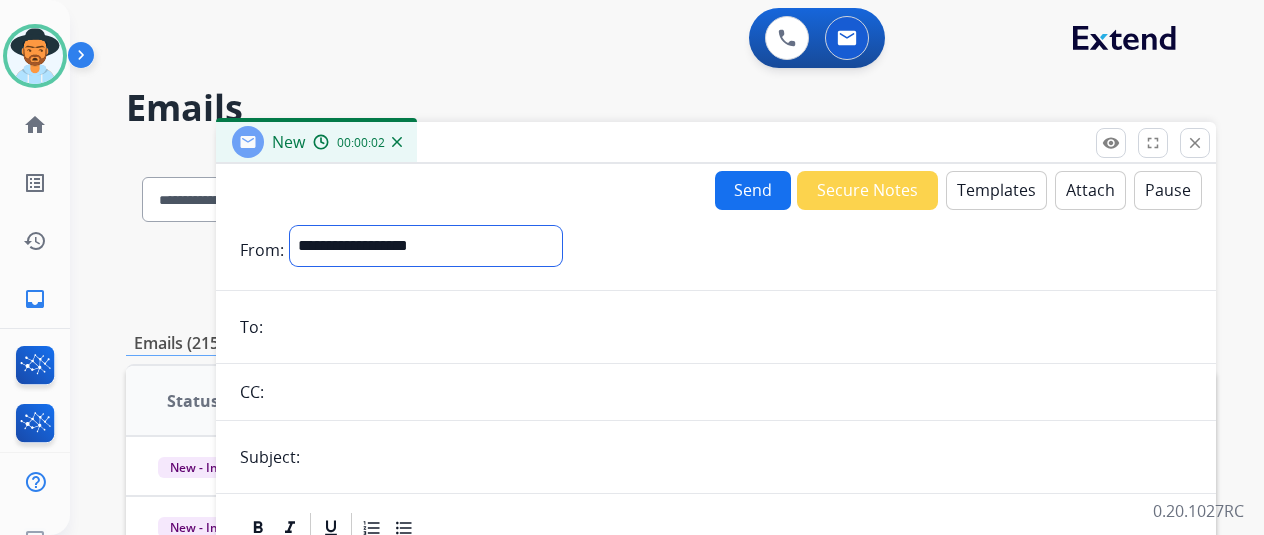 click on "**********" at bounding box center [426, 246] 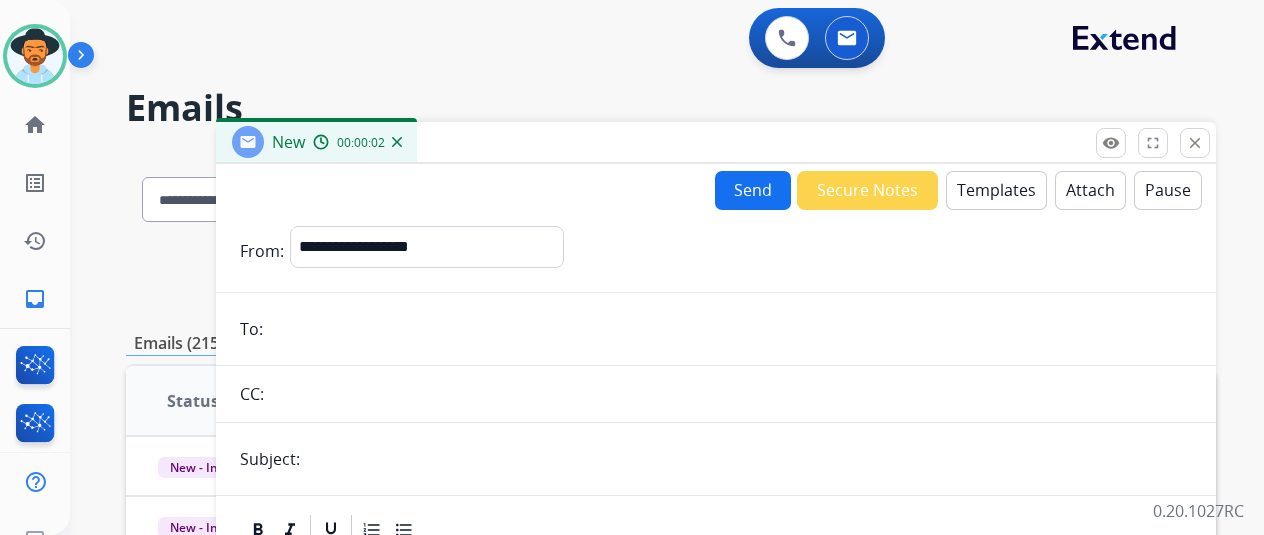click at bounding box center [730, 329] 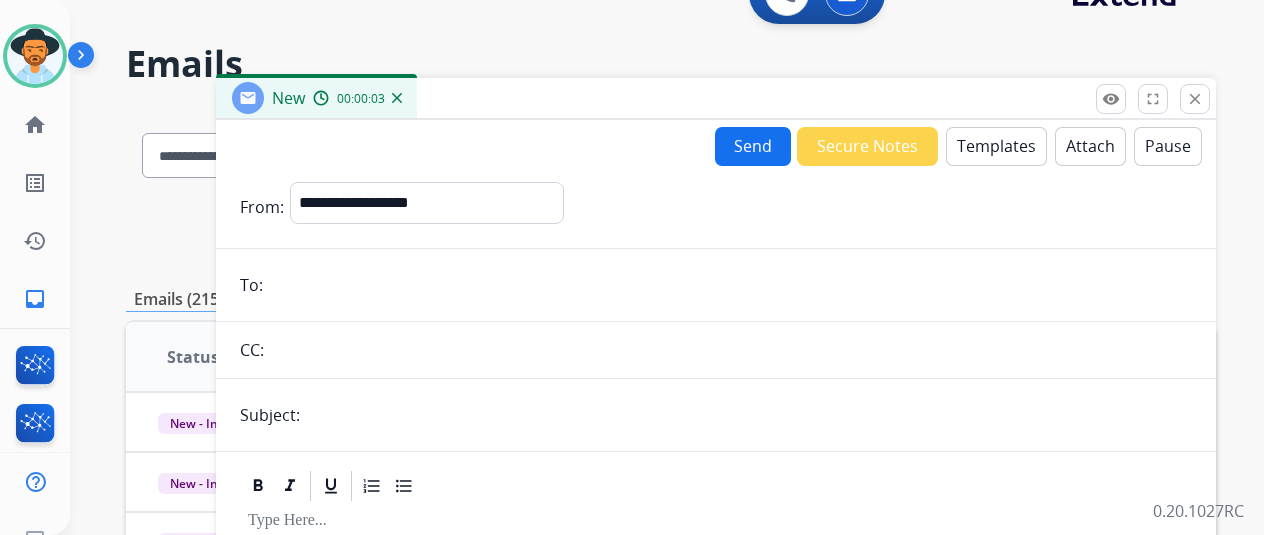scroll, scrollTop: 100, scrollLeft: 0, axis: vertical 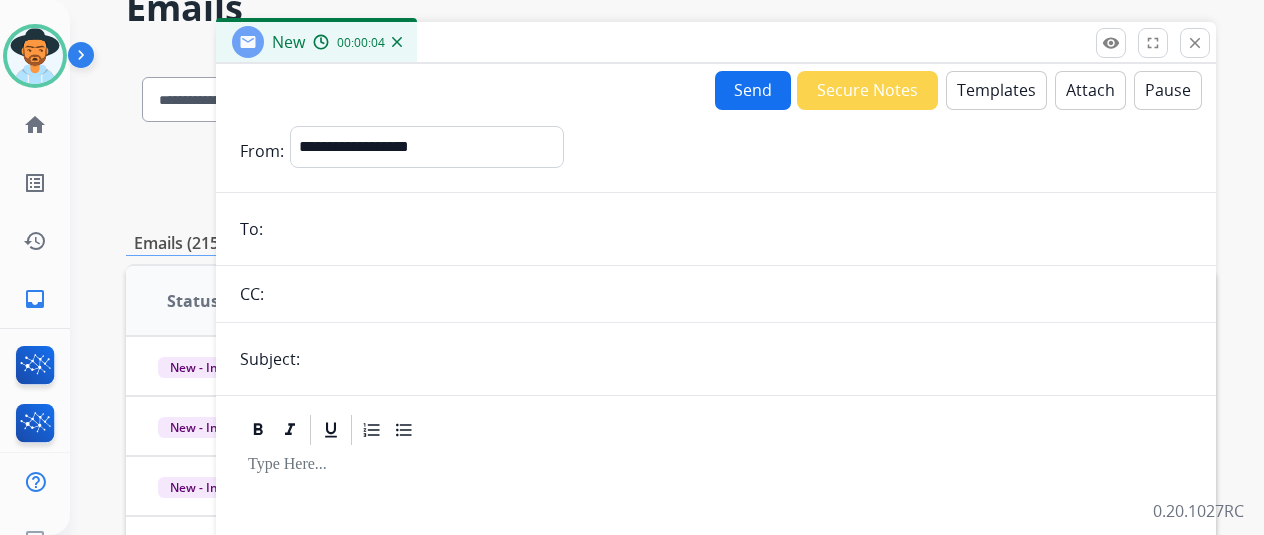 click on "Templates" at bounding box center (996, 90) 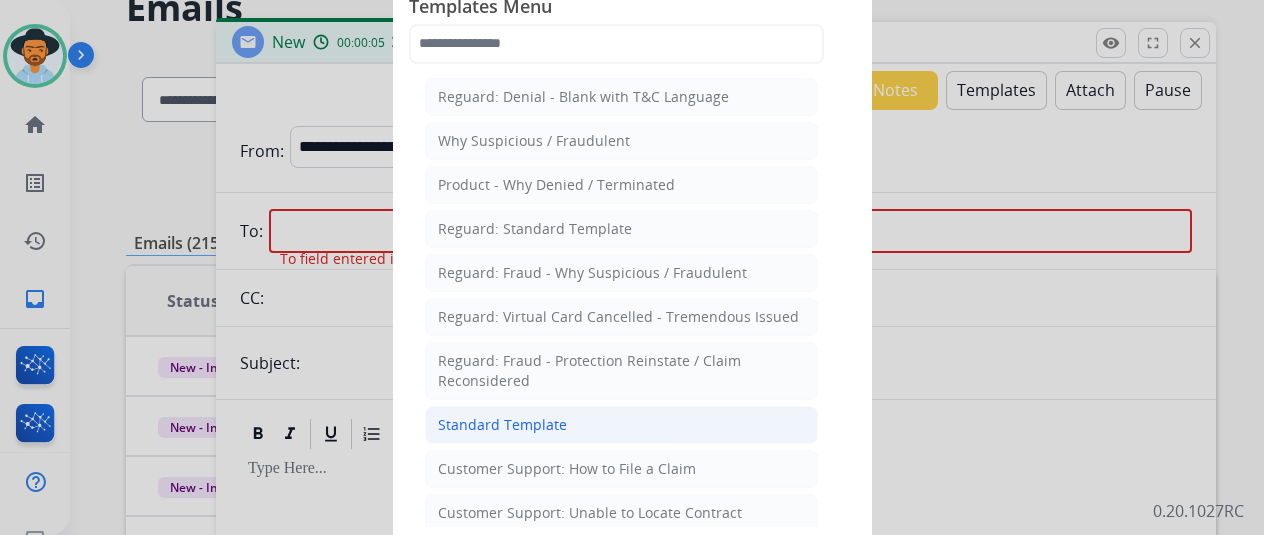 click on "Standard Template" 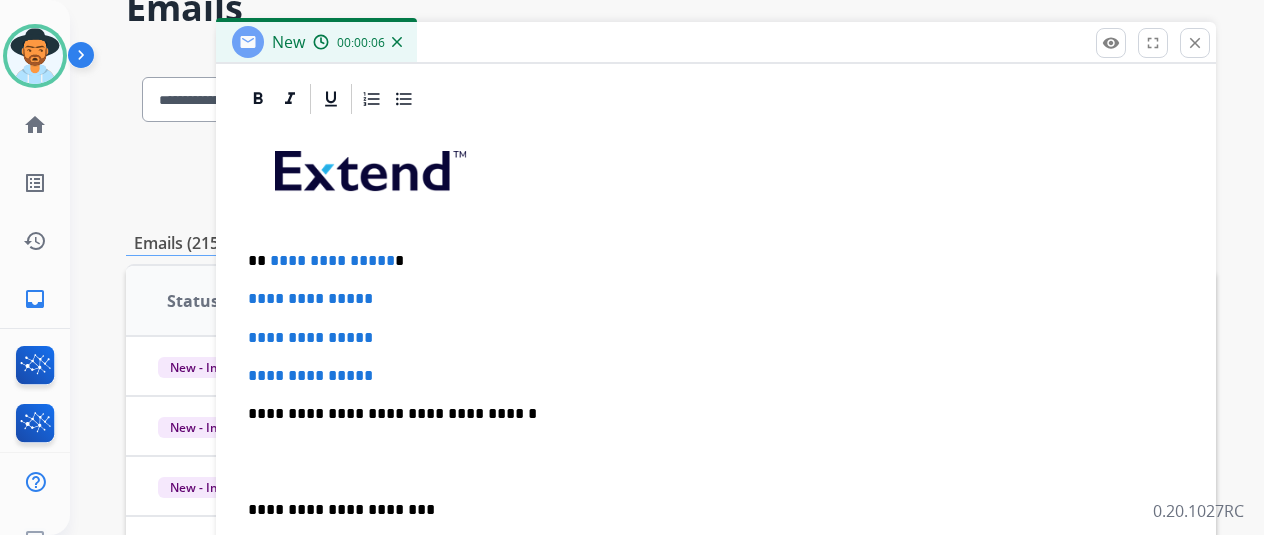 scroll, scrollTop: 464, scrollLeft: 0, axis: vertical 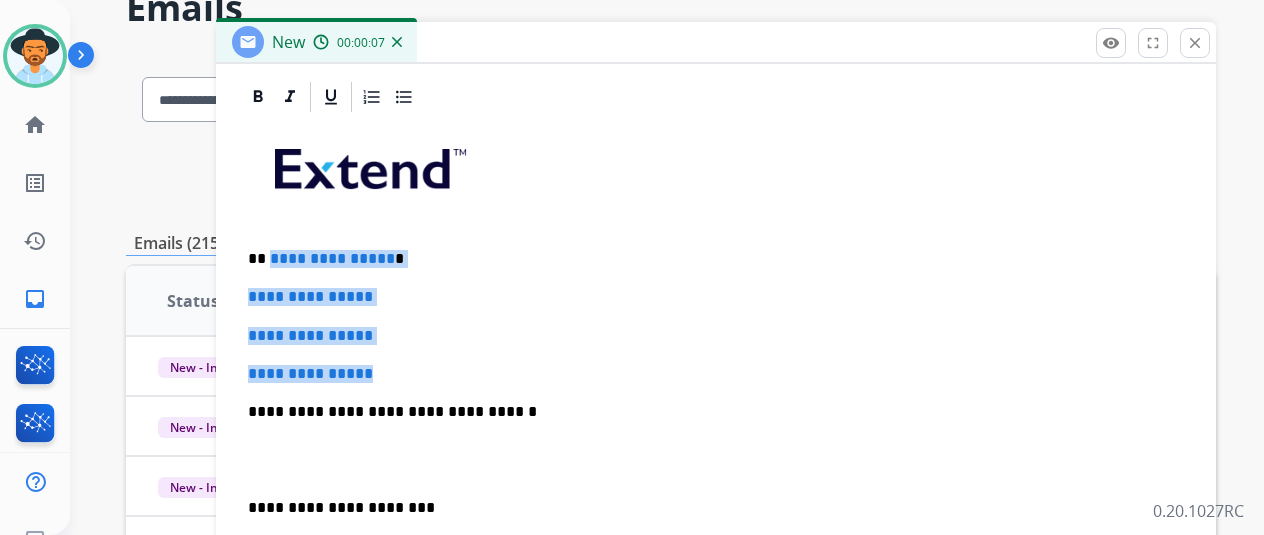 drag, startPoint x: 425, startPoint y: 367, endPoint x: 283, endPoint y: 255, distance: 180.85353 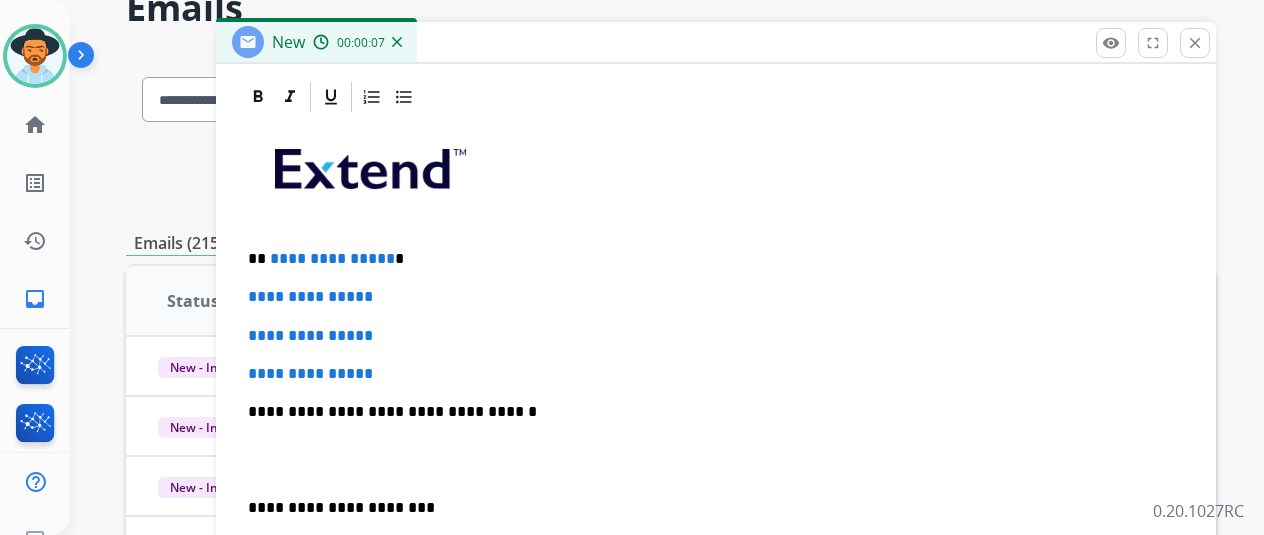 click on "**********" at bounding box center (716, 459) 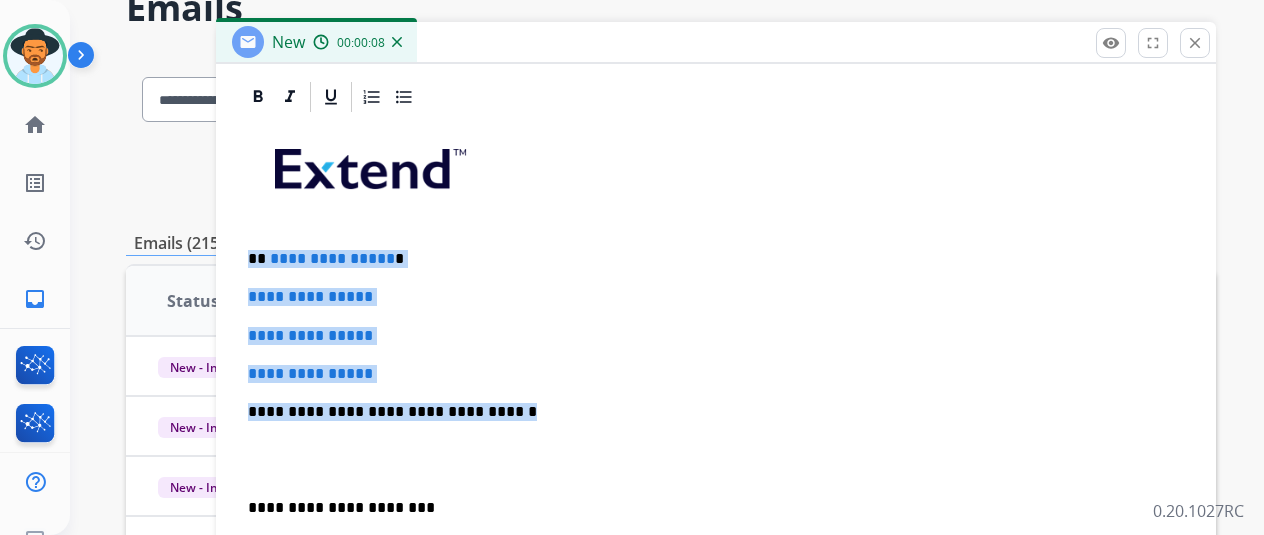 drag, startPoint x: 526, startPoint y: 411, endPoint x: 267, endPoint y: 253, distance: 303.3892 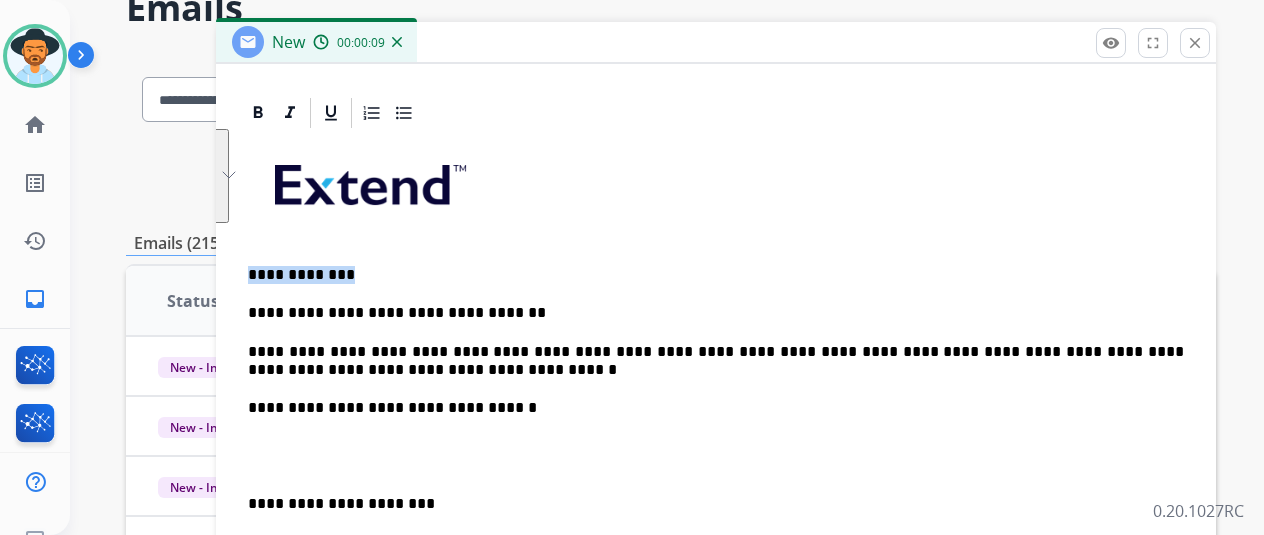 scroll, scrollTop: 444, scrollLeft: 0, axis: vertical 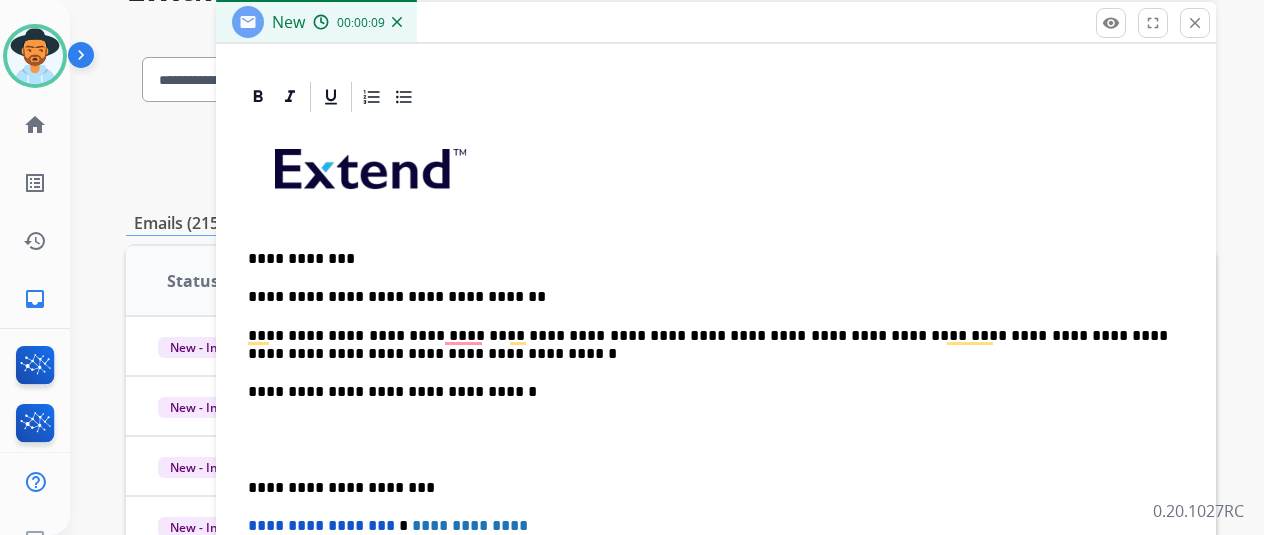 click on "**********" at bounding box center [708, 488] 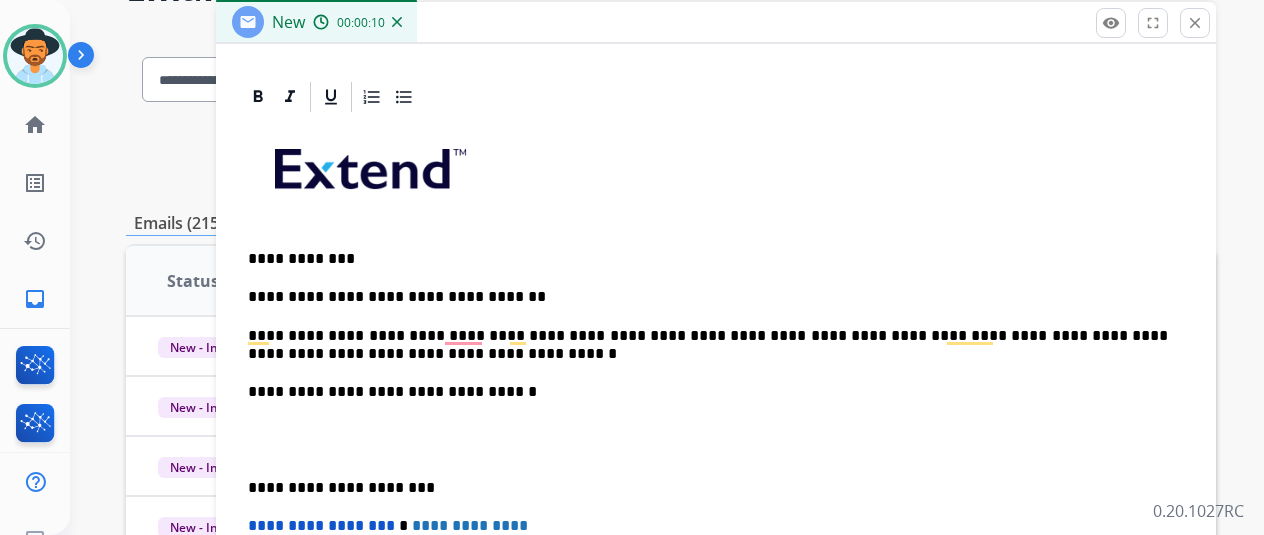 click at bounding box center [716, 440] 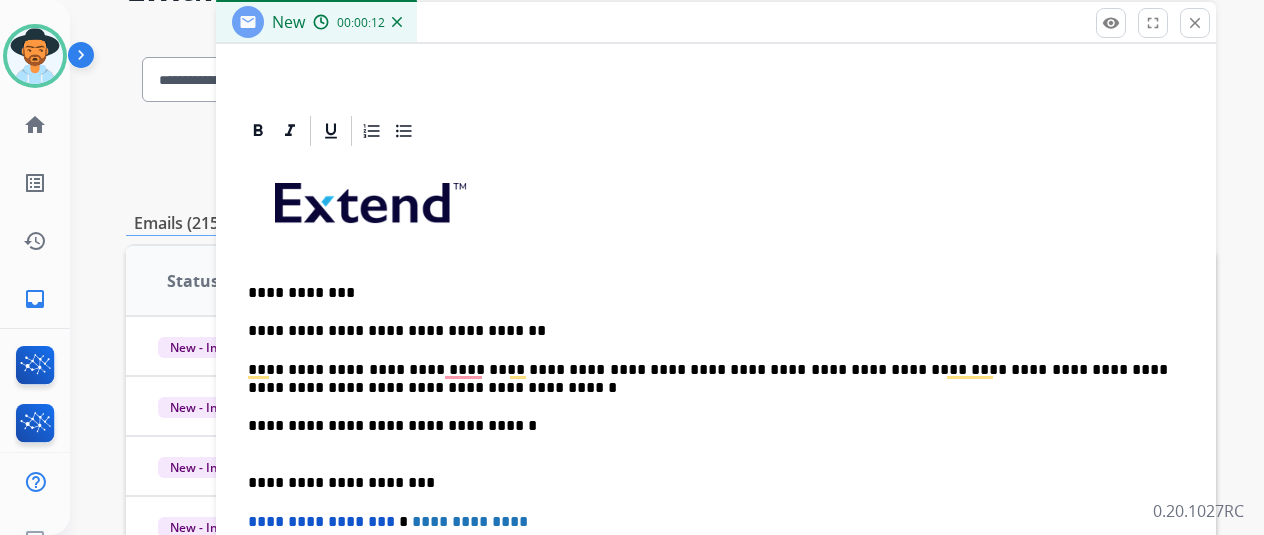 scroll, scrollTop: 406, scrollLeft: 0, axis: vertical 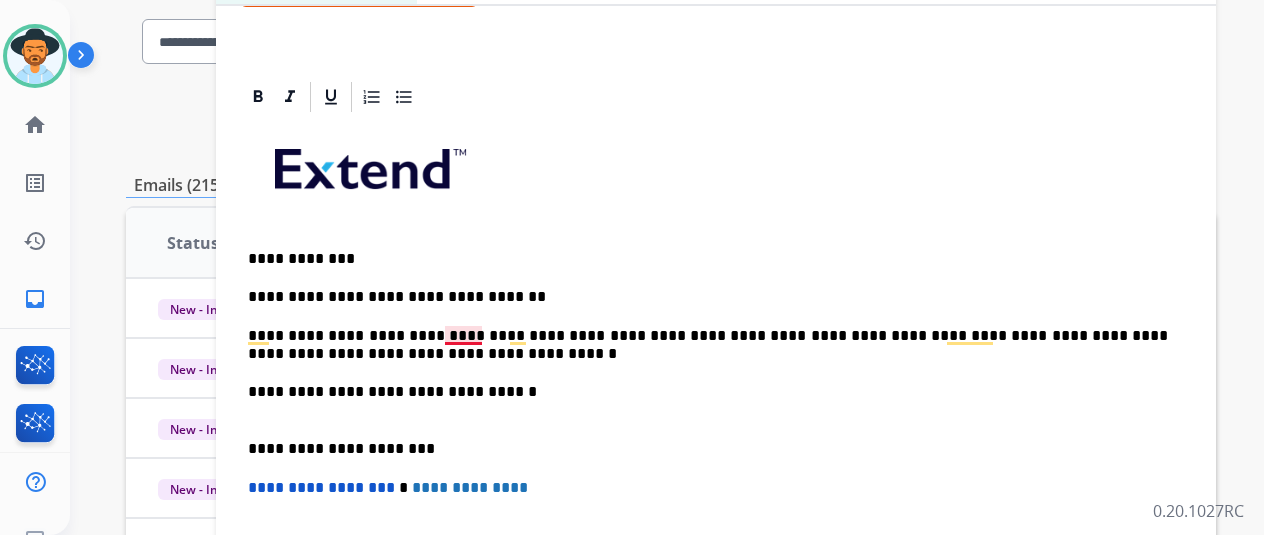 click on "**********" at bounding box center (708, 345) 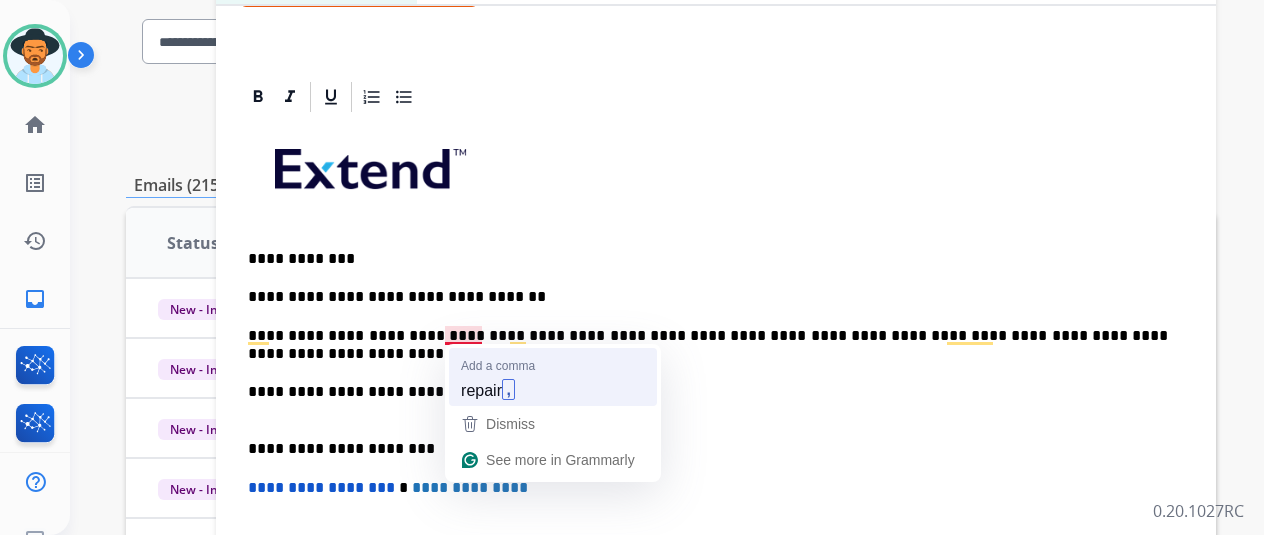 type 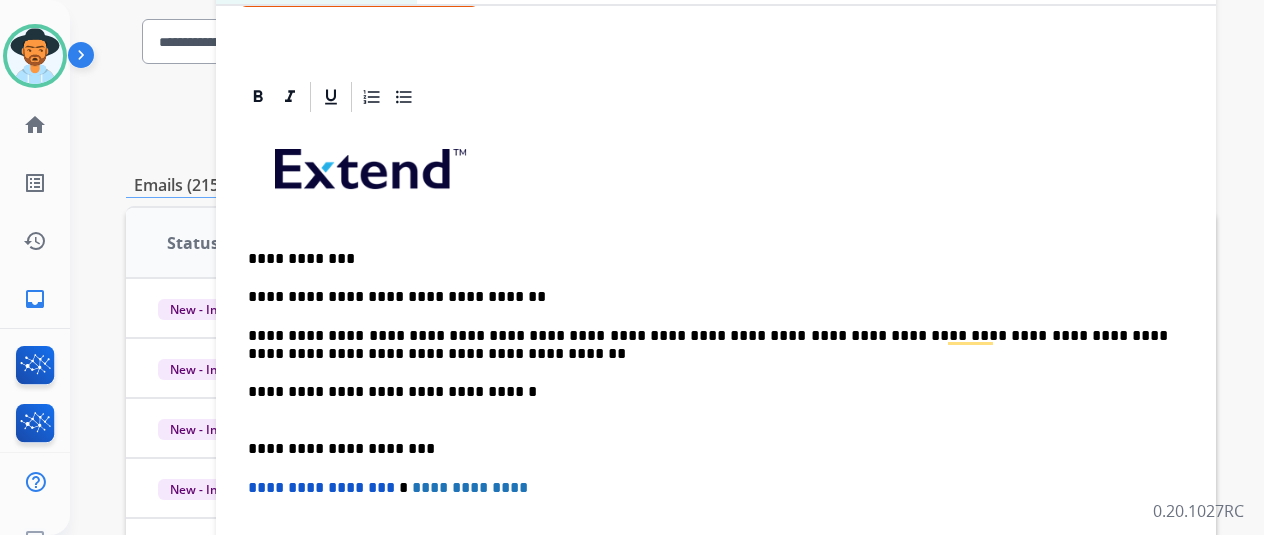 click on "**********" at bounding box center [716, 430] 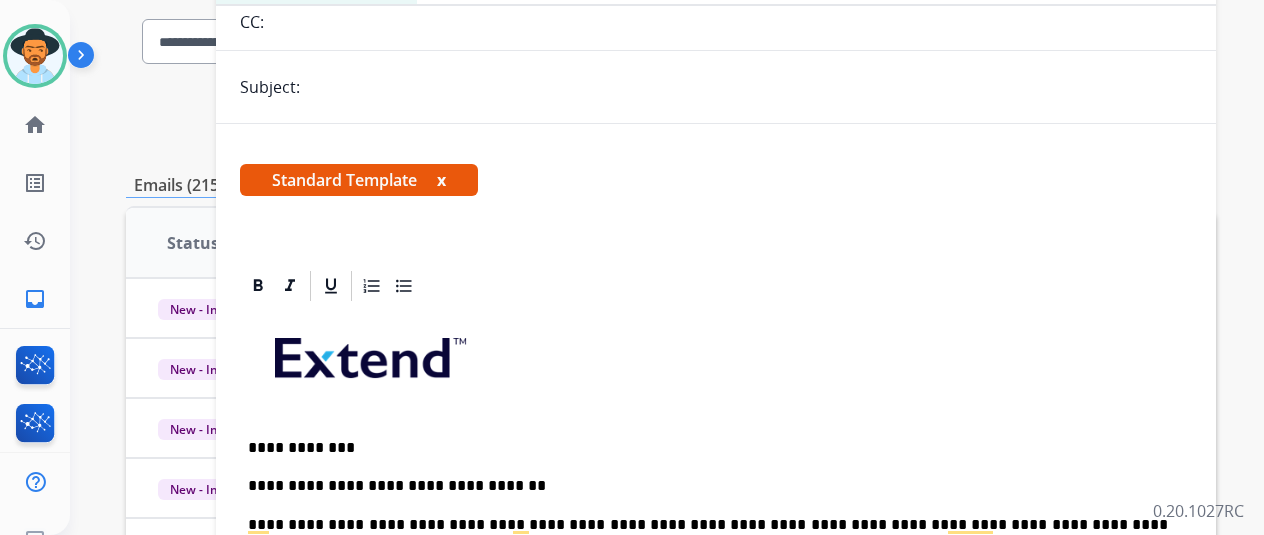 scroll, scrollTop: 206, scrollLeft: 0, axis: vertical 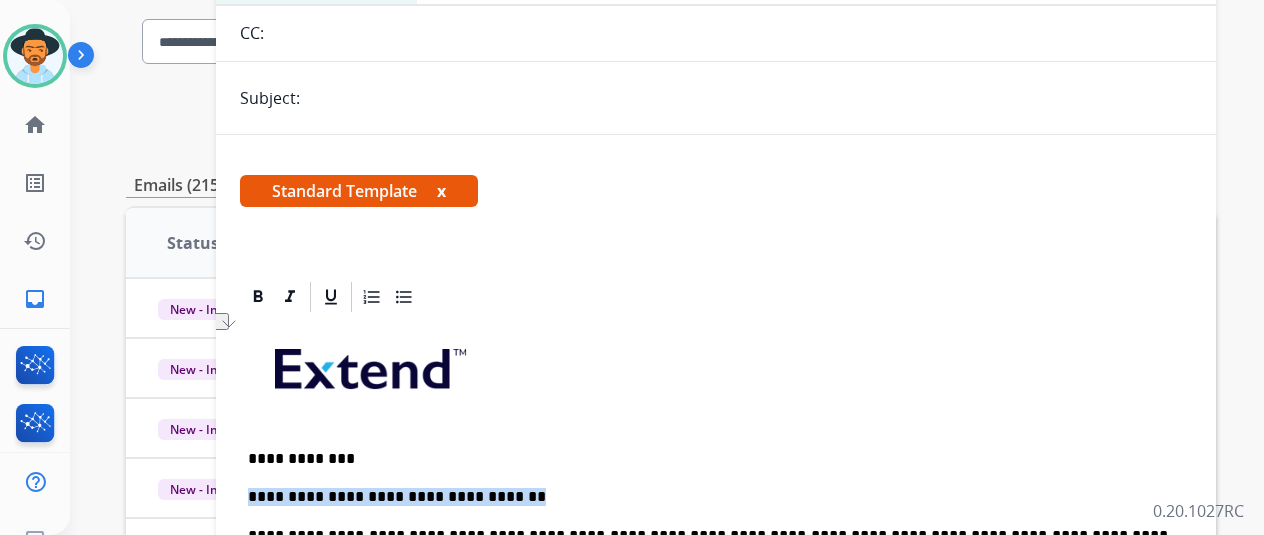 drag, startPoint x: 552, startPoint y: 491, endPoint x: 268, endPoint y: 472, distance: 284.63486 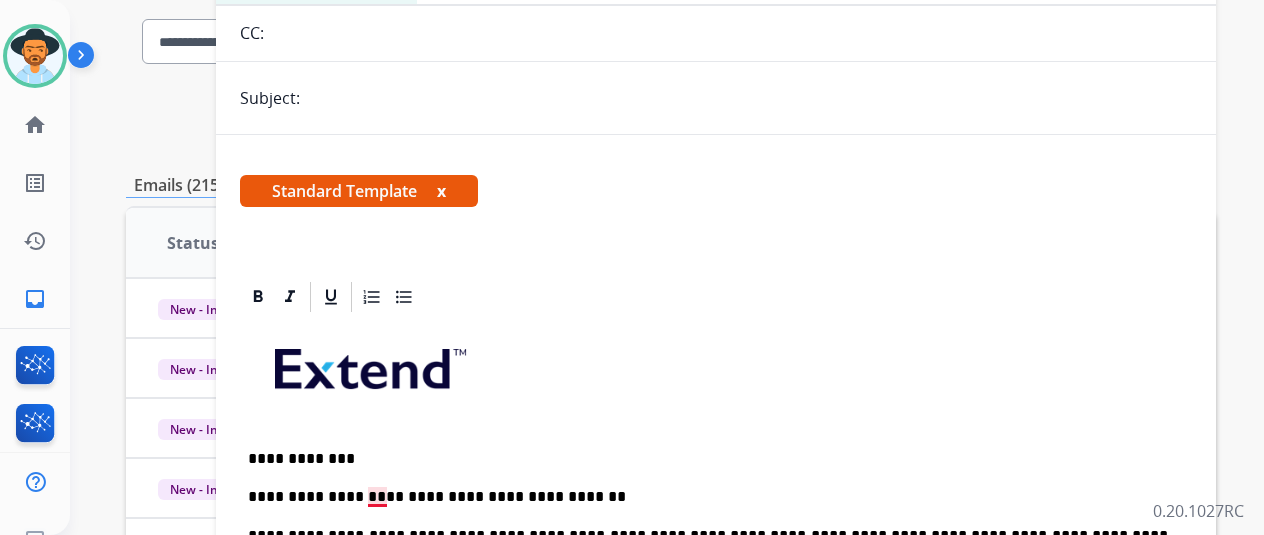 click on "**********" at bounding box center [708, 497] 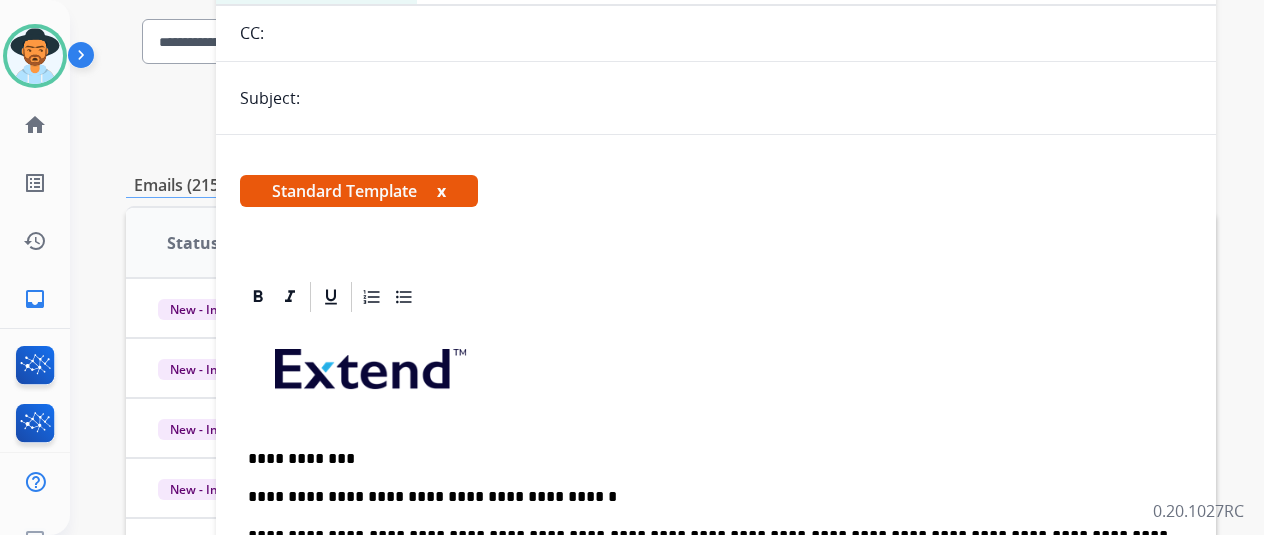 click on "**********" at bounding box center [708, 497] 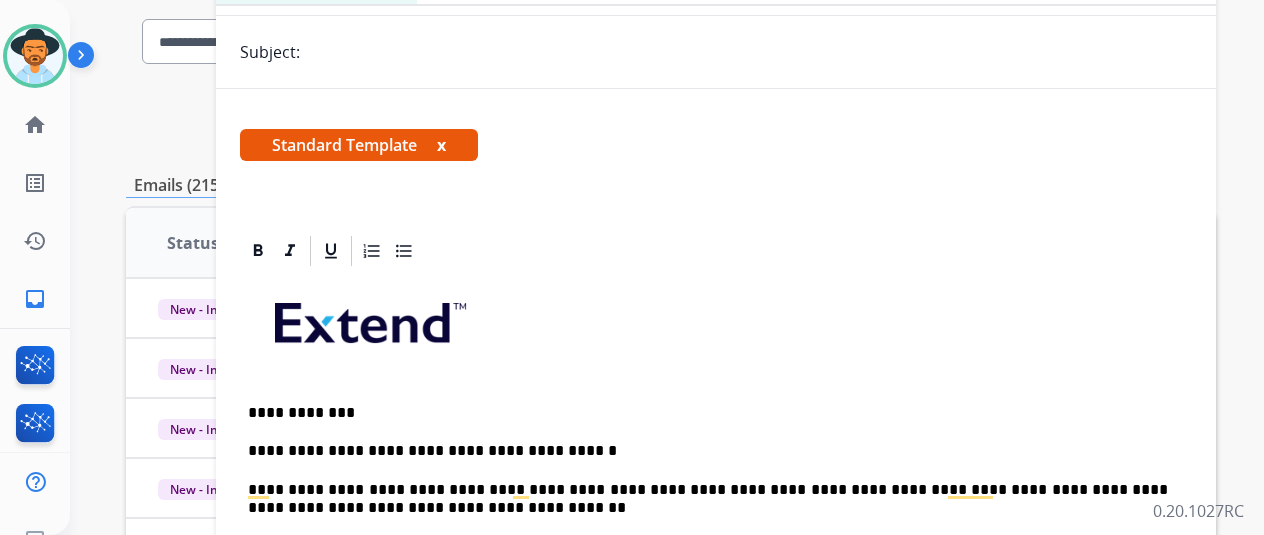 scroll, scrollTop: 306, scrollLeft: 0, axis: vertical 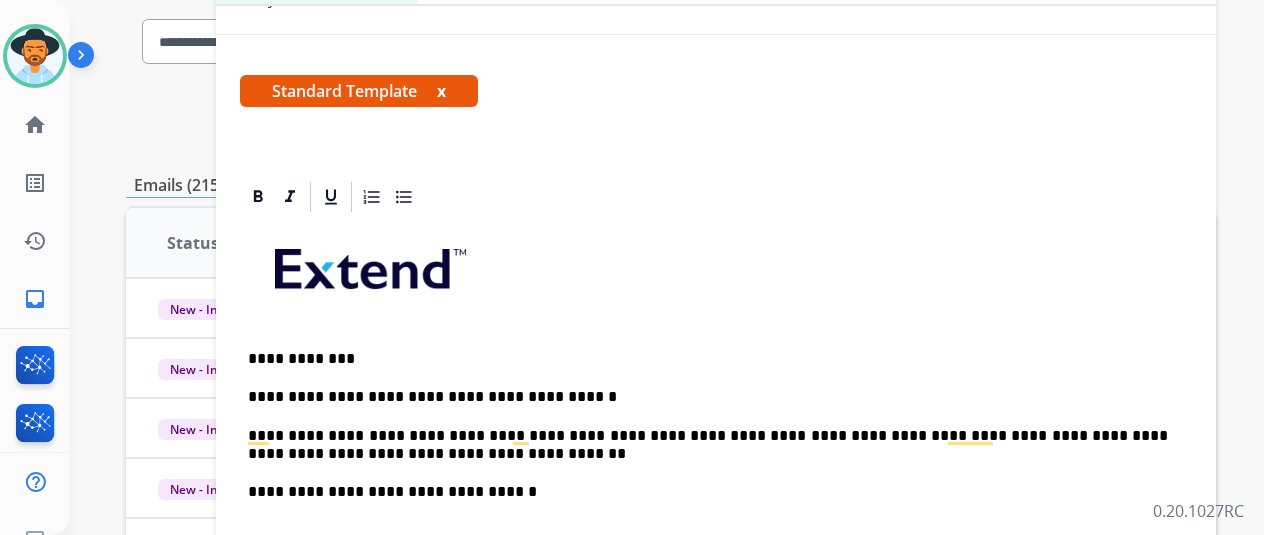 click on "**********" at bounding box center (708, 397) 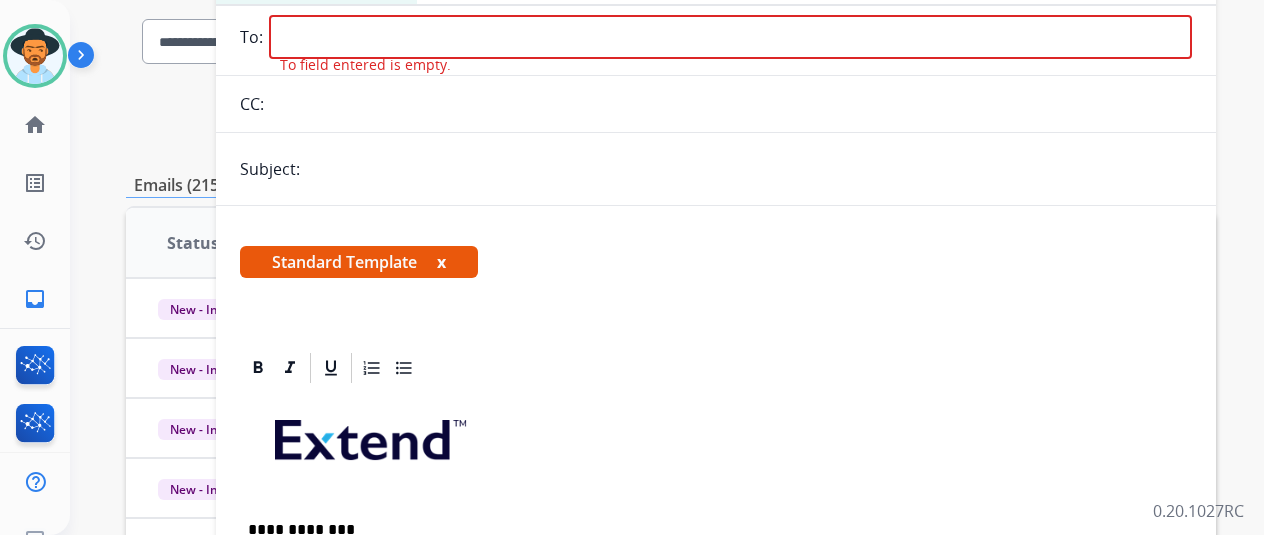 scroll, scrollTop: 0, scrollLeft: 0, axis: both 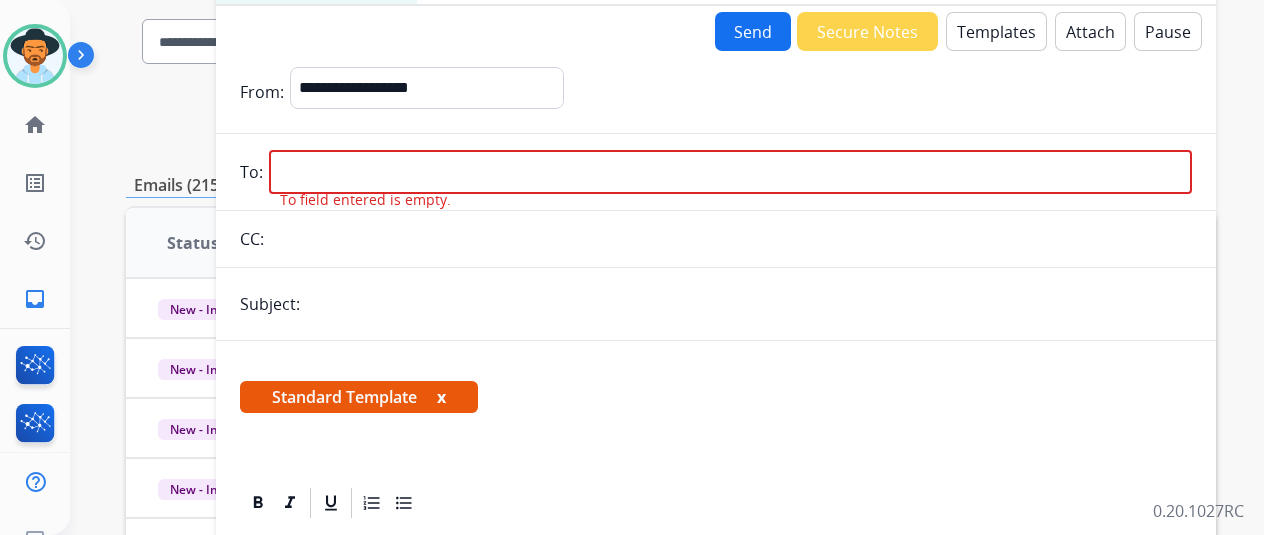 click at bounding box center [730, 172] 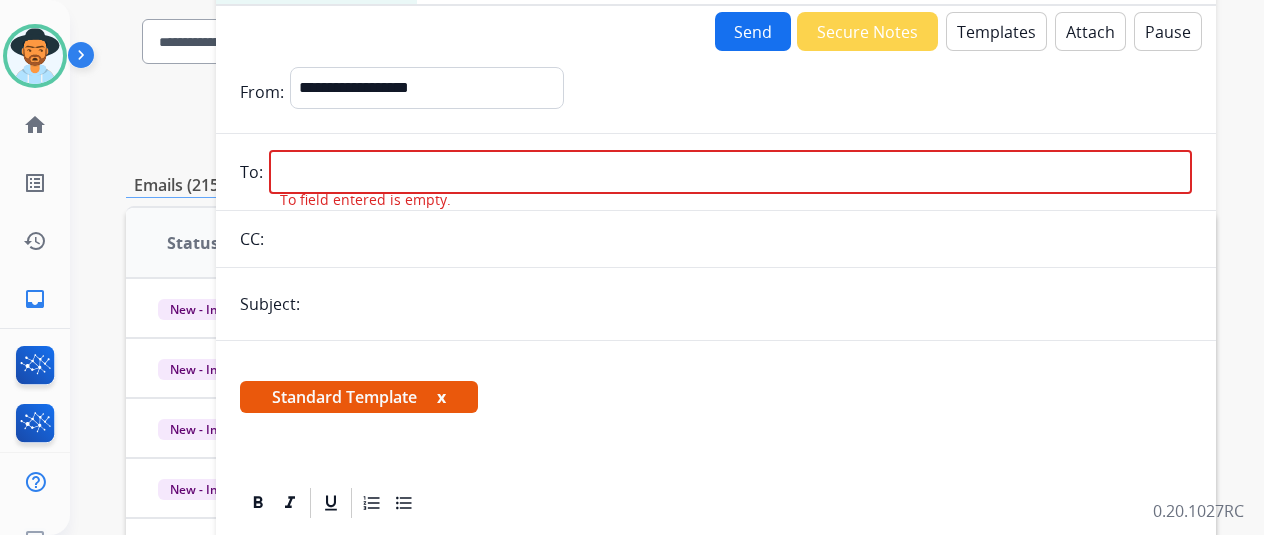 click at bounding box center (730, 172) 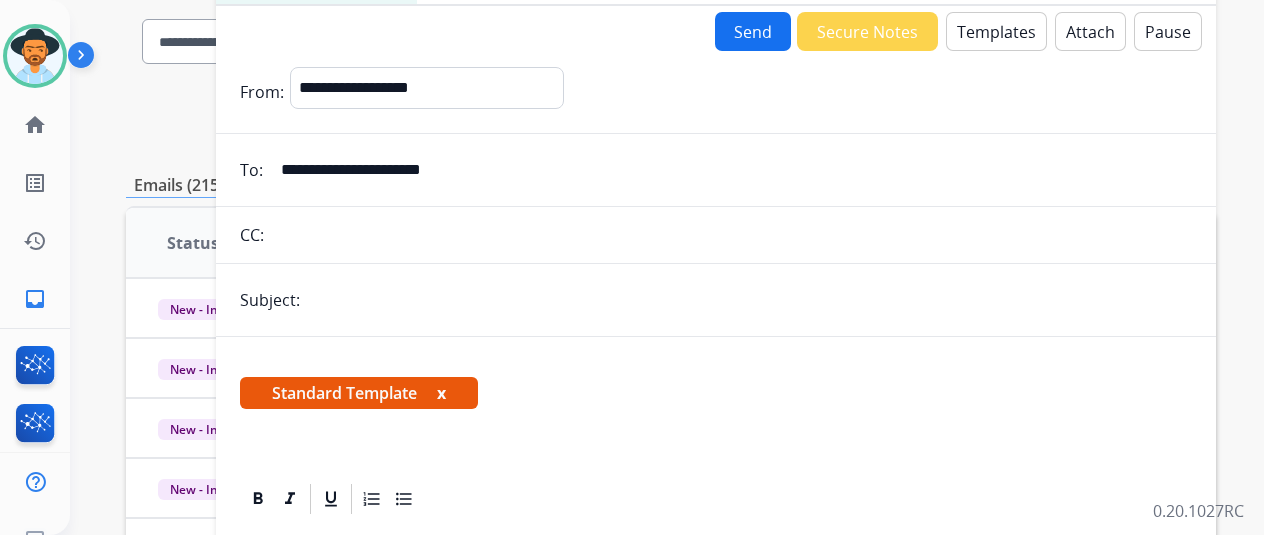 type on "**********" 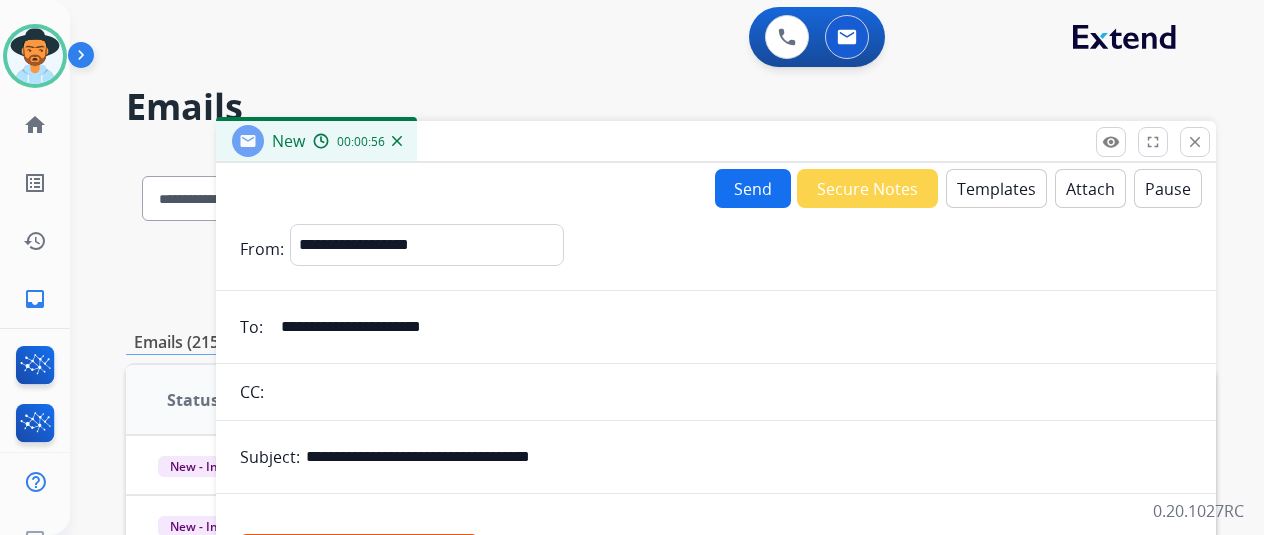 scroll, scrollTop: 0, scrollLeft: 0, axis: both 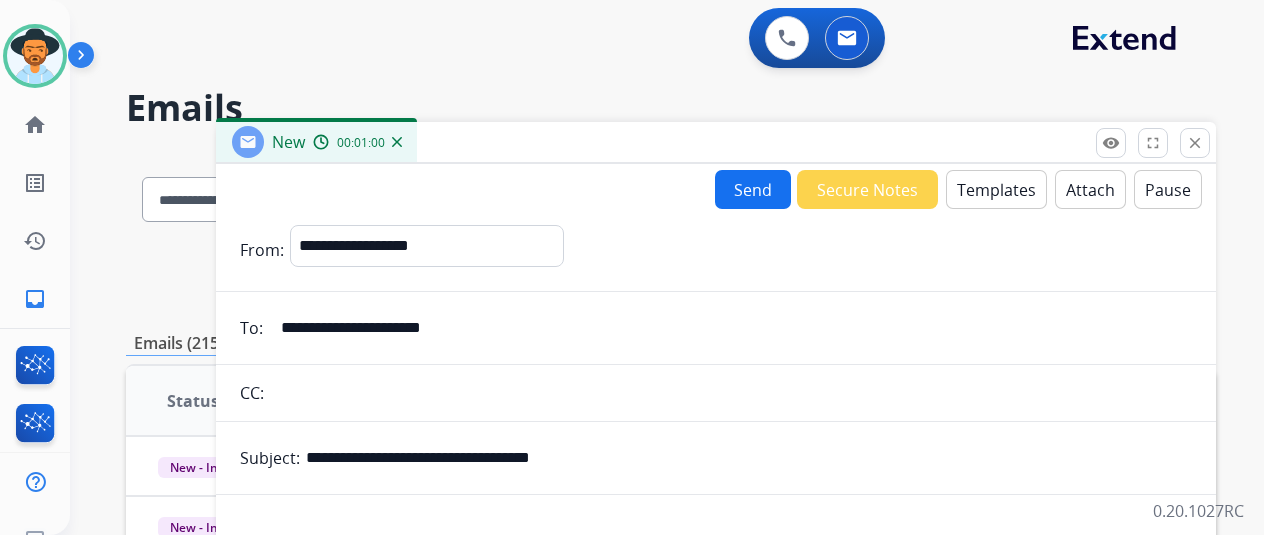 click on "Send" at bounding box center (753, 189) 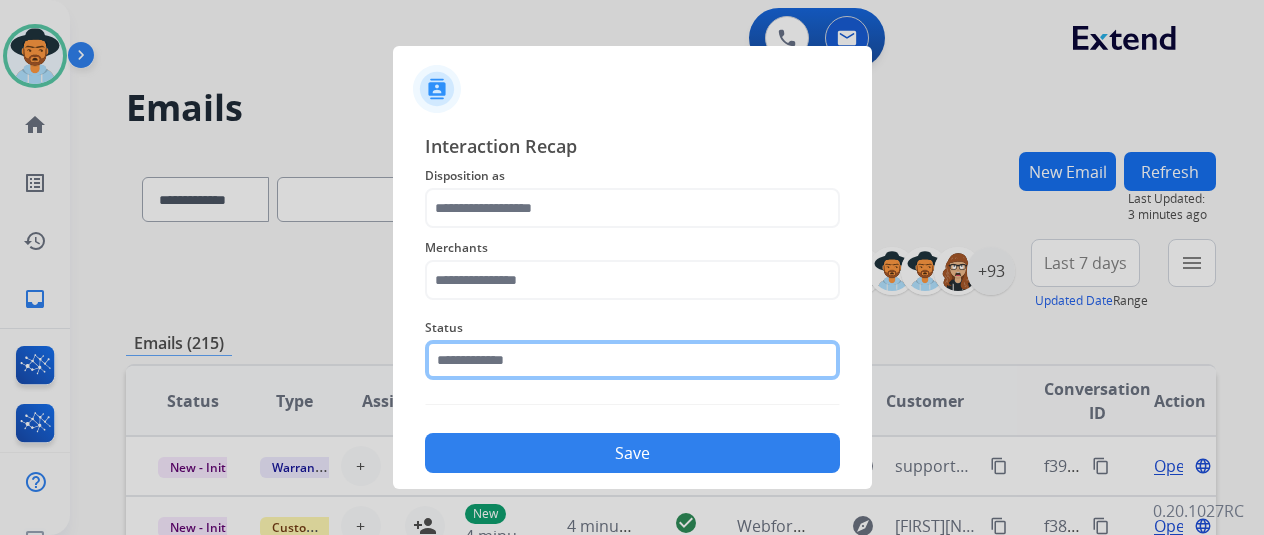 click 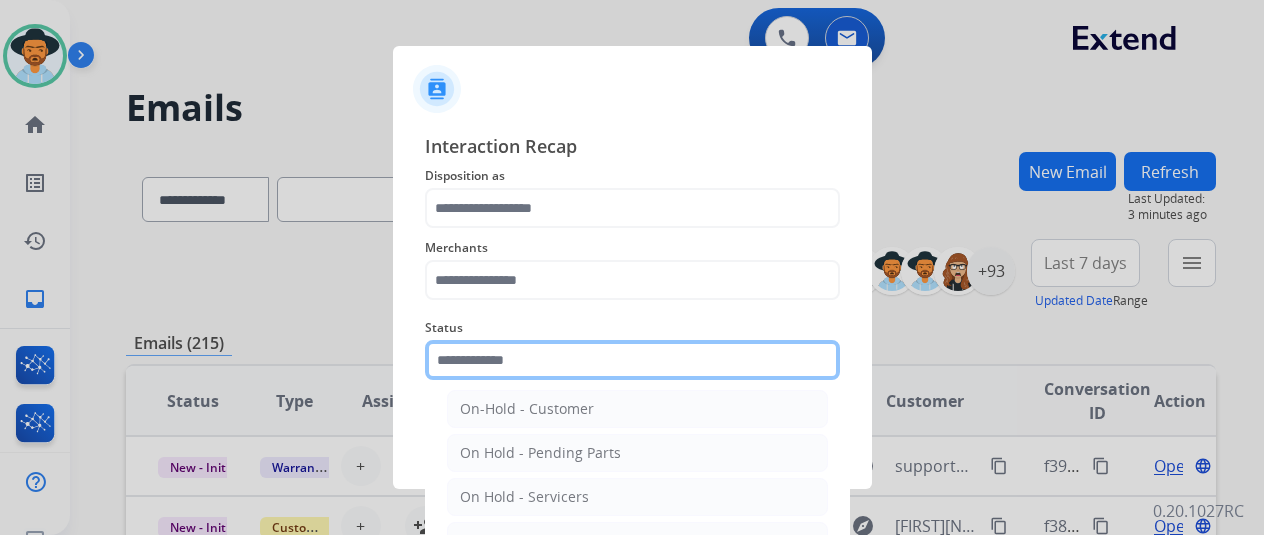 scroll, scrollTop: 114, scrollLeft: 0, axis: vertical 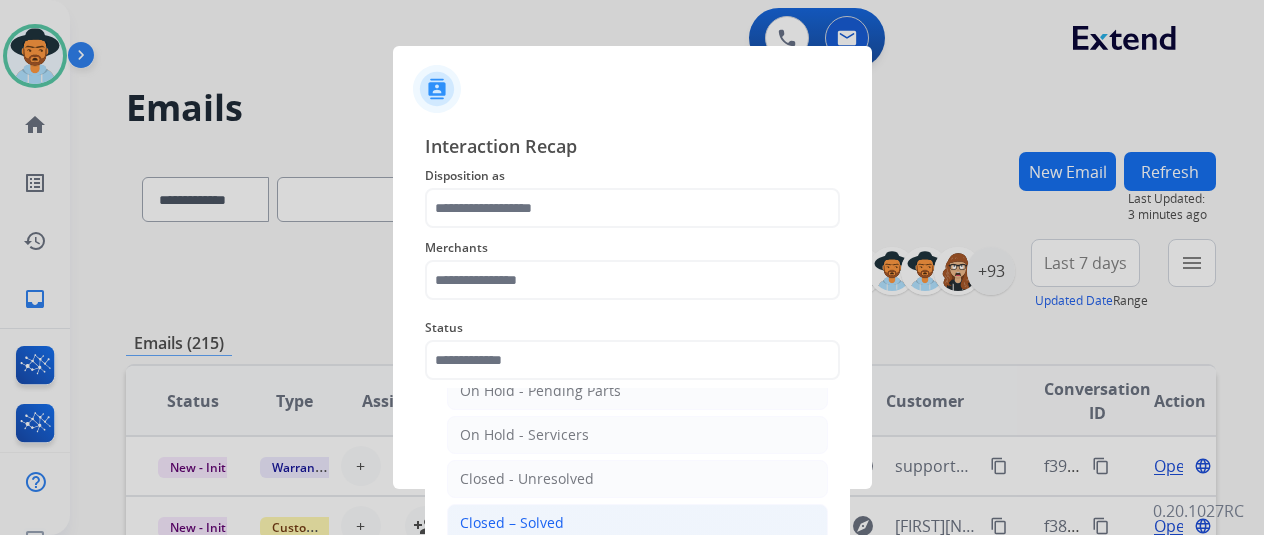 click on "Closed – Solved" 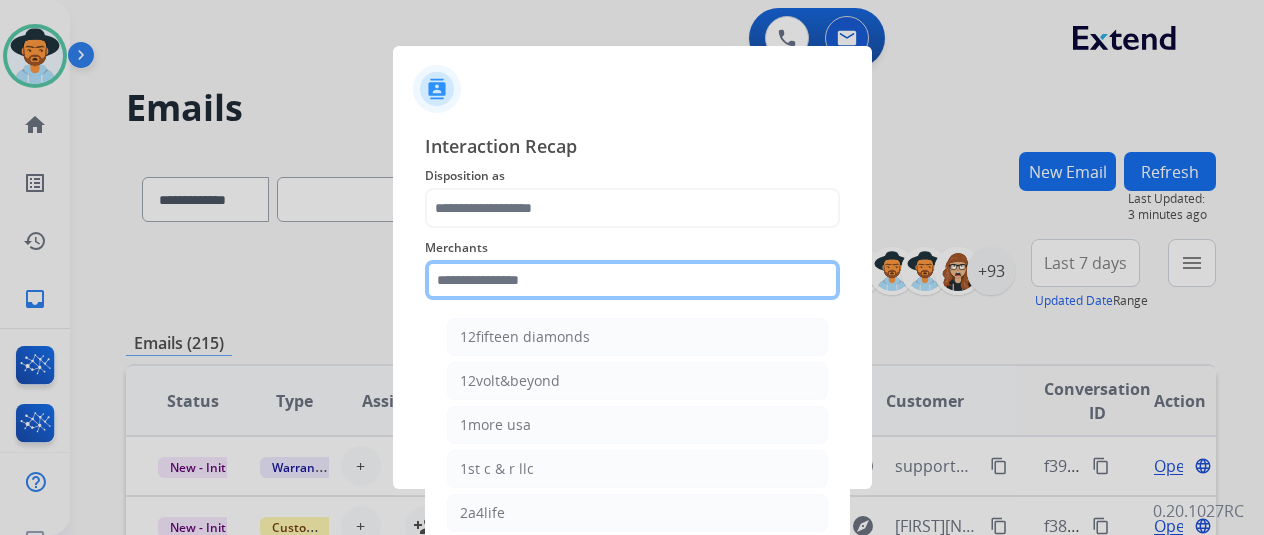 click 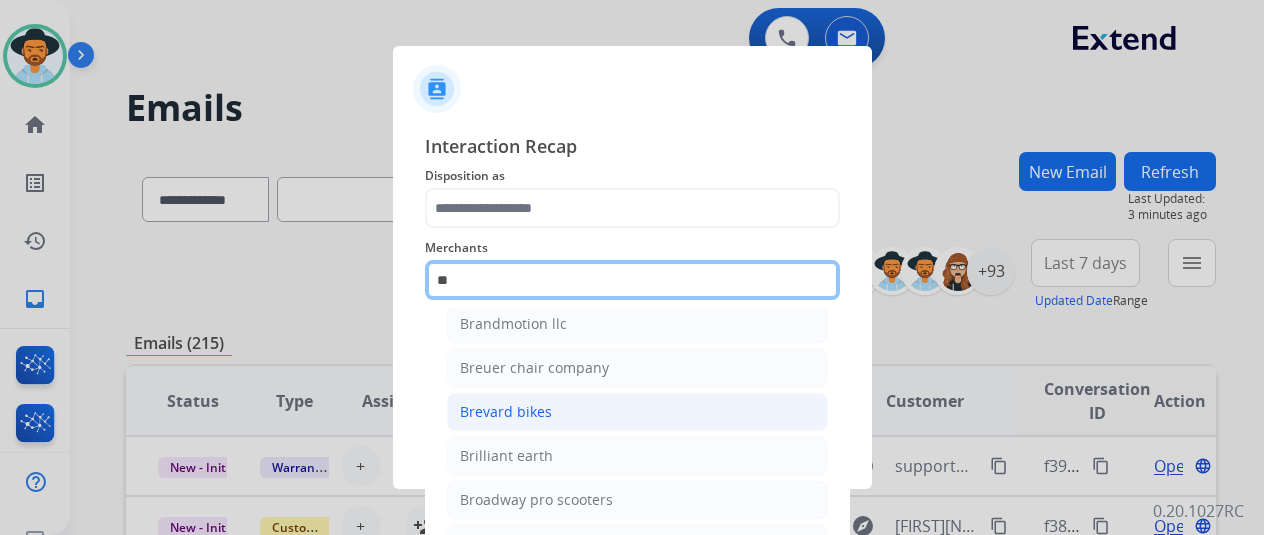 scroll, scrollTop: 157, scrollLeft: 0, axis: vertical 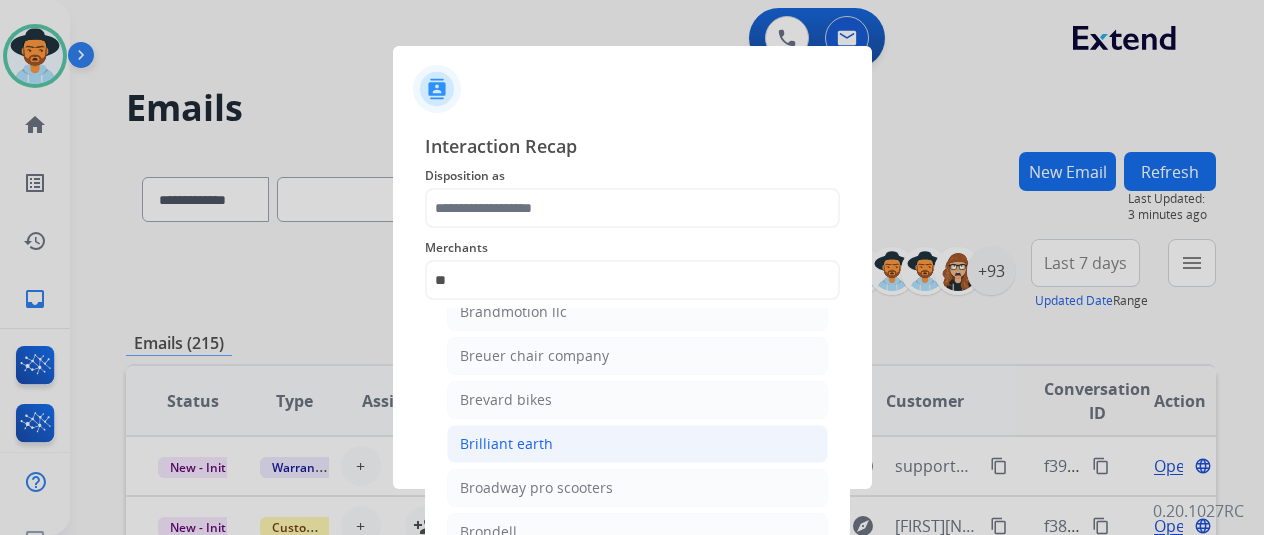 click on "Brilliant earth" 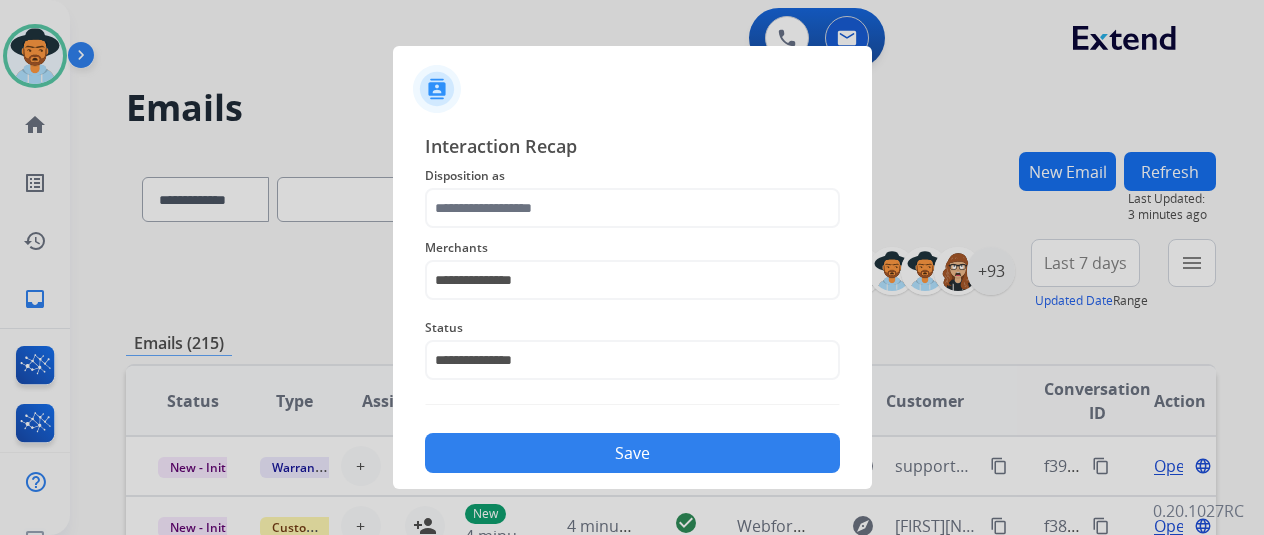 click on "Merchants" 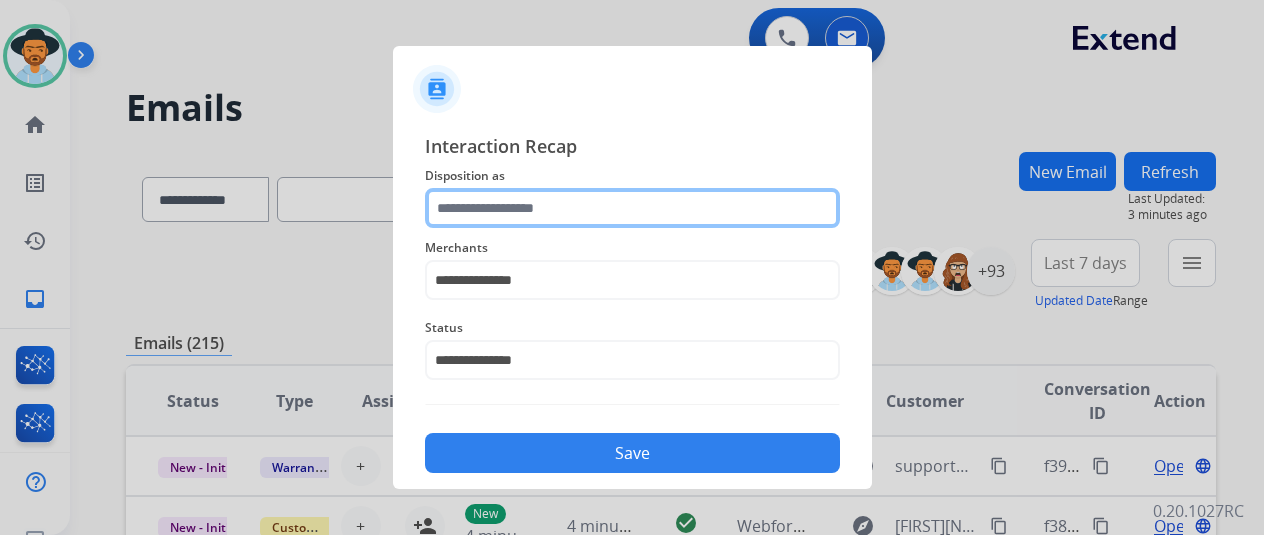 click 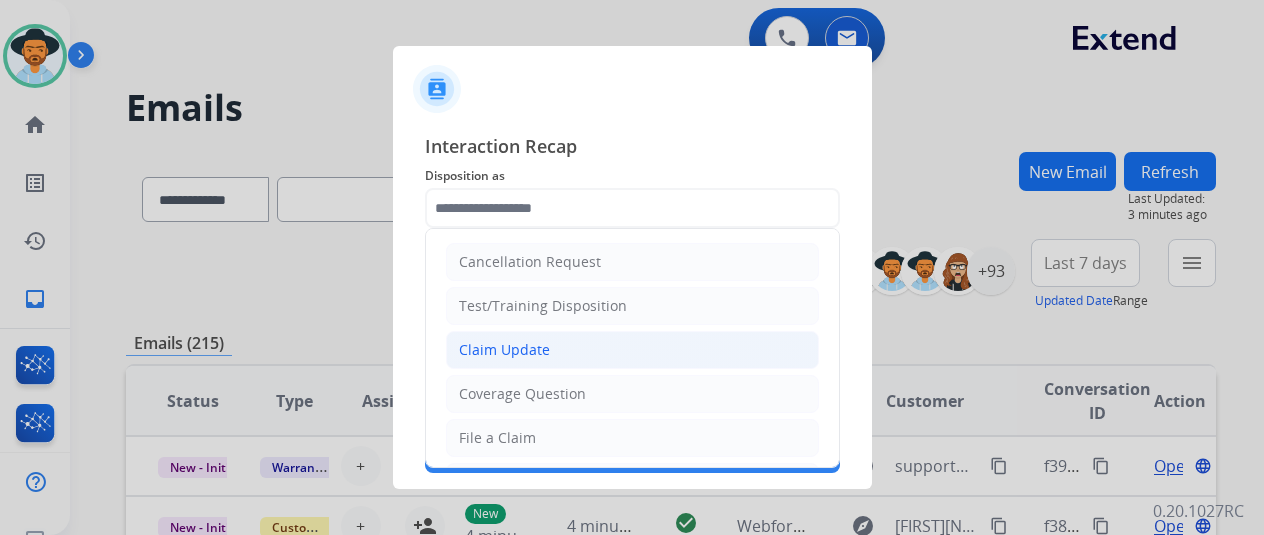 click on "Claim Update" 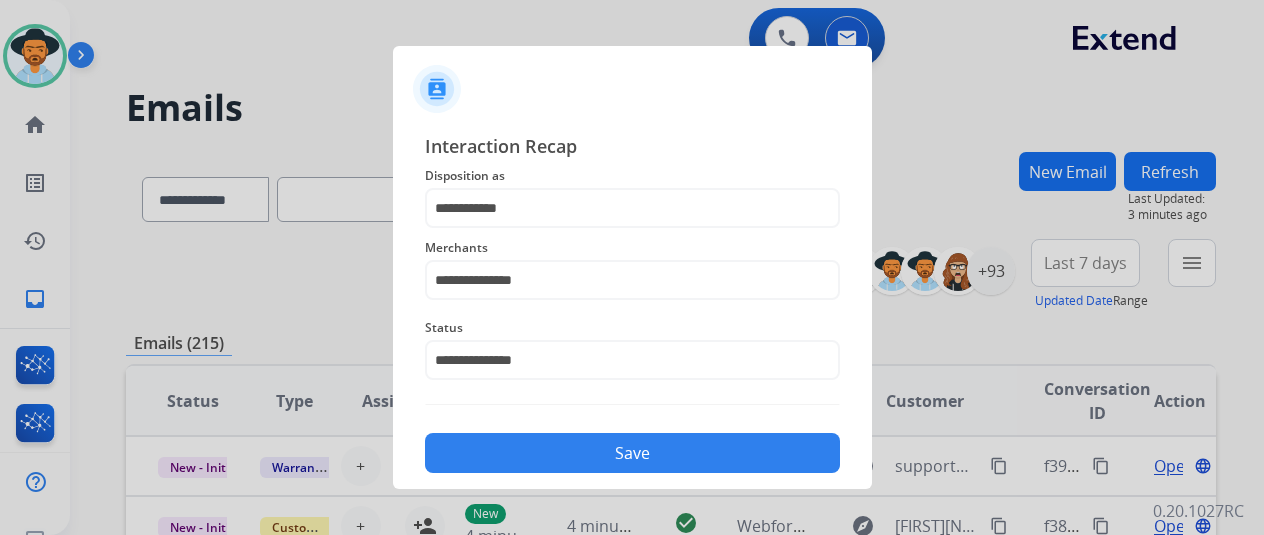 click on "Save" 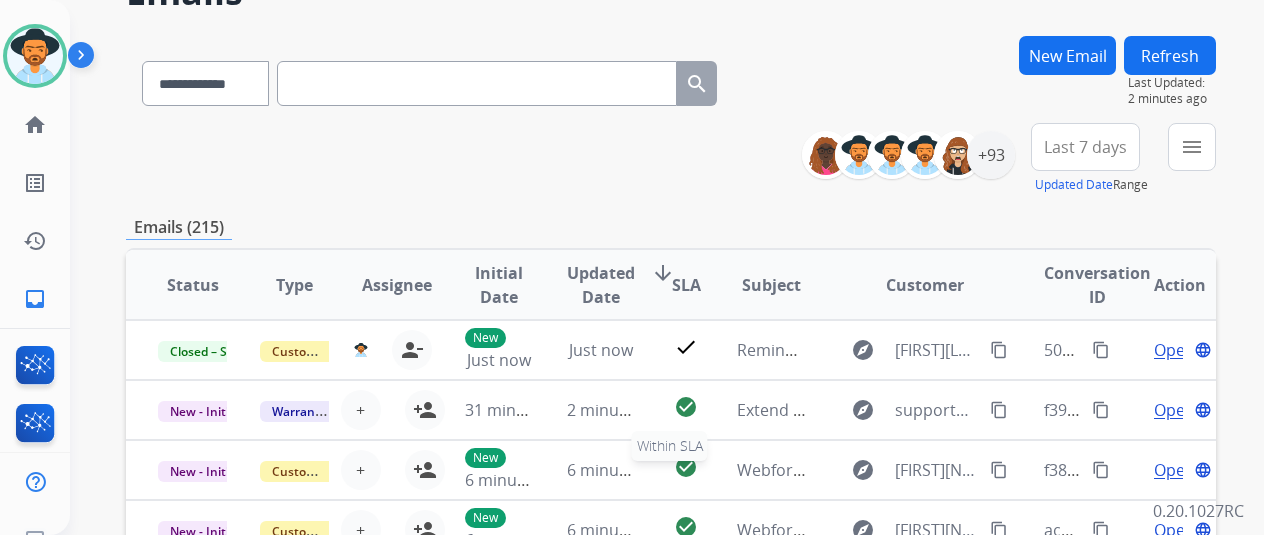 scroll, scrollTop: 100, scrollLeft: 0, axis: vertical 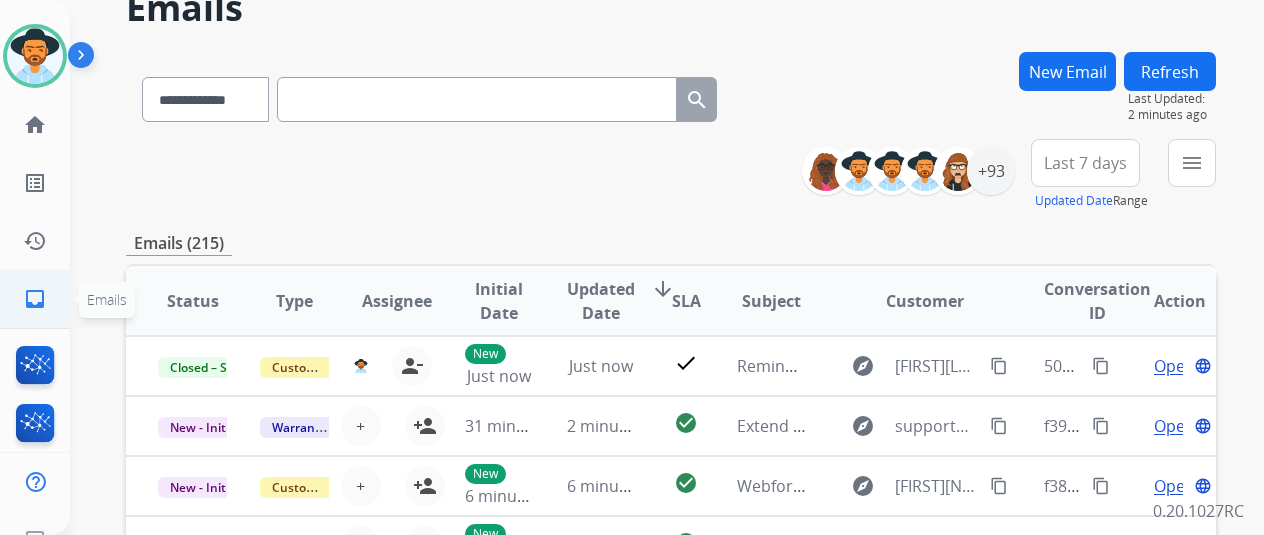 click on "inbox  Emails" 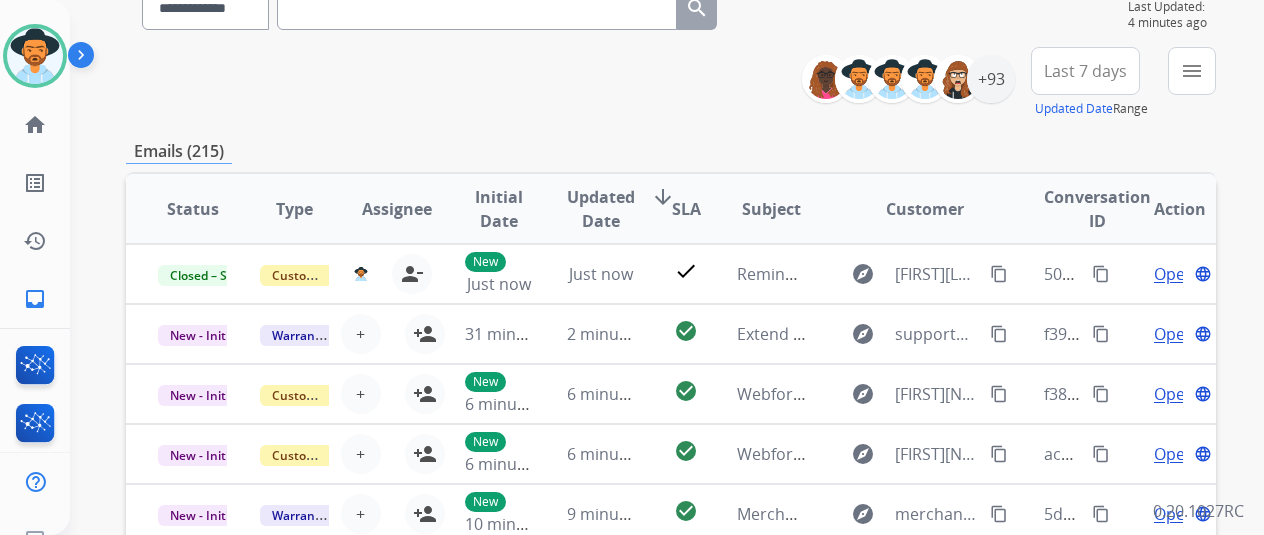 scroll, scrollTop: 86, scrollLeft: 0, axis: vertical 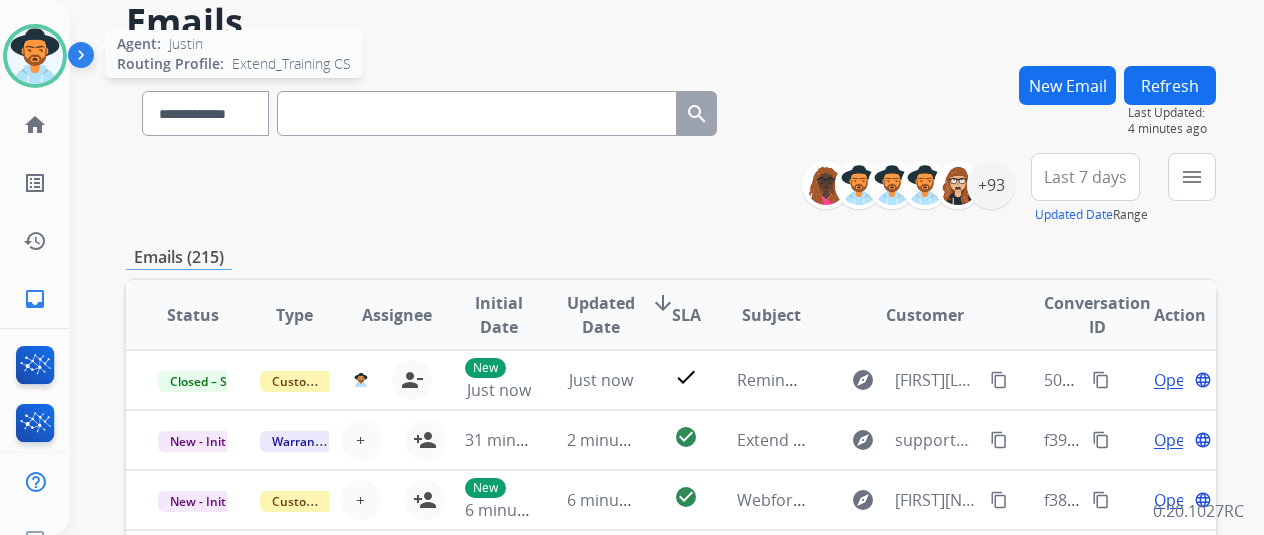 click at bounding box center [35, 56] 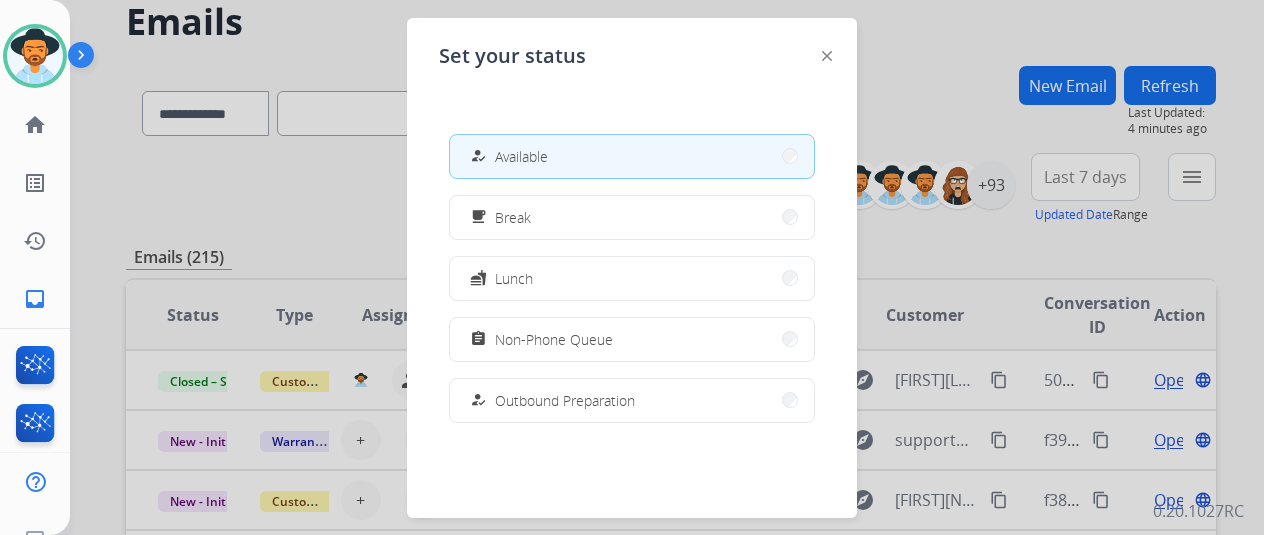 click on "how_to_reg Available" at bounding box center [632, 156] 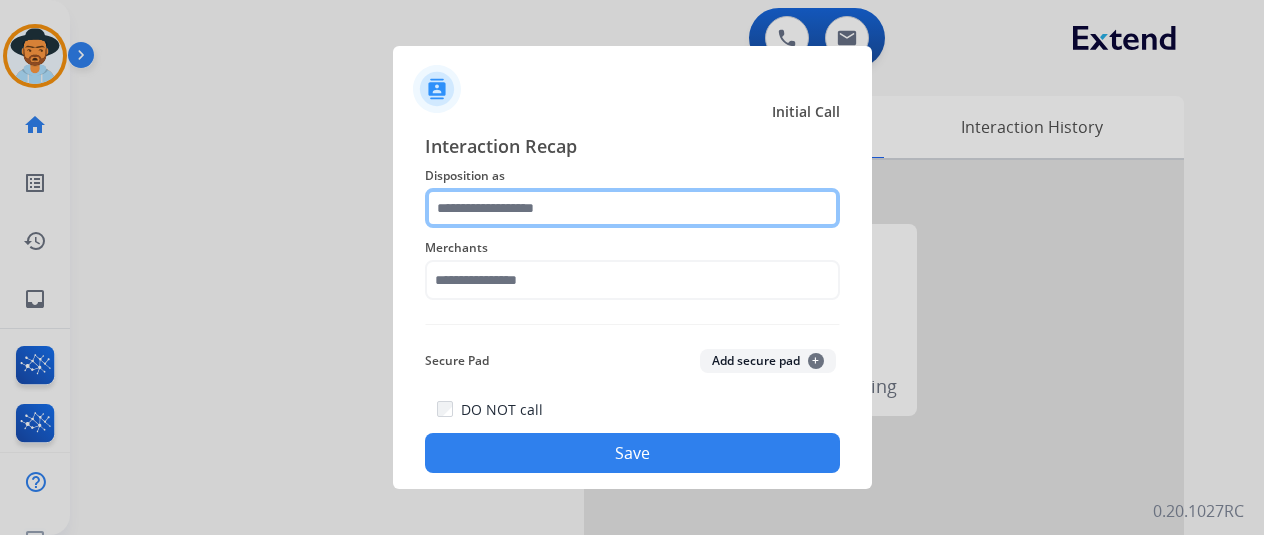 click 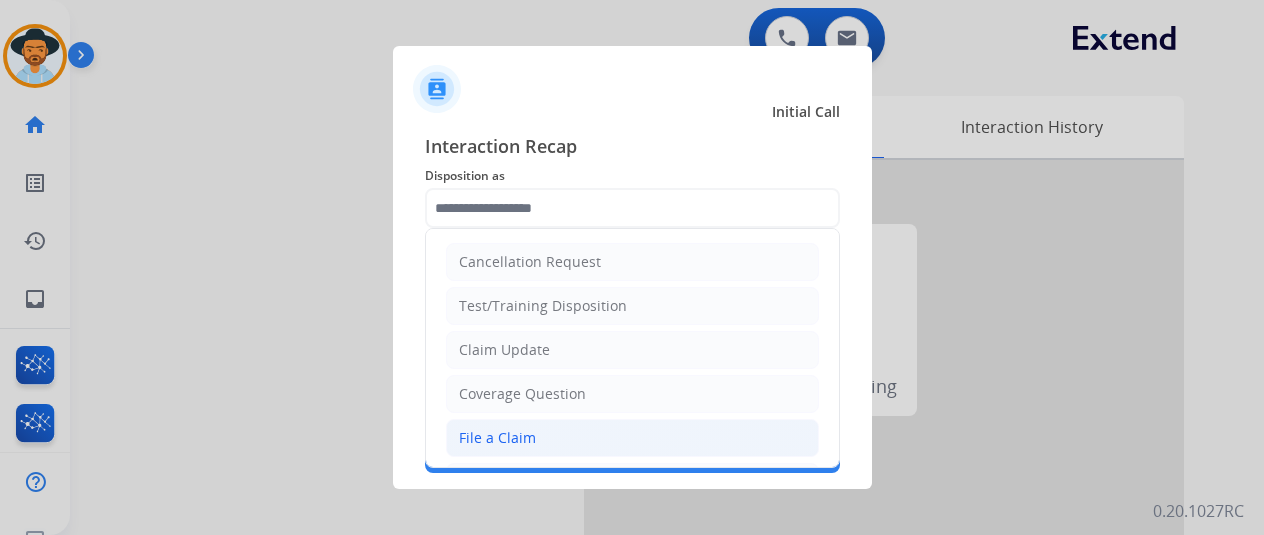 click on "File a Claim" 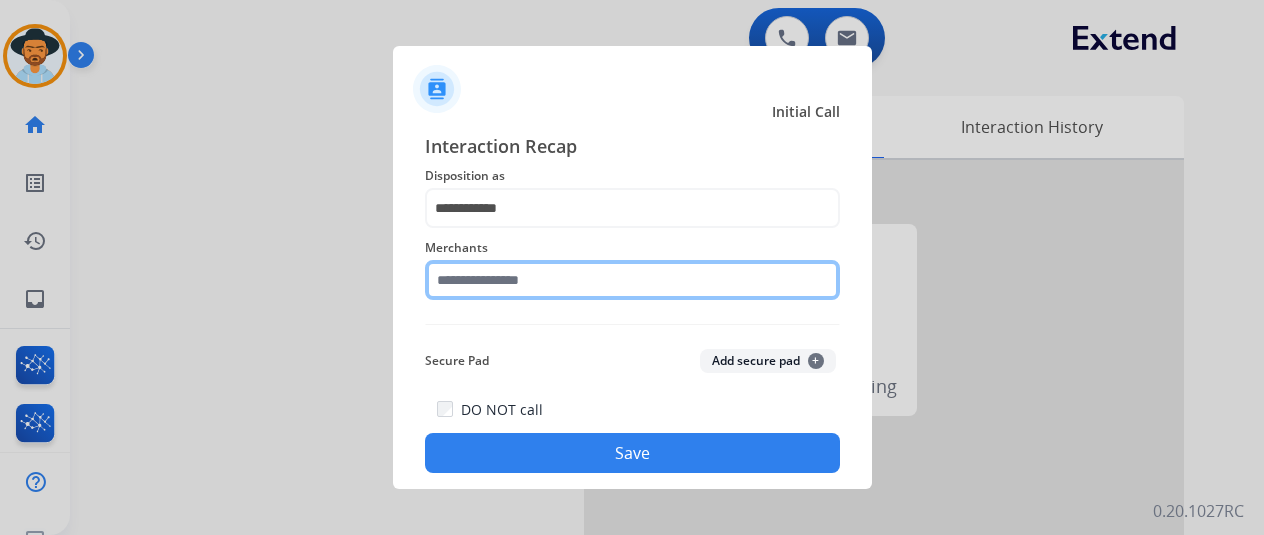 click 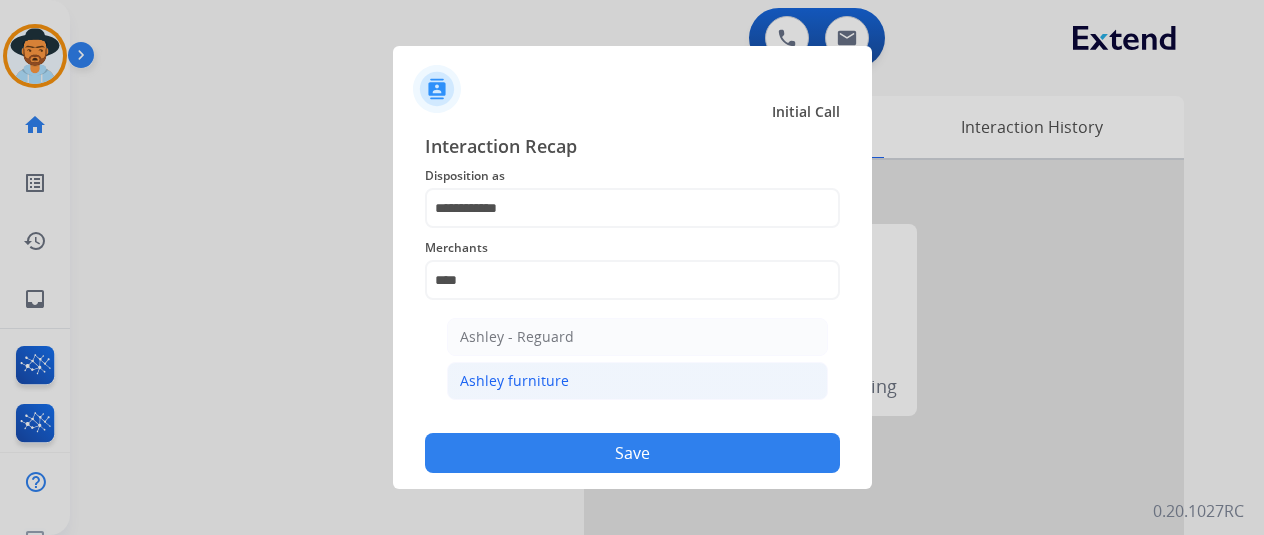 click on "Ashley furniture" 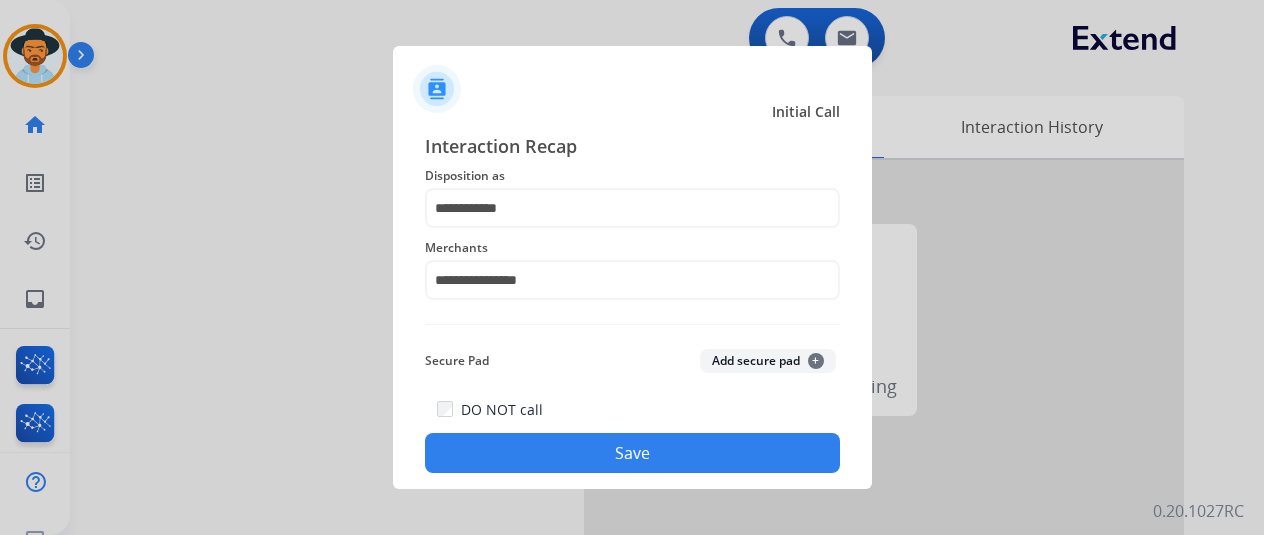 click on "Save" 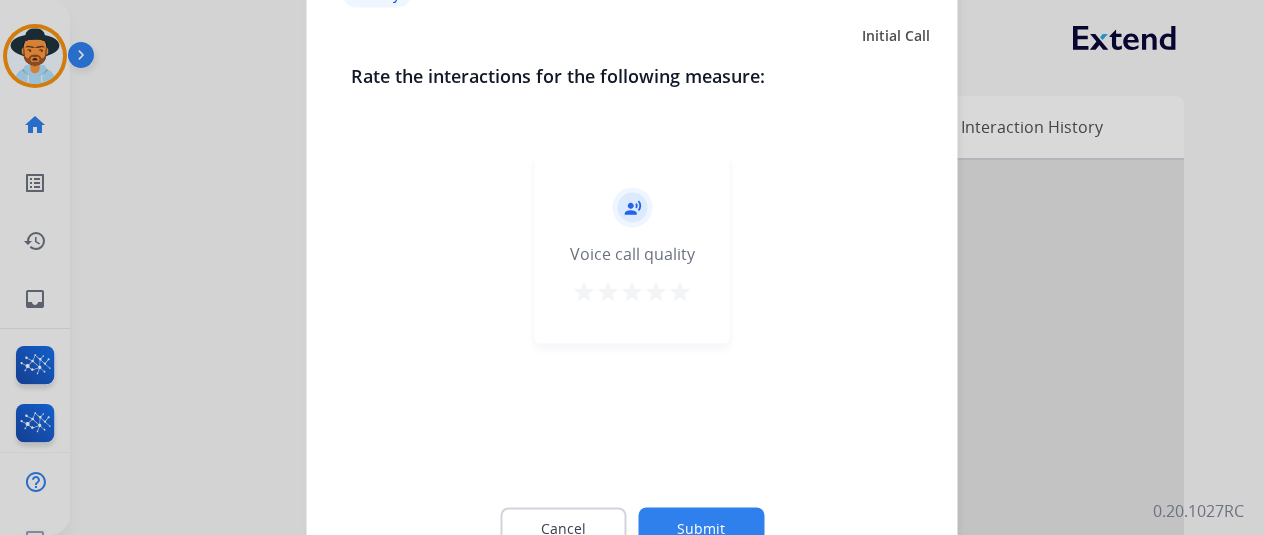 click on "star" at bounding box center (680, 291) 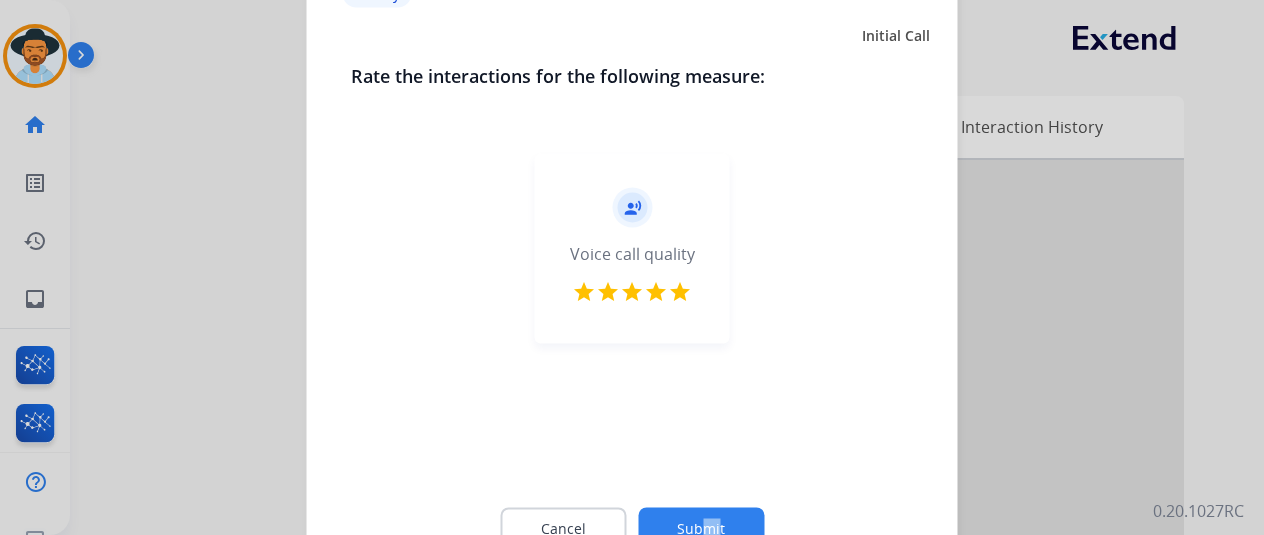 drag, startPoint x: 702, startPoint y: 495, endPoint x: 719, endPoint y: 517, distance: 27.802877 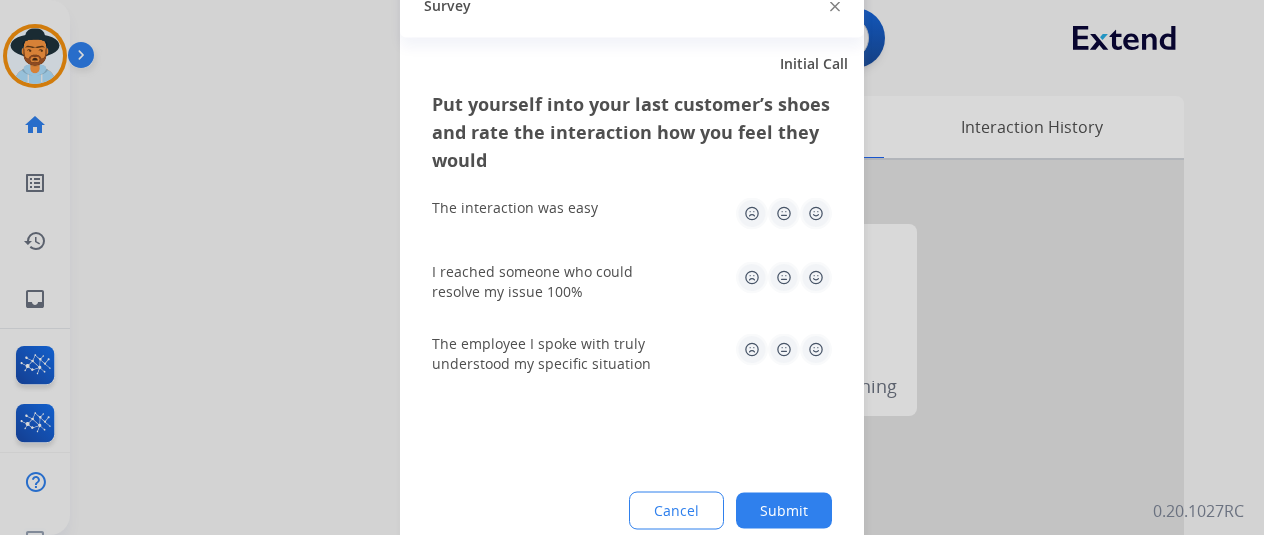 click on "I reached someone who could resolve my issue 100%" 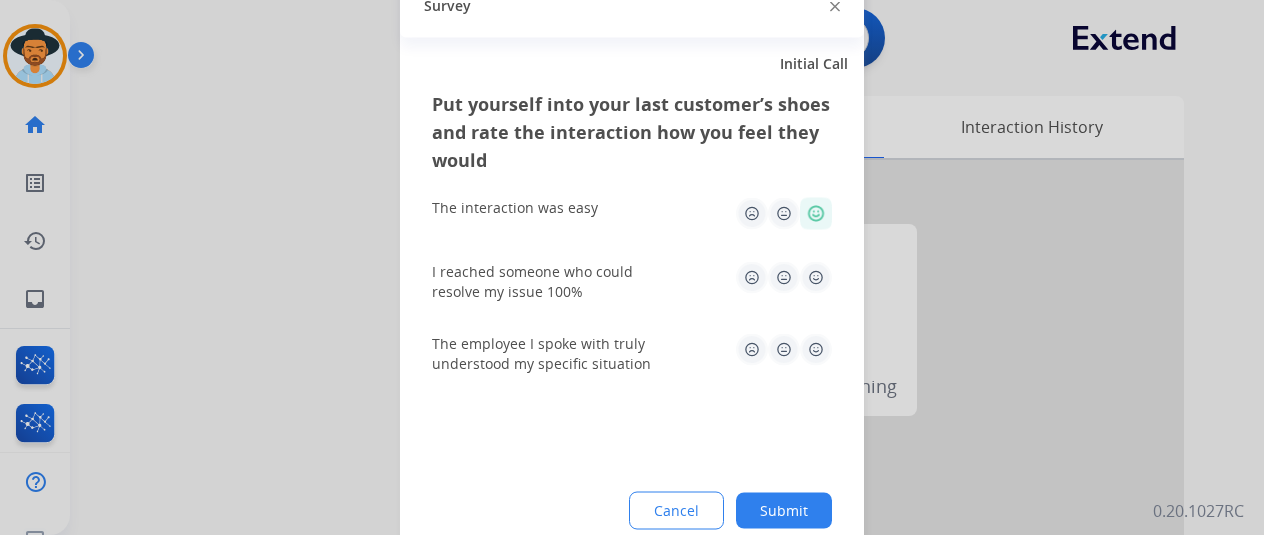 drag, startPoint x: 814, startPoint y: 297, endPoint x: 824, endPoint y: 283, distance: 17.20465 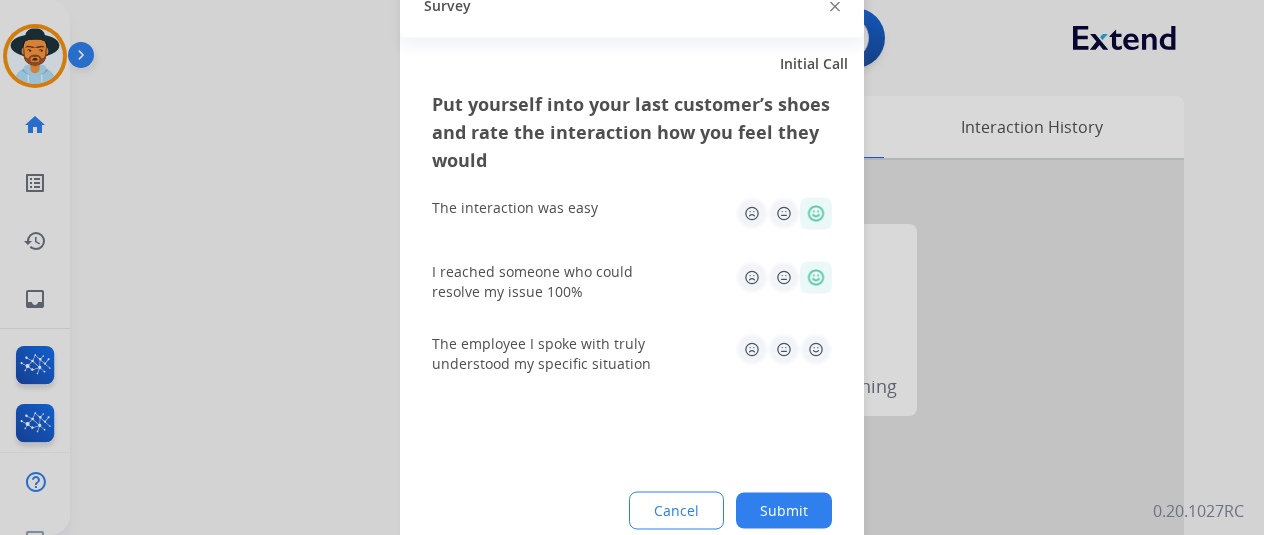 click 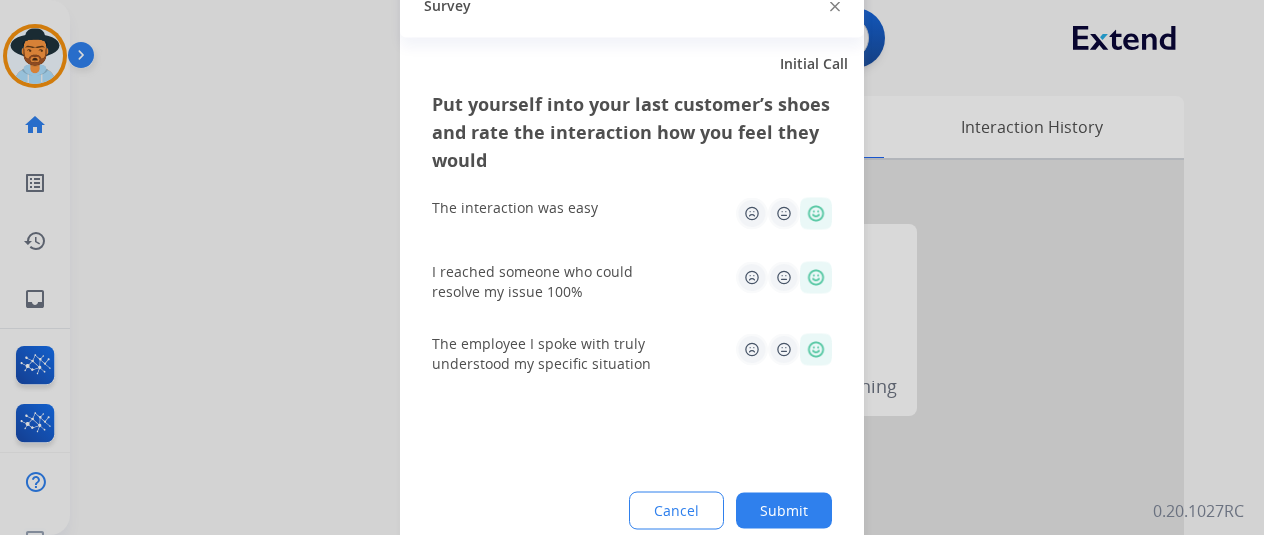 click on "Submit" 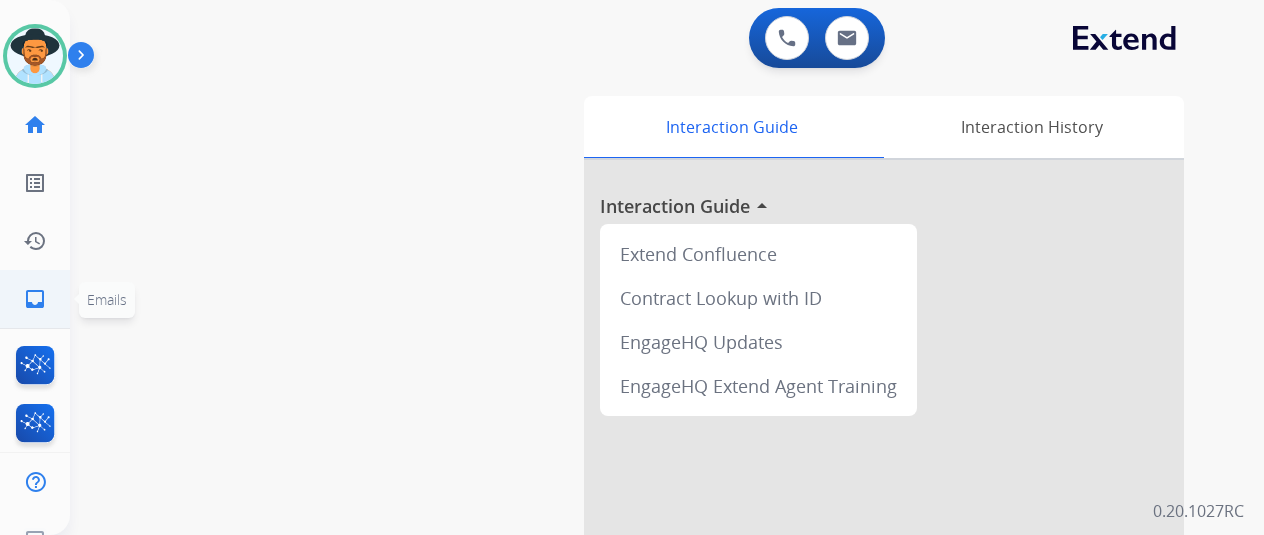 click on "inbox" 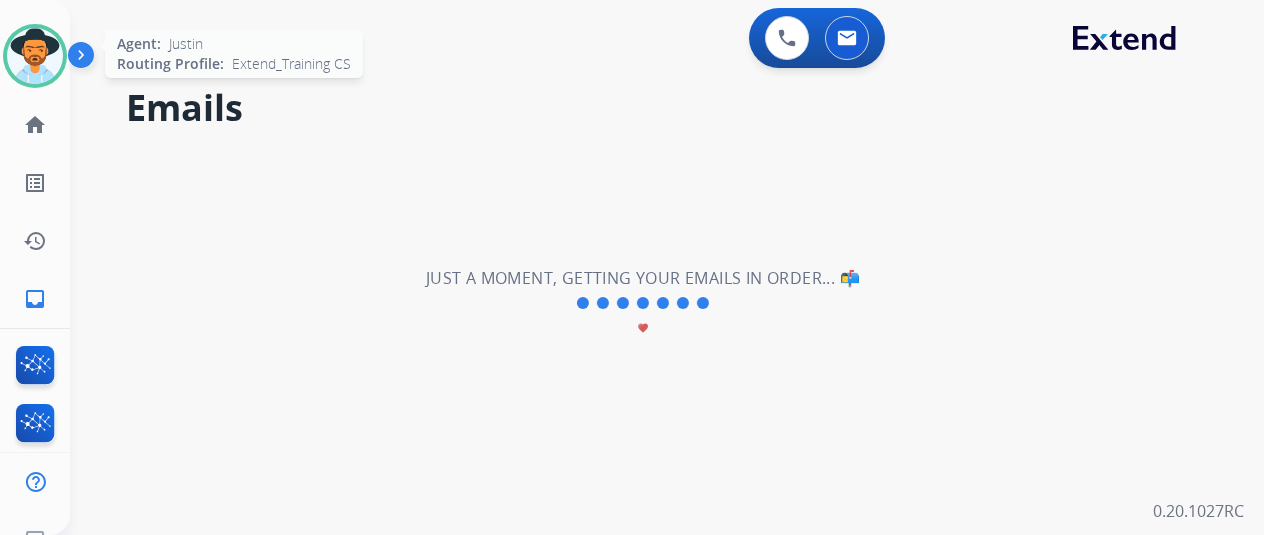 click at bounding box center [35, 56] 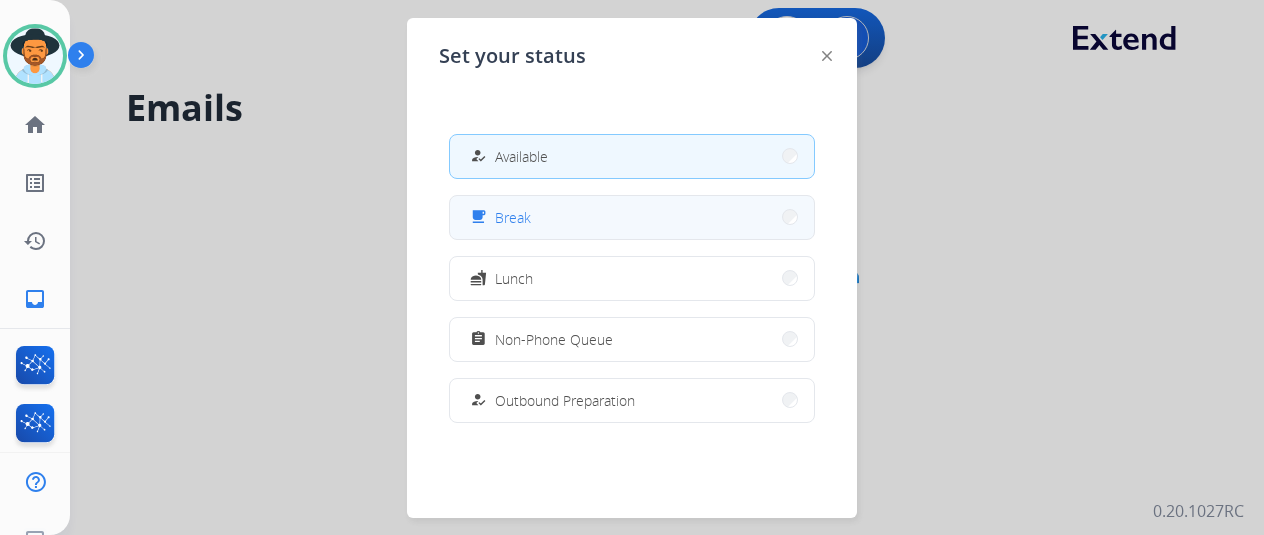 click on "free_breakfast Break" at bounding box center [632, 217] 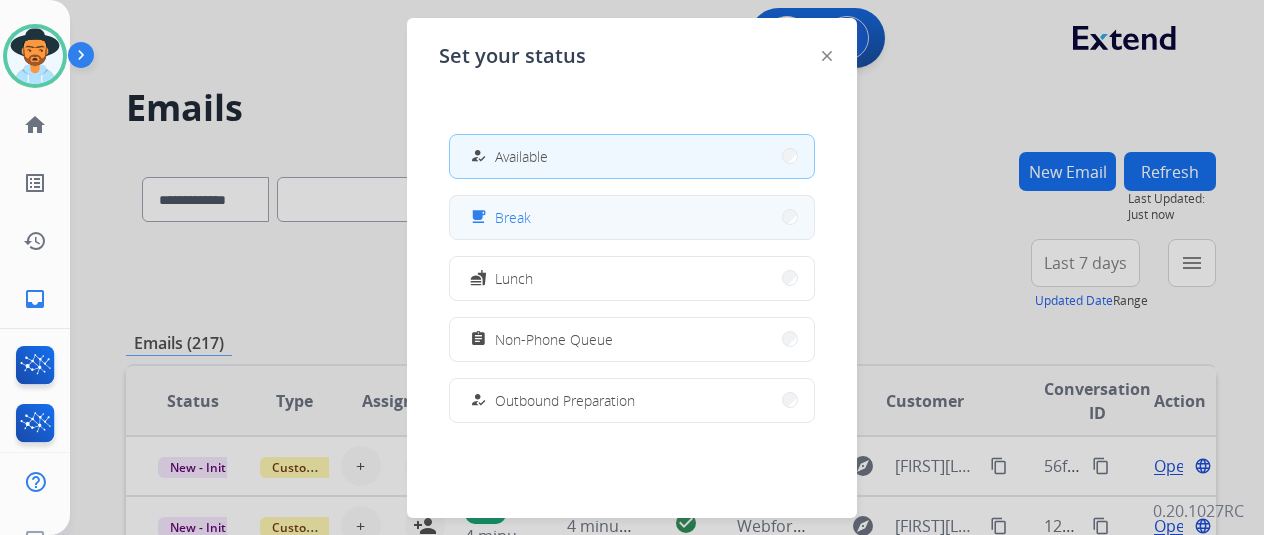 click on "free_breakfast Break" at bounding box center [632, 217] 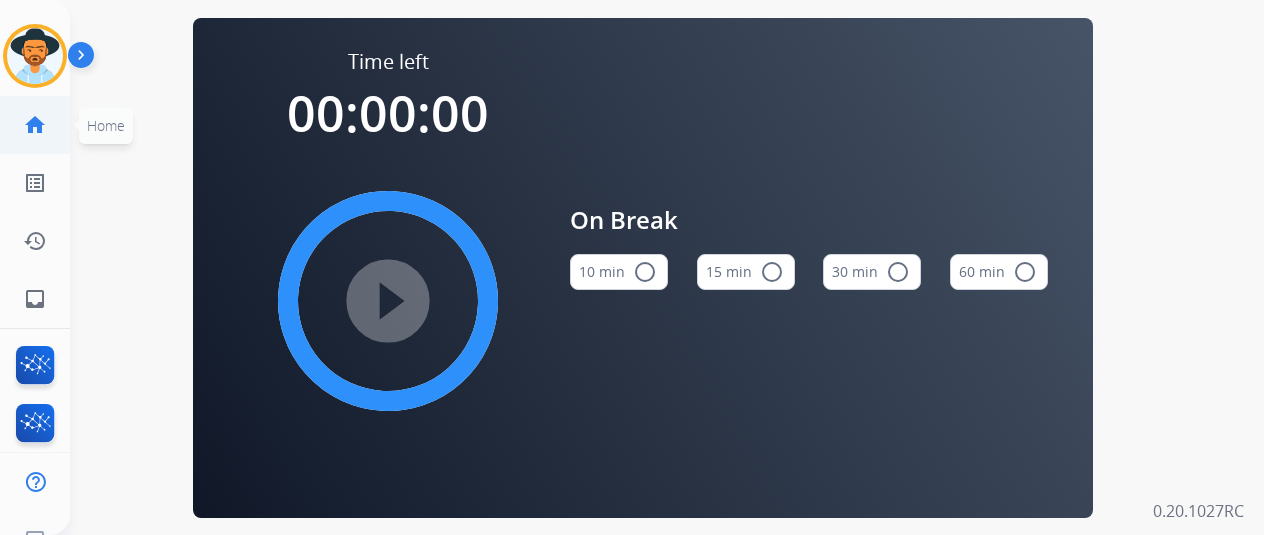 click on "home  Home  Home" at bounding box center (35, 125) 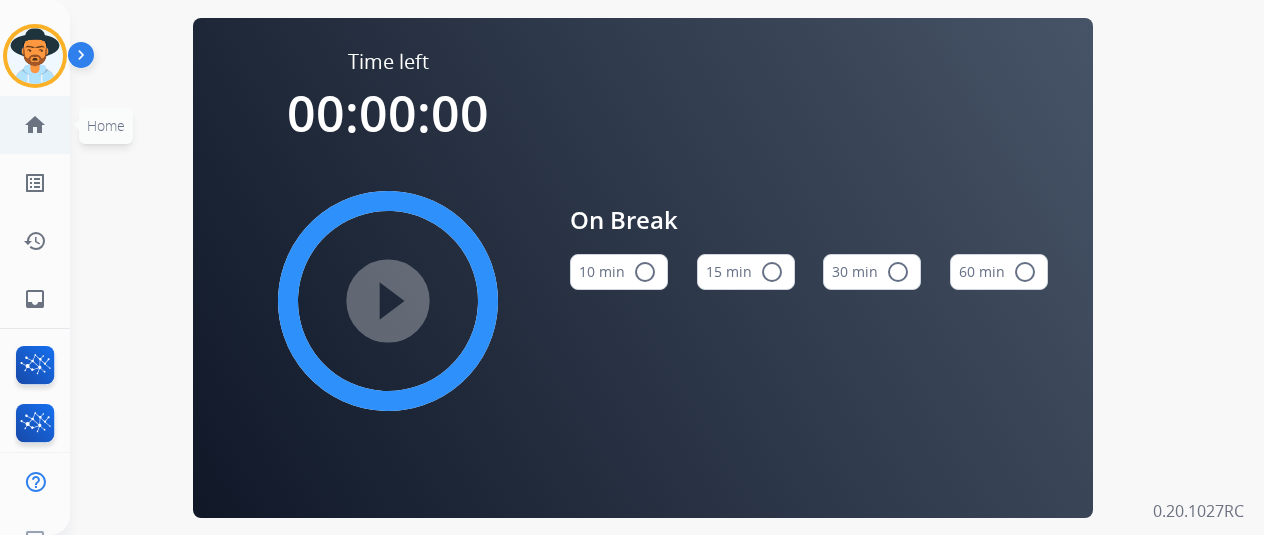 drag, startPoint x: 78, startPoint y: 136, endPoint x: 39, endPoint y: 135, distance: 39.012817 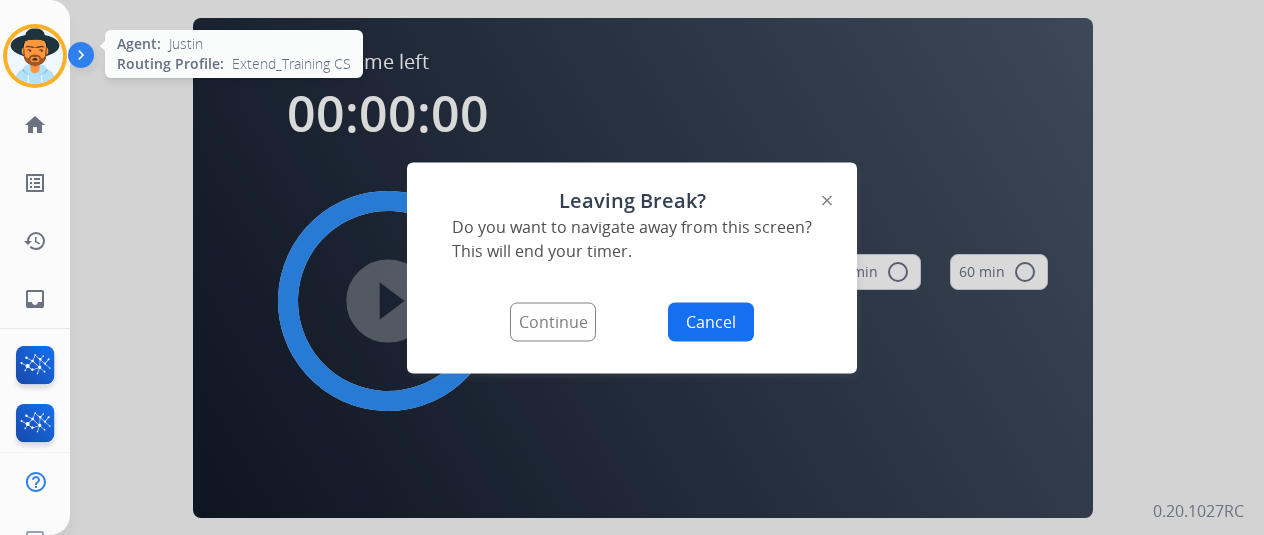 click at bounding box center (35, 56) 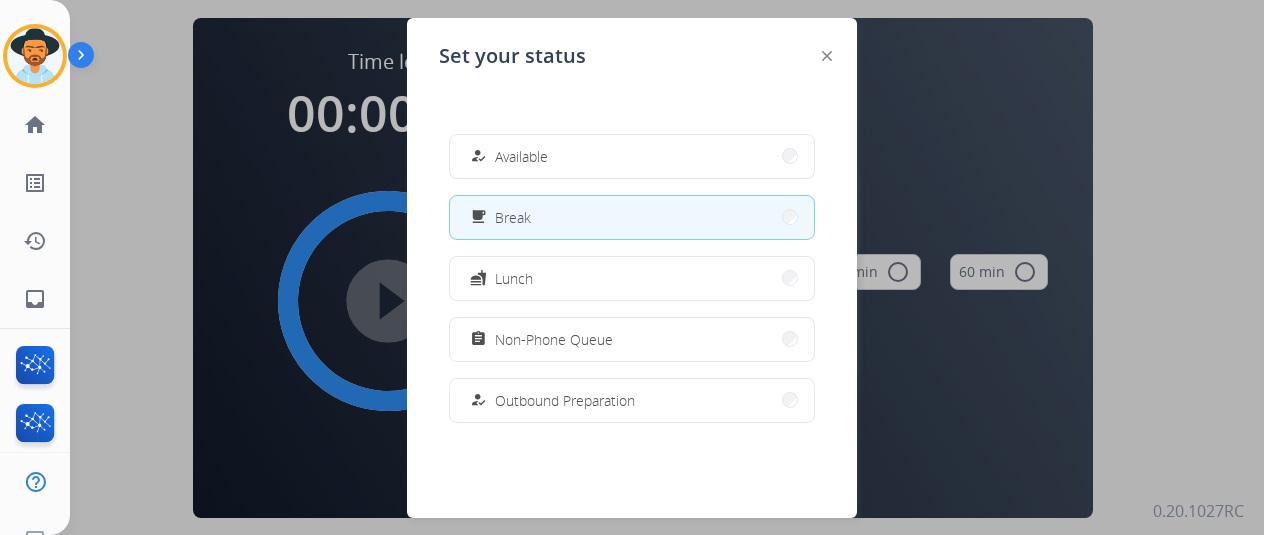 click on "how_to_reg Available free_breakfast Break fastfood Lunch assignment Non-Phone Queue how_to_reg Outbound Preparation campaign Team Huddle menu_book Training school Coaching phonelink_off System Issue login Logged In work_off Offline" at bounding box center (632, 278) 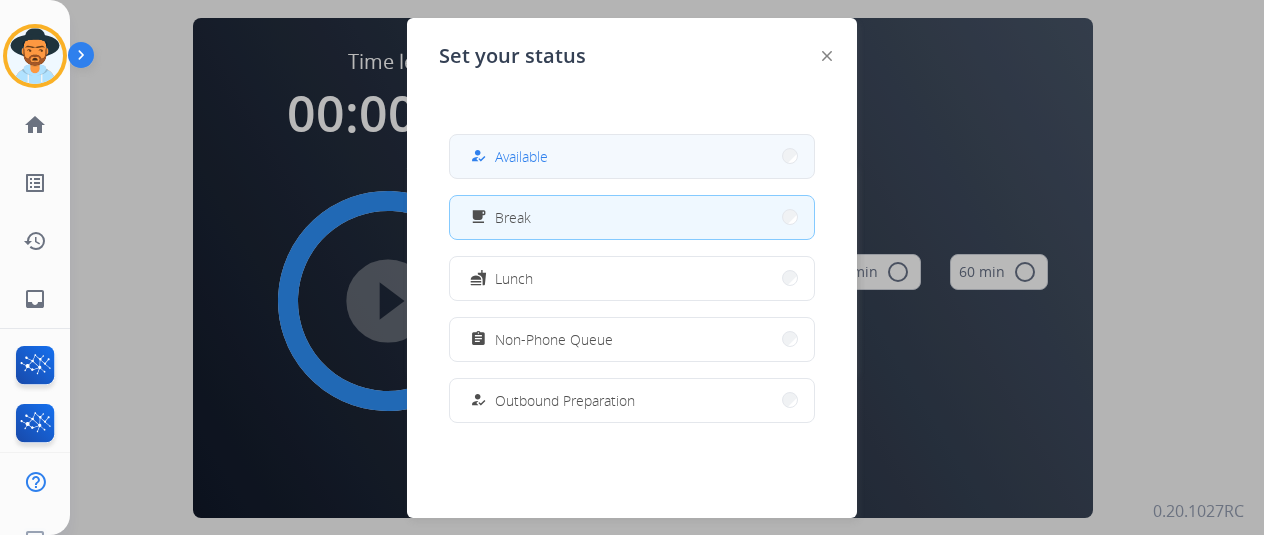 click on "how_to_reg Available" at bounding box center [632, 156] 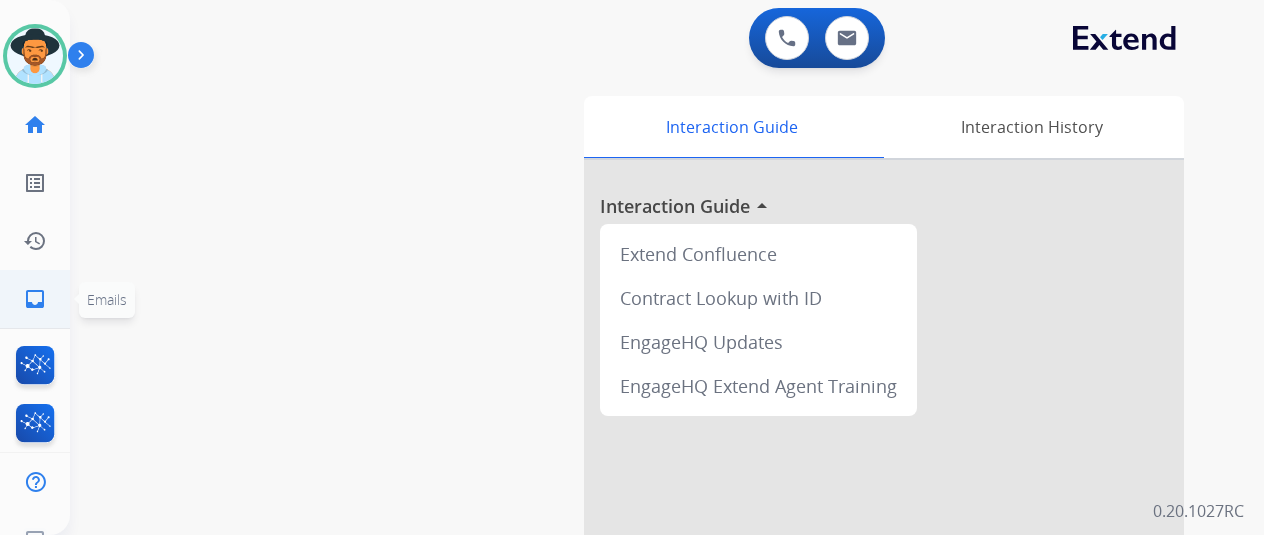 click on "inbox  Emails" 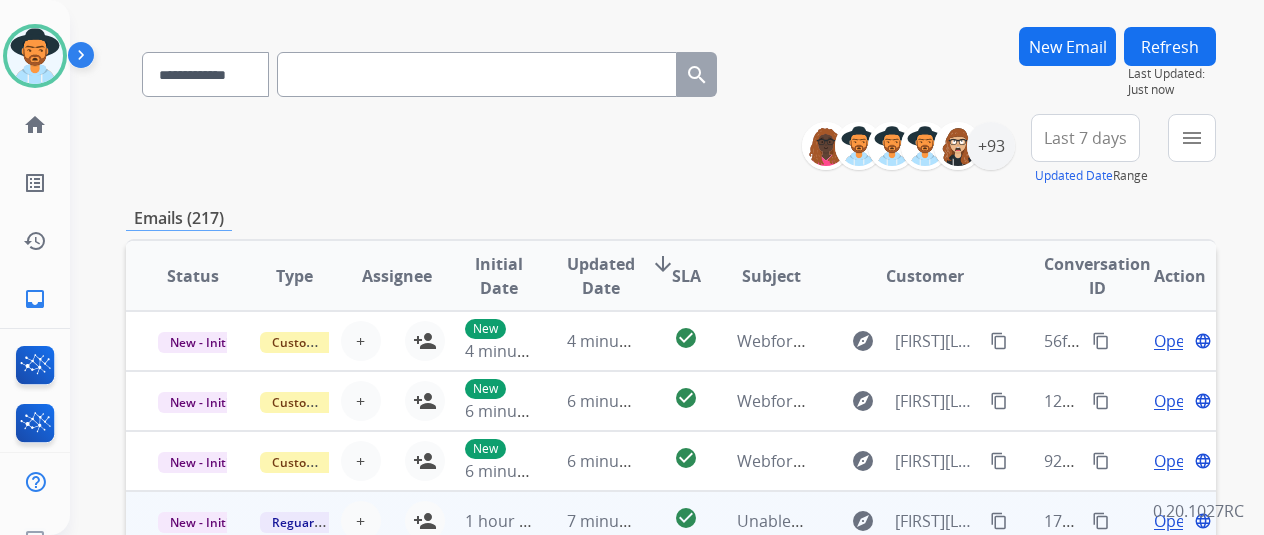 scroll, scrollTop: 100, scrollLeft: 0, axis: vertical 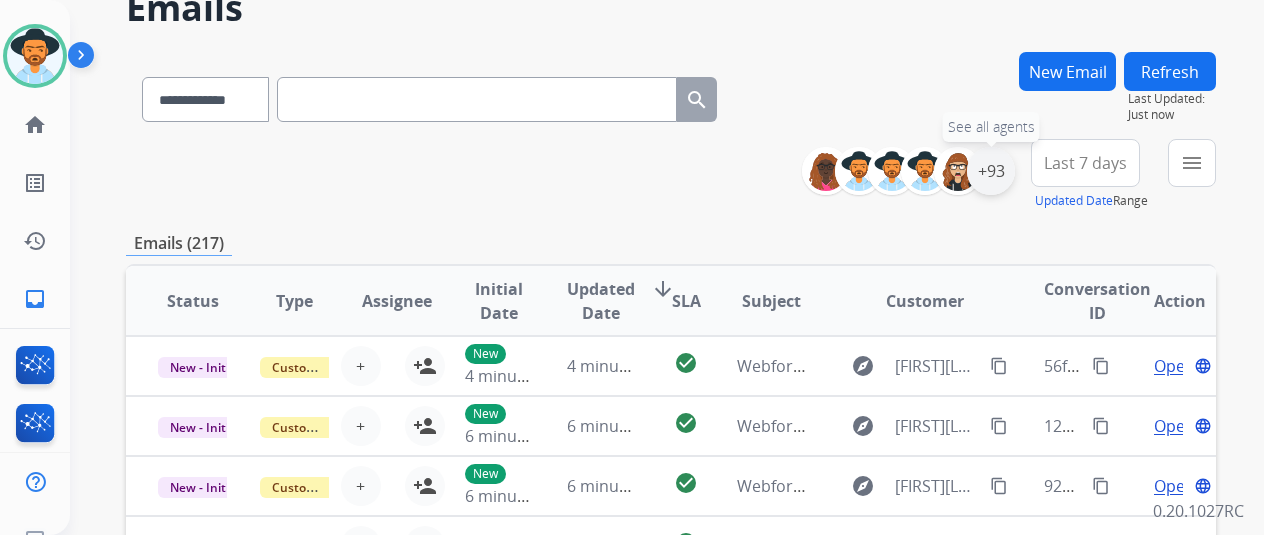 click on "+93" at bounding box center [991, 171] 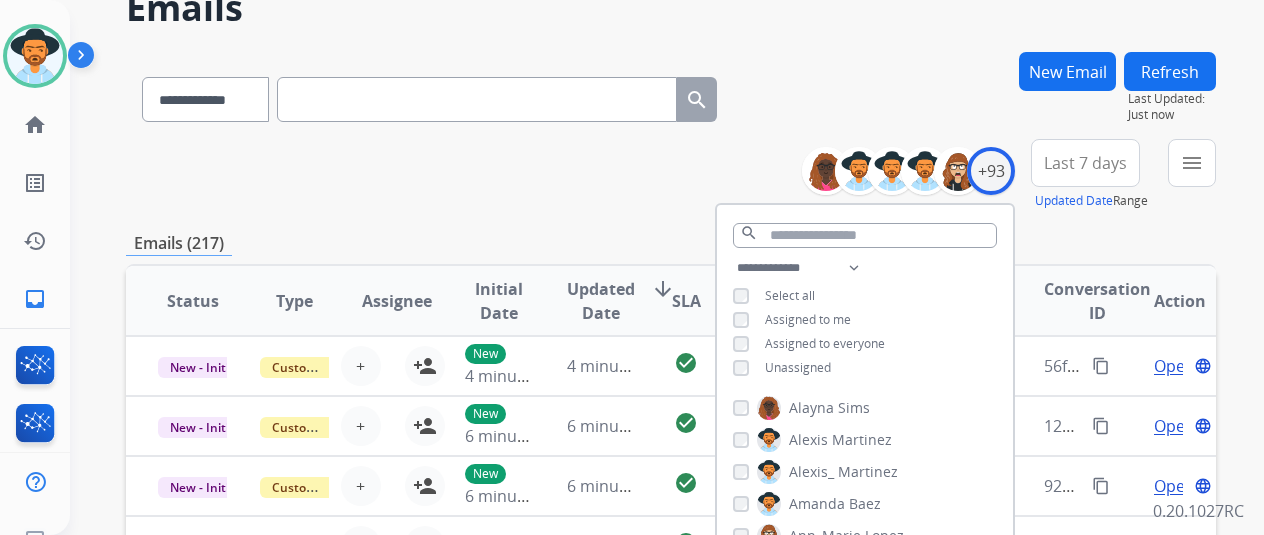 click on "Unassigned" at bounding box center (798, 367) 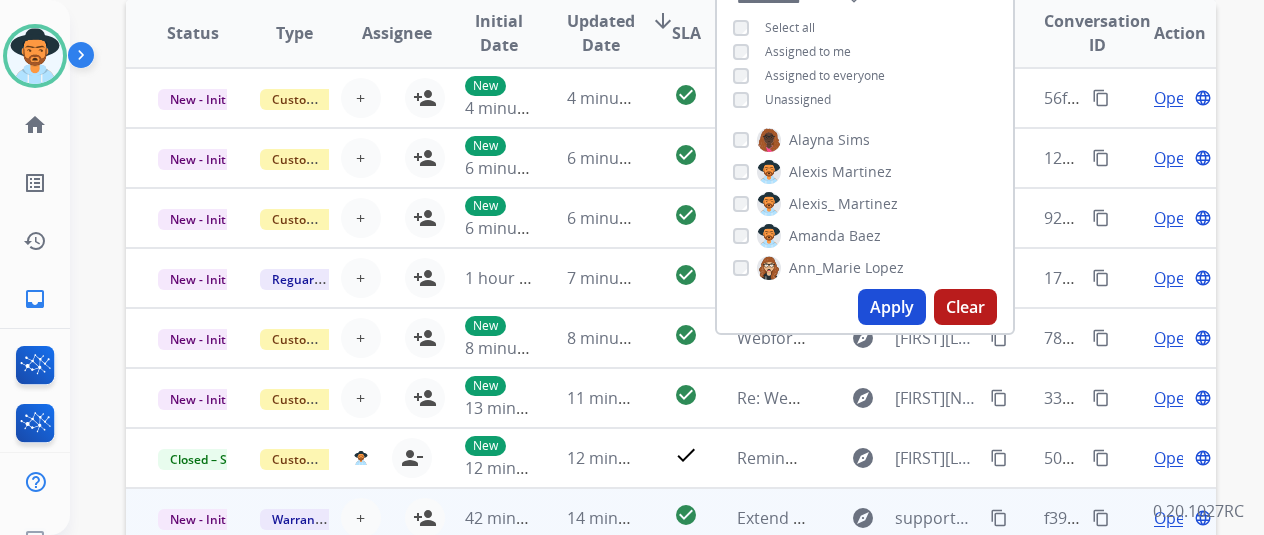 scroll, scrollTop: 500, scrollLeft: 0, axis: vertical 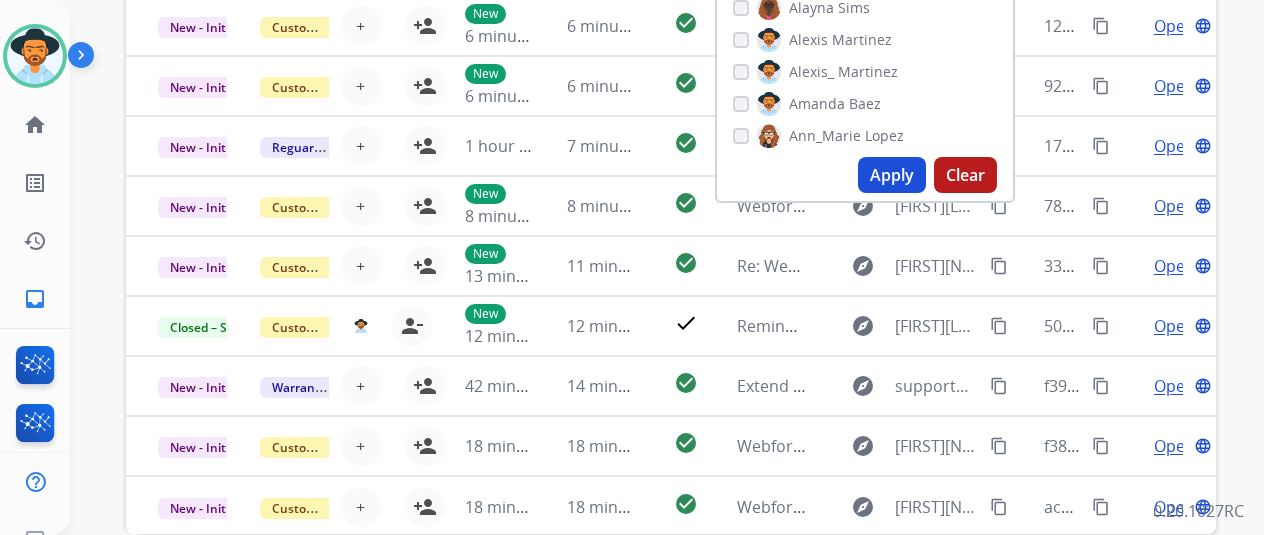 click on "Apply" at bounding box center (892, 175) 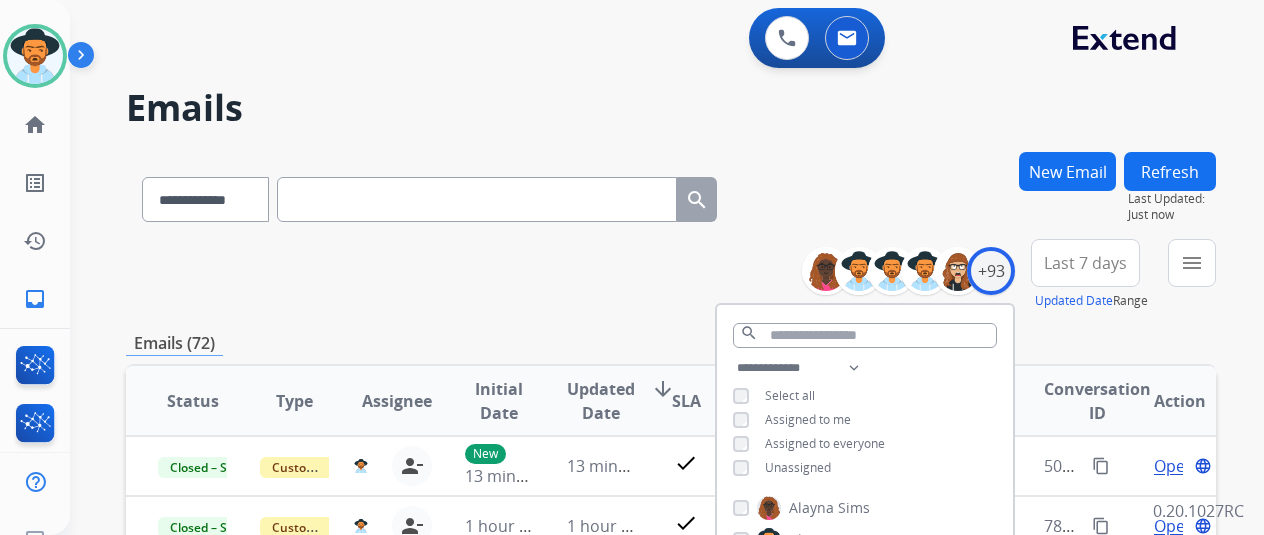 click on "**********" at bounding box center (671, 275) 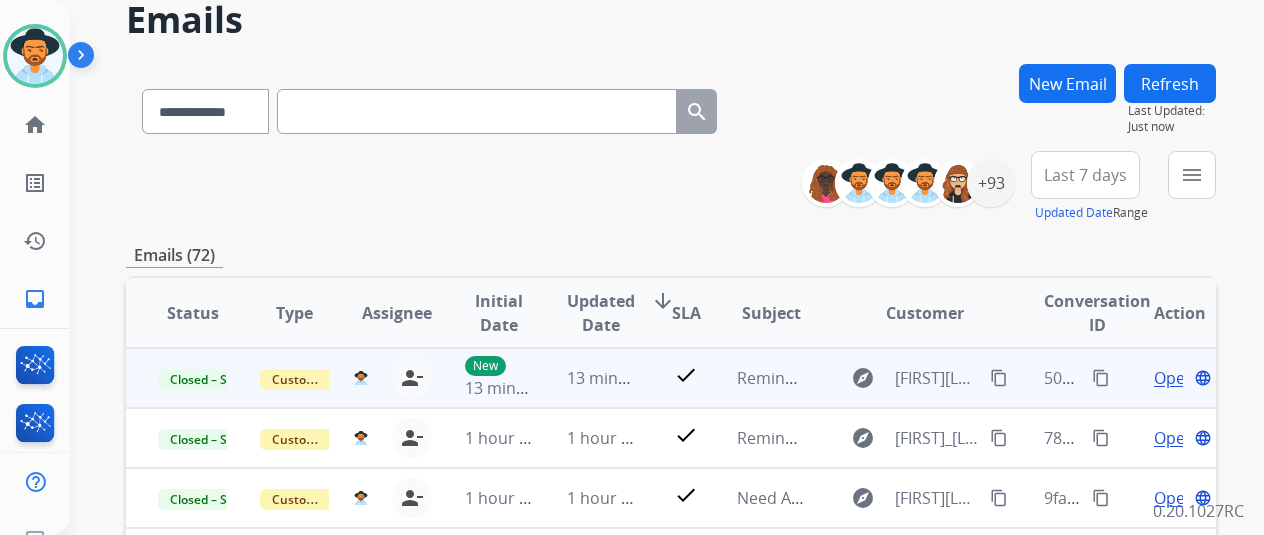scroll, scrollTop: 200, scrollLeft: 0, axis: vertical 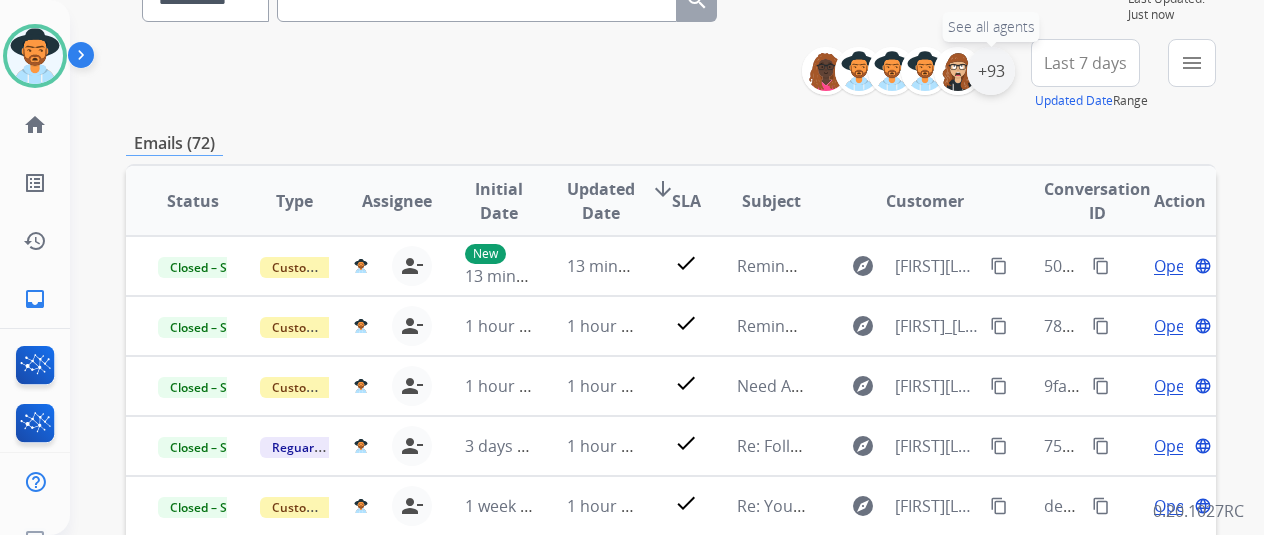 click on "+93" at bounding box center (991, 71) 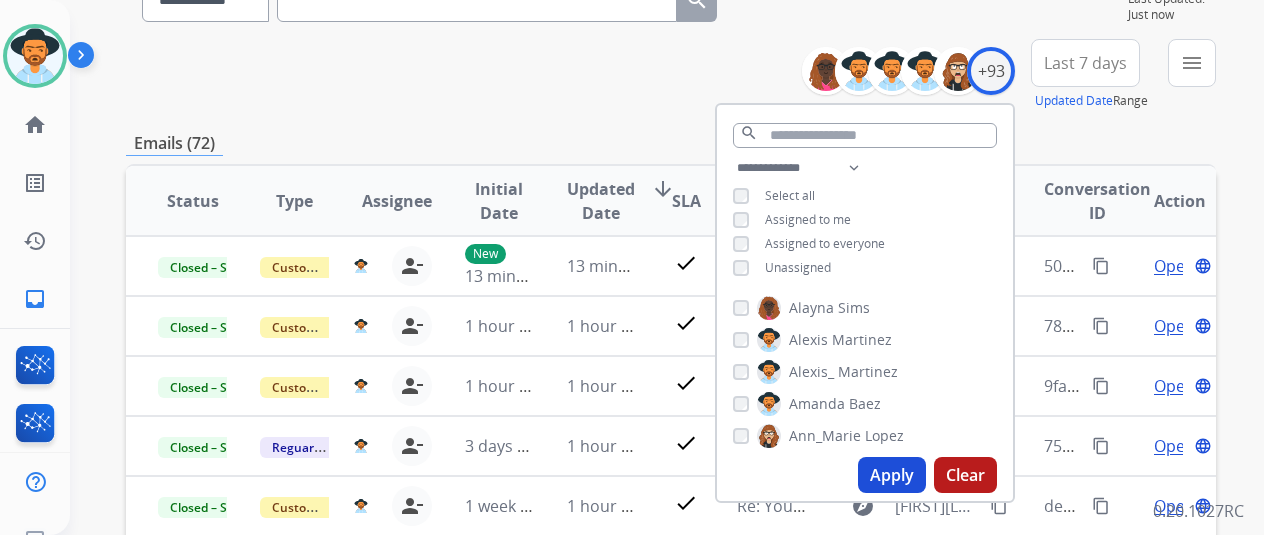 click on "**********" at bounding box center [865, 220] 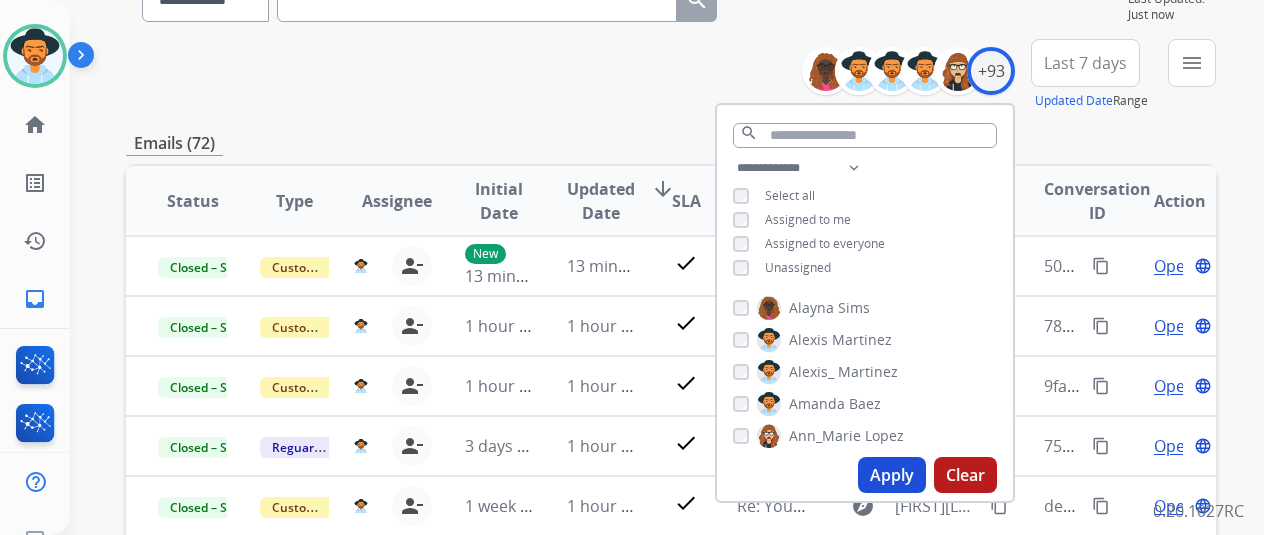 click on "Apply" at bounding box center (892, 475) 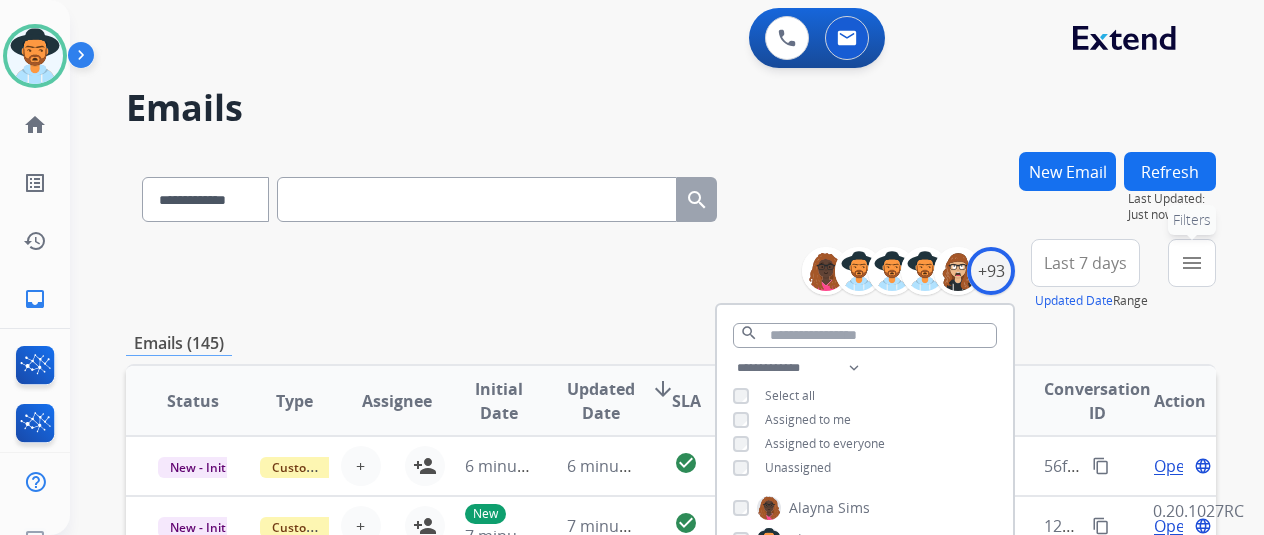 click on "menu  Filters" at bounding box center (1192, 263) 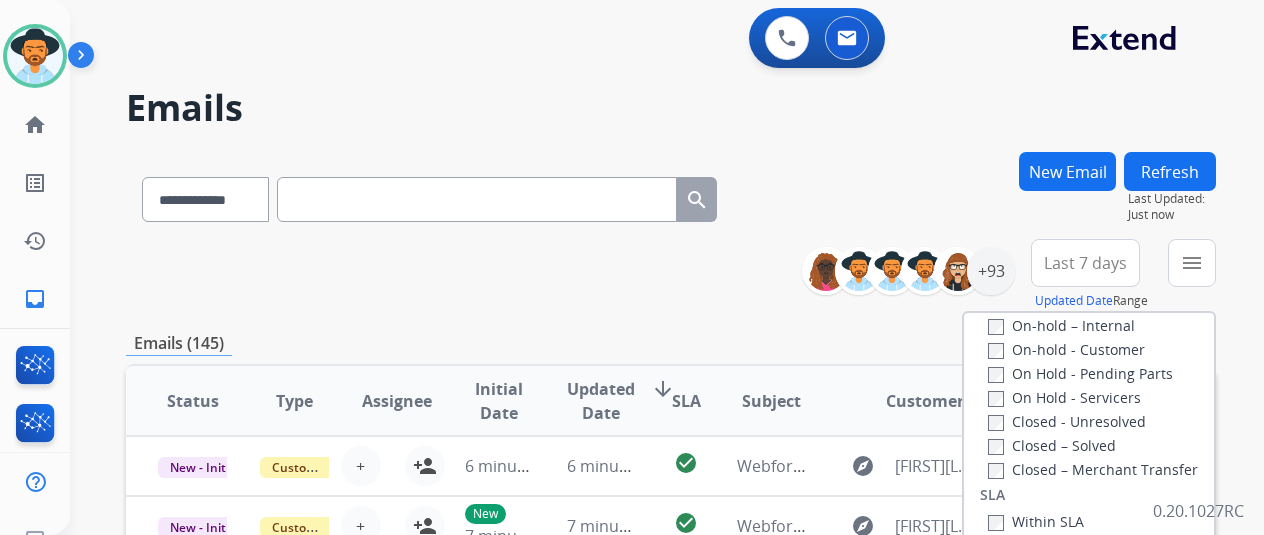 scroll, scrollTop: 500, scrollLeft: 0, axis: vertical 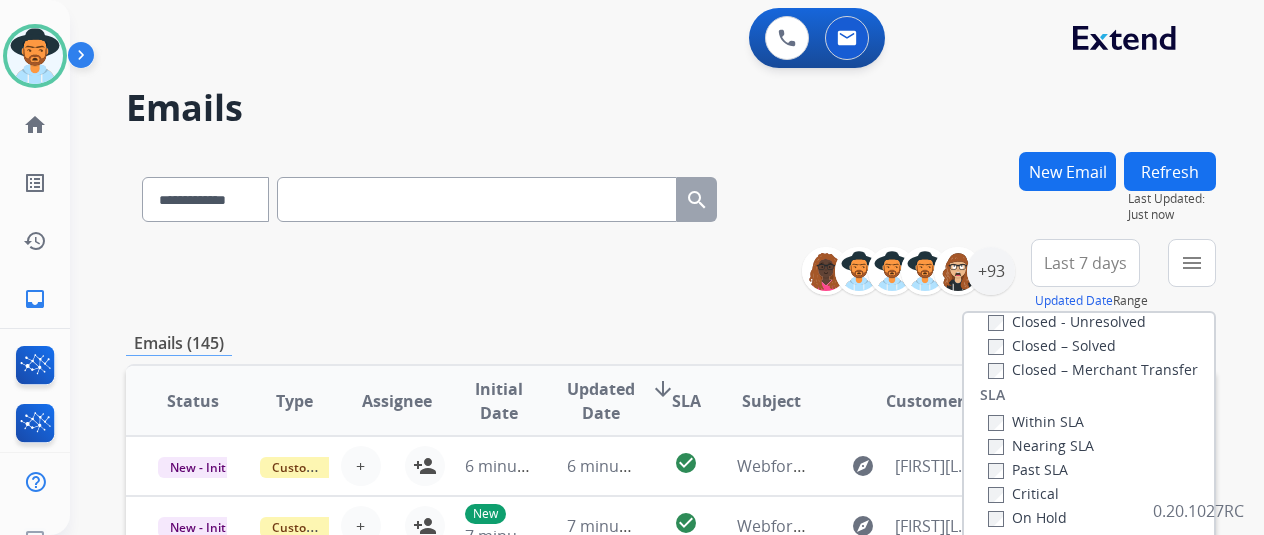 click on "Within SLA" at bounding box center [1036, 421] 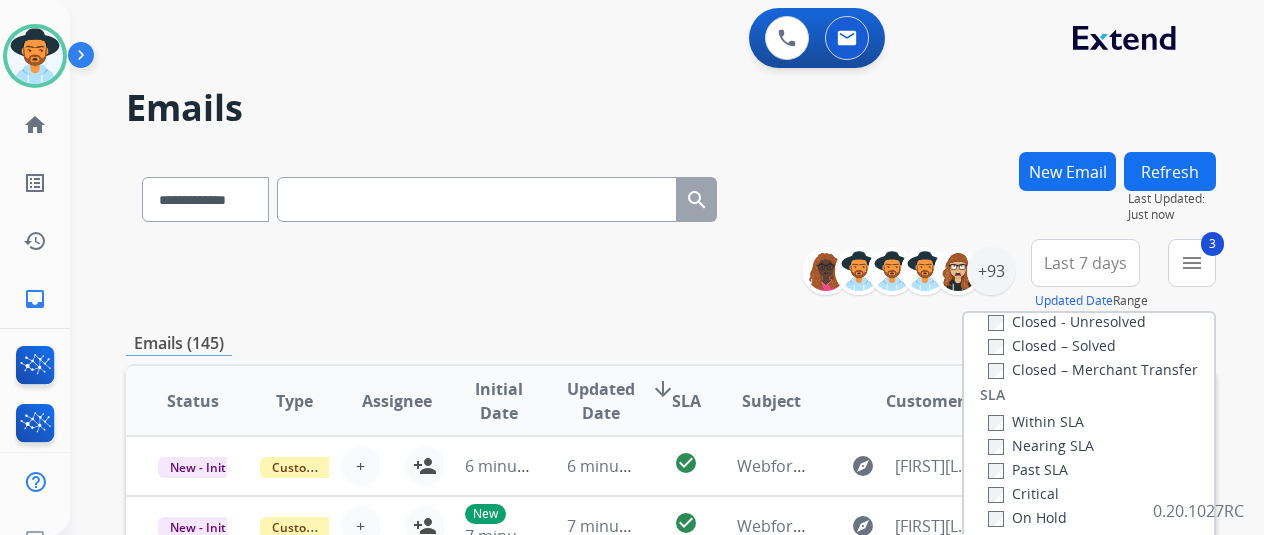 click on "Critical" at bounding box center (1023, 493) 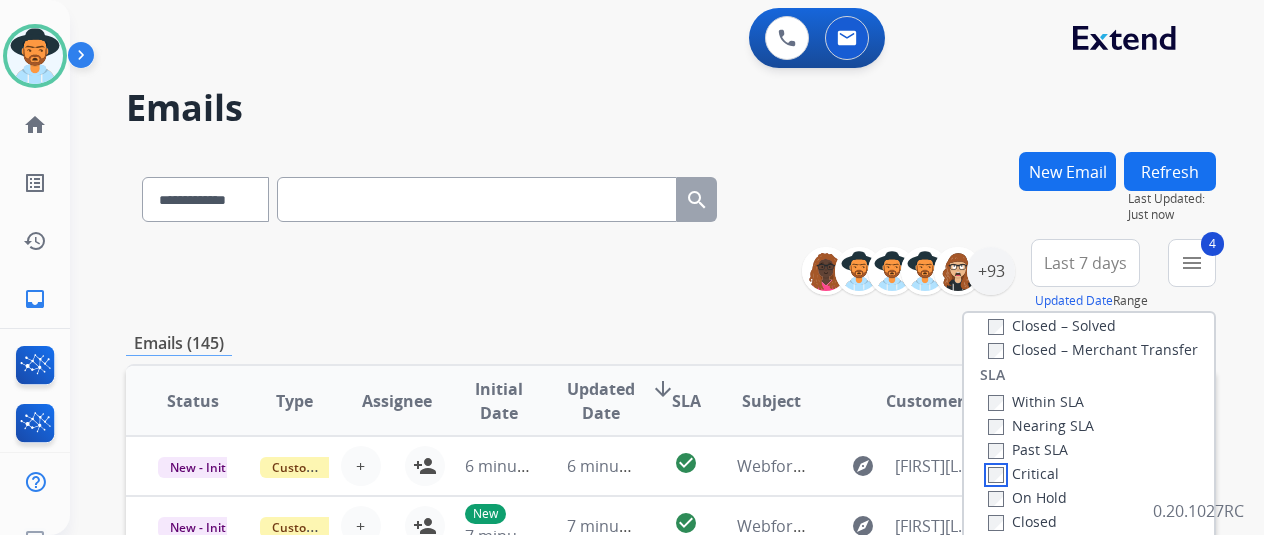 scroll, scrollTop: 528, scrollLeft: 0, axis: vertical 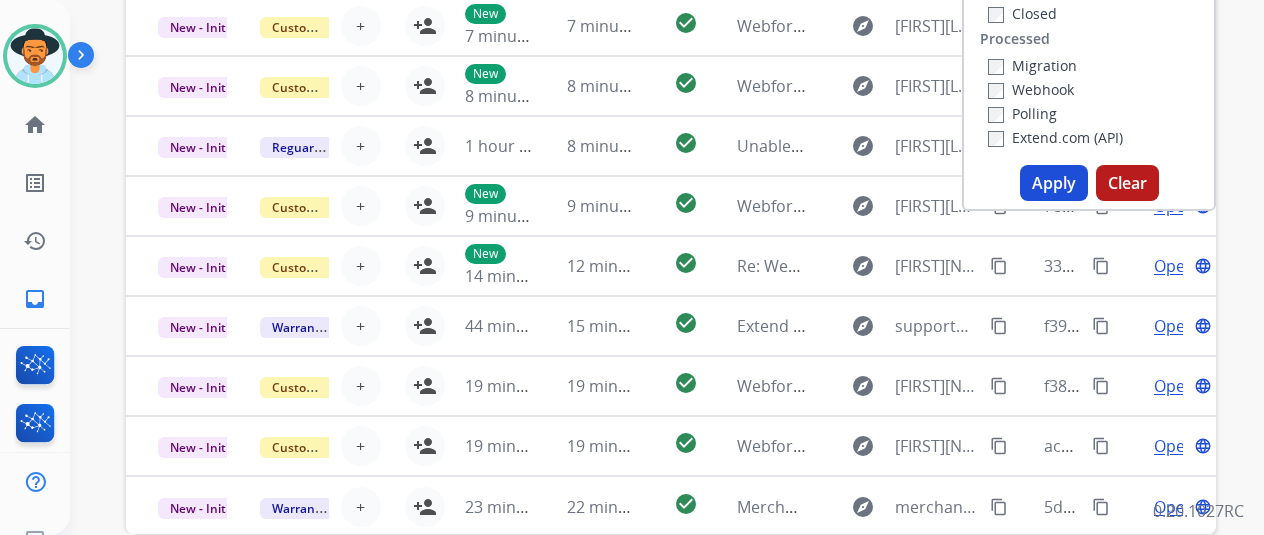 click on "Apply" at bounding box center [1054, 183] 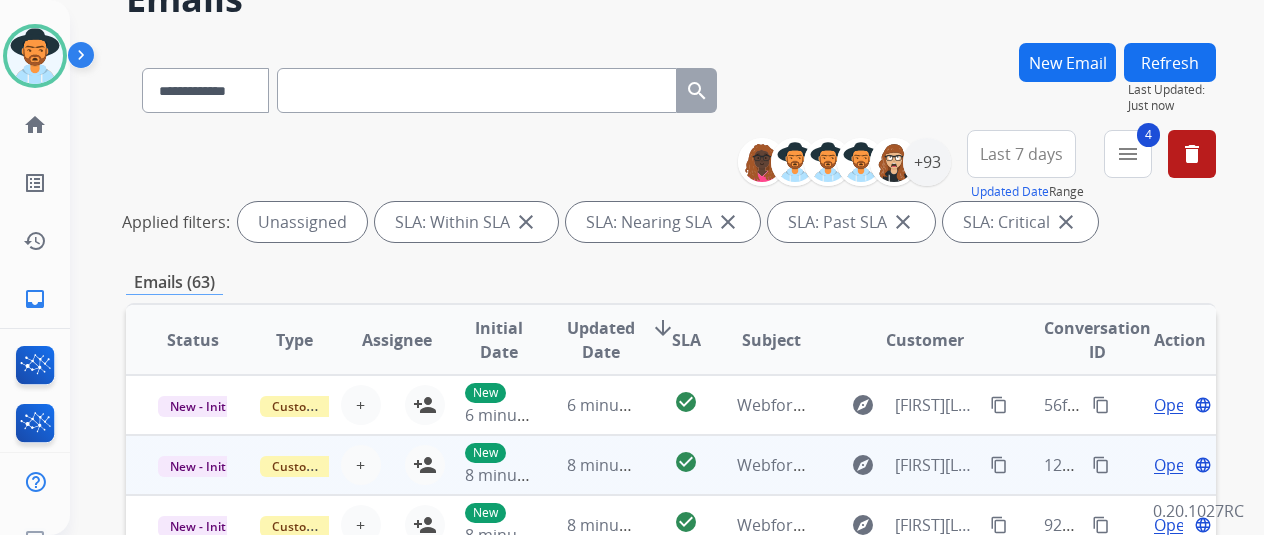scroll, scrollTop: 200, scrollLeft: 0, axis: vertical 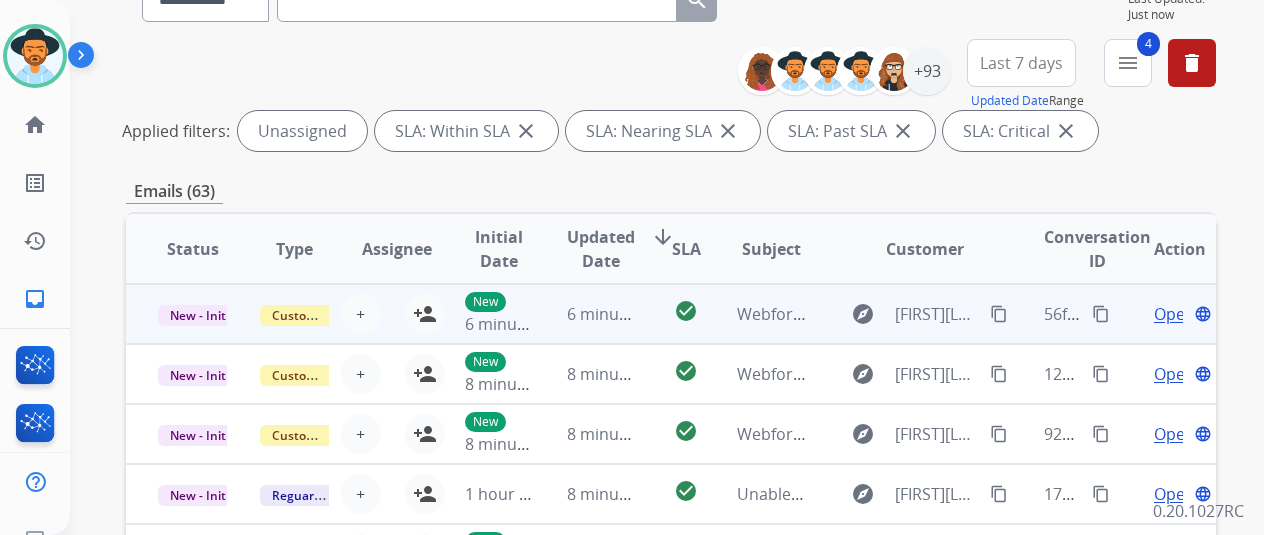 click on "Open" at bounding box center [1174, 314] 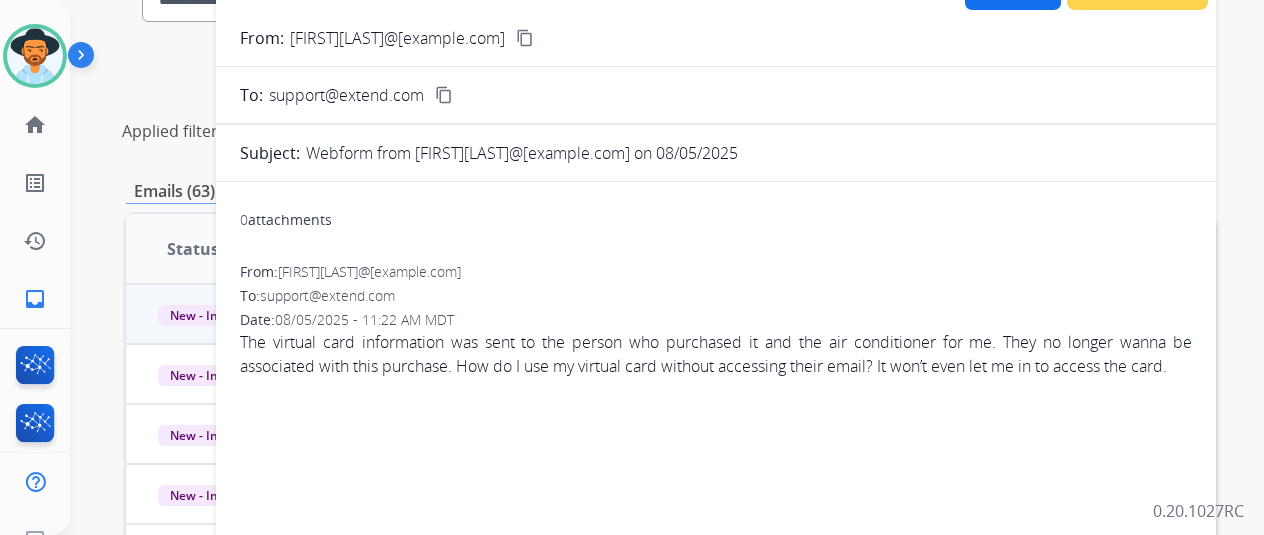 click on "content_copy" at bounding box center [525, 38] 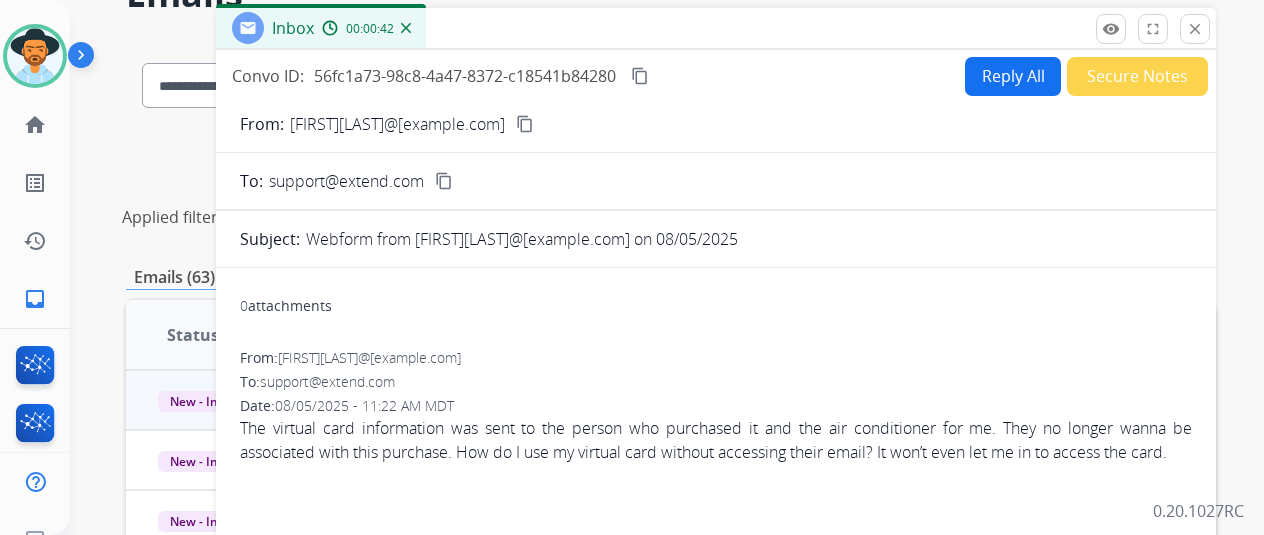 scroll, scrollTop: 100, scrollLeft: 0, axis: vertical 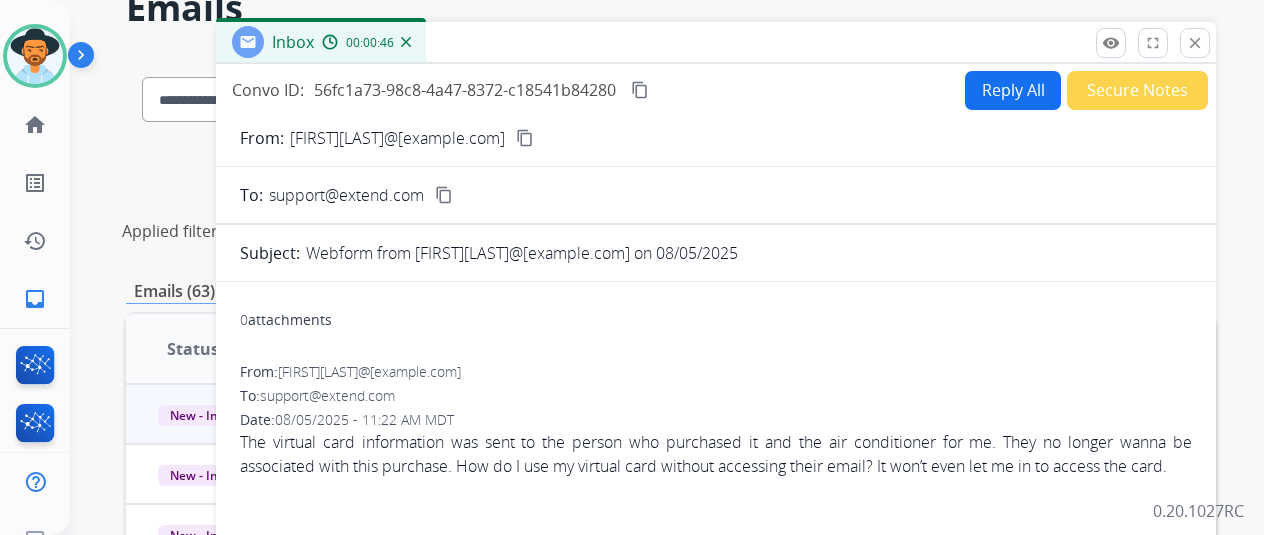 click on "content_copy" at bounding box center (525, 138) 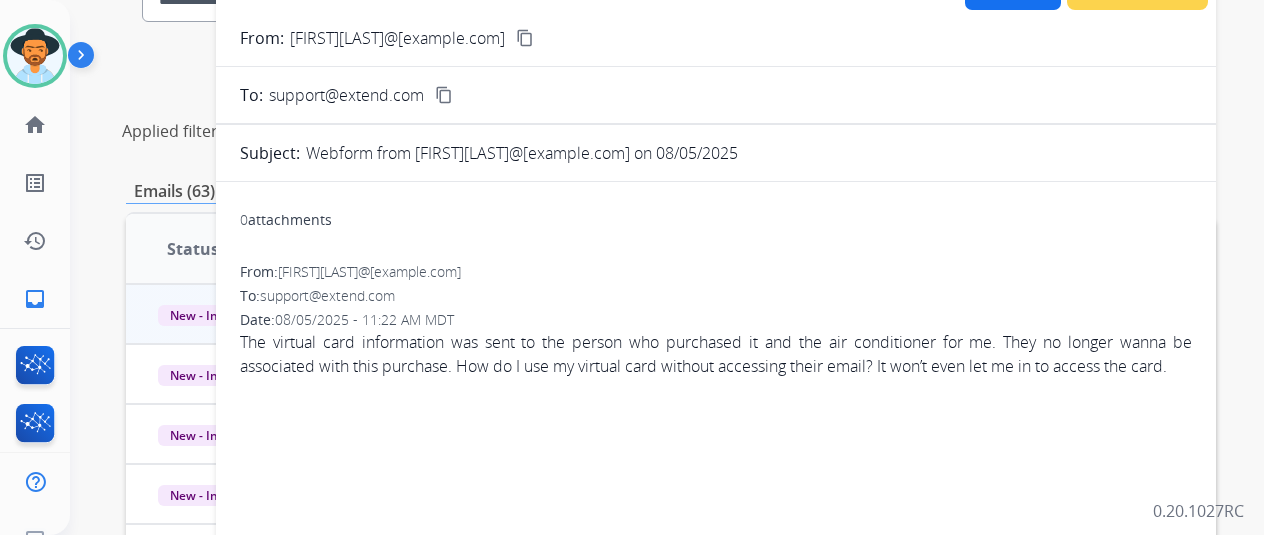 scroll, scrollTop: 0, scrollLeft: 0, axis: both 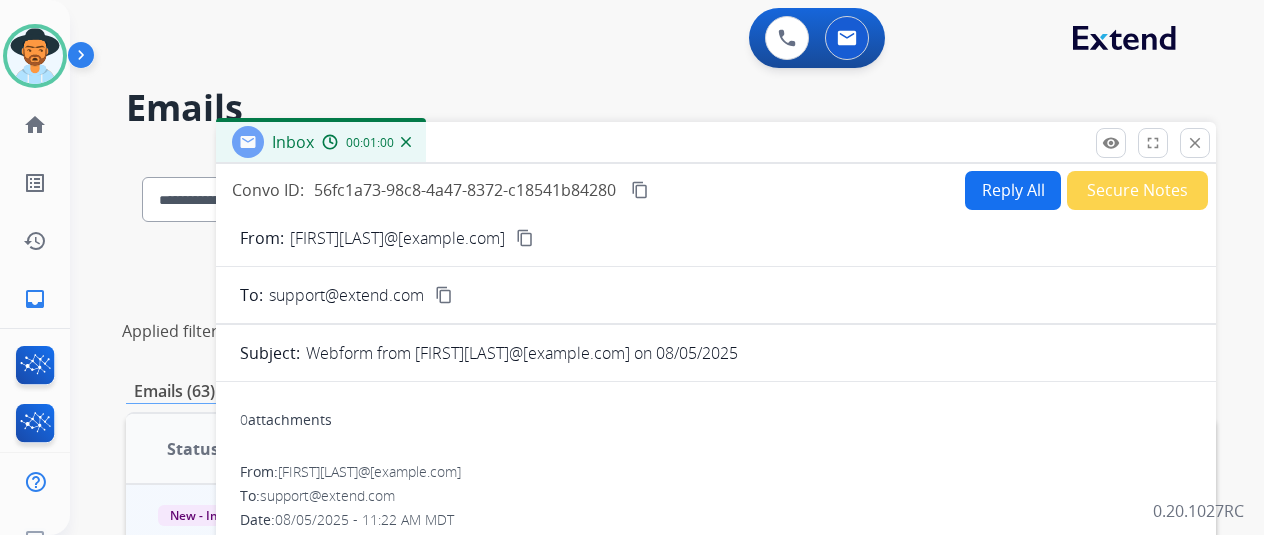 click on "Reply All" at bounding box center (1013, 190) 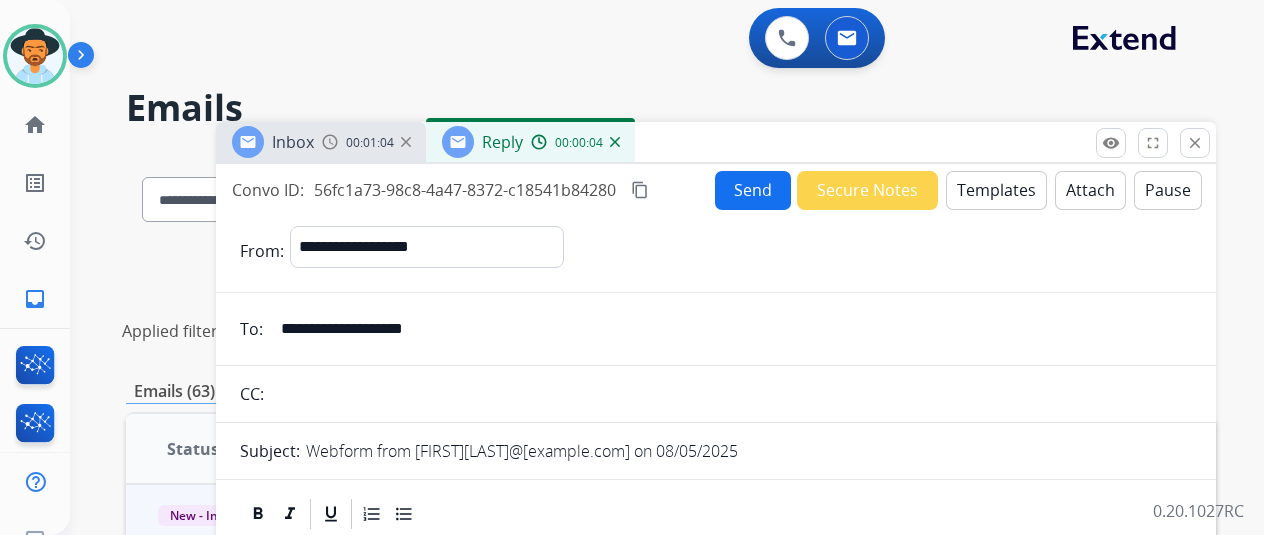 scroll, scrollTop: 0, scrollLeft: 0, axis: both 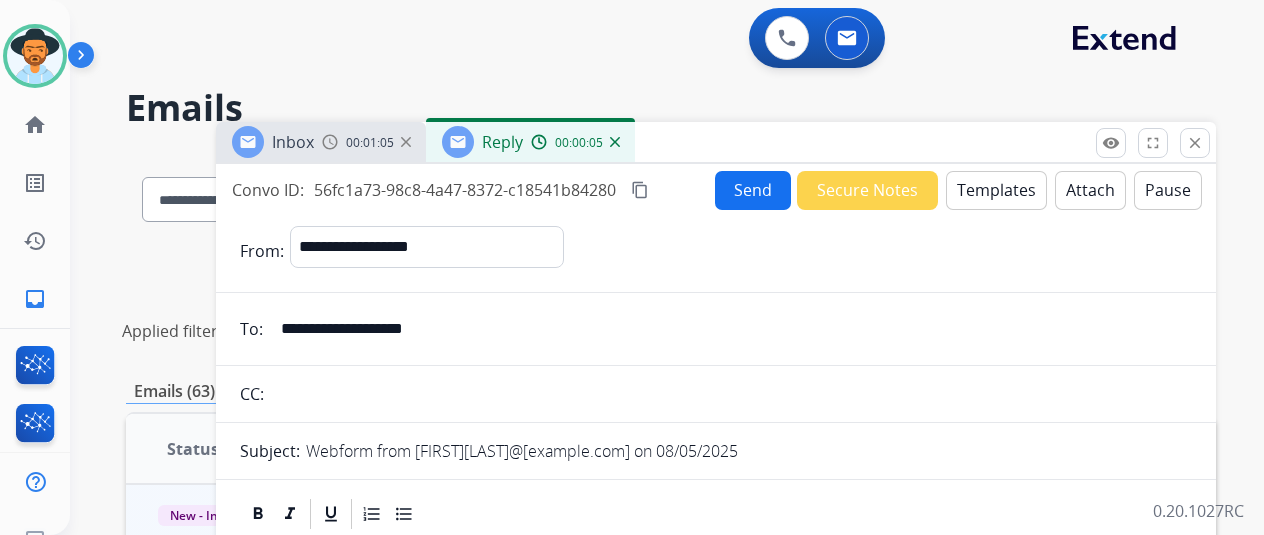 click on "**********" at bounding box center [716, 575] 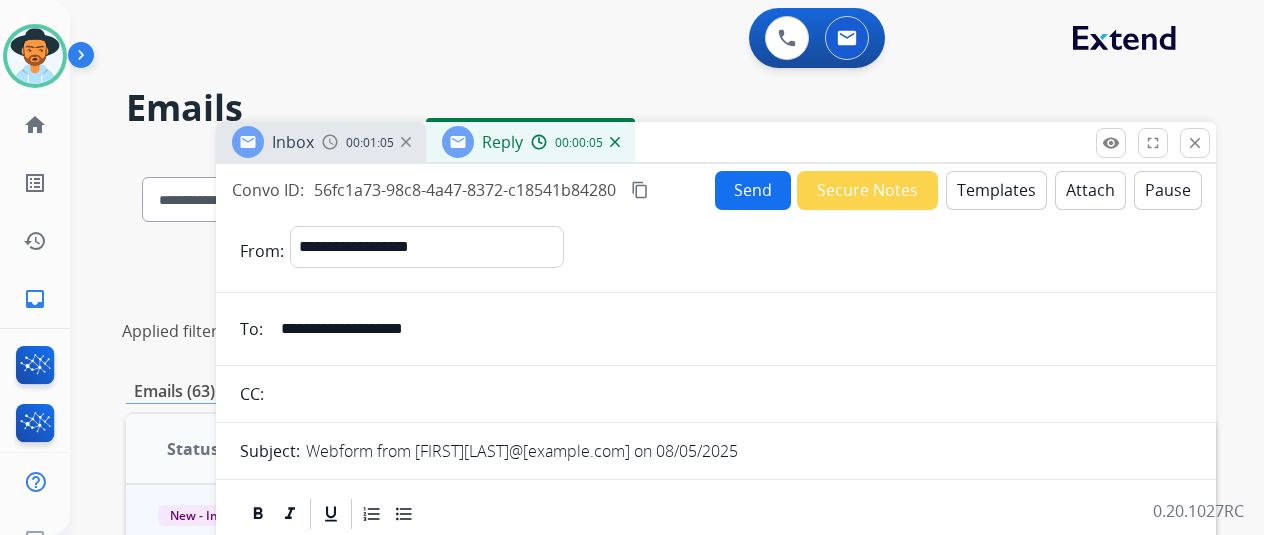 click on "Send  Secure Notes  Templates Attach  Pause" at bounding box center (958, 190) 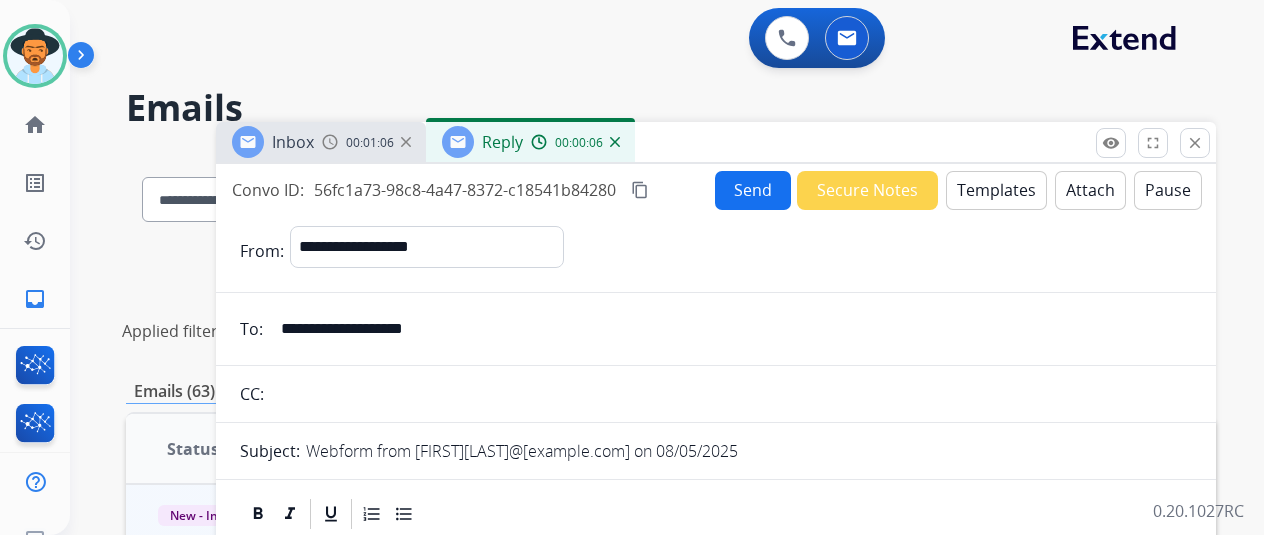 click on "Templates" at bounding box center (996, 190) 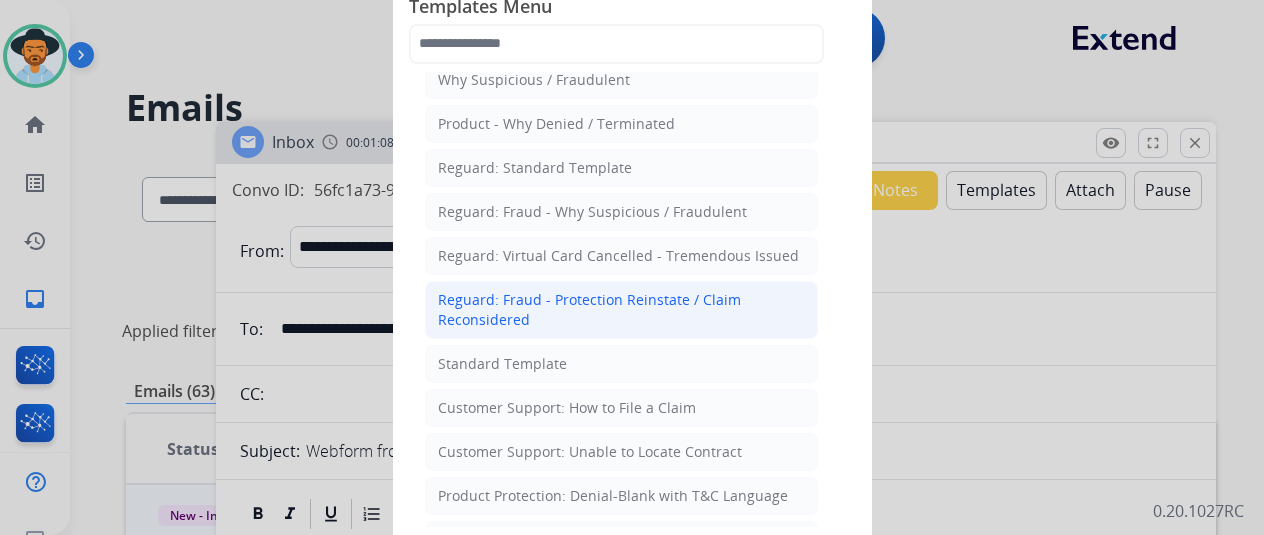 scroll, scrollTop: 200, scrollLeft: 0, axis: vertical 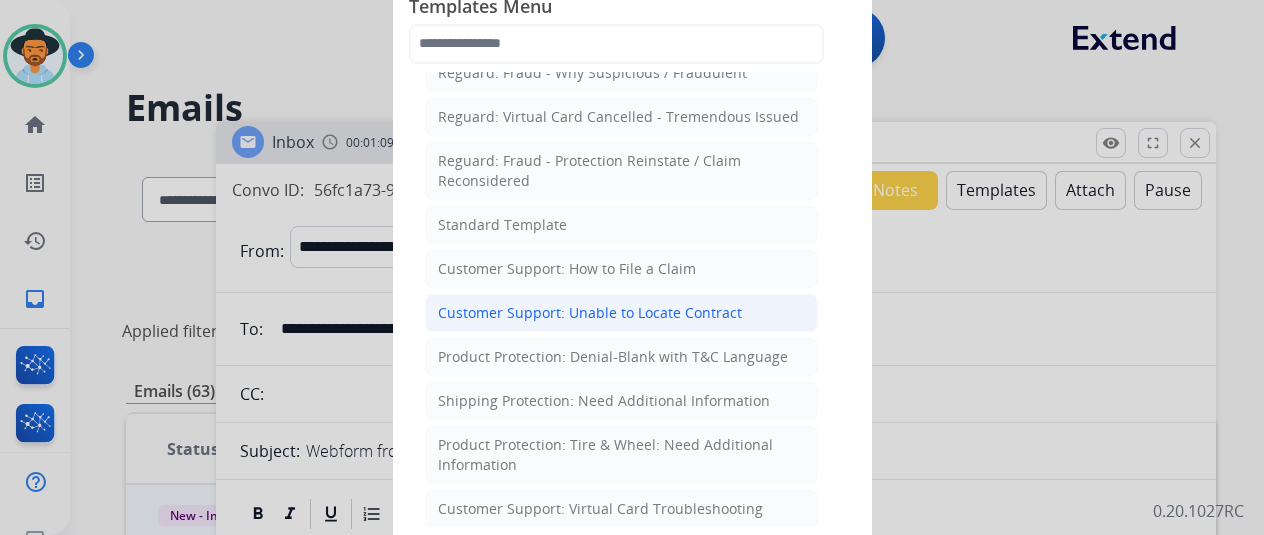 click on "Customer Support: Unable to Locate Contract" 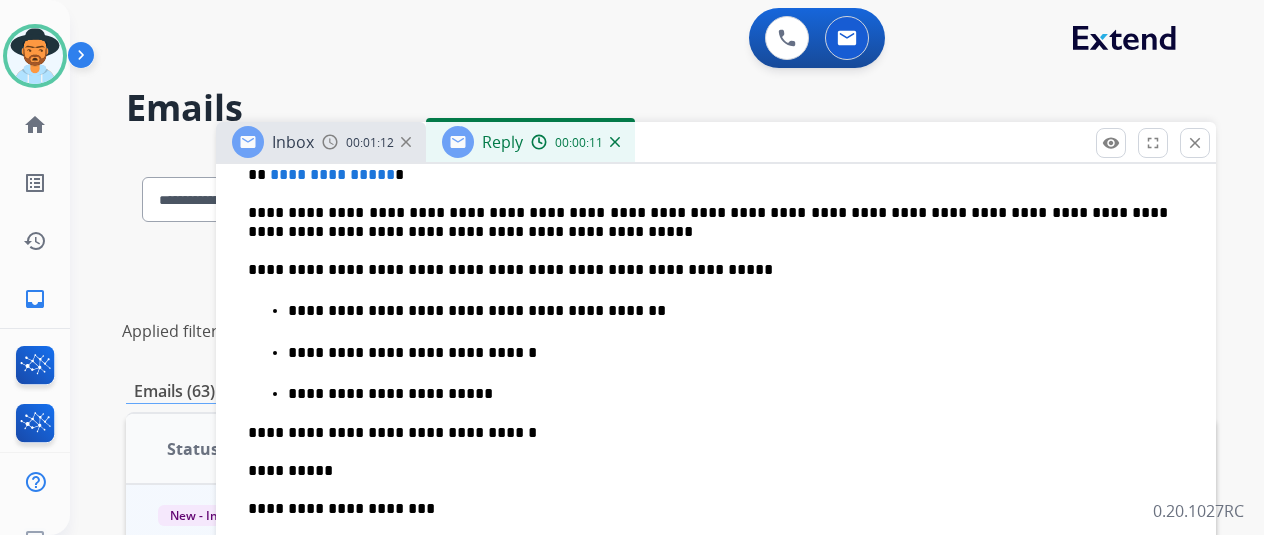 scroll, scrollTop: 449, scrollLeft: 0, axis: vertical 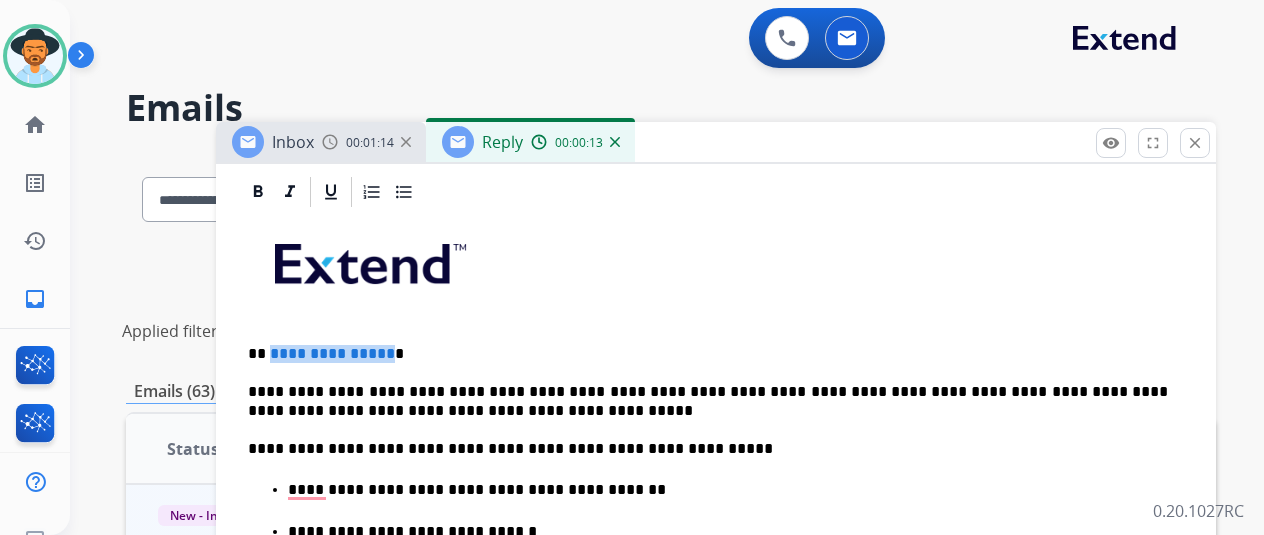 drag, startPoint x: 398, startPoint y: 345, endPoint x: 286, endPoint y: 342, distance: 112.04017 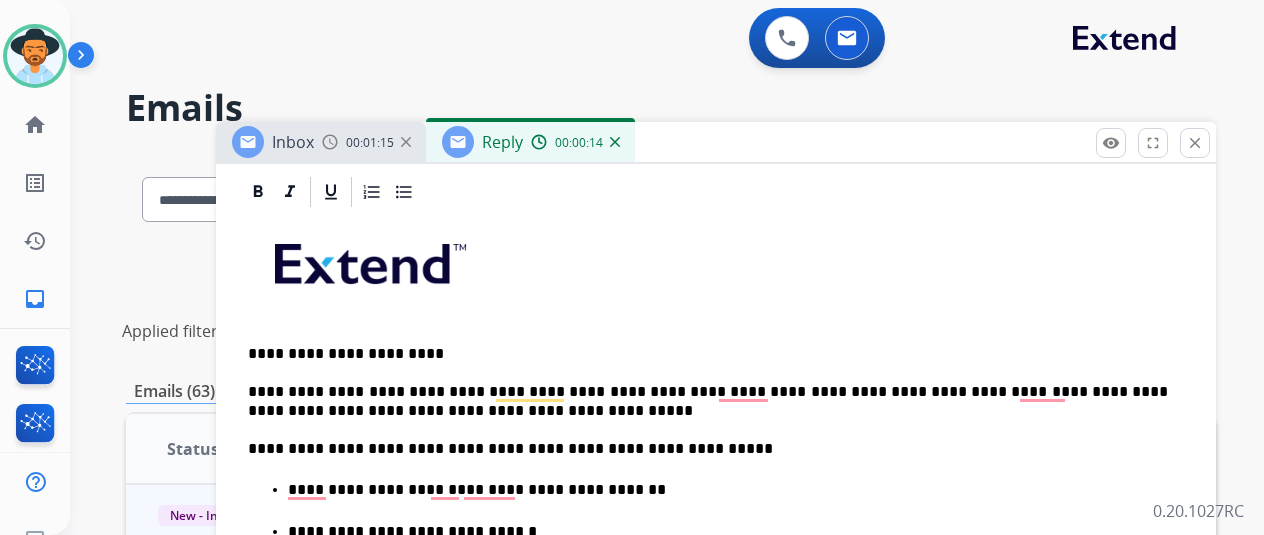 click on "**********" at bounding box center (716, 597) 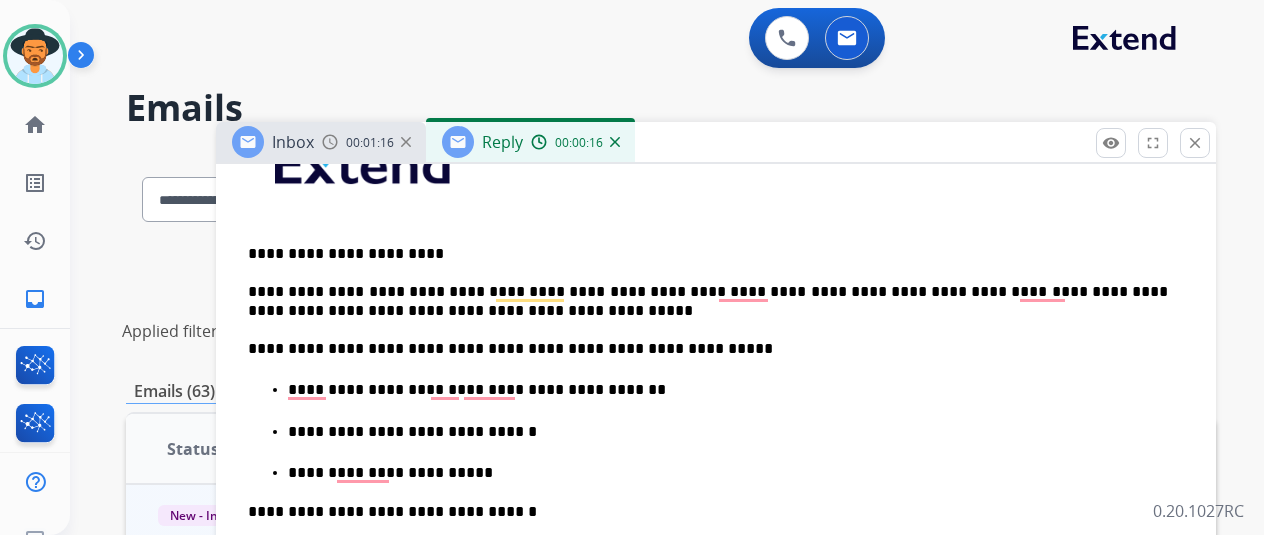 scroll, scrollTop: 649, scrollLeft: 0, axis: vertical 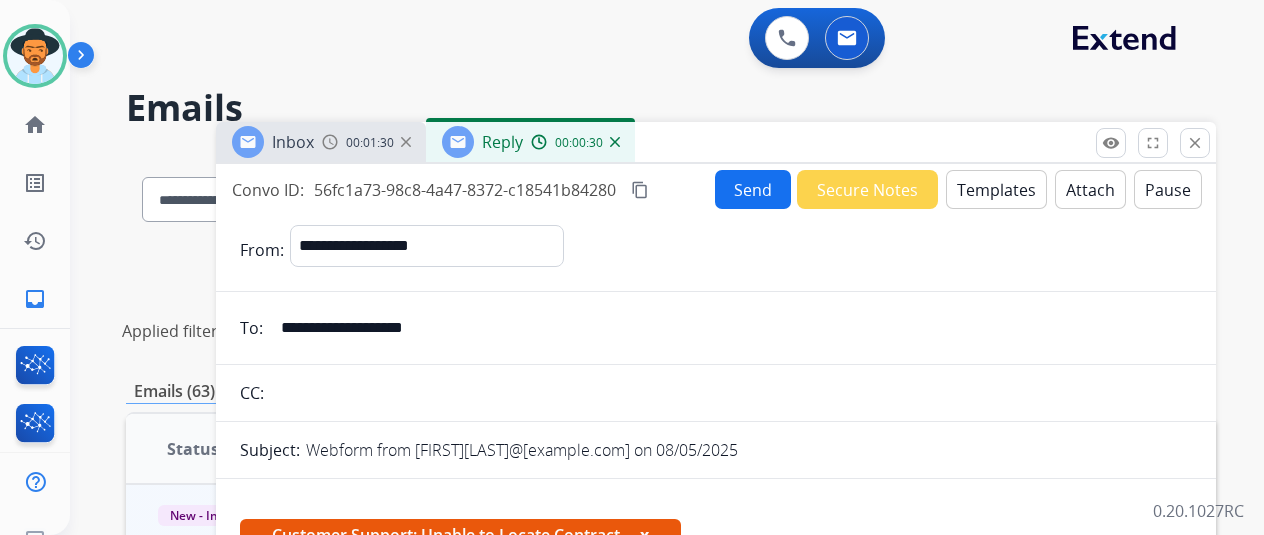 click on "Send" at bounding box center (753, 189) 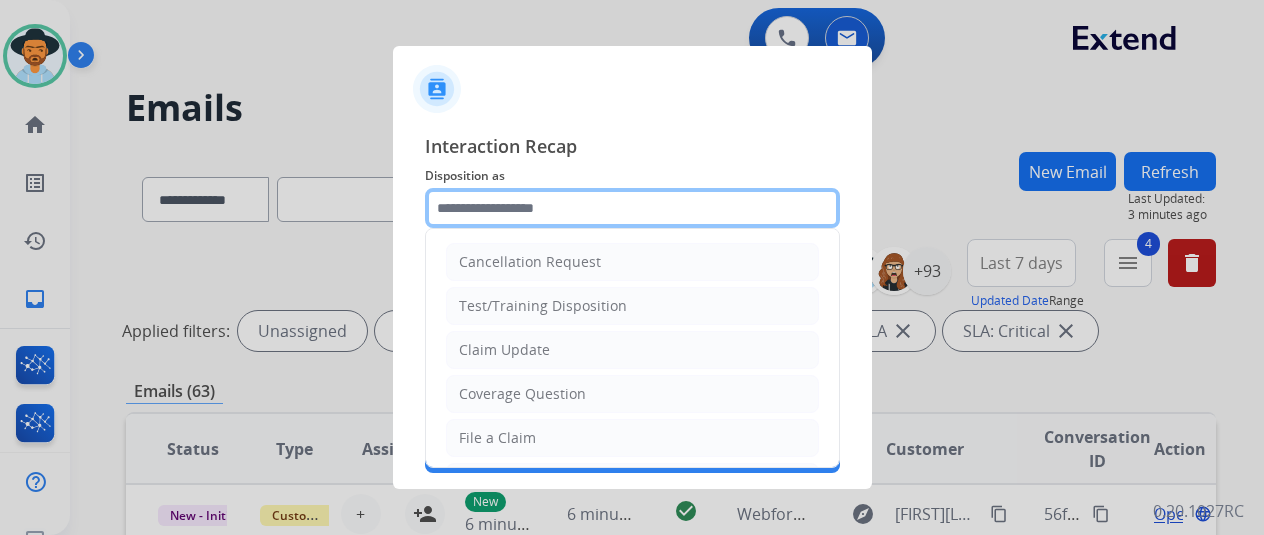 drag, startPoint x: 788, startPoint y: 197, endPoint x: 809, endPoint y: 193, distance: 21.377558 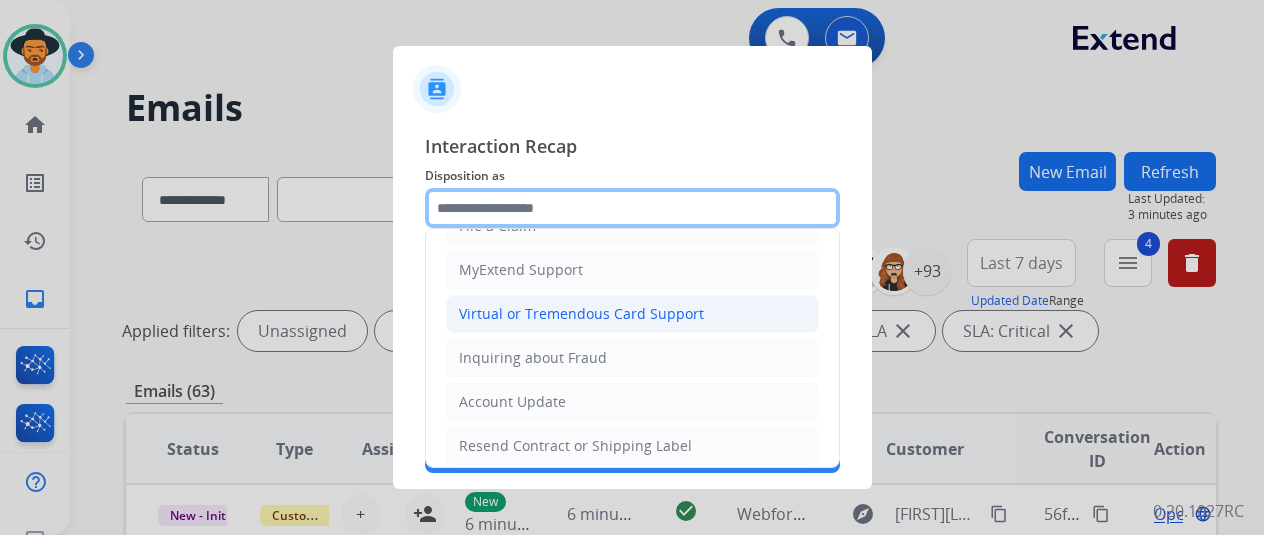 scroll, scrollTop: 100, scrollLeft: 0, axis: vertical 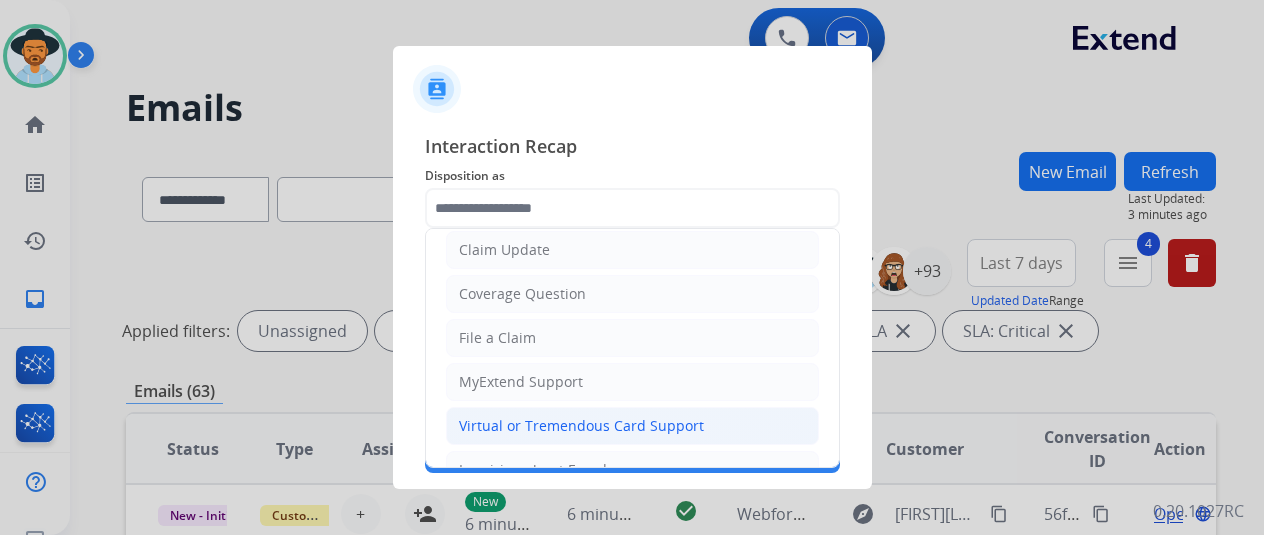 click on "Virtual or Tremendous Card Support" 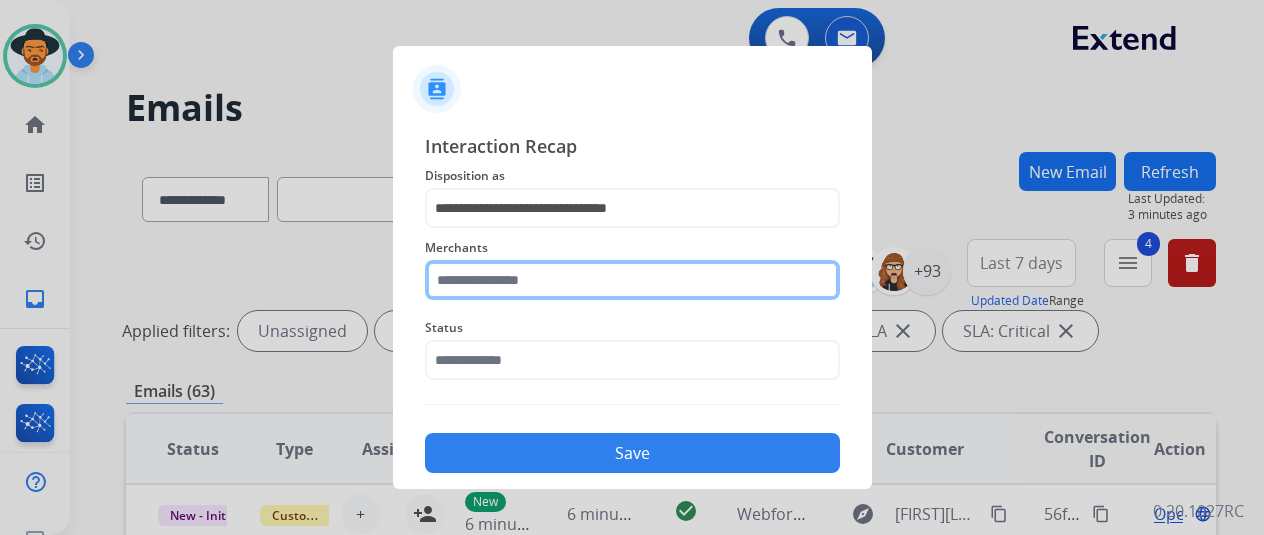 click 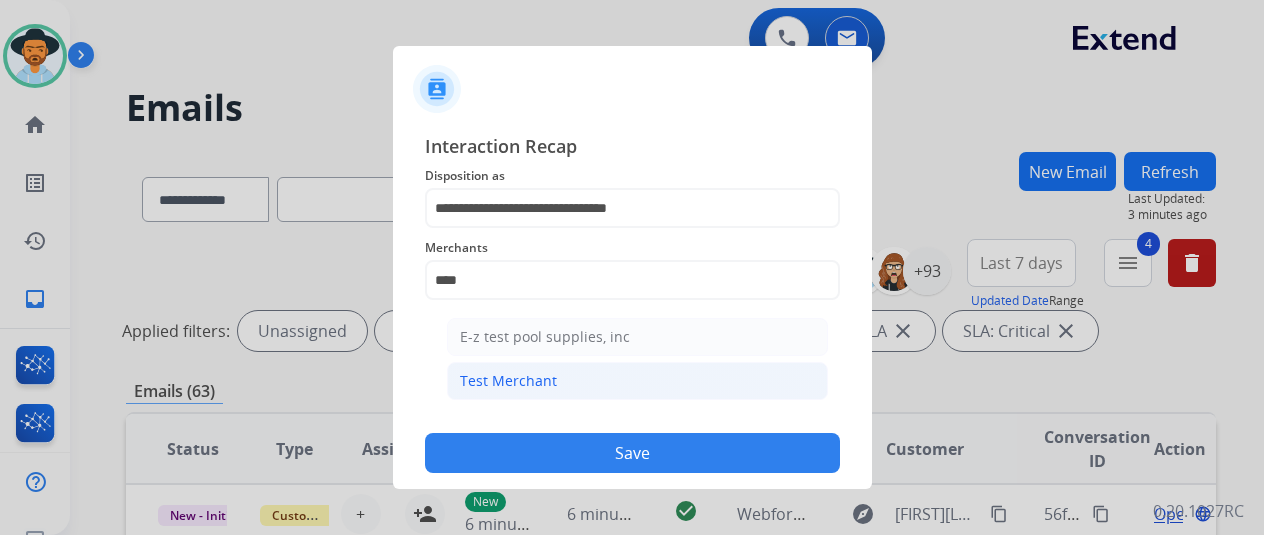 click on "Test Merchant" 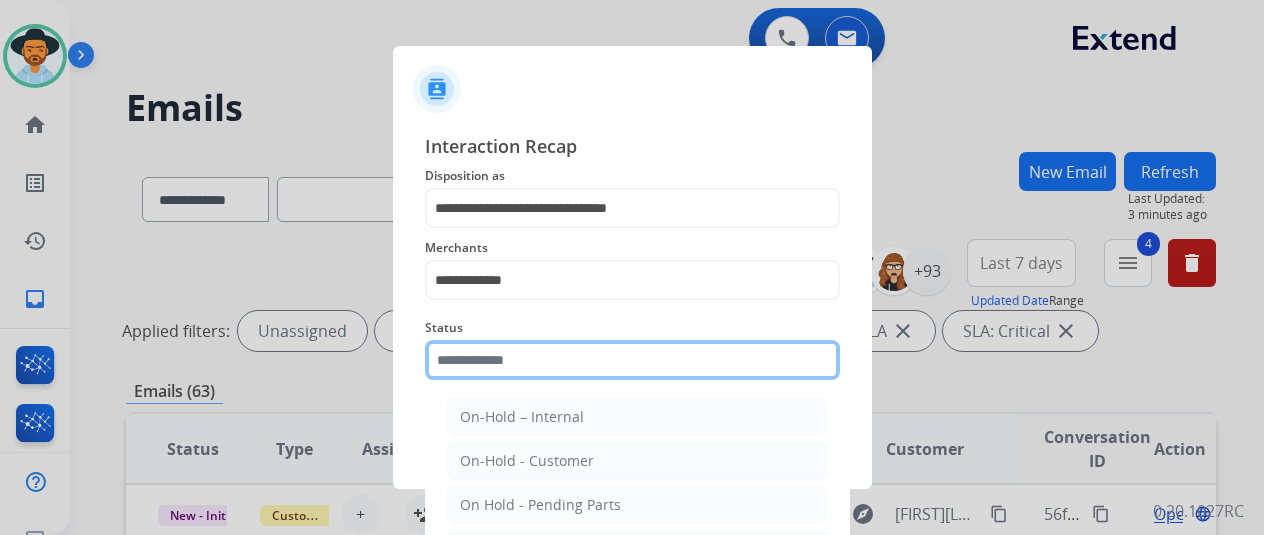 click 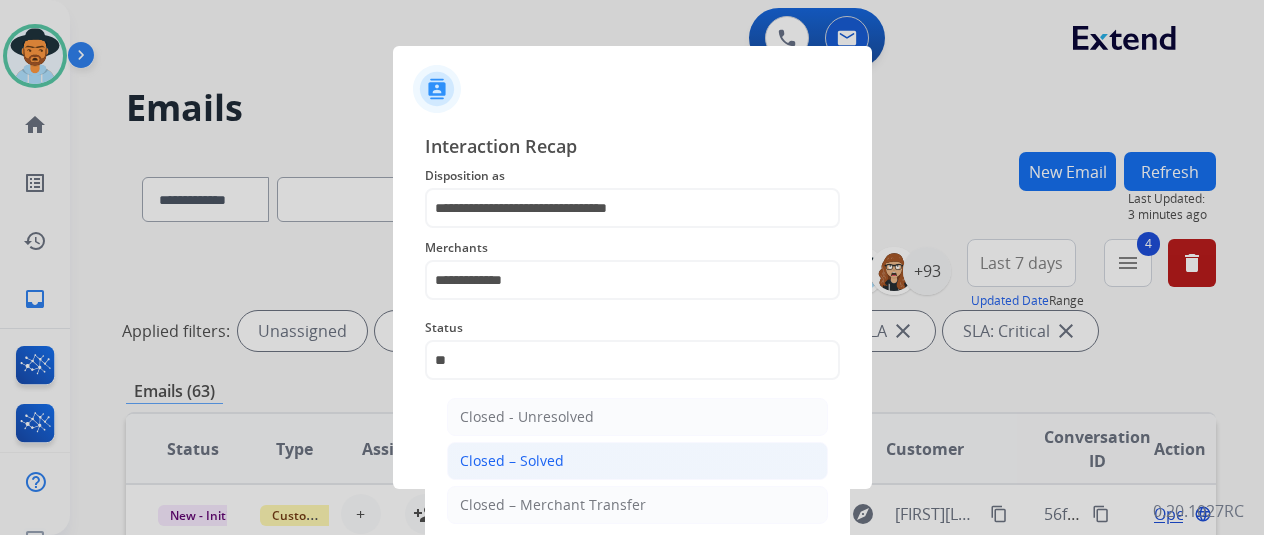 click on "Closed – Solved" 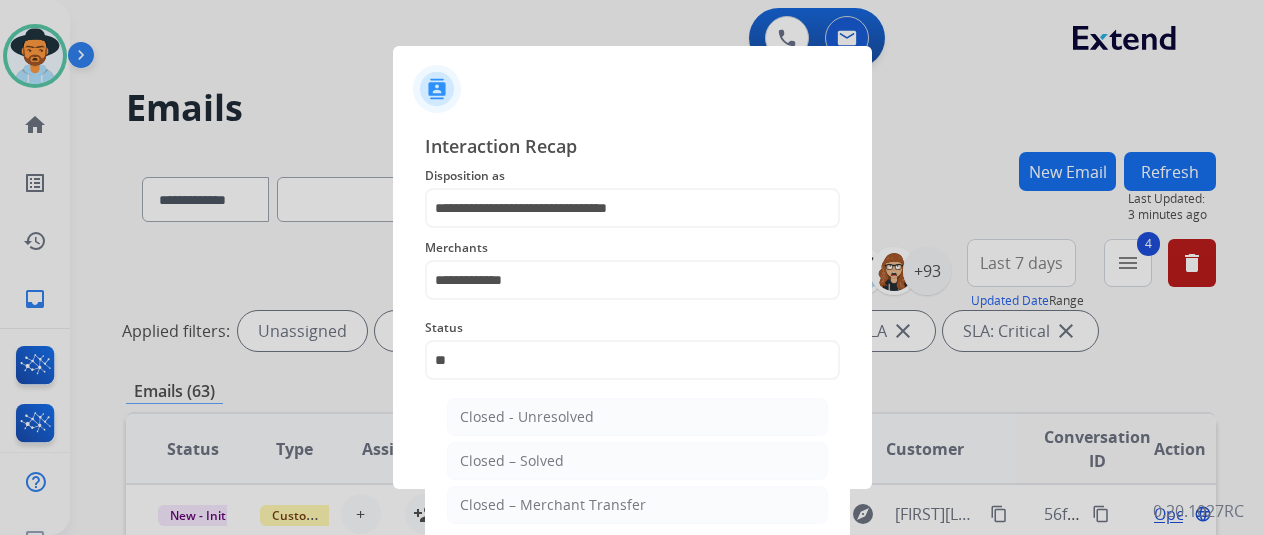 type on "**********" 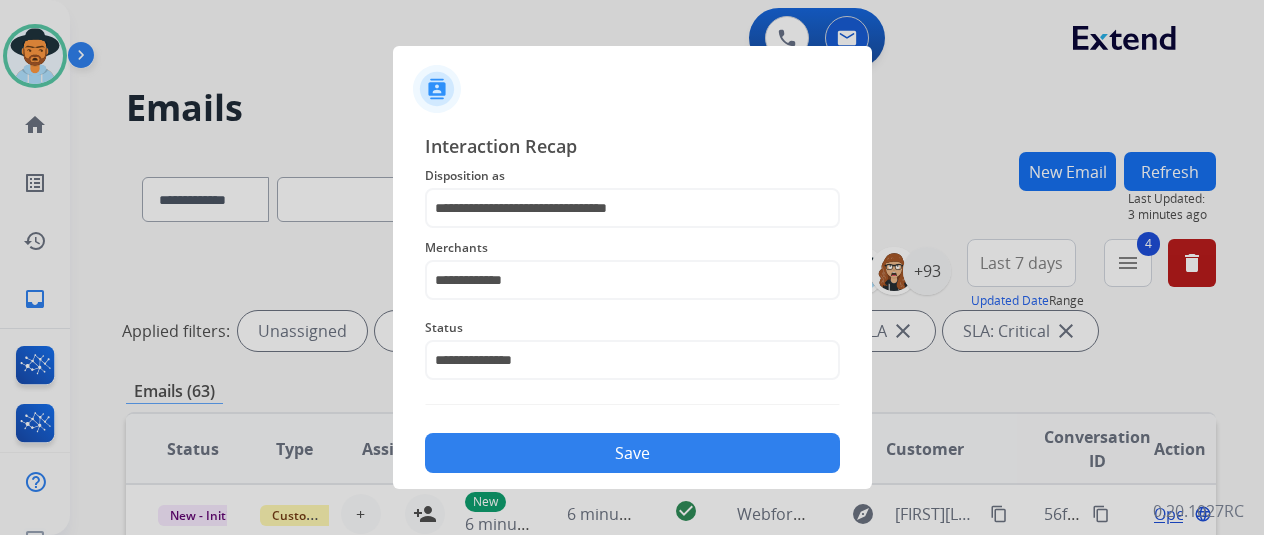 click on "Save" 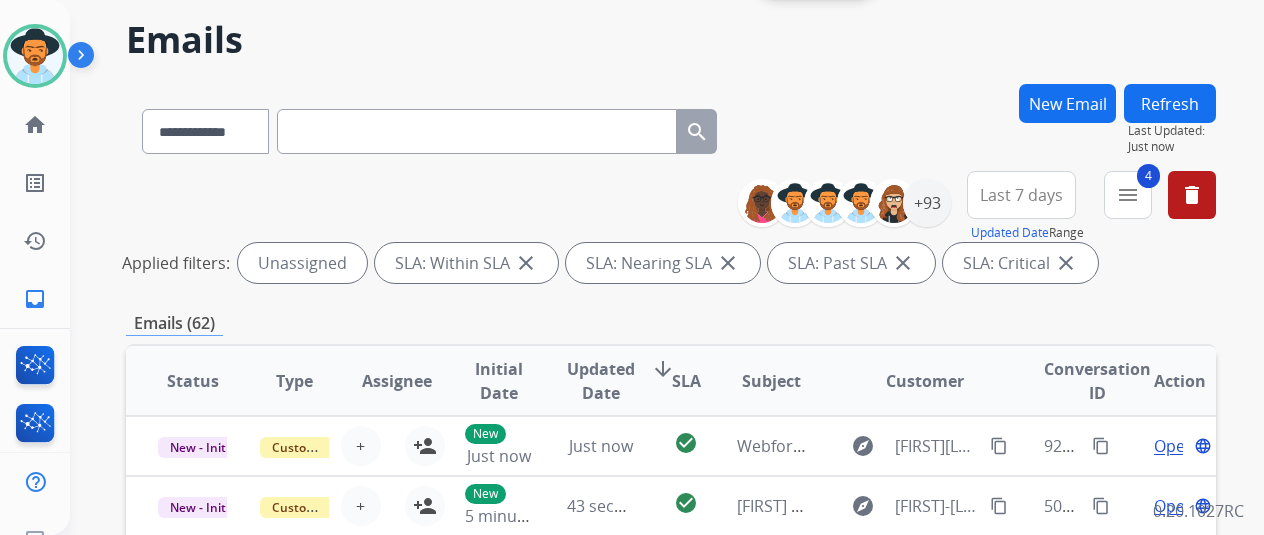 scroll, scrollTop: 100, scrollLeft: 0, axis: vertical 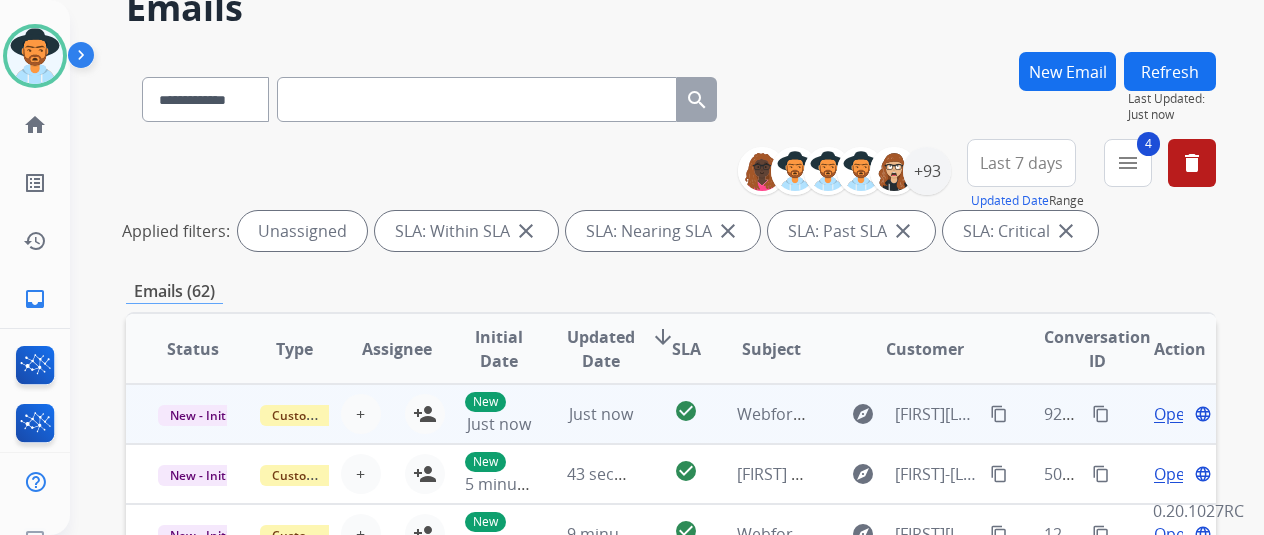click on "Open" at bounding box center [1174, 414] 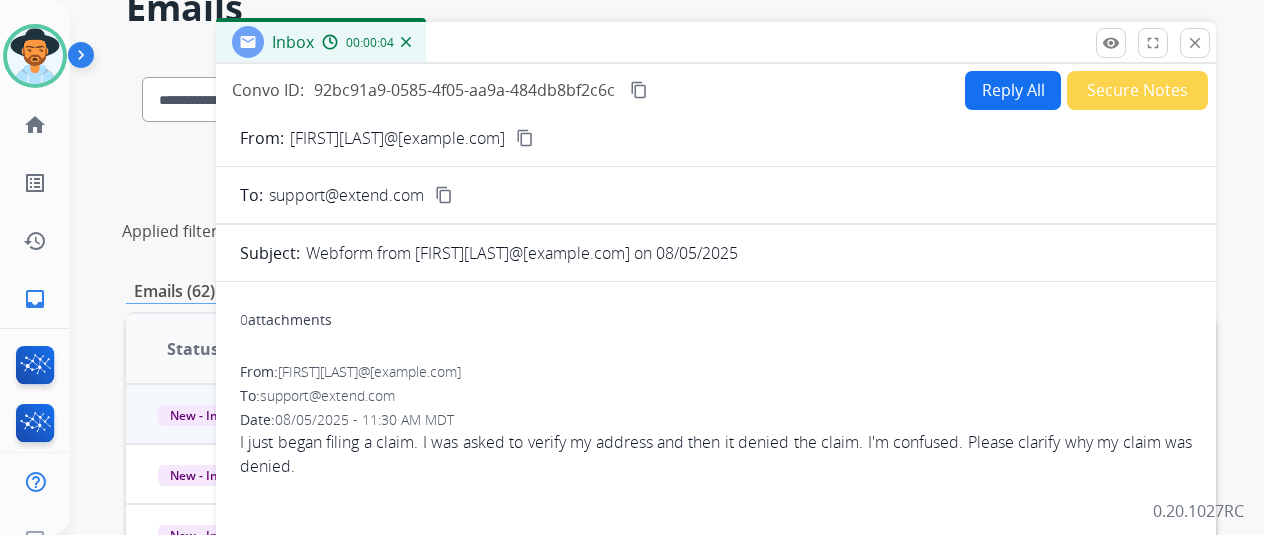 click on "content_copy" at bounding box center [525, 138] 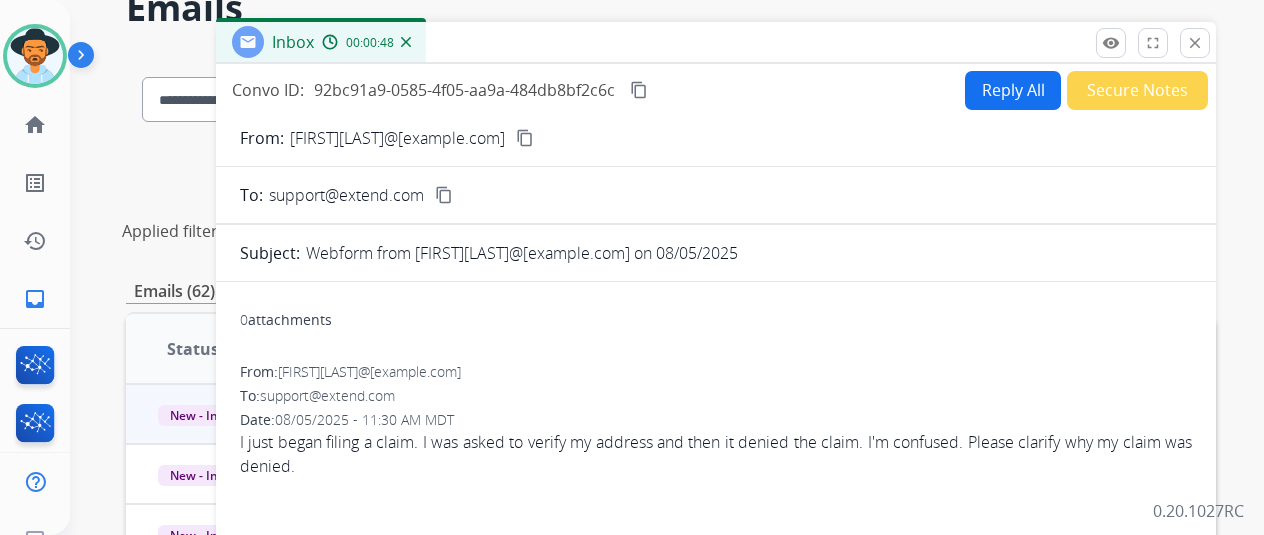 click on "Reply All" at bounding box center [1013, 90] 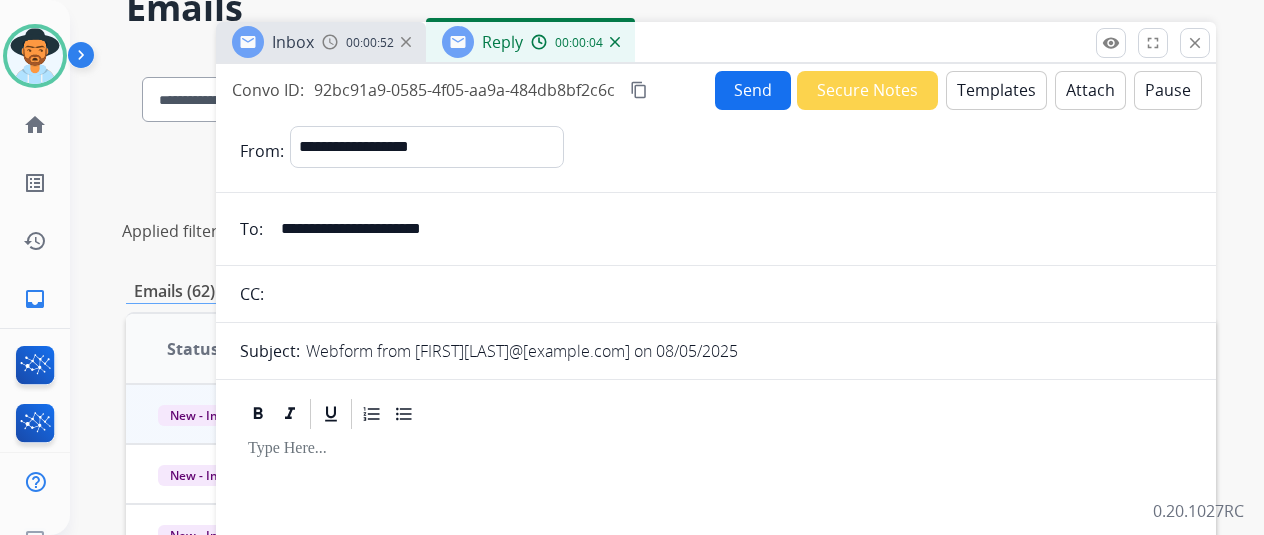 click on "Templates" at bounding box center [996, 90] 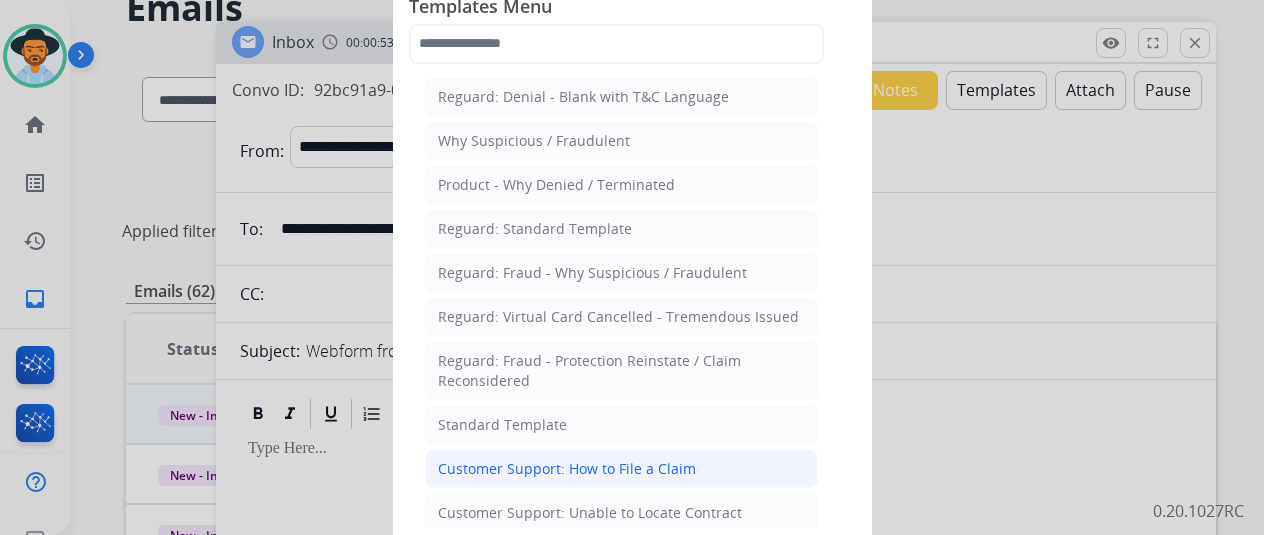 scroll, scrollTop: 300, scrollLeft: 0, axis: vertical 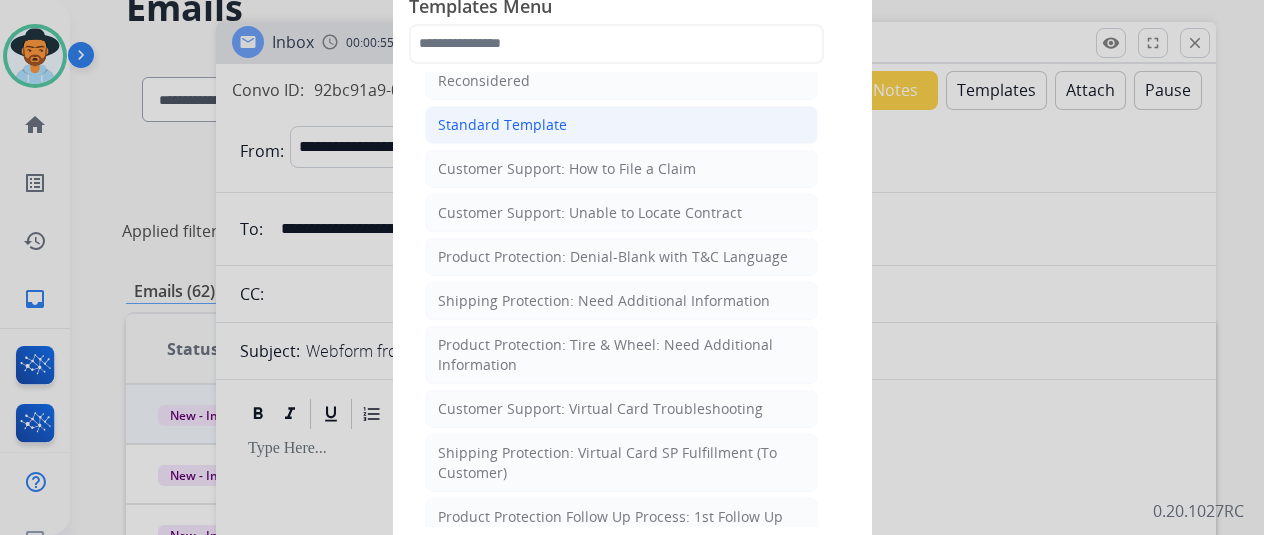 click on "Standard Template" 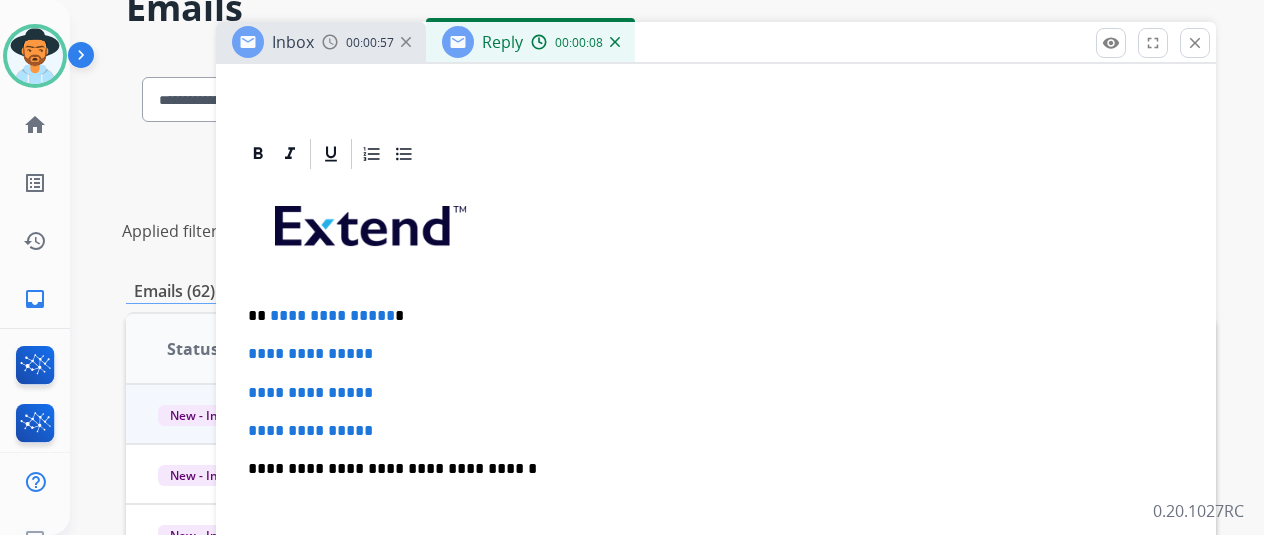 scroll, scrollTop: 538, scrollLeft: 0, axis: vertical 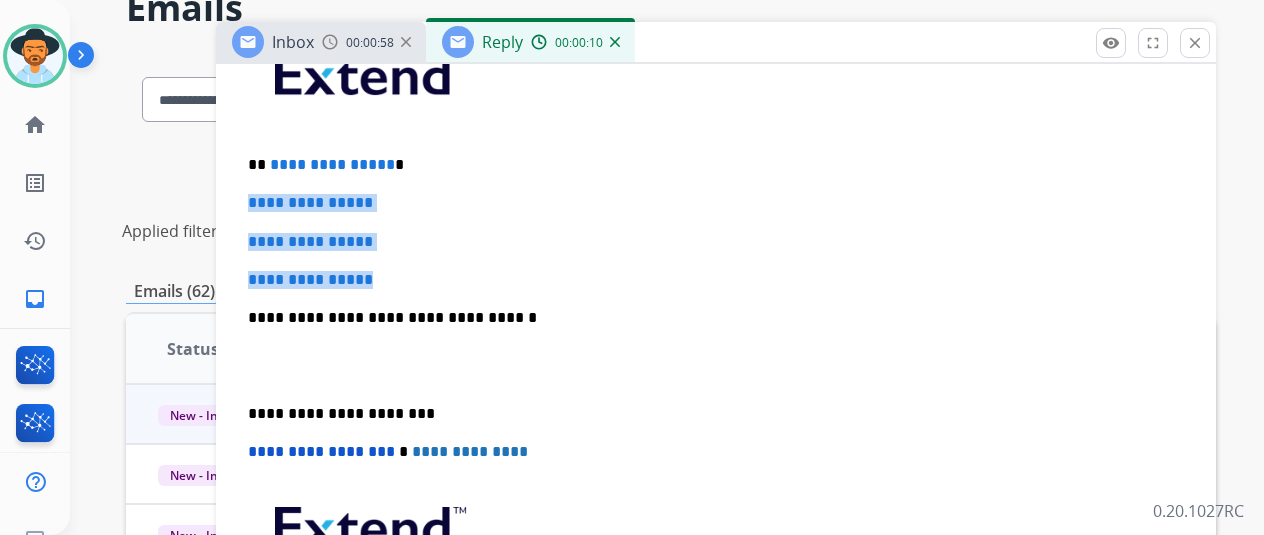 drag, startPoint x: 432, startPoint y: 278, endPoint x: 265, endPoint y: 195, distance: 186.4886 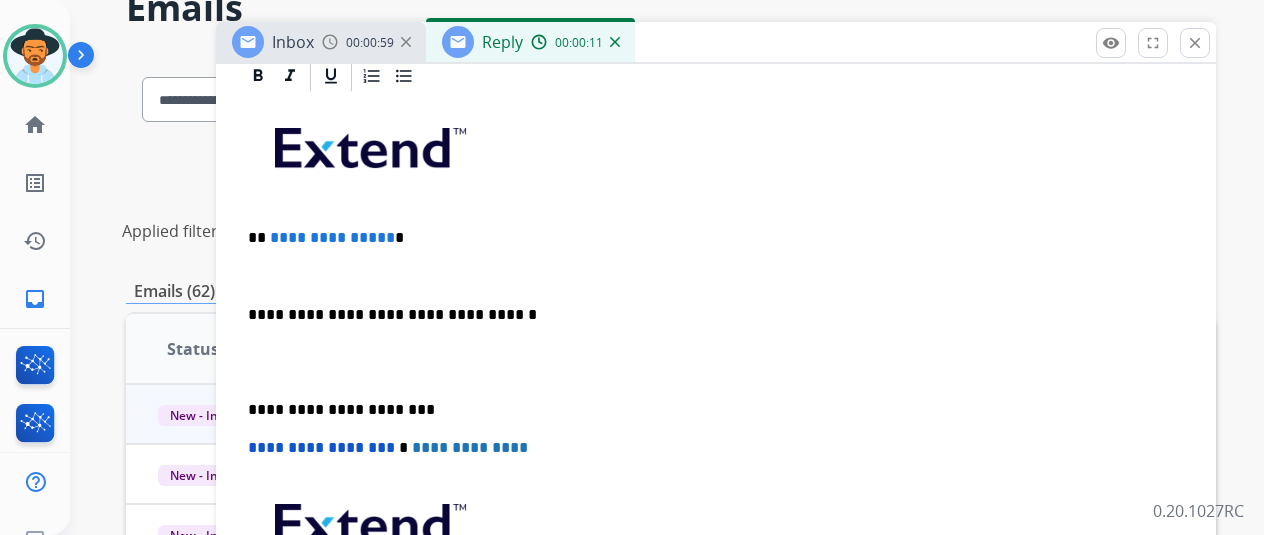 scroll, scrollTop: 423, scrollLeft: 0, axis: vertical 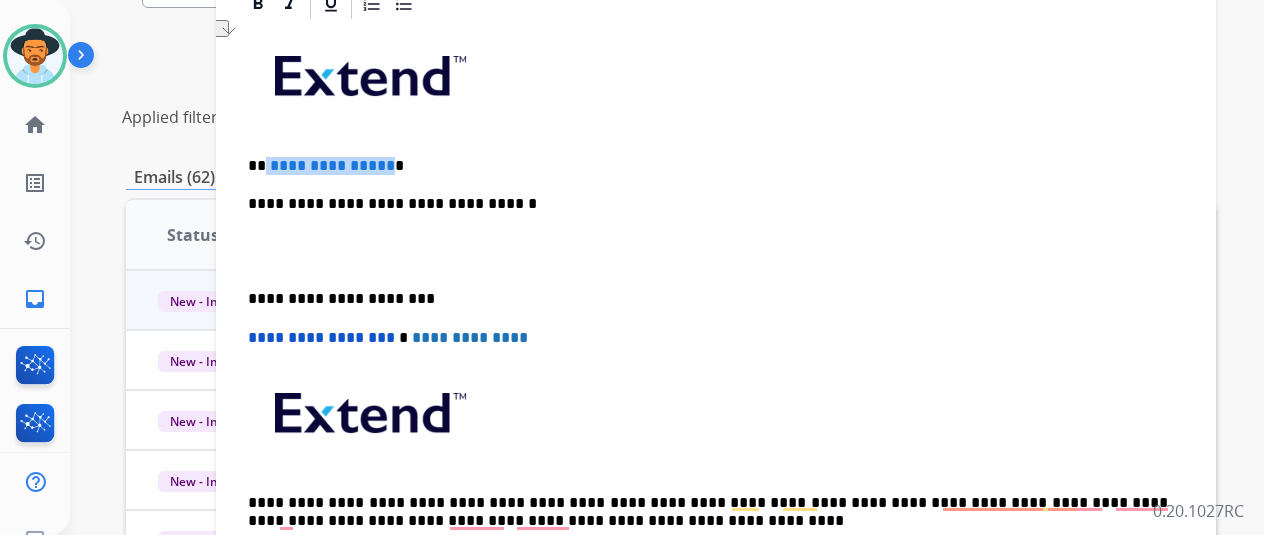 drag, startPoint x: 398, startPoint y: 164, endPoint x: 286, endPoint y: 155, distance: 112.36102 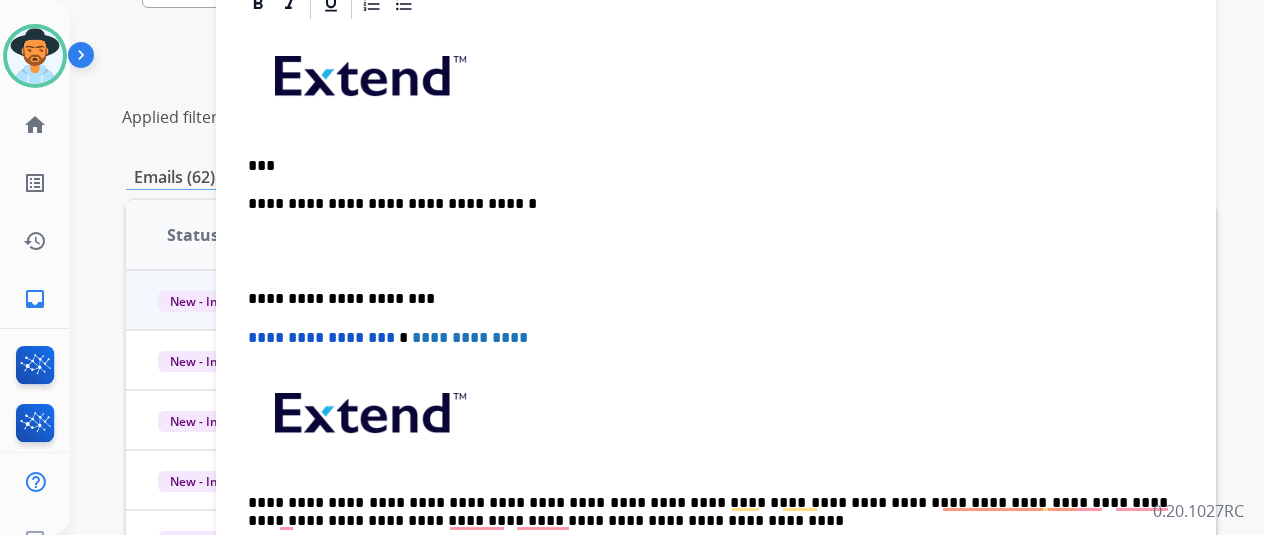 type 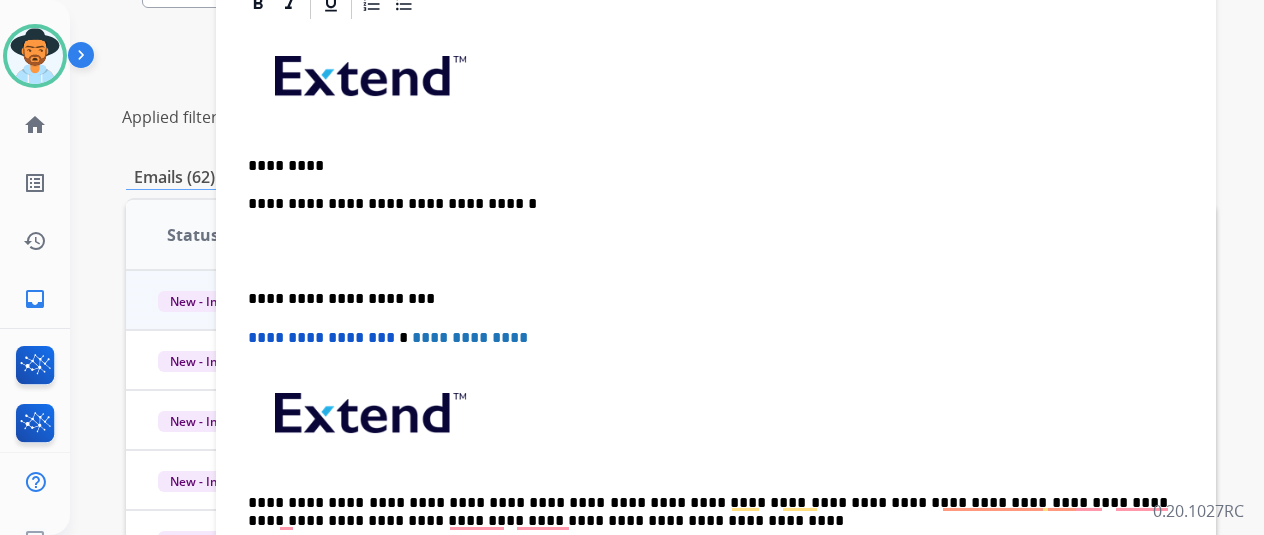 click on "**********" at bounding box center [716, 308] 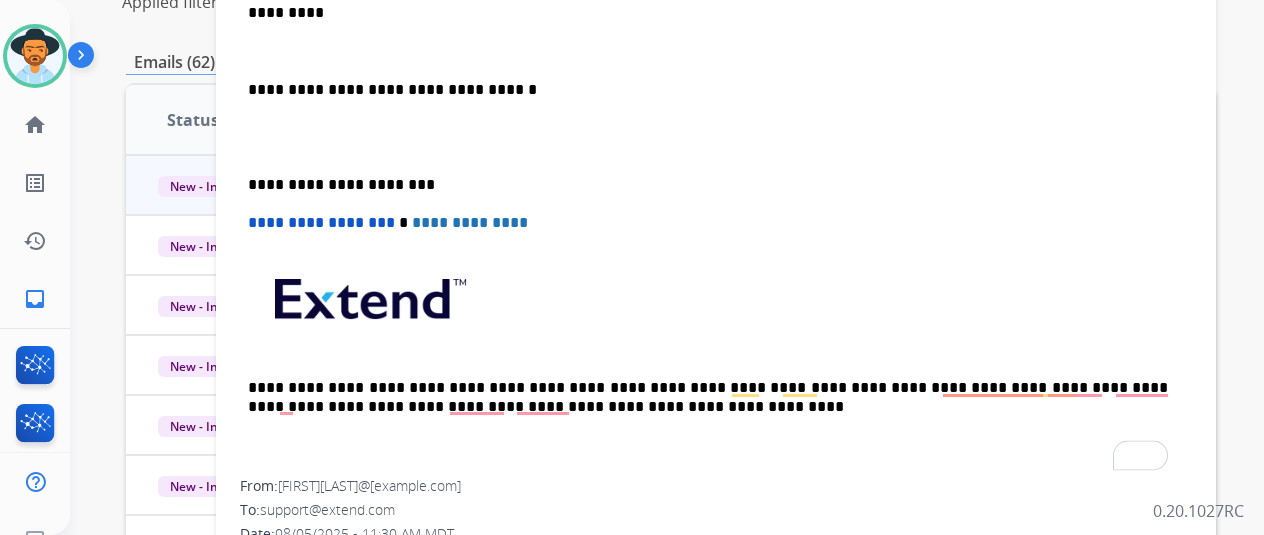 scroll, scrollTop: 476, scrollLeft: 0, axis: vertical 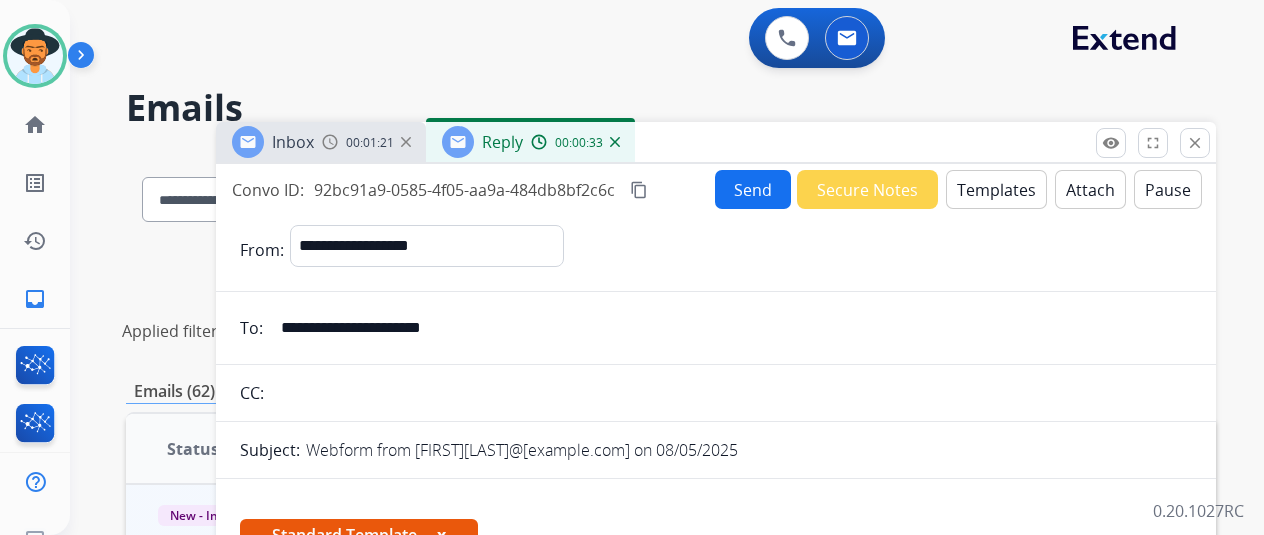 click on "Templates" at bounding box center (996, 189) 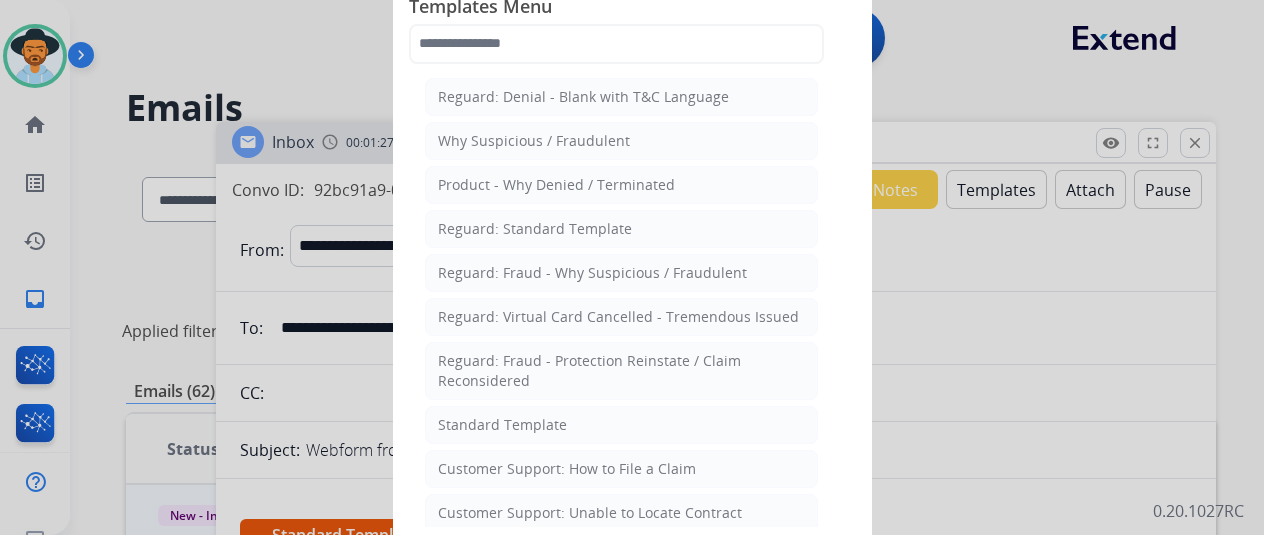 click 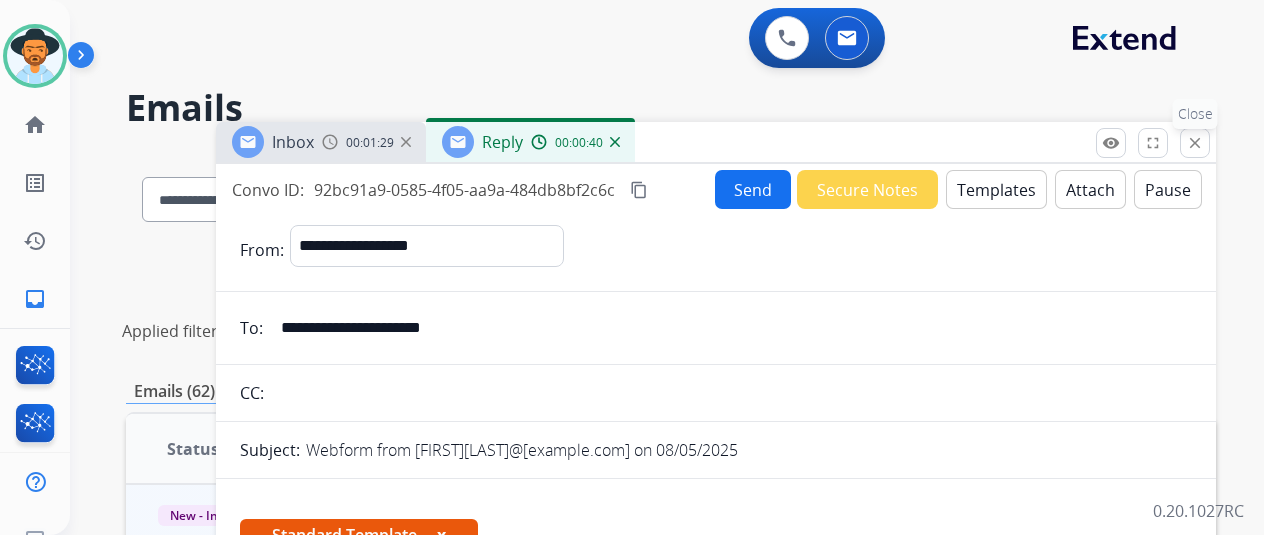 click on "close Close" at bounding box center [1195, 143] 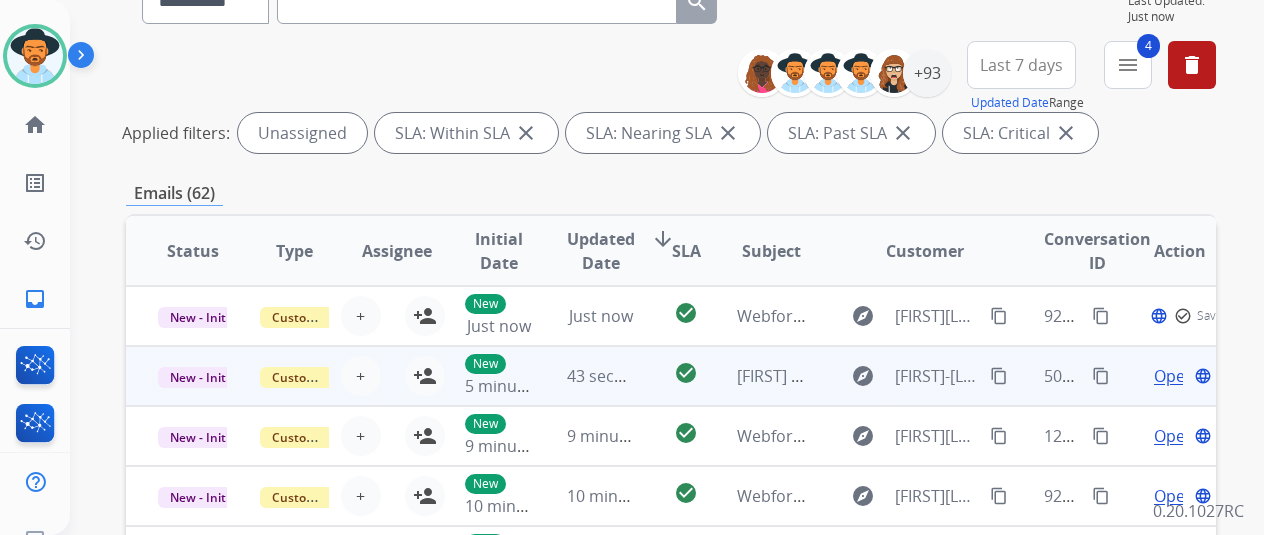 scroll, scrollTop: 200, scrollLeft: 0, axis: vertical 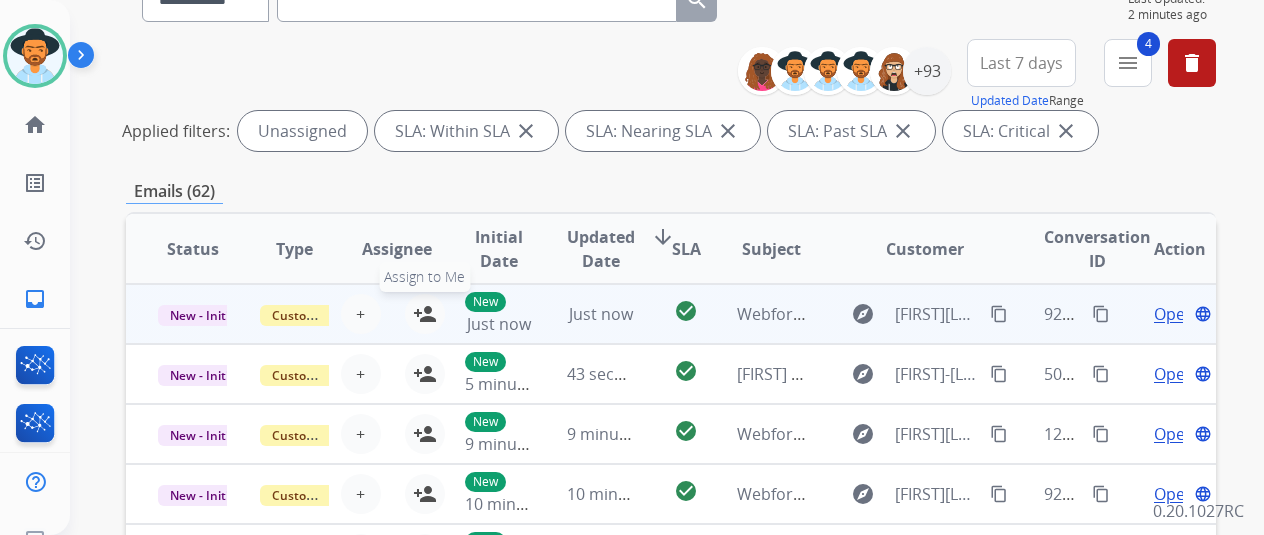 click on "person_add" at bounding box center [425, 314] 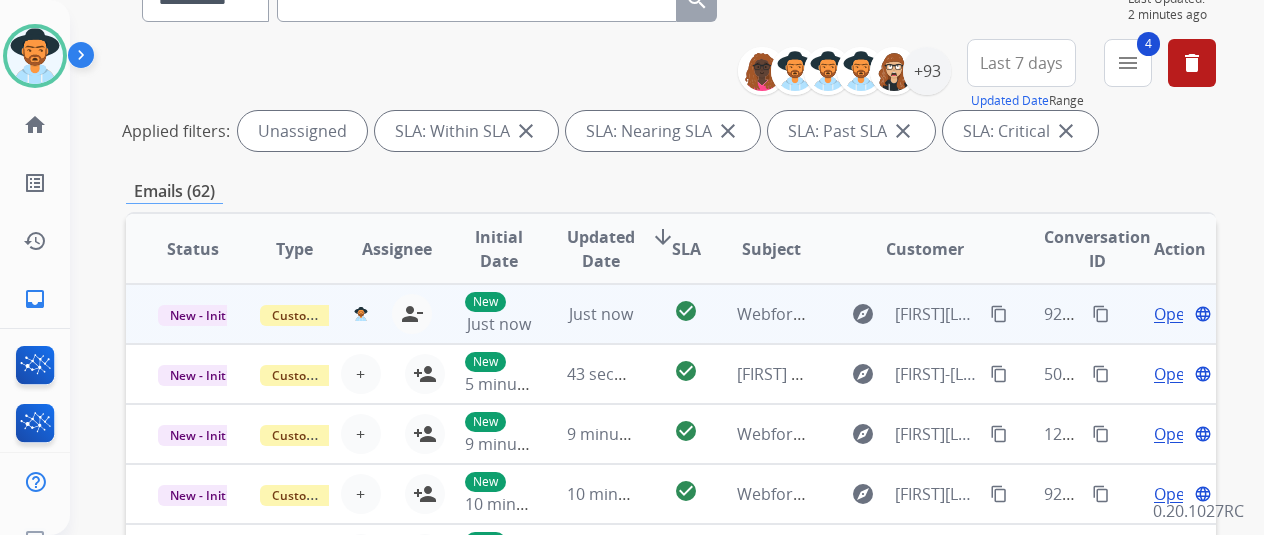 click on "Open" at bounding box center (1174, 314) 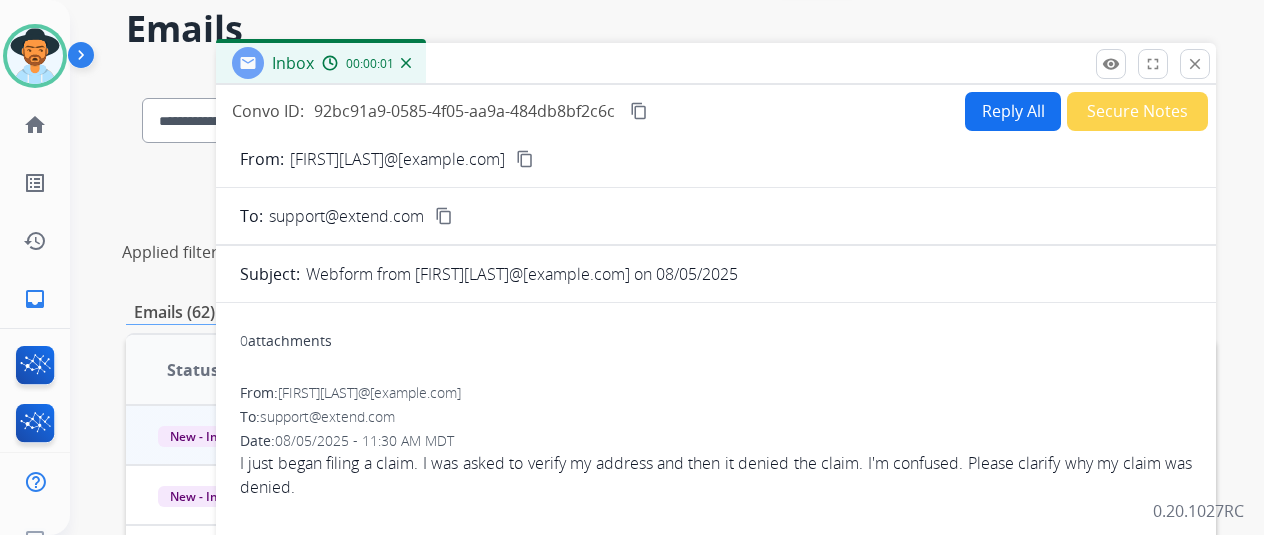 scroll, scrollTop: 0, scrollLeft: 0, axis: both 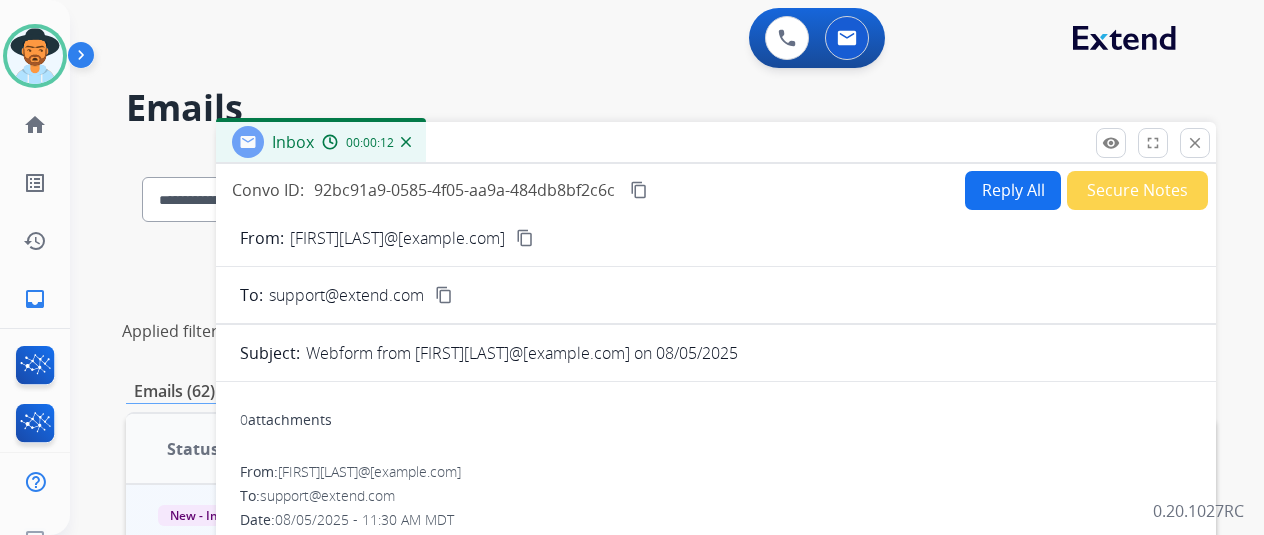click on "Reply All" at bounding box center [1013, 190] 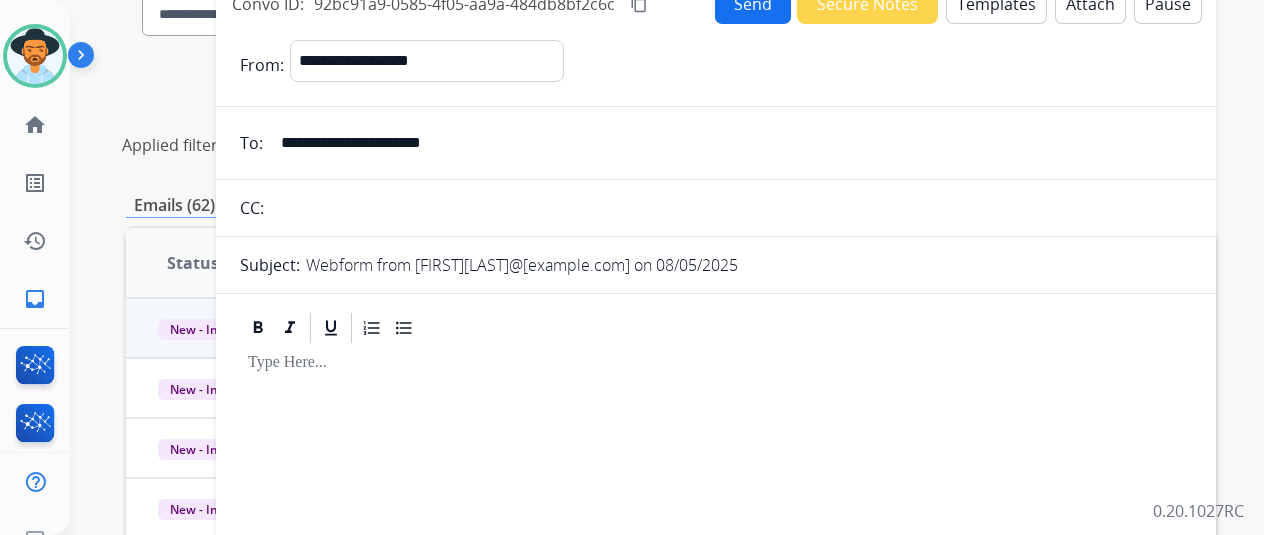 scroll, scrollTop: 200, scrollLeft: 0, axis: vertical 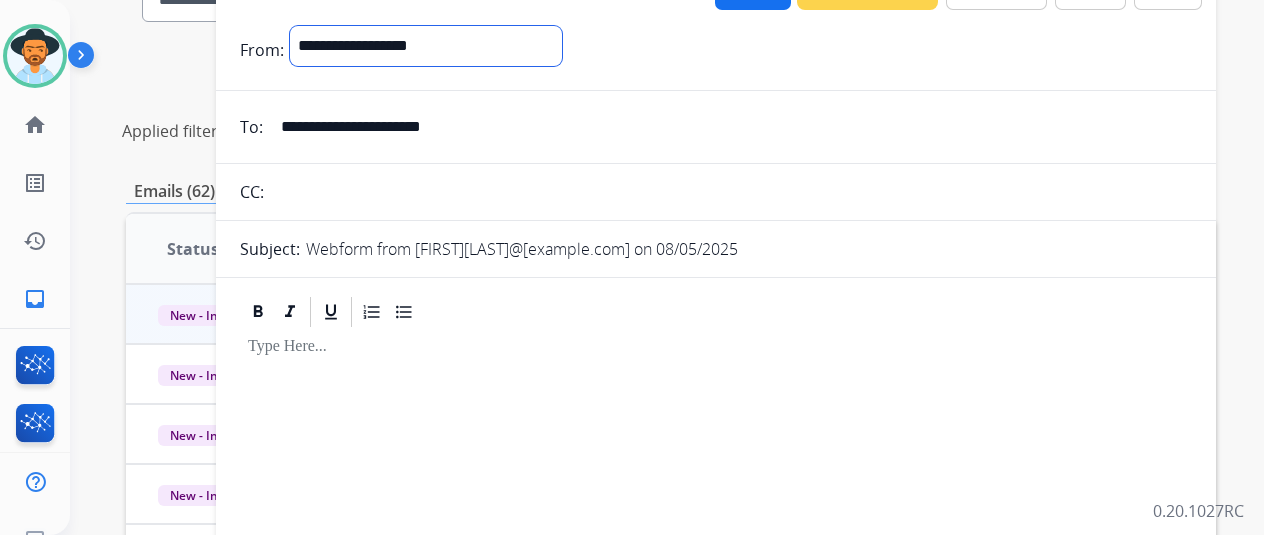 click on "**********" at bounding box center [426, 46] 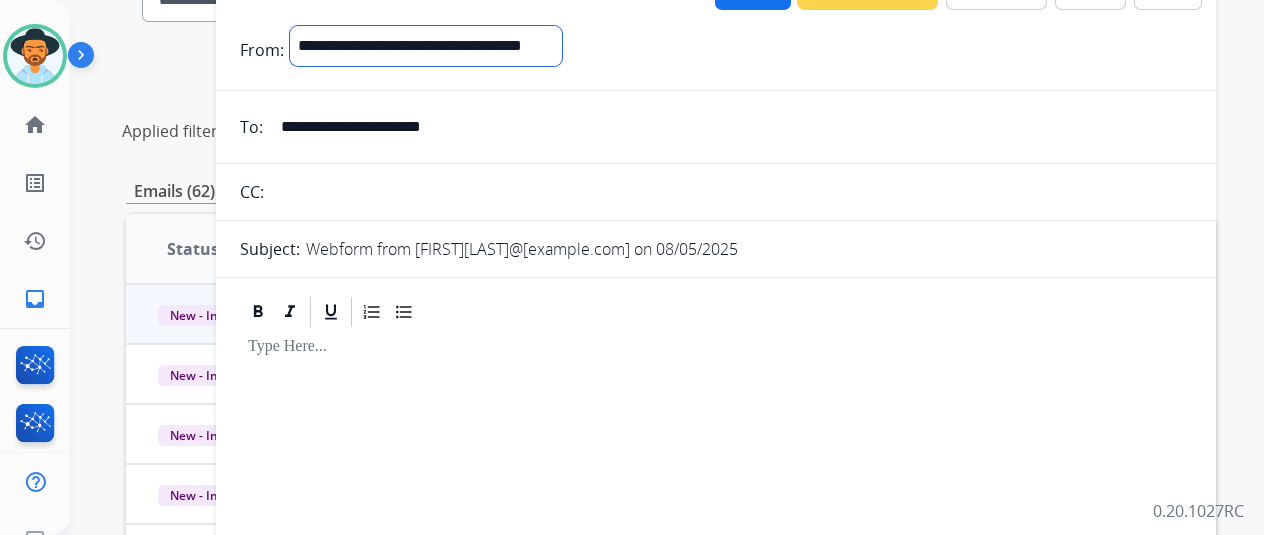 click on "**********" at bounding box center (426, 46) 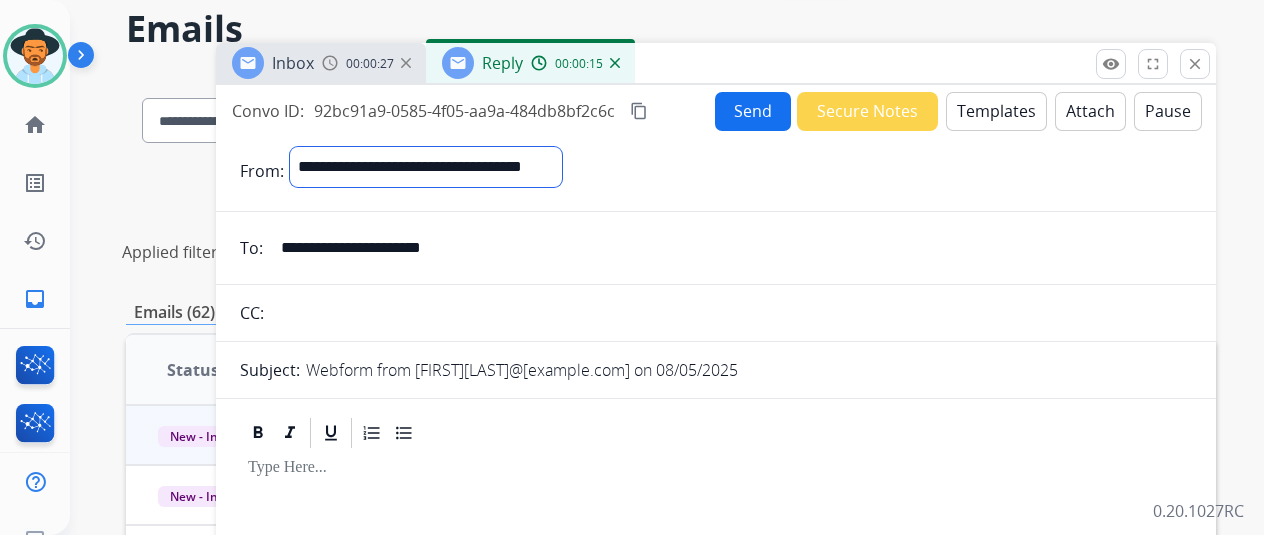 scroll, scrollTop: 0, scrollLeft: 0, axis: both 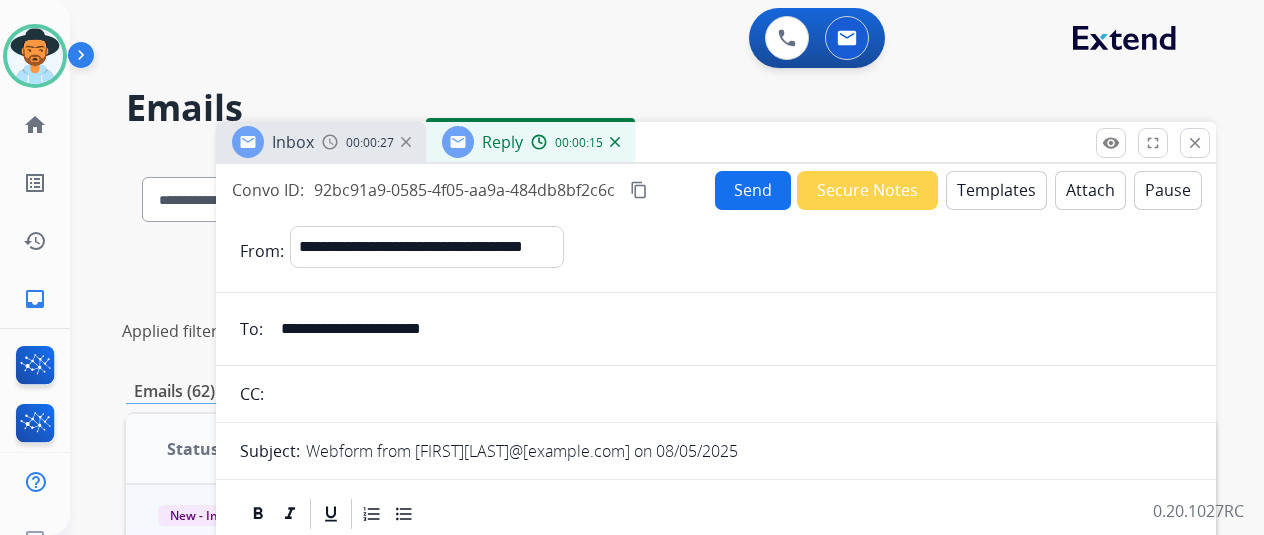 click on "Templates" at bounding box center [996, 190] 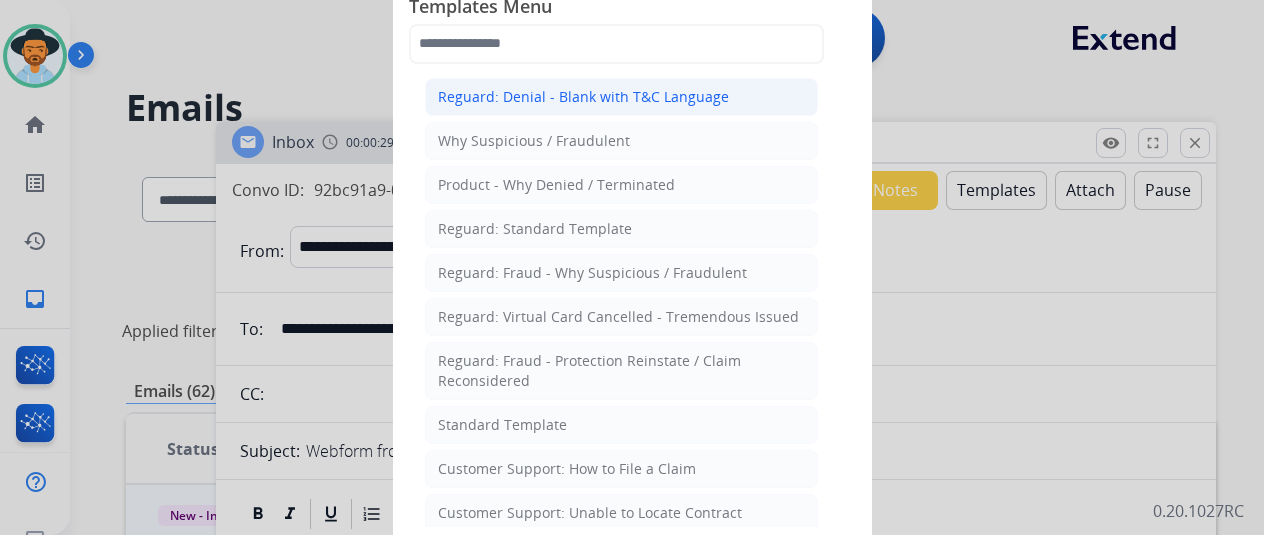click on "Reguard: Denial - Blank with T&C Language" 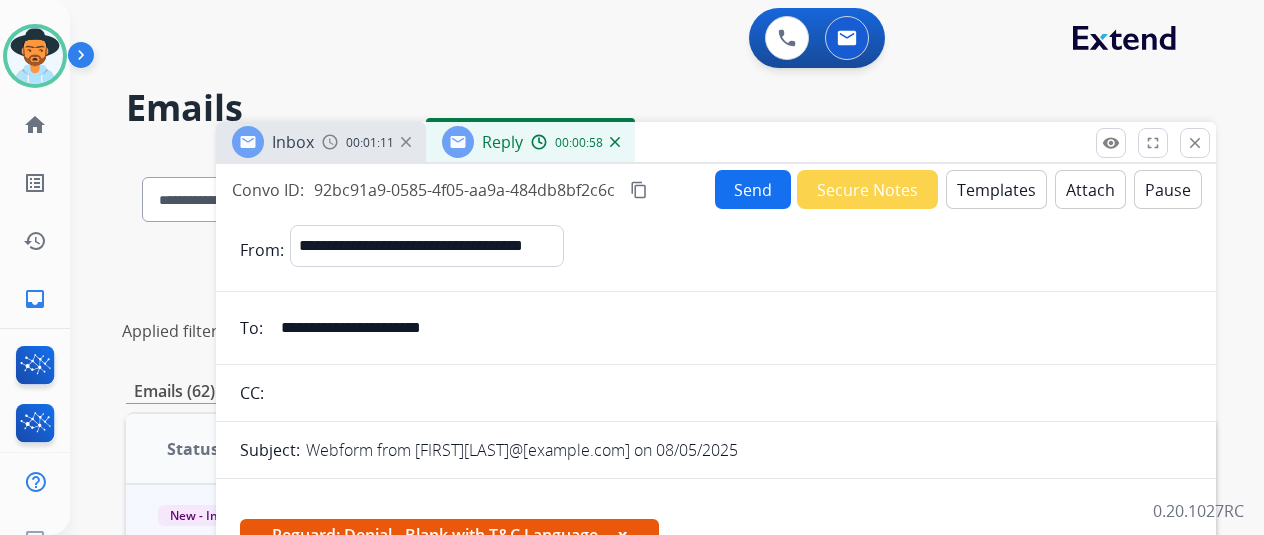 scroll, scrollTop: 0, scrollLeft: 0, axis: both 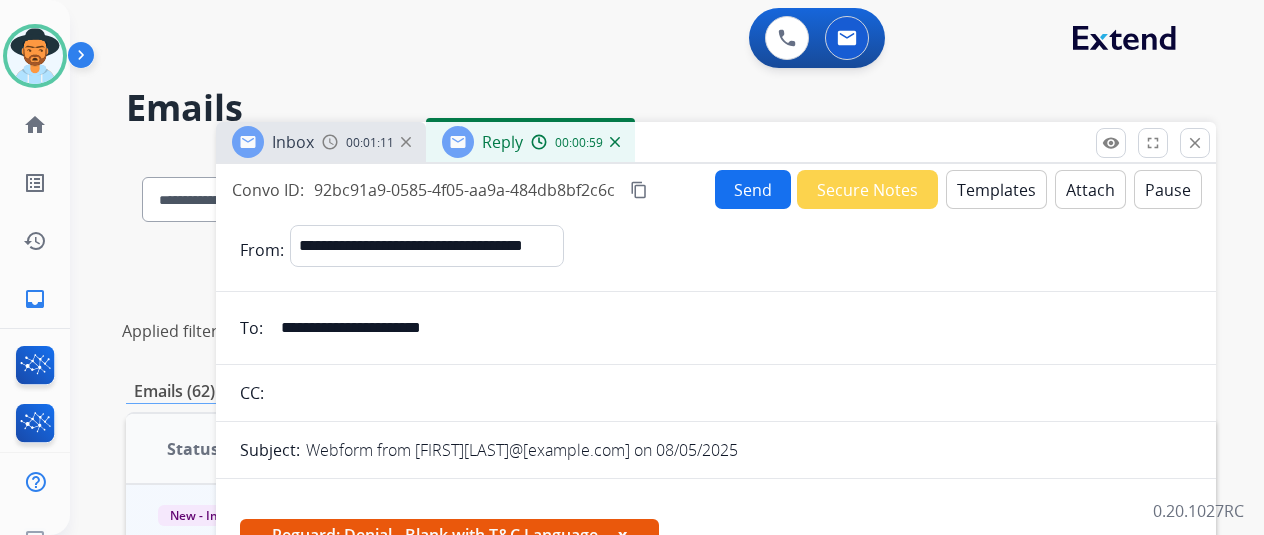 click on "Attach" at bounding box center [1090, 189] 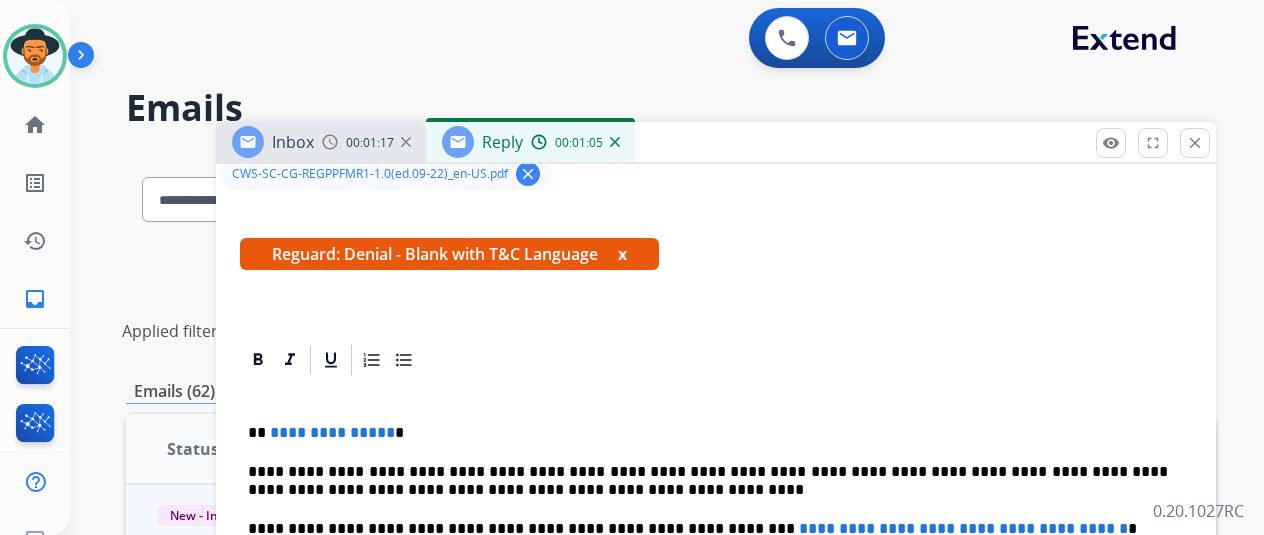 scroll, scrollTop: 389, scrollLeft: 0, axis: vertical 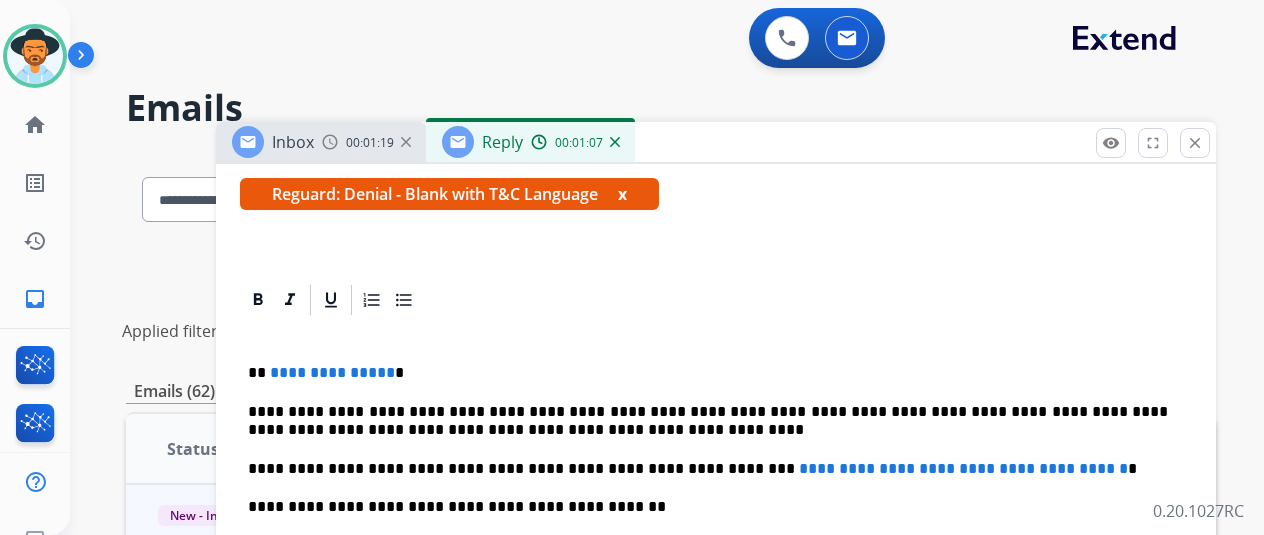 click on "**********" at bounding box center [963, 468] 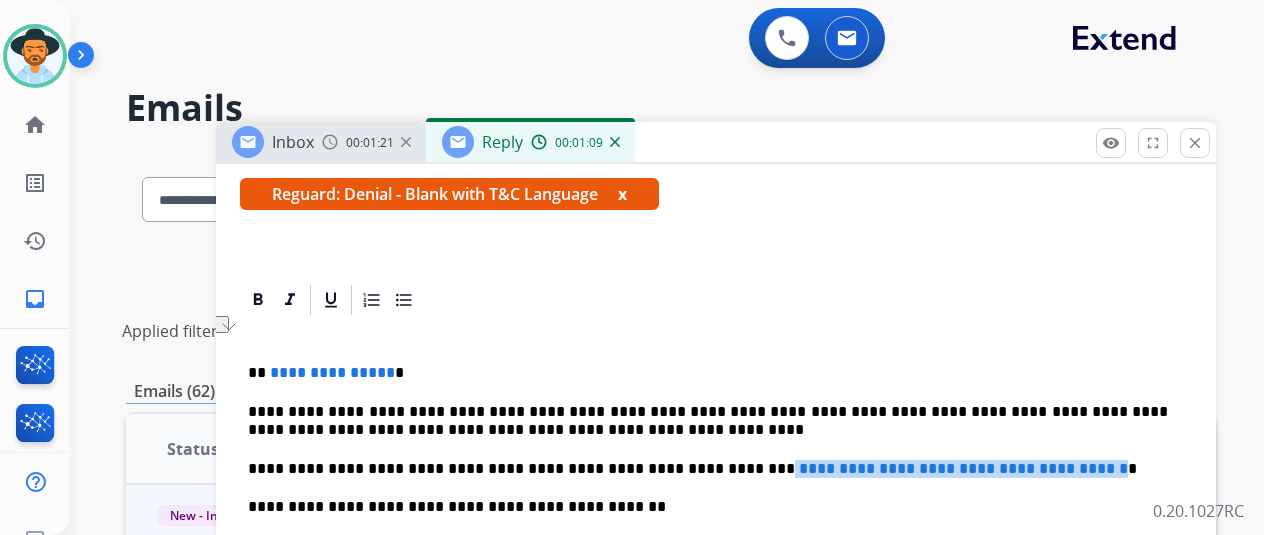 drag, startPoint x: 1094, startPoint y: 465, endPoint x: 699, endPoint y: 470, distance: 395.03165 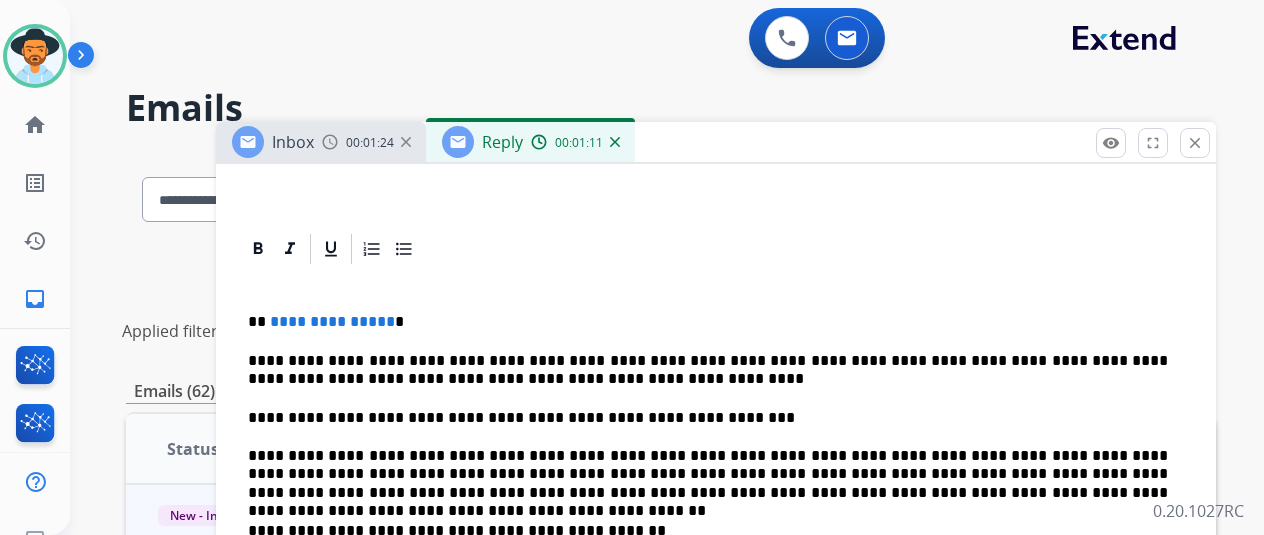 scroll, scrollTop: 464, scrollLeft: 0, axis: vertical 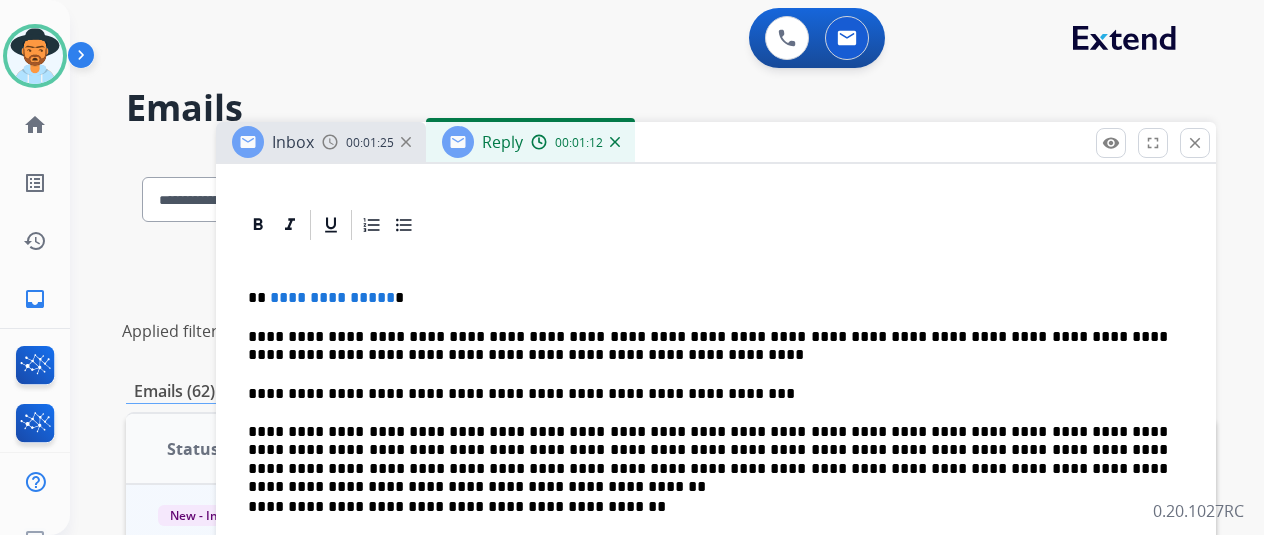 click on "**********" at bounding box center [708, 450] 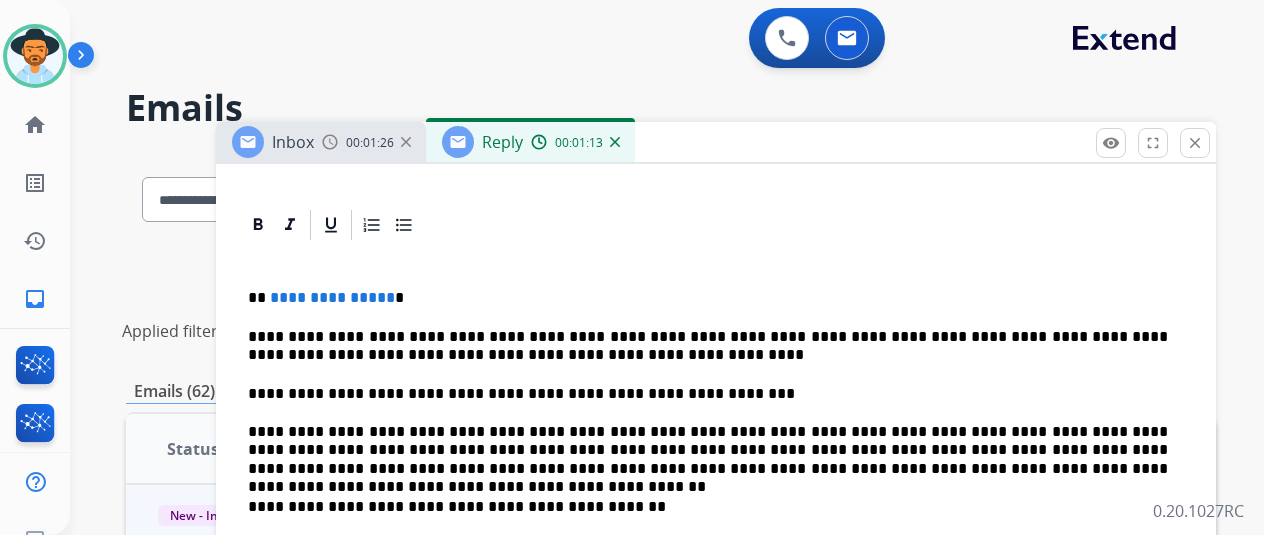 click on "**********" at bounding box center (708, 507) 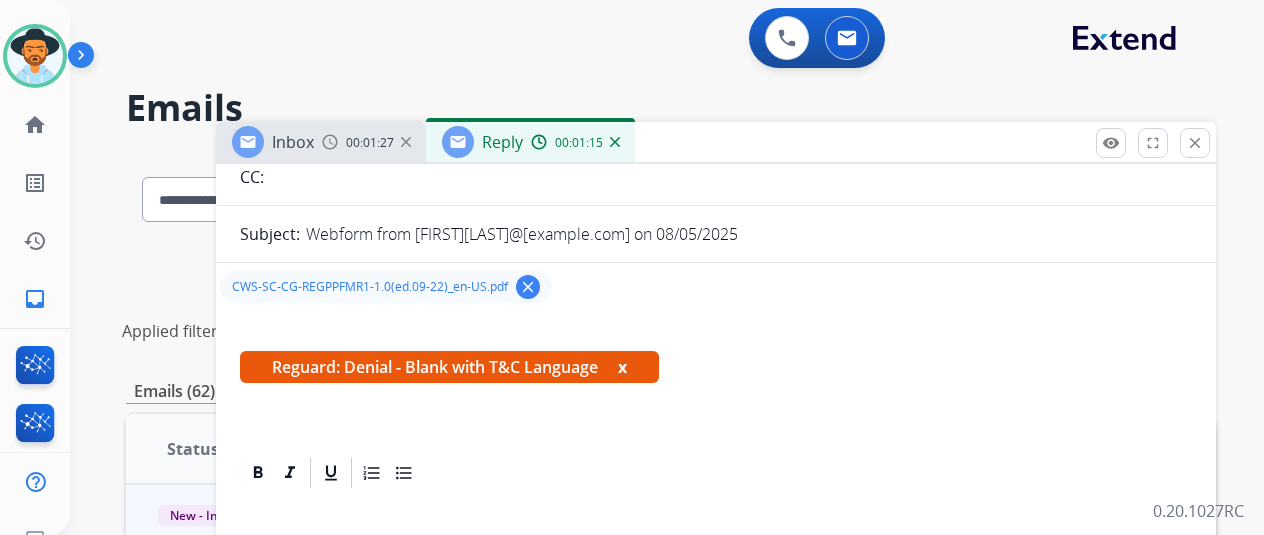 scroll, scrollTop: 464, scrollLeft: 0, axis: vertical 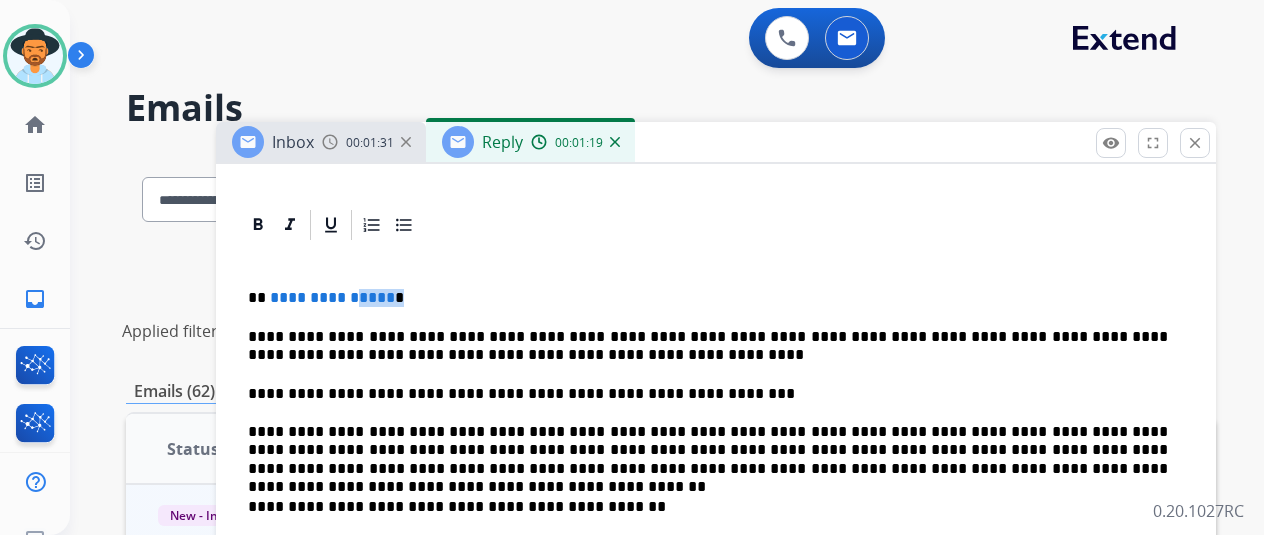 click on "**********" at bounding box center [708, 298] 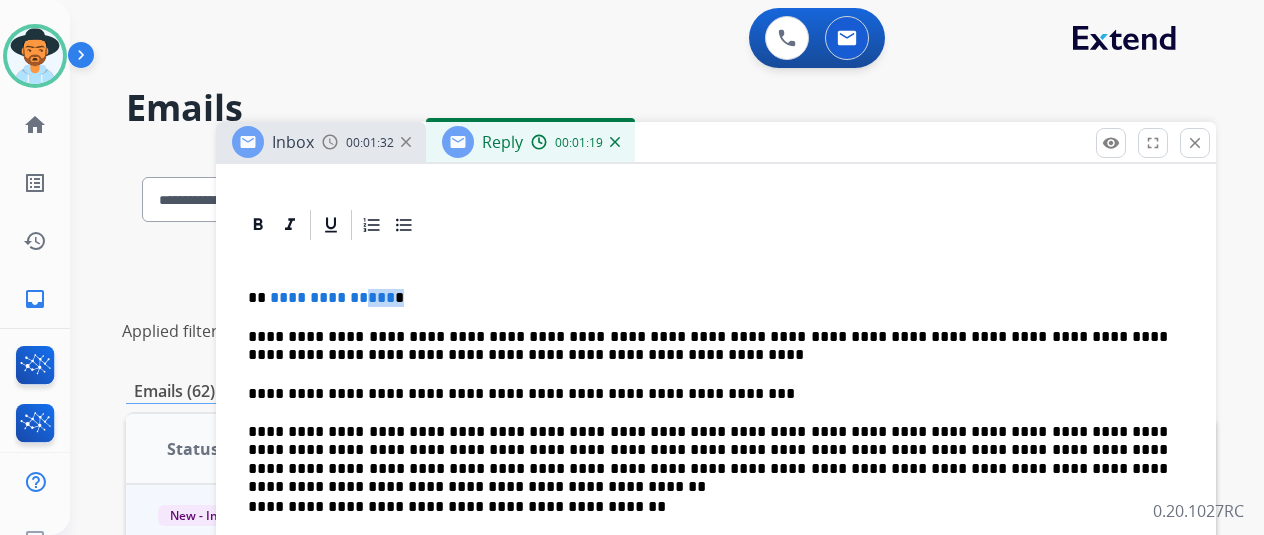 click on "**********" at bounding box center [332, 297] 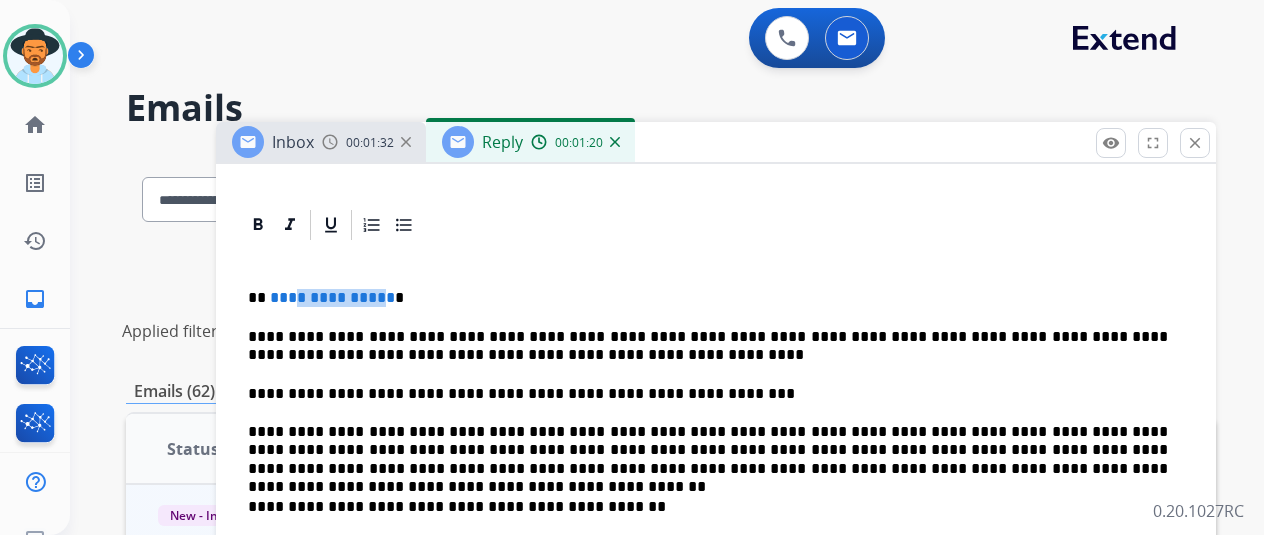 drag, startPoint x: 396, startPoint y: 296, endPoint x: 370, endPoint y: 292, distance: 26.305893 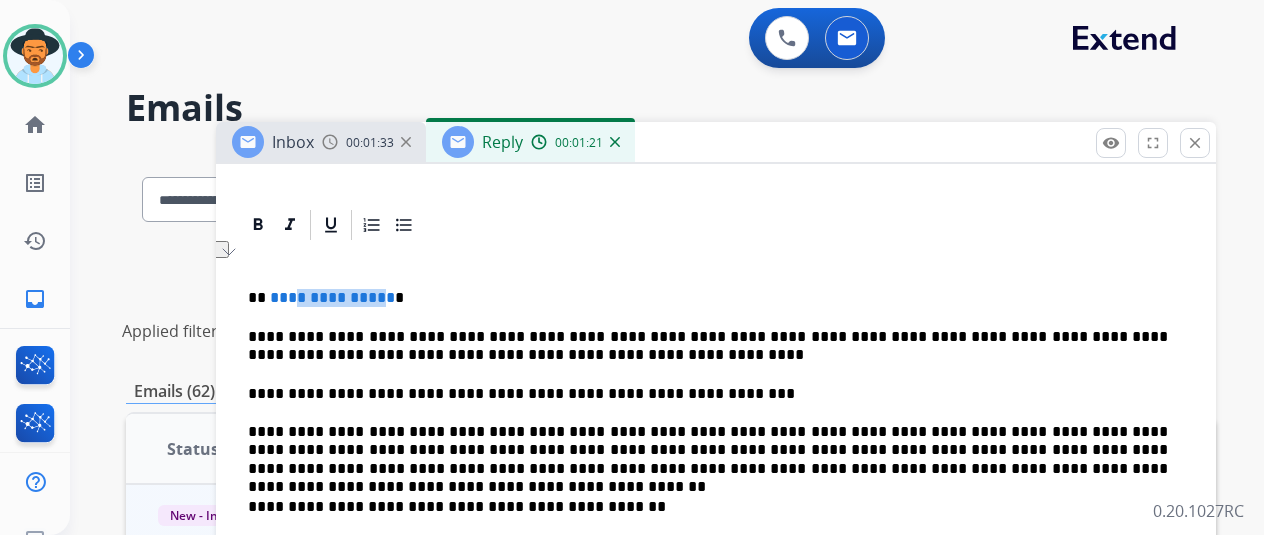 click on "**********" at bounding box center (332, 297) 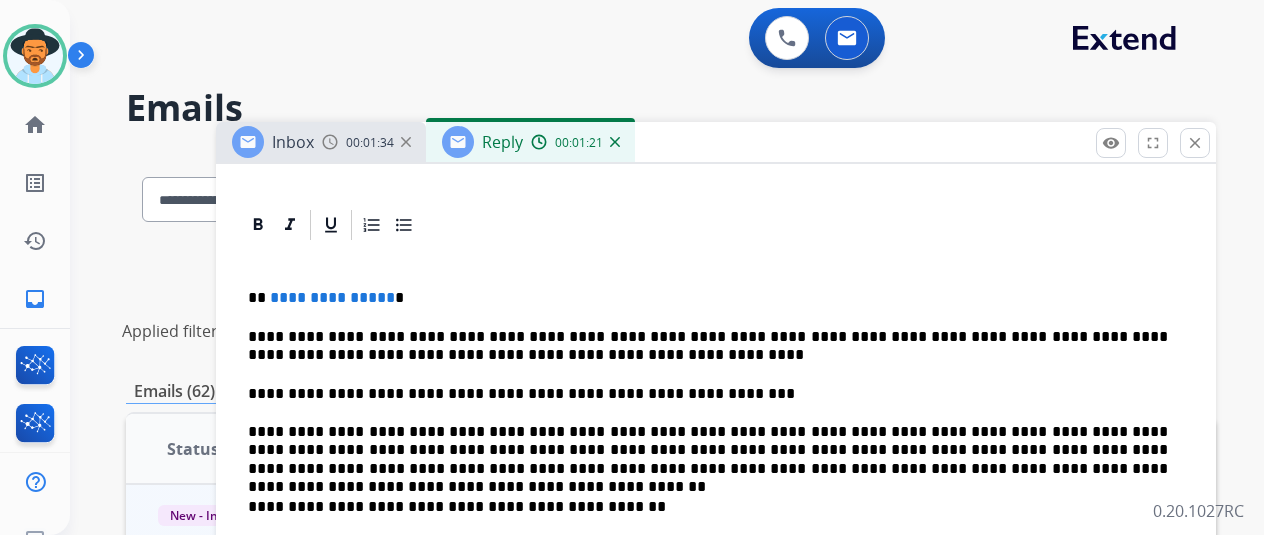 click on "**********" at bounding box center (332, 297) 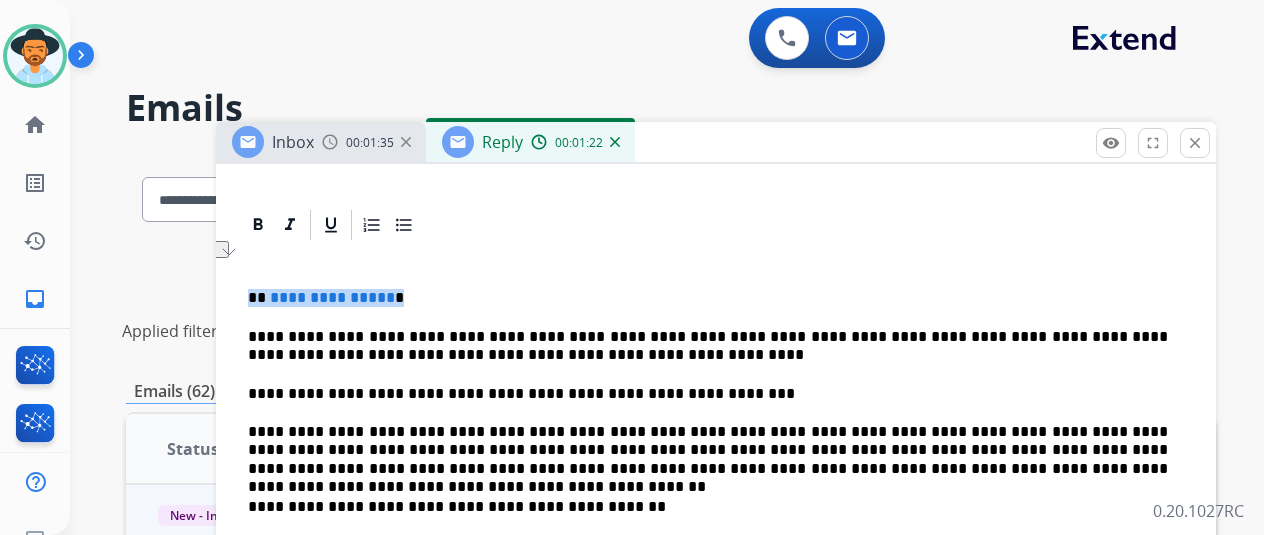 drag, startPoint x: 398, startPoint y: 295, endPoint x: 340, endPoint y: 293, distance: 58.034473 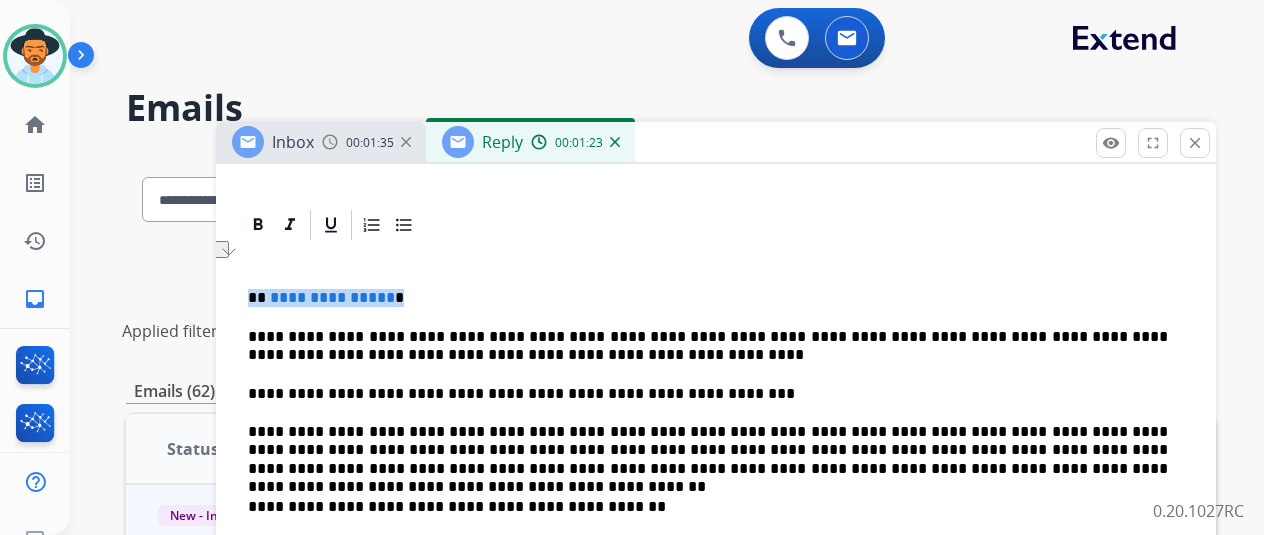 click on "**********" at bounding box center [332, 297] 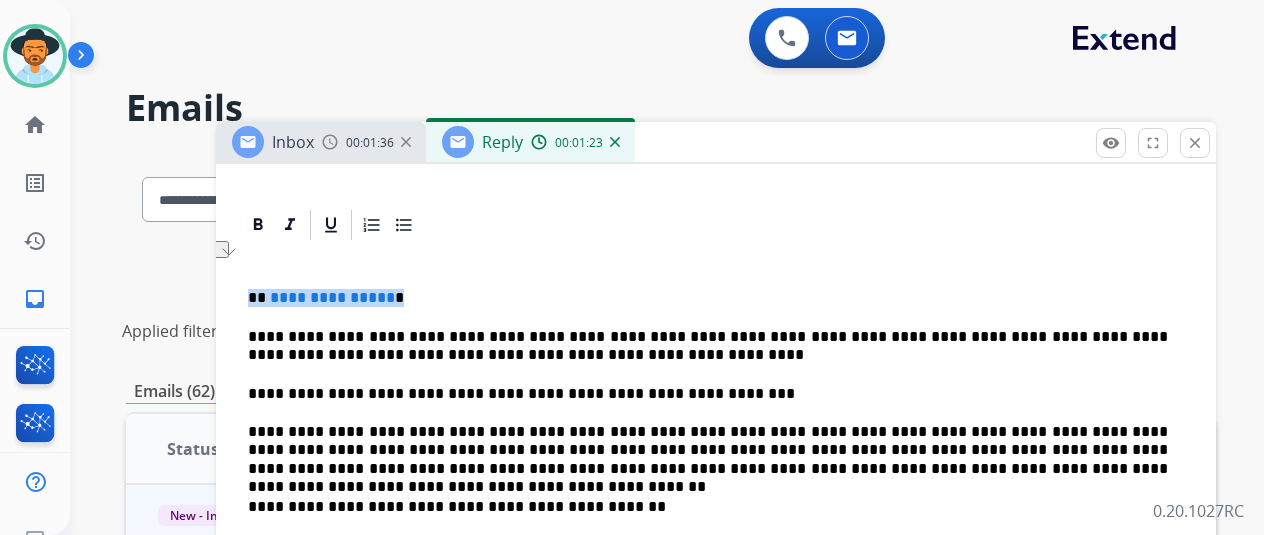 click on "**********" at bounding box center [332, 297] 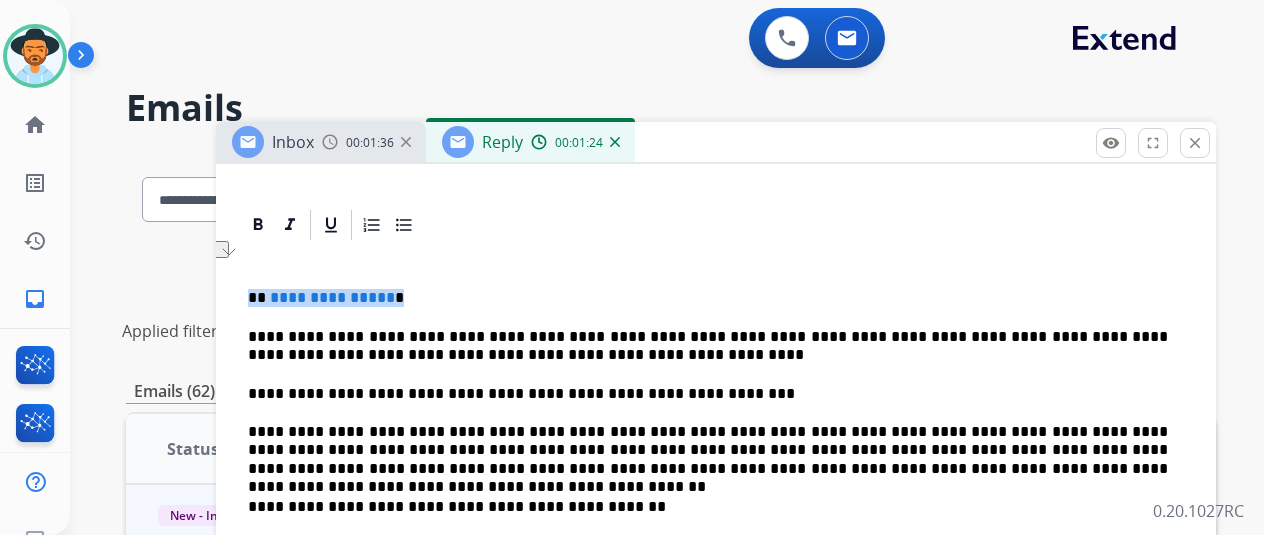 click on "**********" at bounding box center [716, 525] 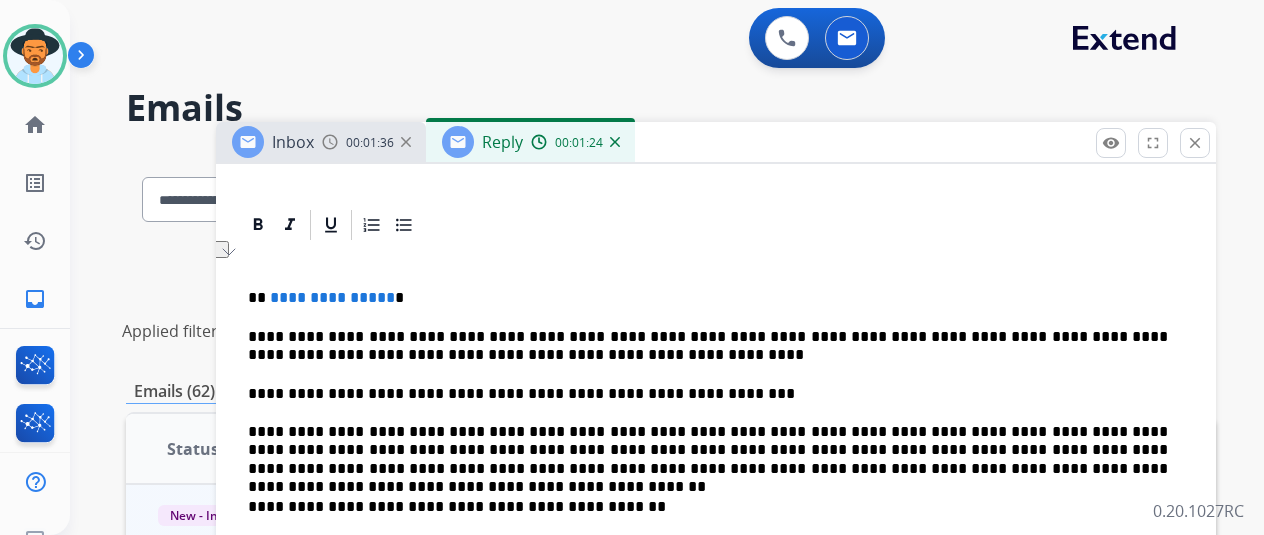 click on "**********" at bounding box center [708, 298] 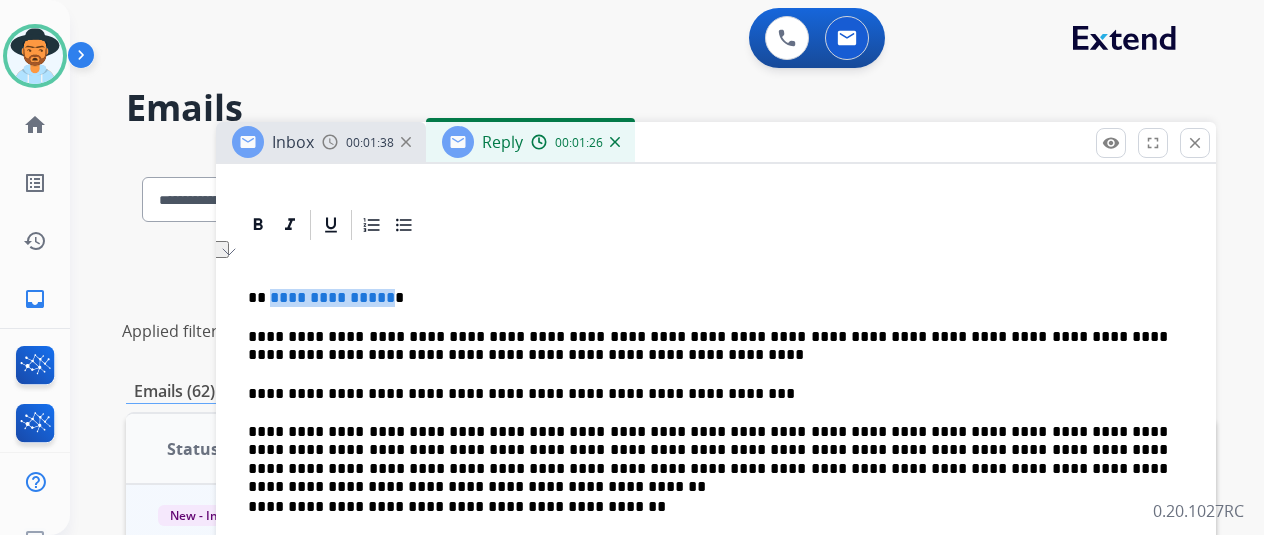 drag, startPoint x: 400, startPoint y: 291, endPoint x: 486, endPoint y: 345, distance: 101.54802 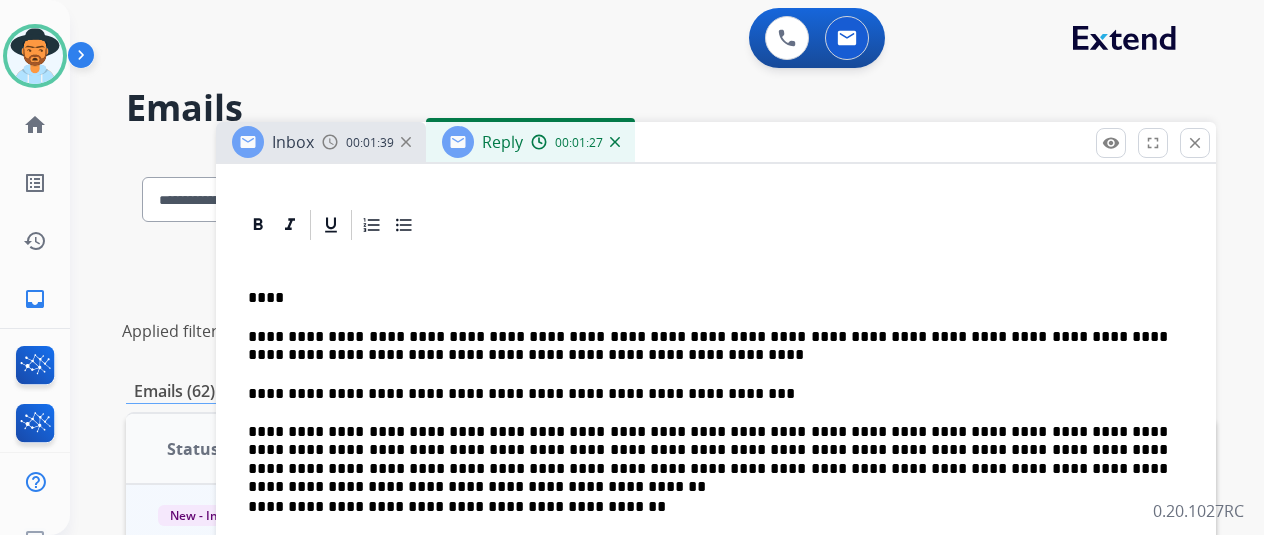 type 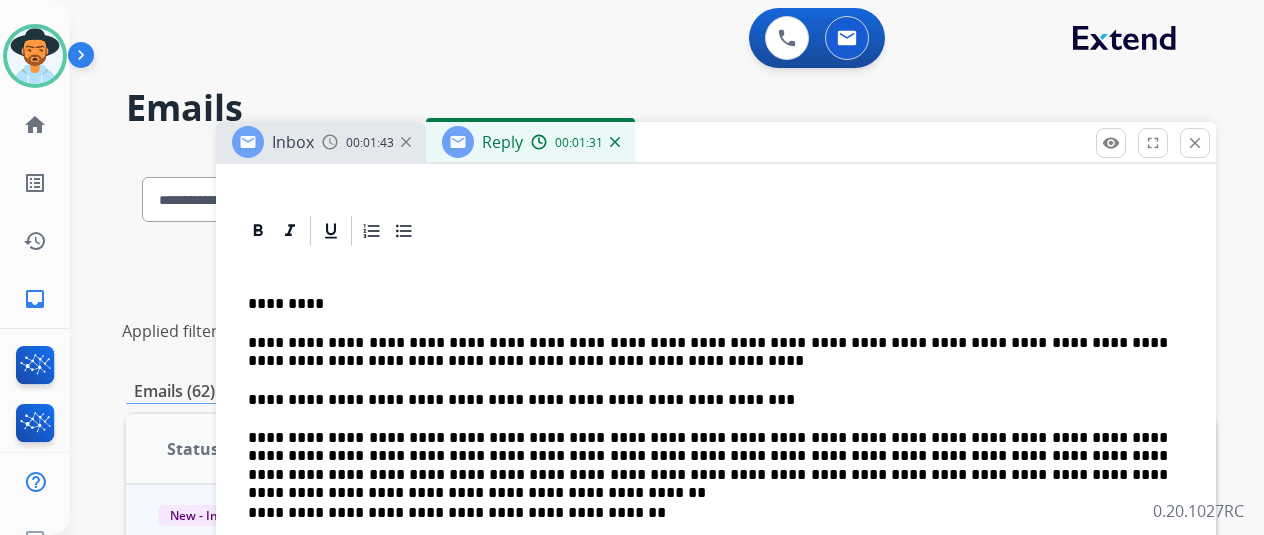 scroll, scrollTop: 464, scrollLeft: 0, axis: vertical 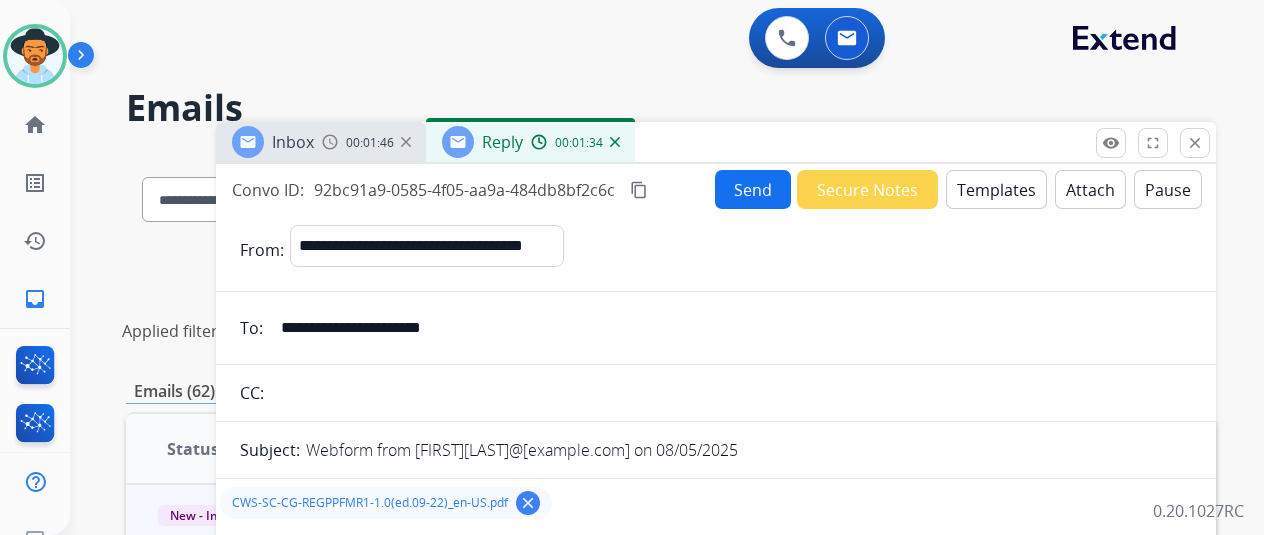 click on "Send" at bounding box center (753, 189) 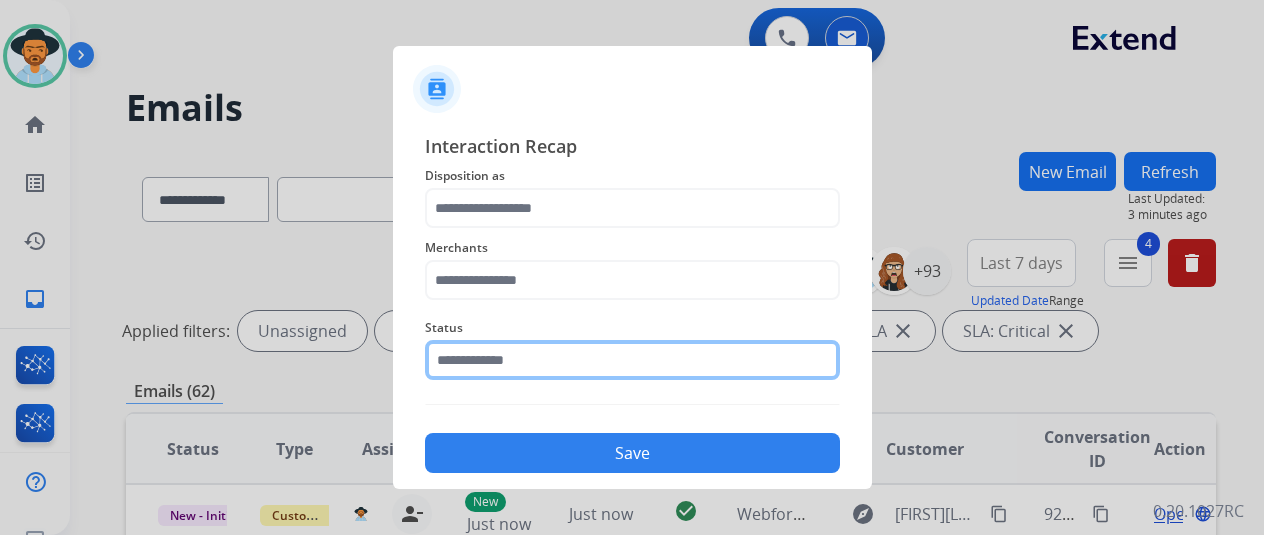 click 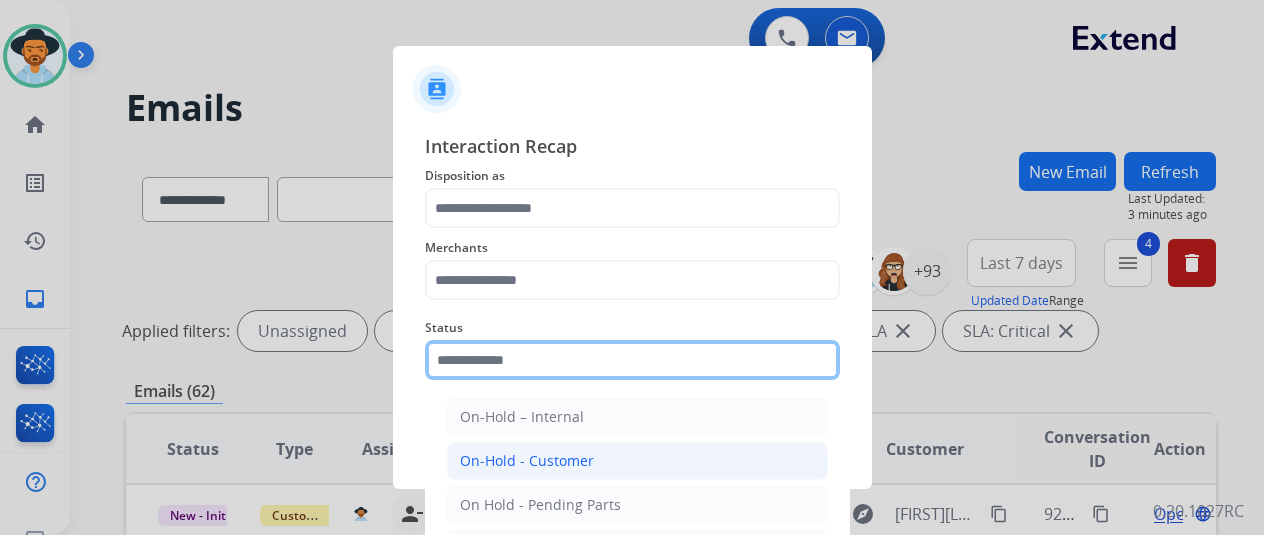 scroll, scrollTop: 114, scrollLeft: 0, axis: vertical 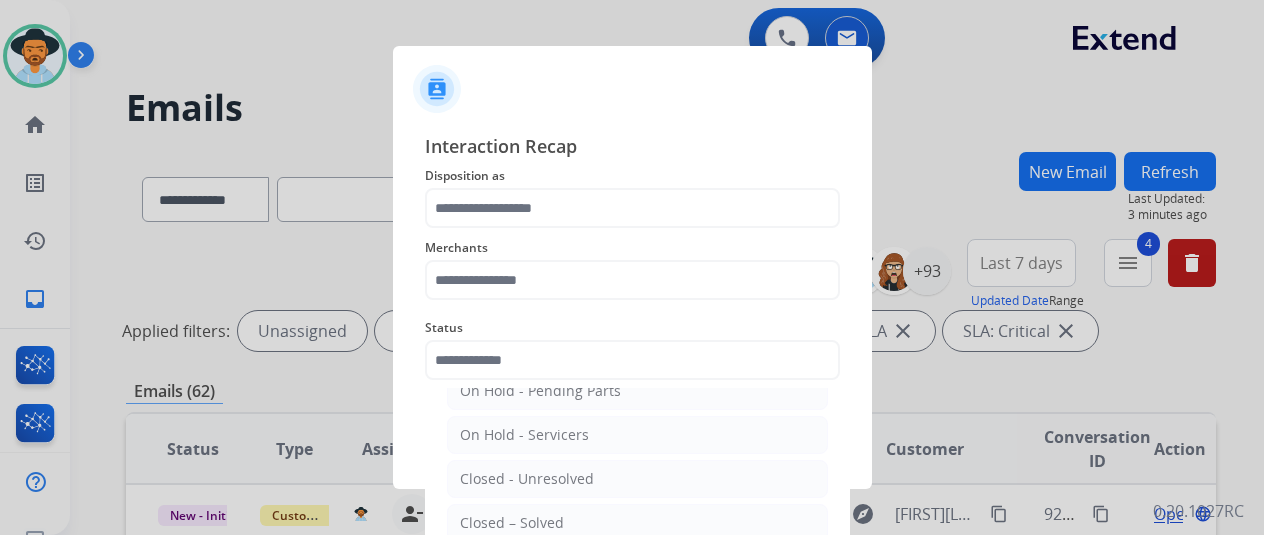 drag, startPoint x: 536, startPoint y: 513, endPoint x: 554, endPoint y: 352, distance: 162.00308 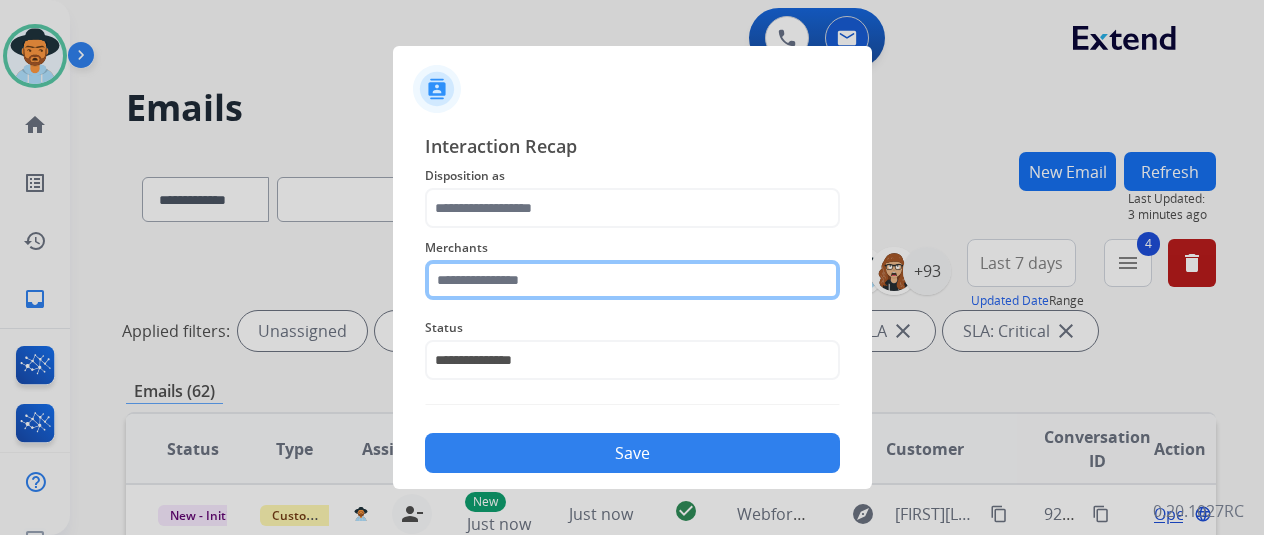 click 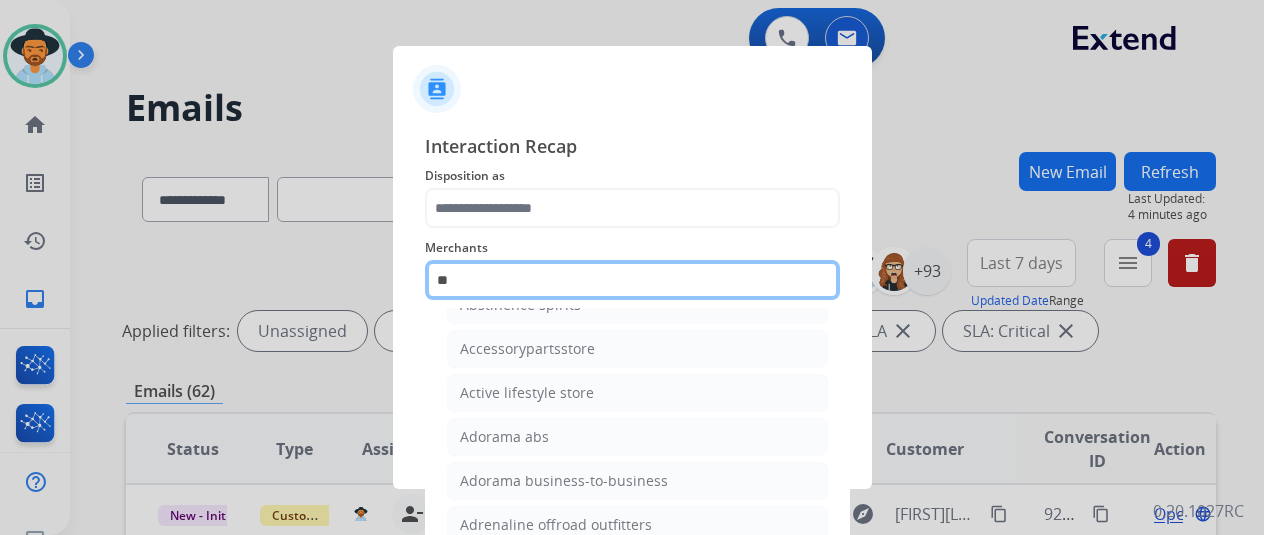 scroll, scrollTop: 0, scrollLeft: 0, axis: both 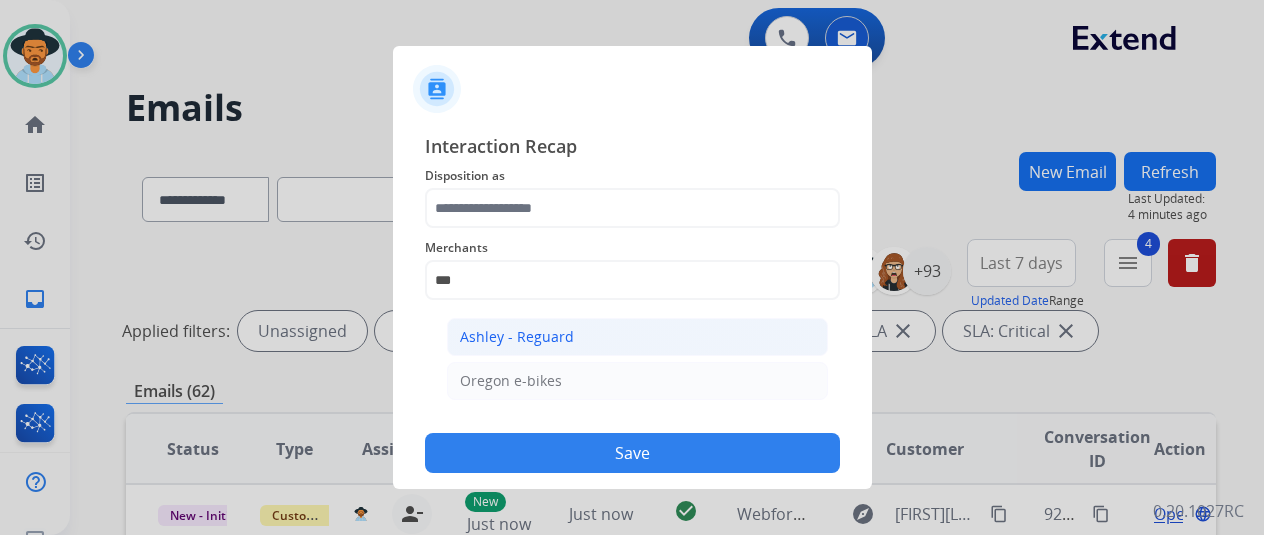 click on "Ashley - Reguard" 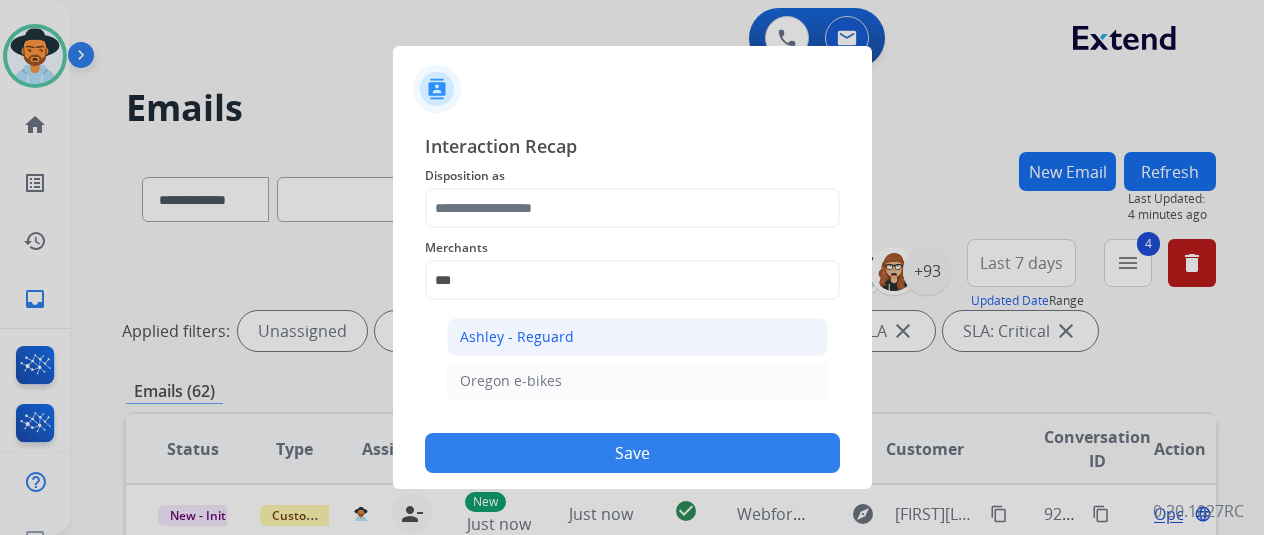 type on "**********" 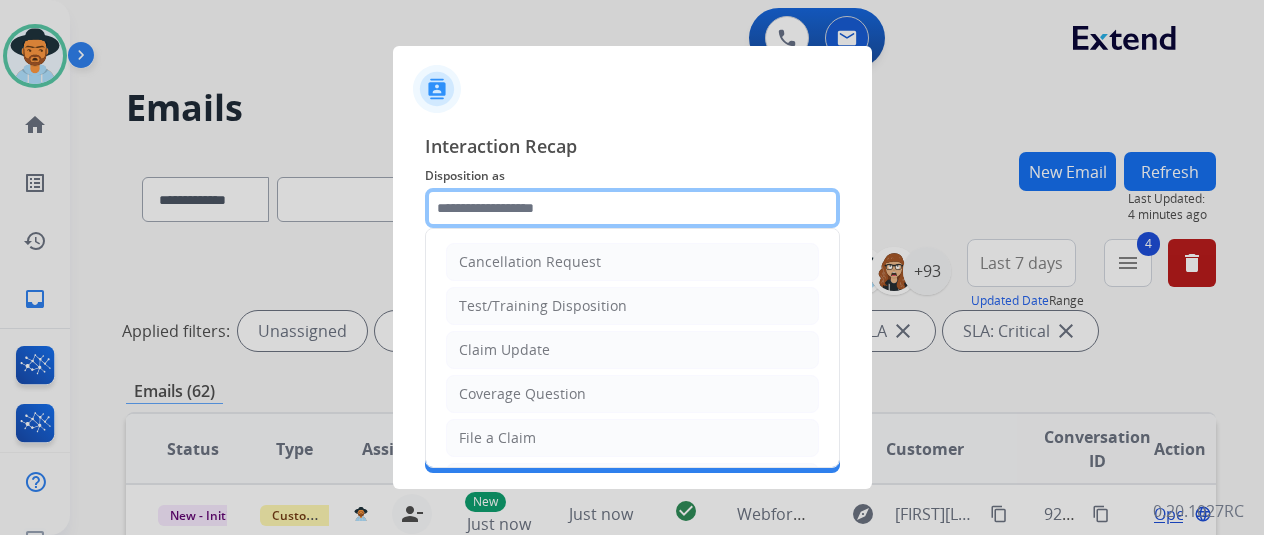 click on "Cancellation Request   Test/Training Disposition   Claim Update   Coverage Question   File a Claim   MyExtend Support   Virtual or Tremendous Card Support   Inquiring about Fraud   Account Update   Resend Contract or Shipping Label   Other   Service Support" 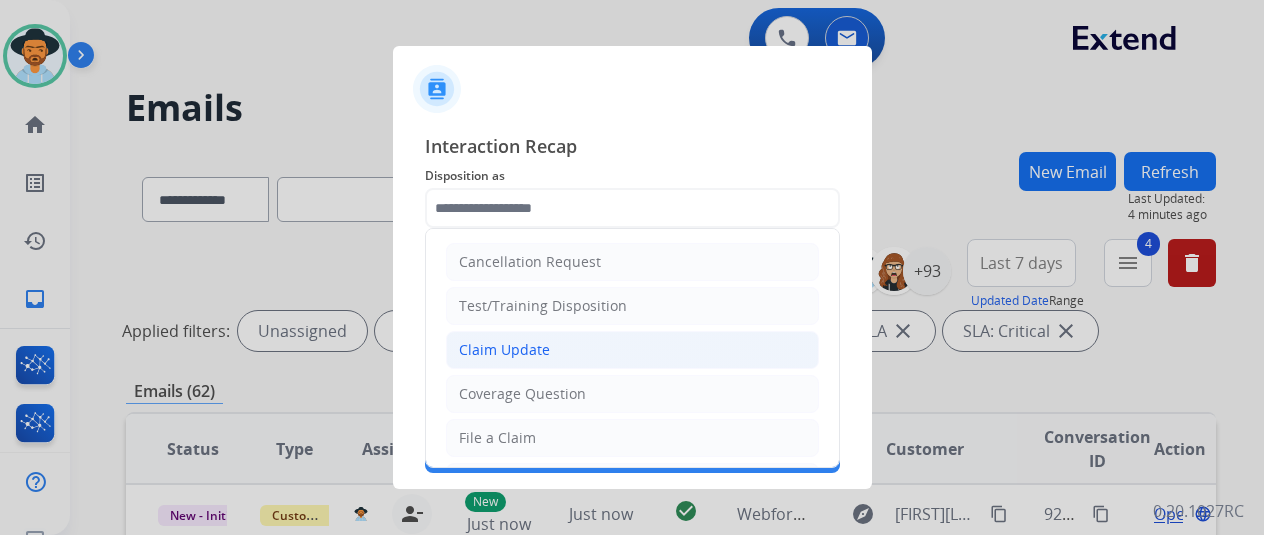 click on "Claim Update" 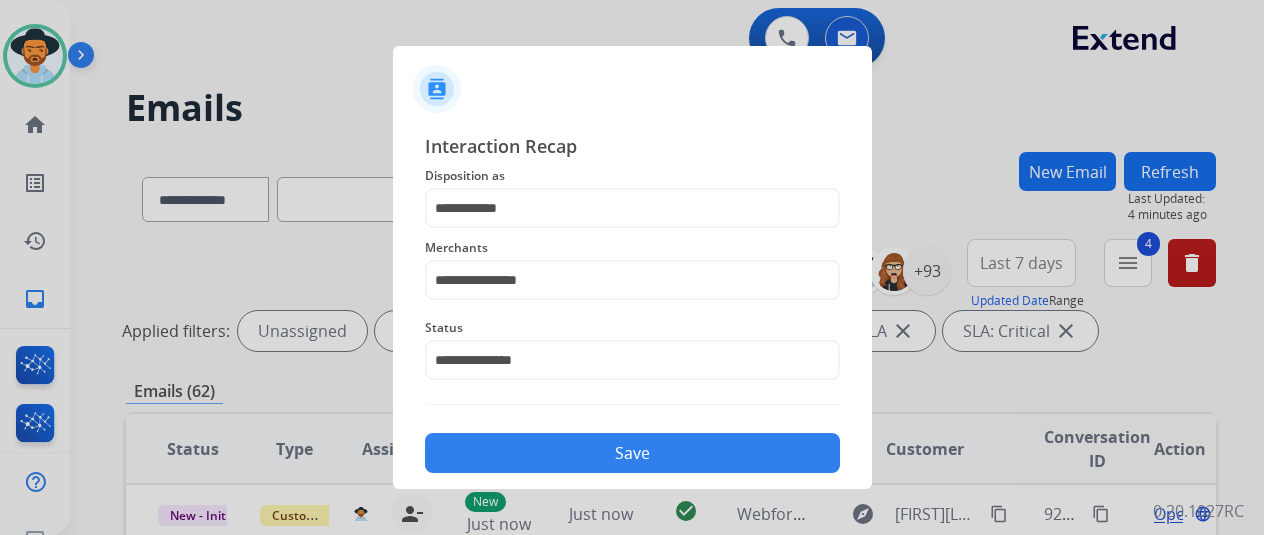 click on "Save" 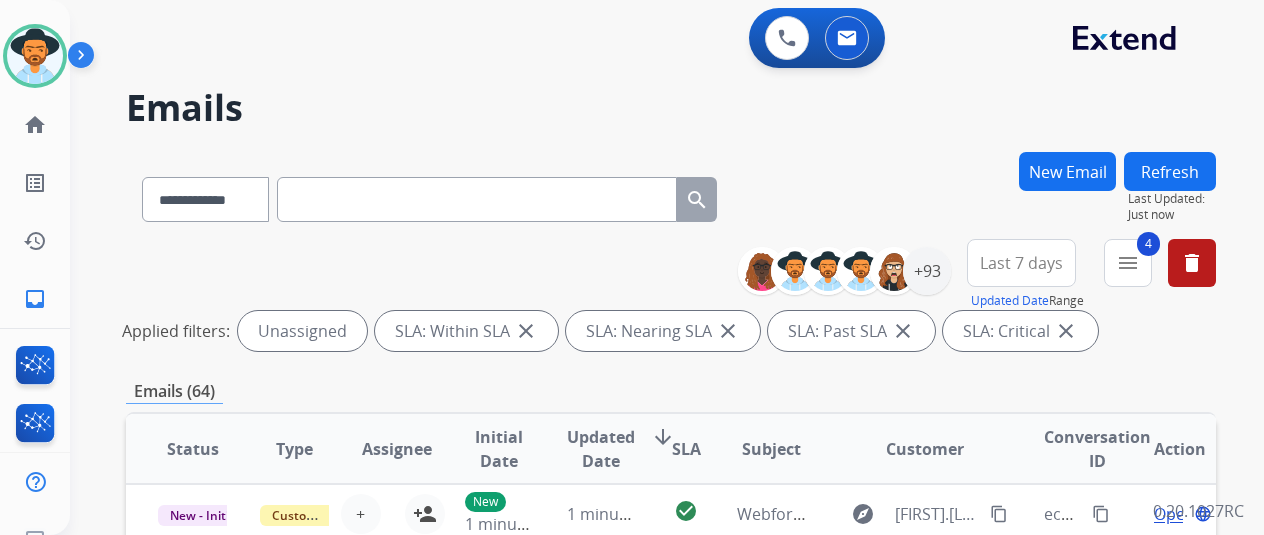 scroll, scrollTop: 2, scrollLeft: 0, axis: vertical 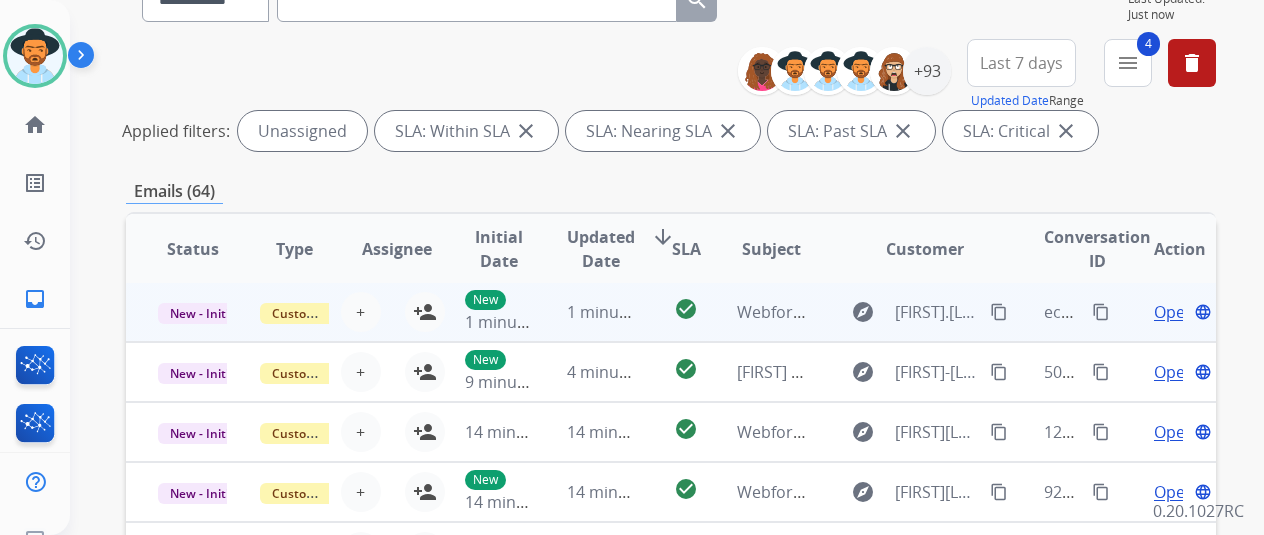 click on "Open" at bounding box center [1174, 312] 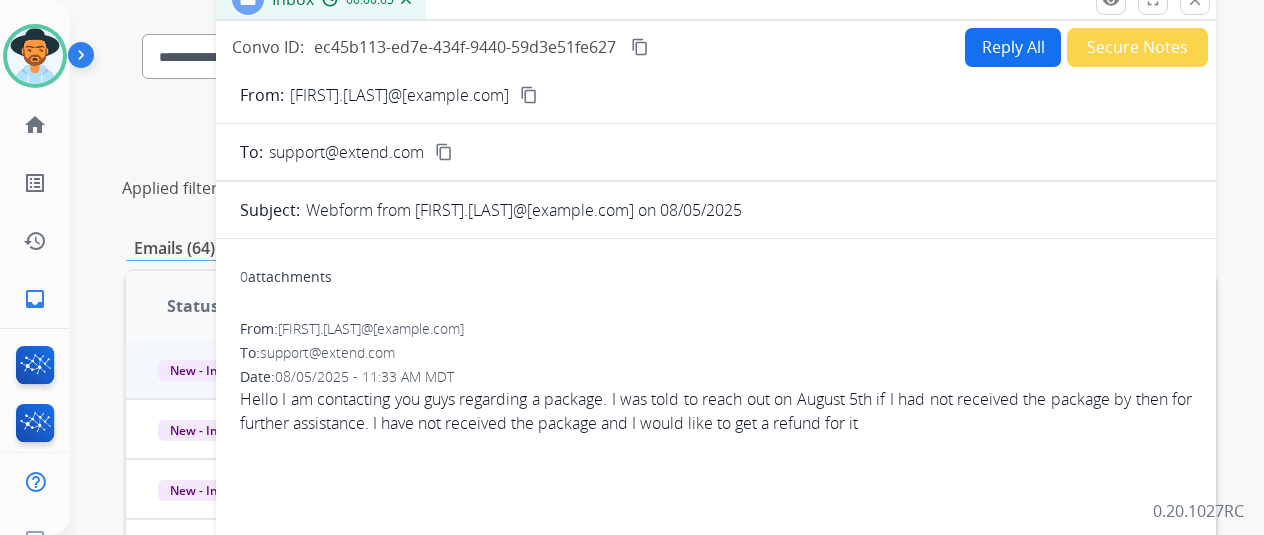 scroll, scrollTop: 100, scrollLeft: 0, axis: vertical 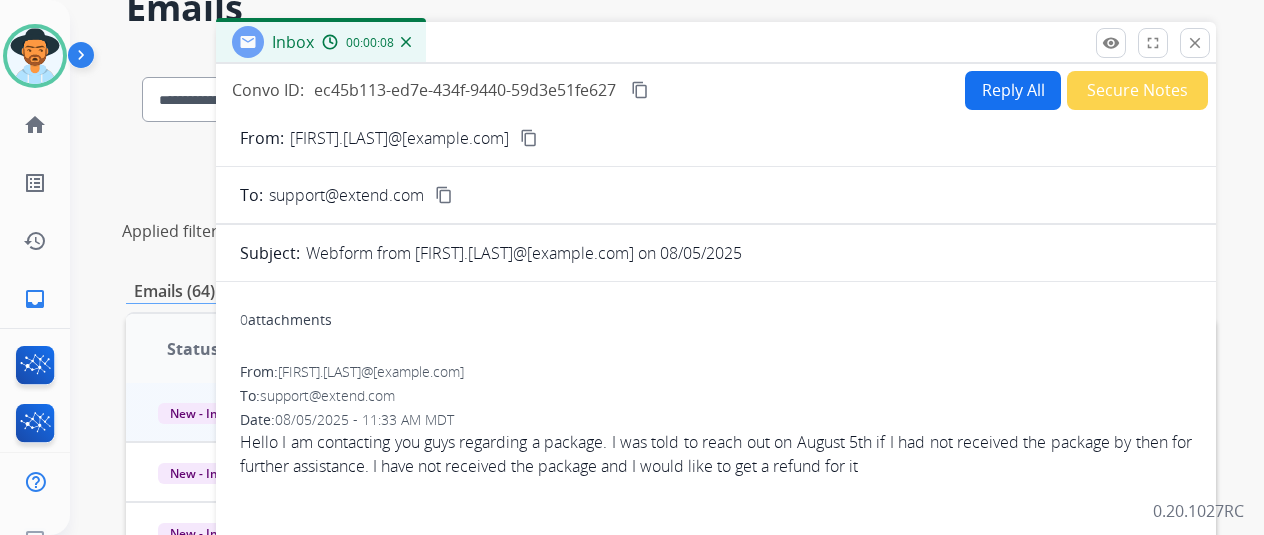 click on "close" at bounding box center [1195, 43] 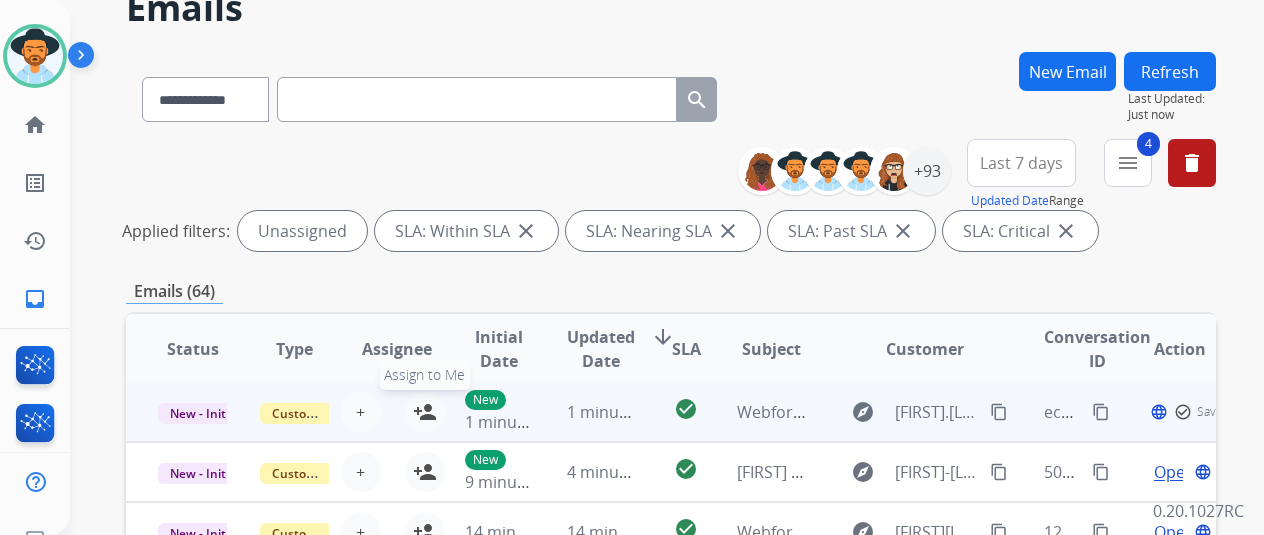 click on "person_add" at bounding box center [425, 412] 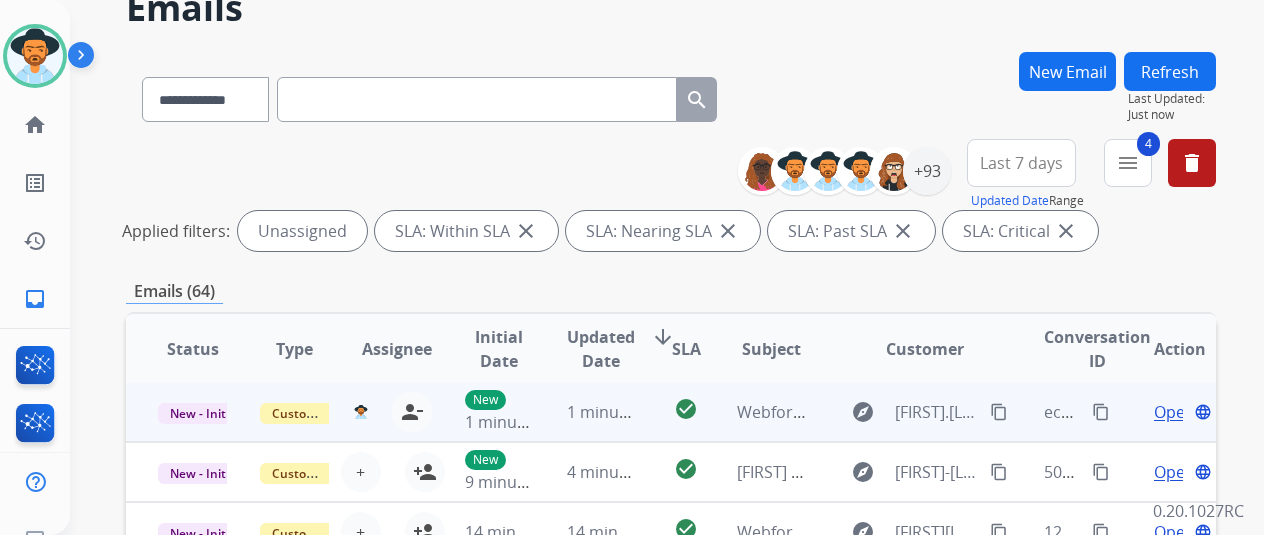 click on "Open" at bounding box center [1174, 412] 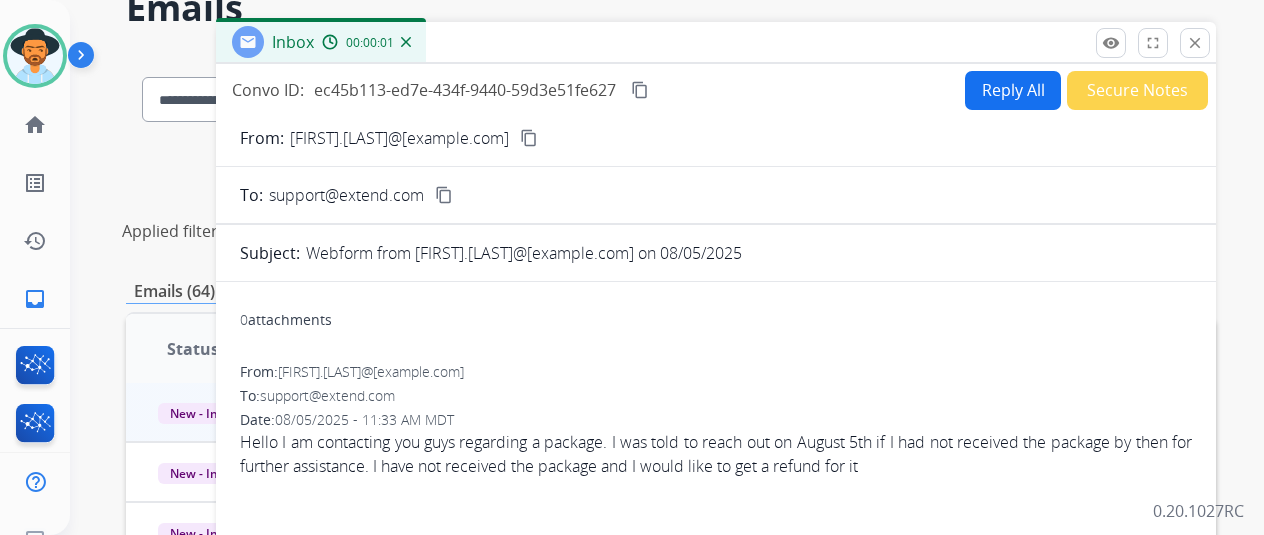 click on "From: [FIRST].[LAST]@[example.com] content_copy" at bounding box center [716, 138] 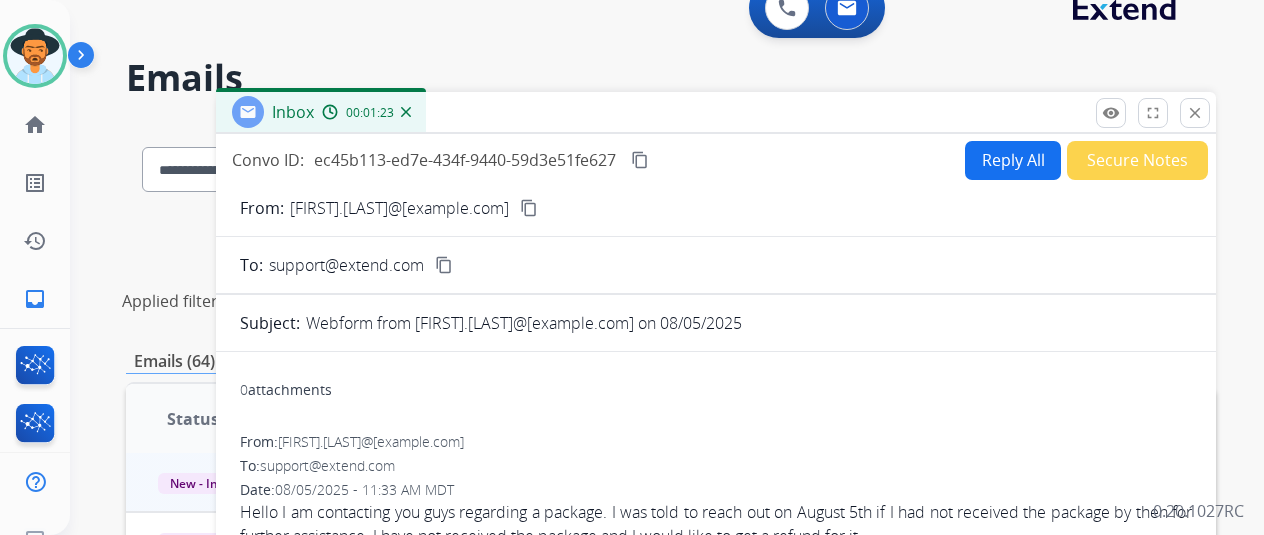 scroll, scrollTop: 0, scrollLeft: 0, axis: both 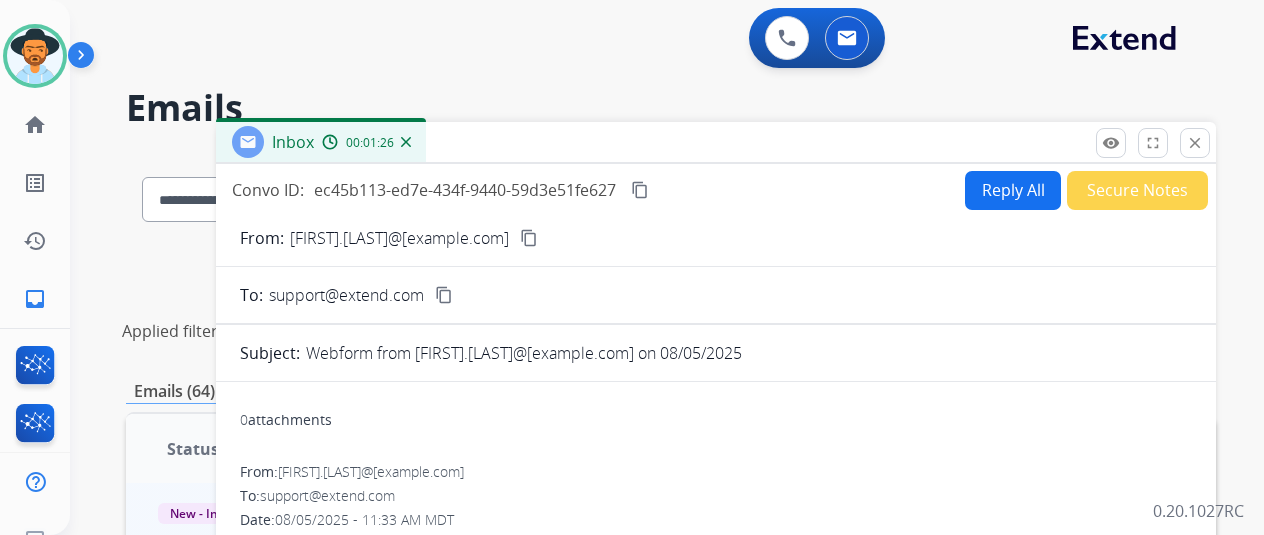 click on "Reply All" at bounding box center (1013, 190) 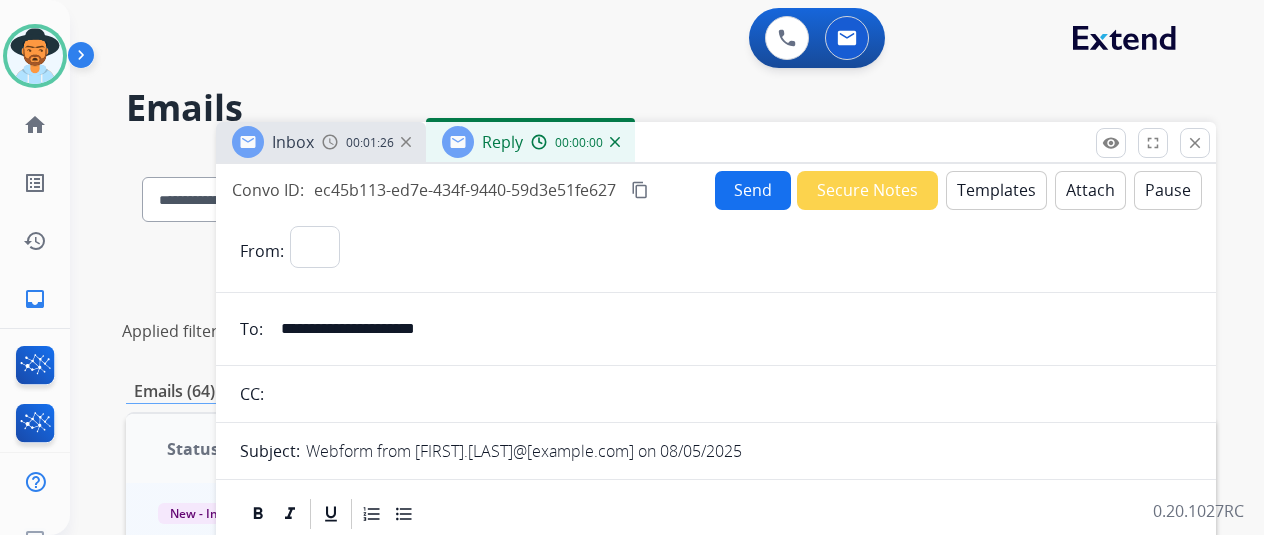 select on "**********" 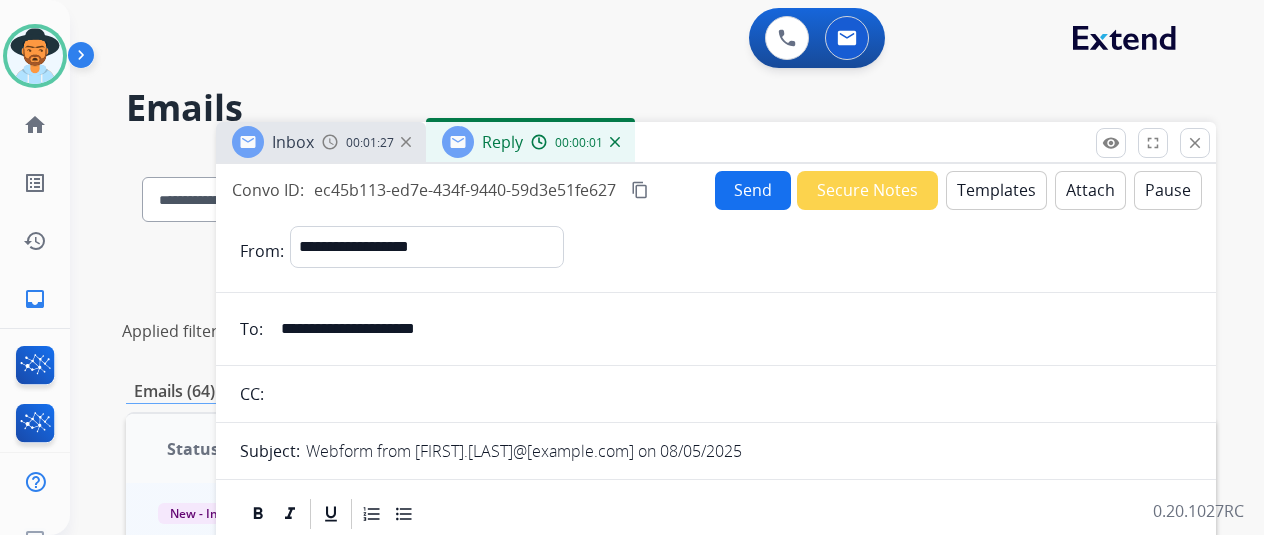click on "Attach" at bounding box center [1090, 190] 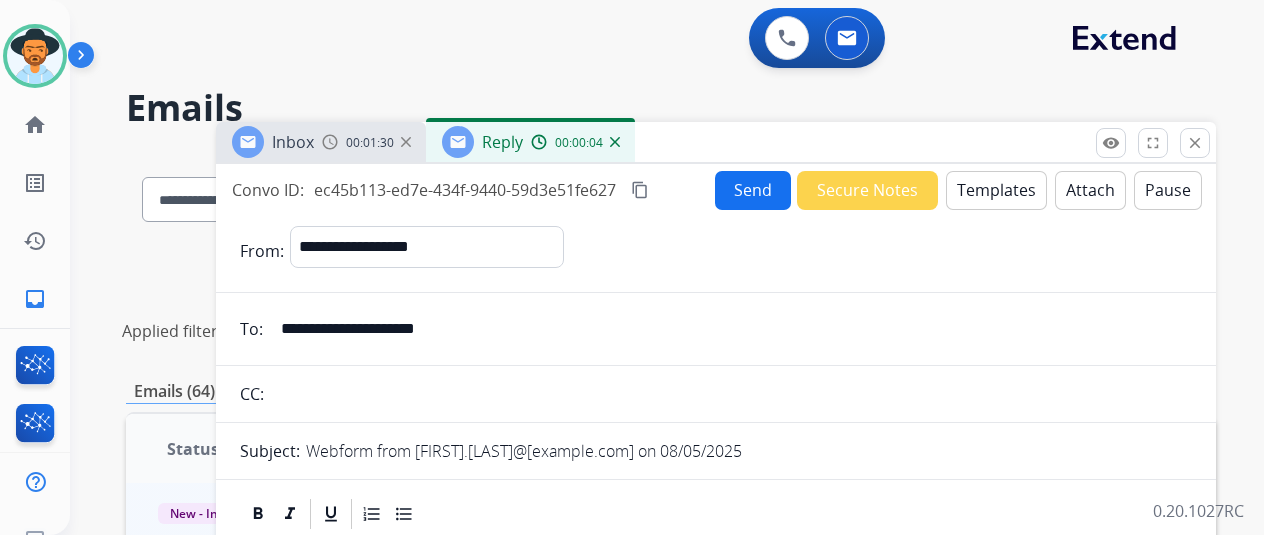 click on "Templates" at bounding box center [996, 190] 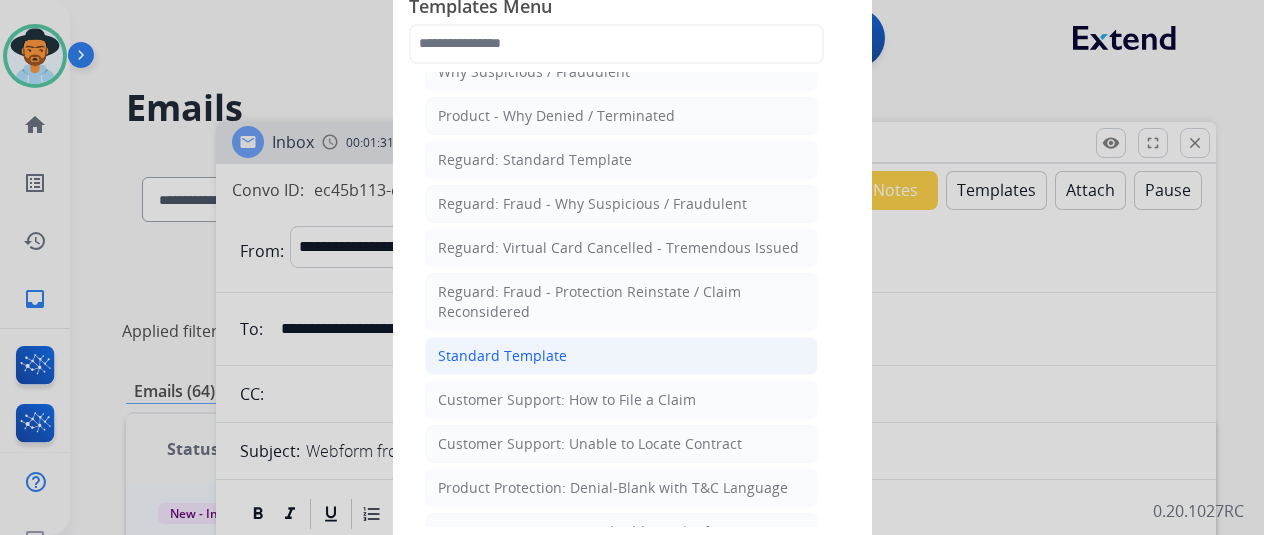 scroll, scrollTop: 100, scrollLeft: 0, axis: vertical 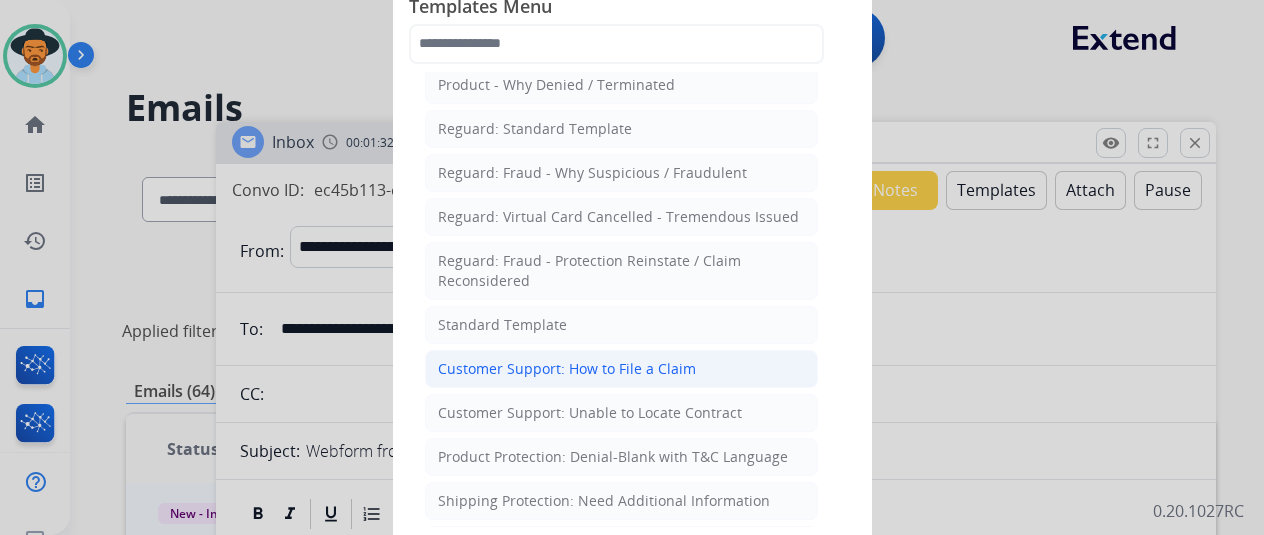 click on "Customer Support: How to File a Claim" 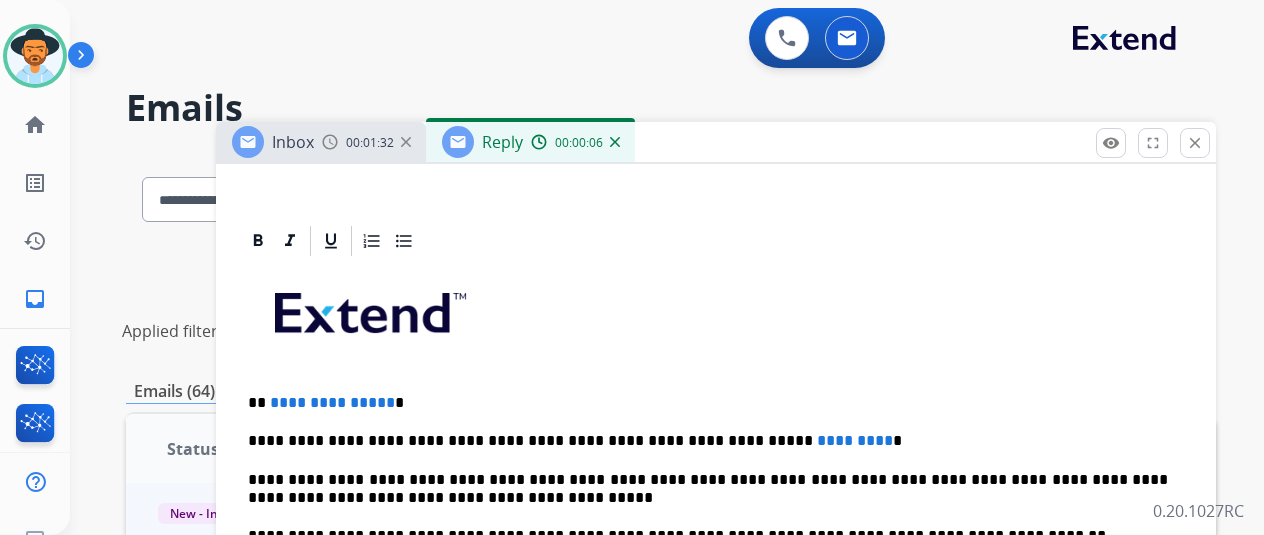 scroll, scrollTop: 461, scrollLeft: 0, axis: vertical 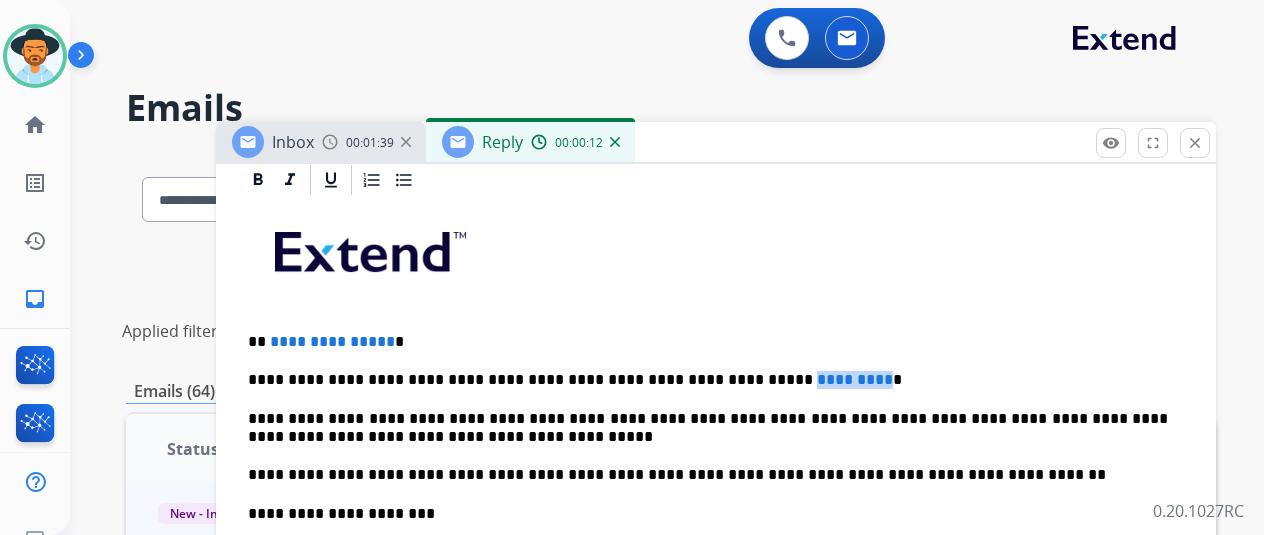 drag, startPoint x: 810, startPoint y: 374, endPoint x: 722, endPoint y: 371, distance: 88.051125 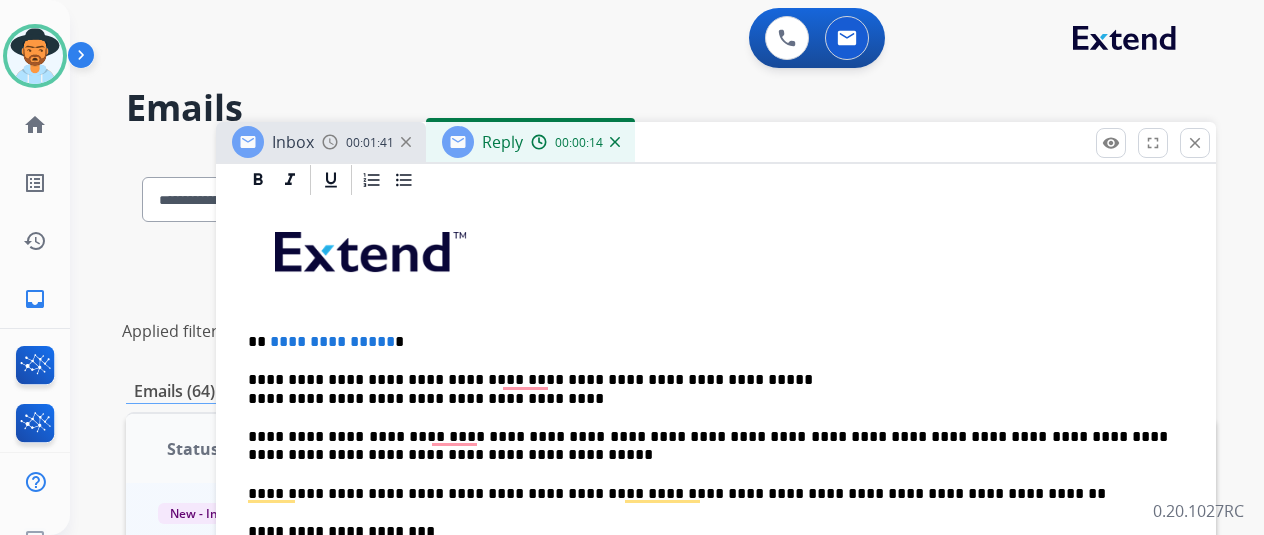 drag, startPoint x: 258, startPoint y: 400, endPoint x: 564, endPoint y: 335, distance: 312.82742 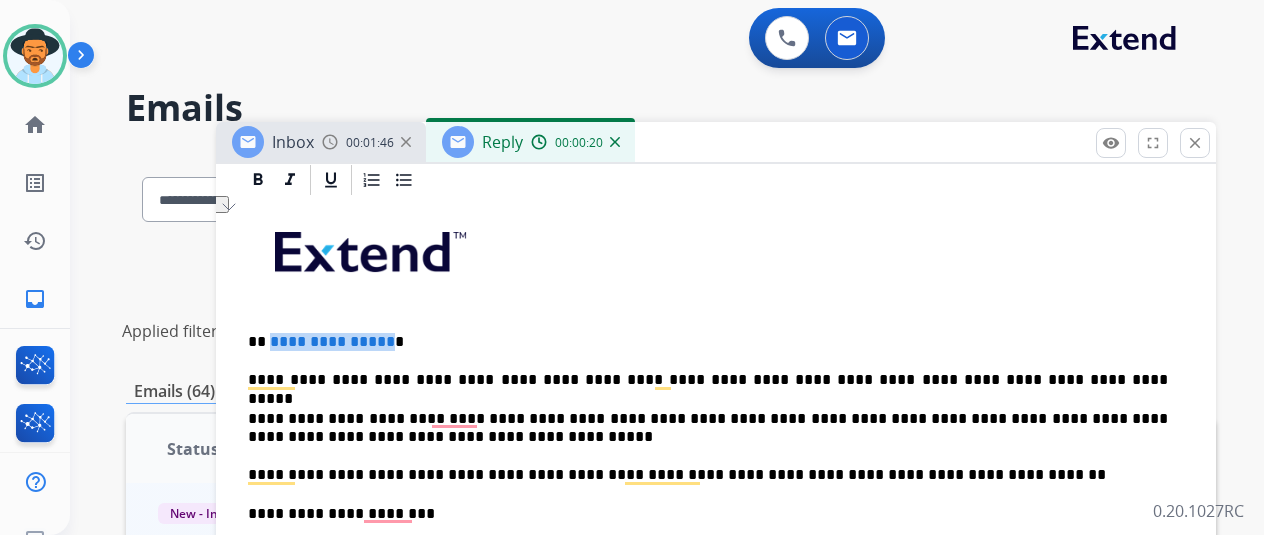 drag, startPoint x: 397, startPoint y: 337, endPoint x: 282, endPoint y: 341, distance: 115.06954 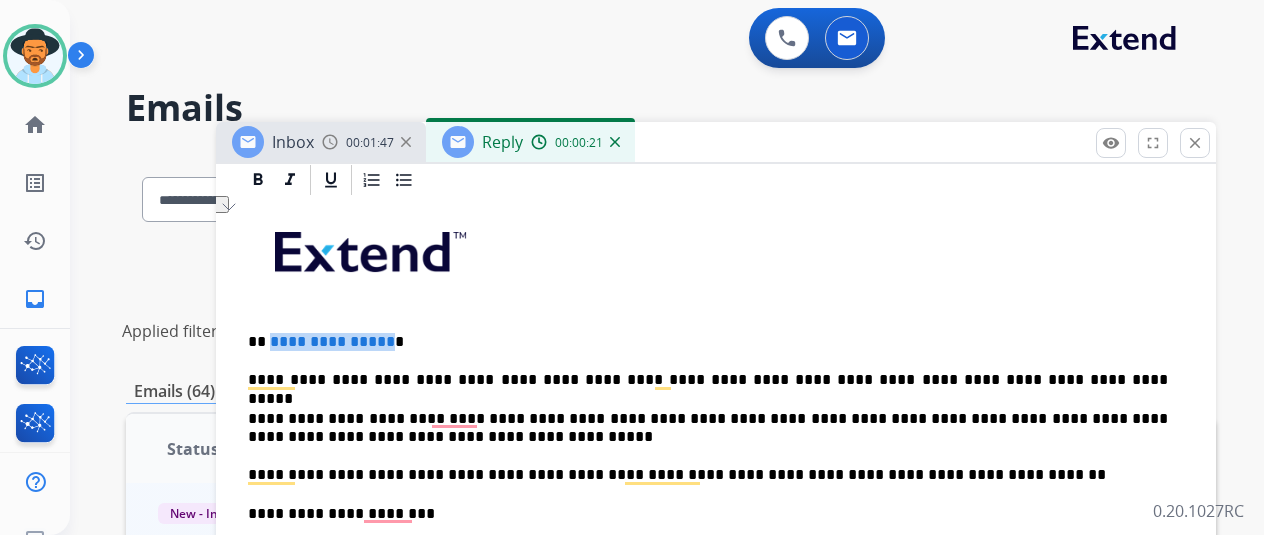 type 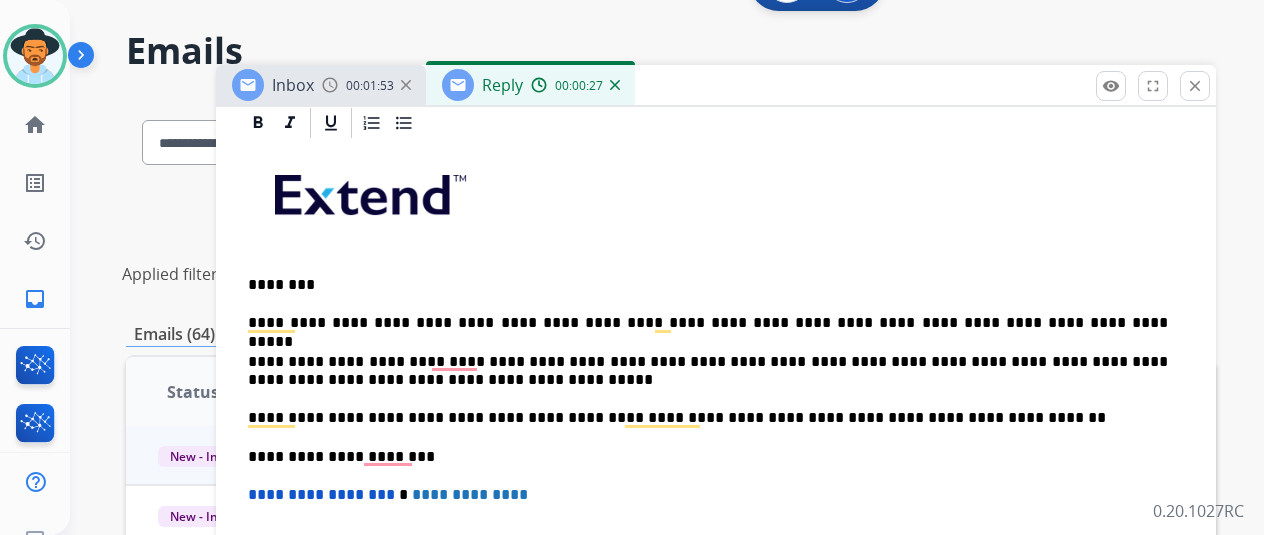 scroll, scrollTop: 0, scrollLeft: 0, axis: both 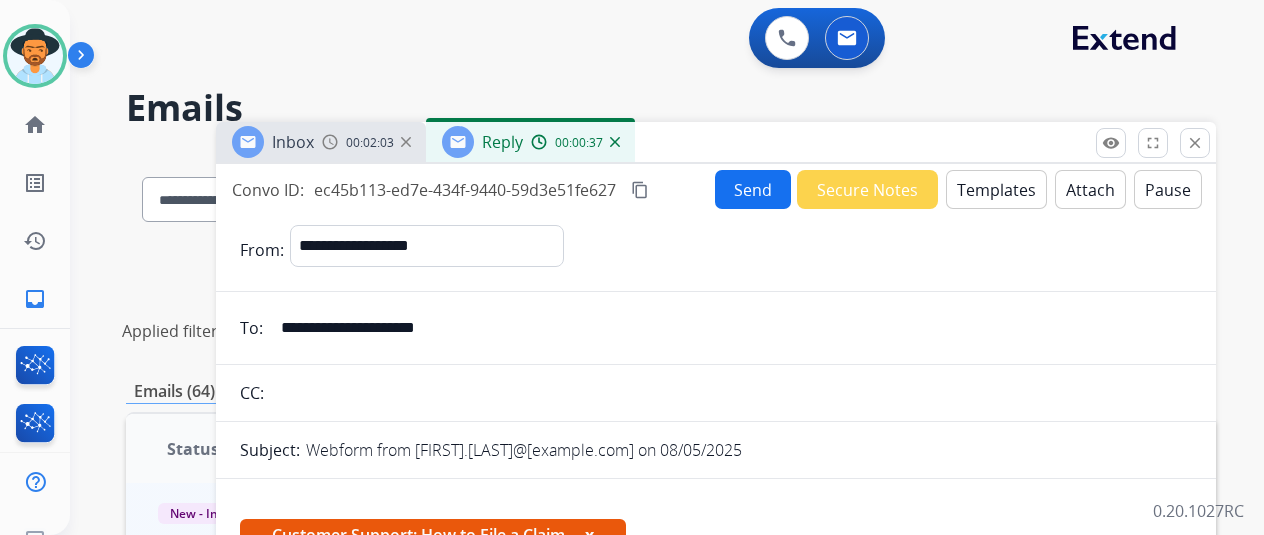 click on "Send" at bounding box center [753, 189] 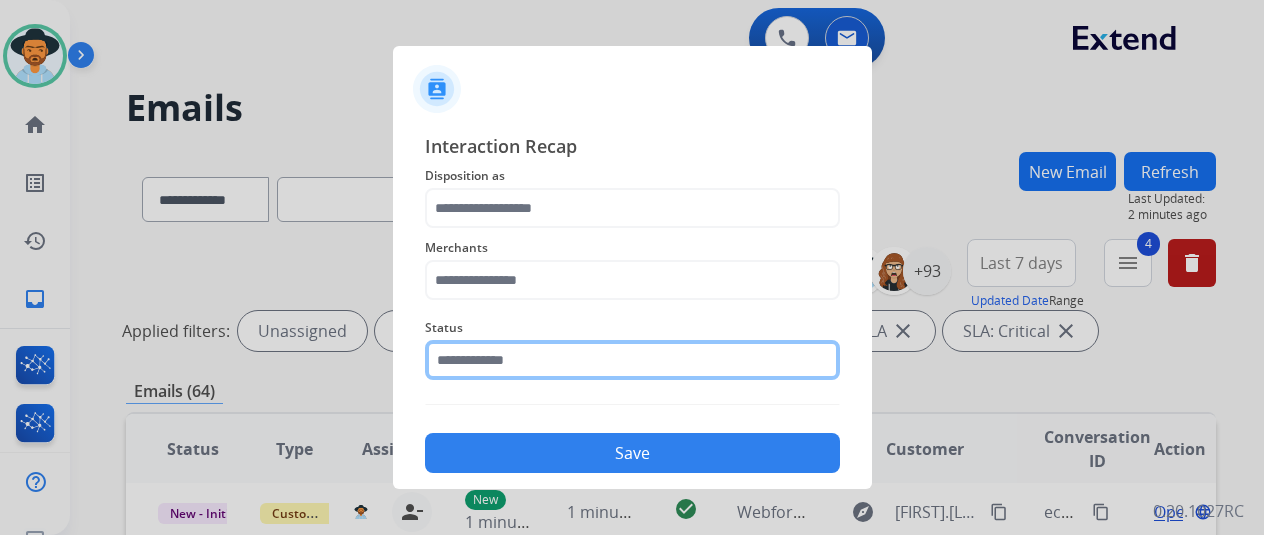 click 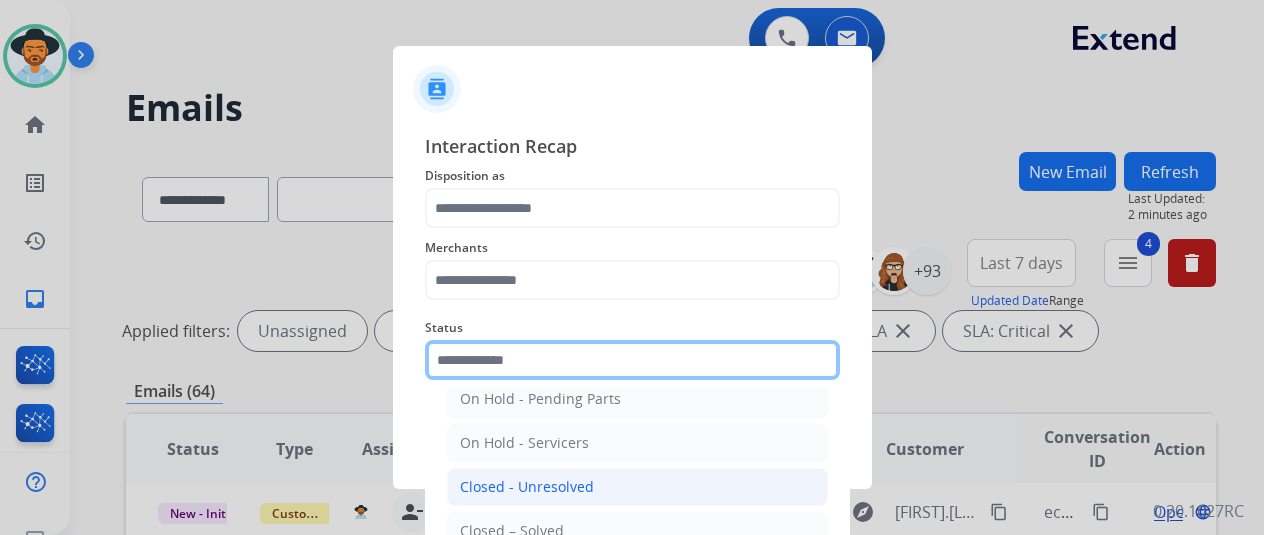 scroll, scrollTop: 114, scrollLeft: 0, axis: vertical 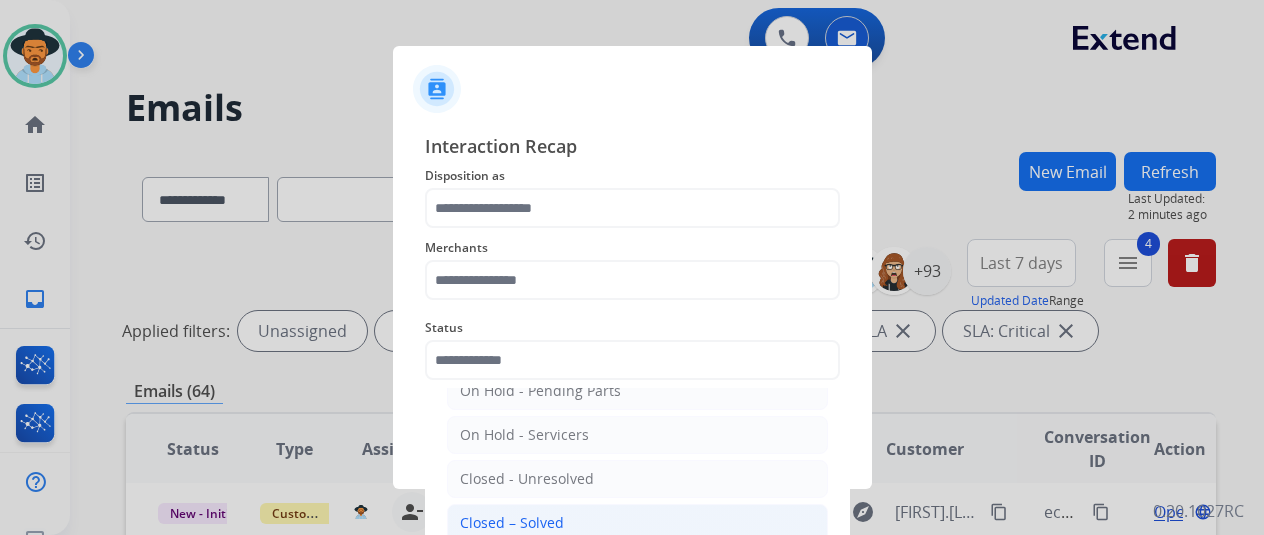 click on "Closed – Solved" 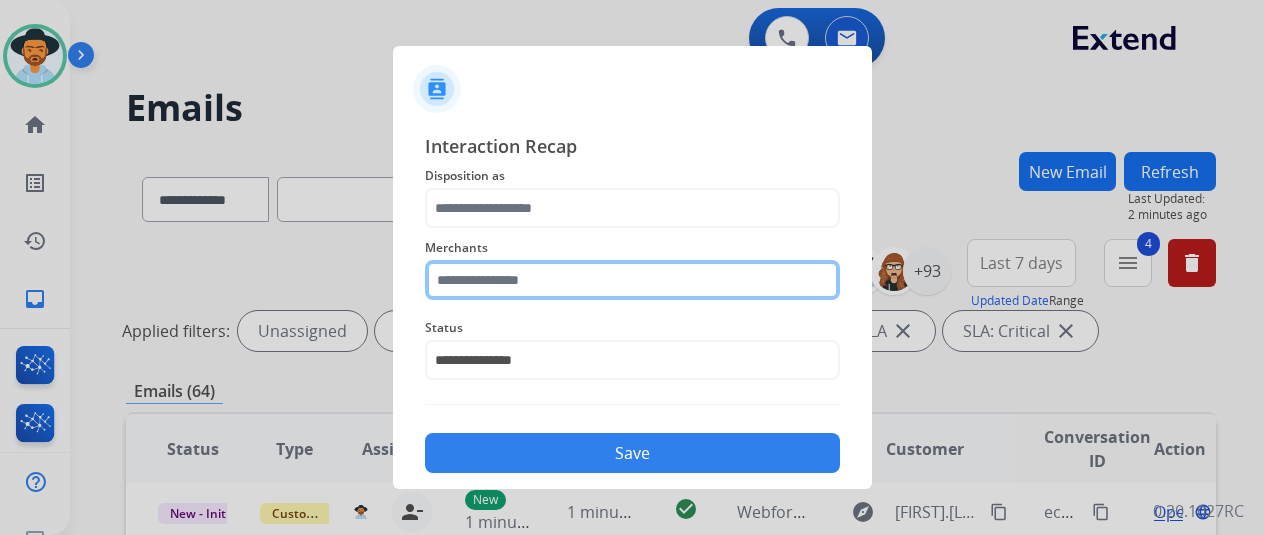 click 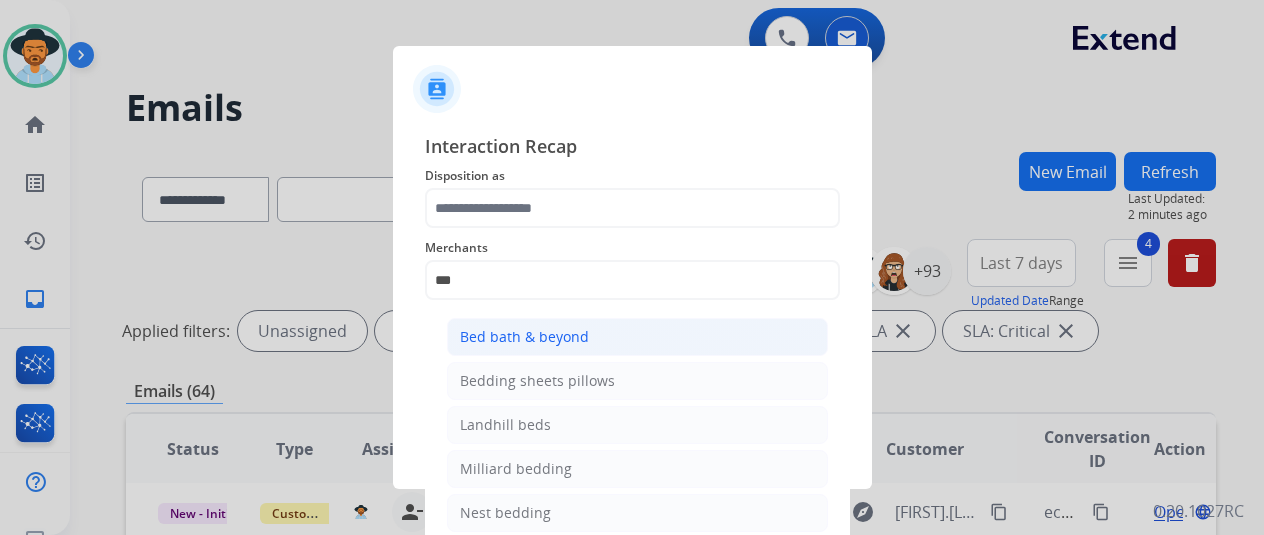 click on "Bed bath & beyond" 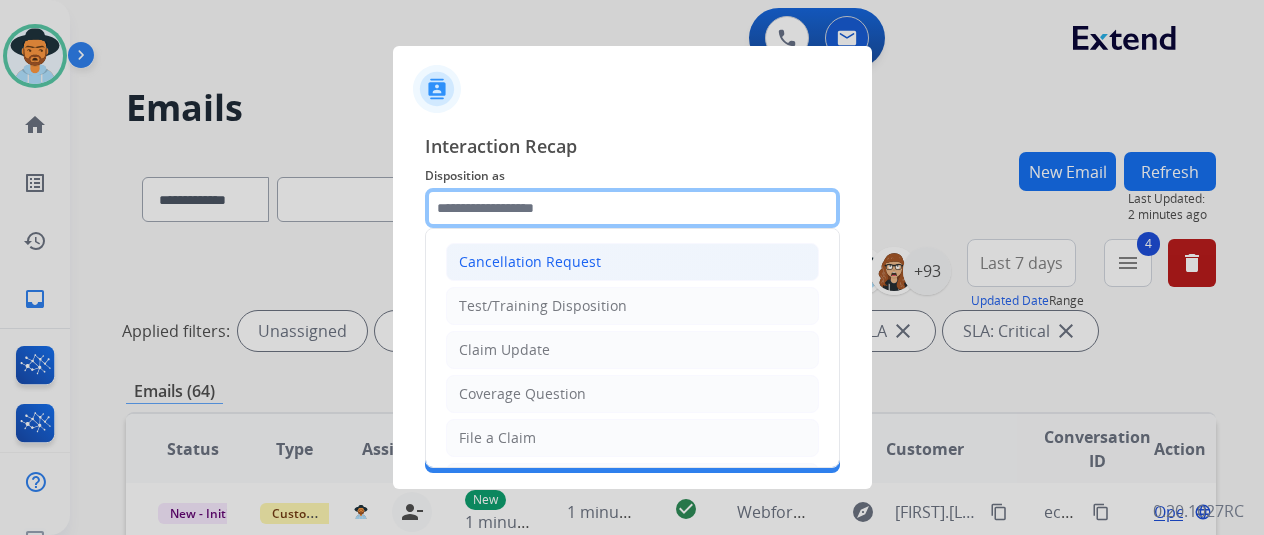 drag, startPoint x: 536, startPoint y: 220, endPoint x: 535, endPoint y: 266, distance: 46.010868 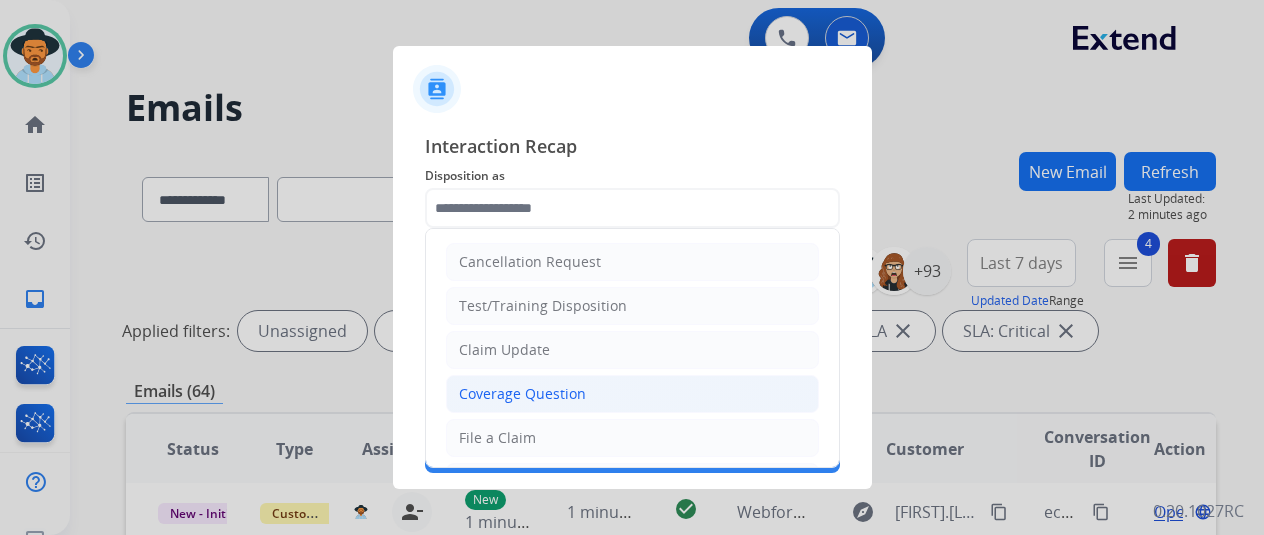 click on "Coverage Question" 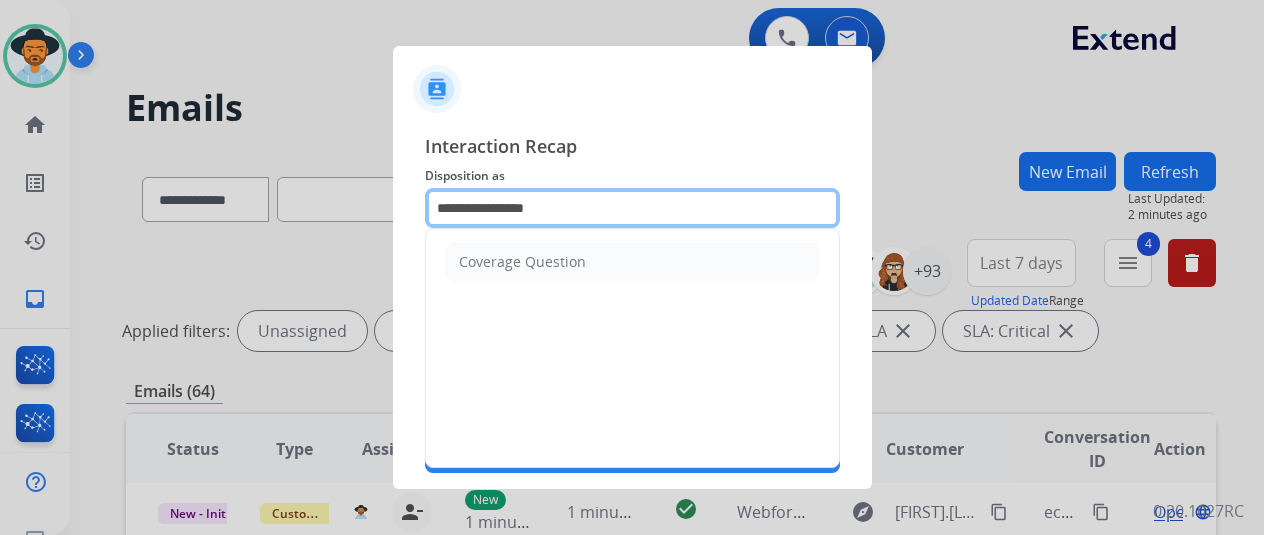 drag, startPoint x: 584, startPoint y: 214, endPoint x: 450, endPoint y: 215, distance: 134.00374 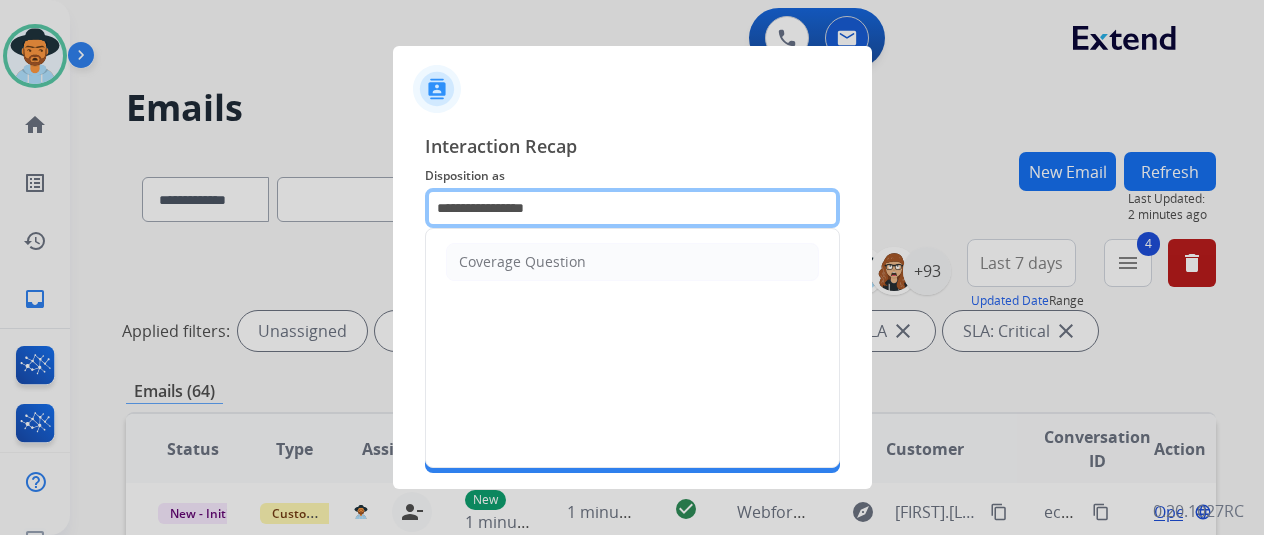 click on "**********" 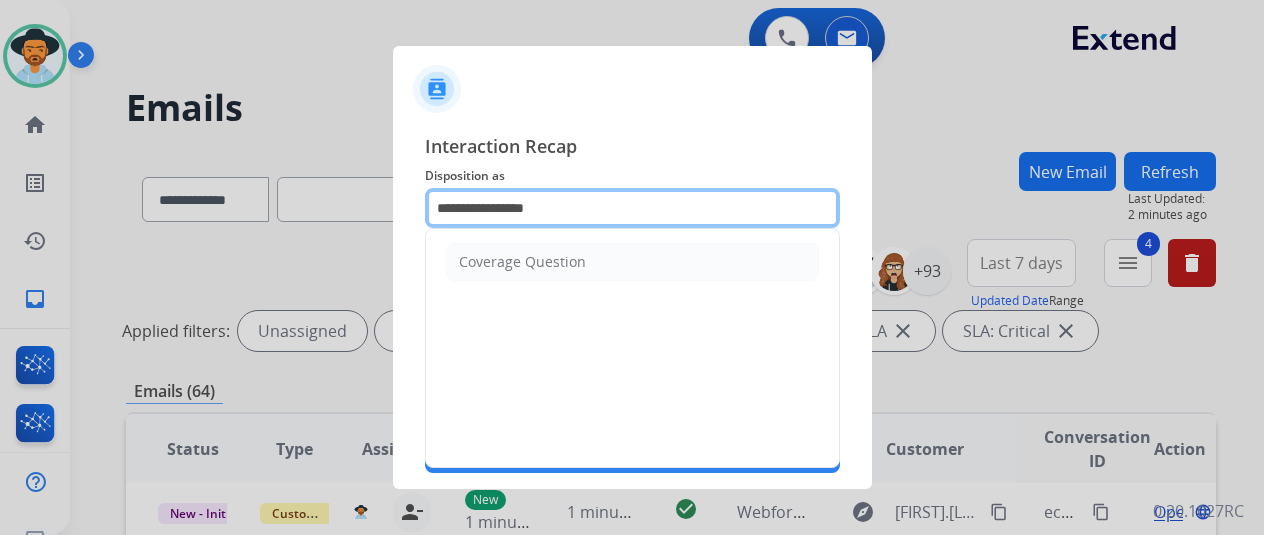 click on "**********" 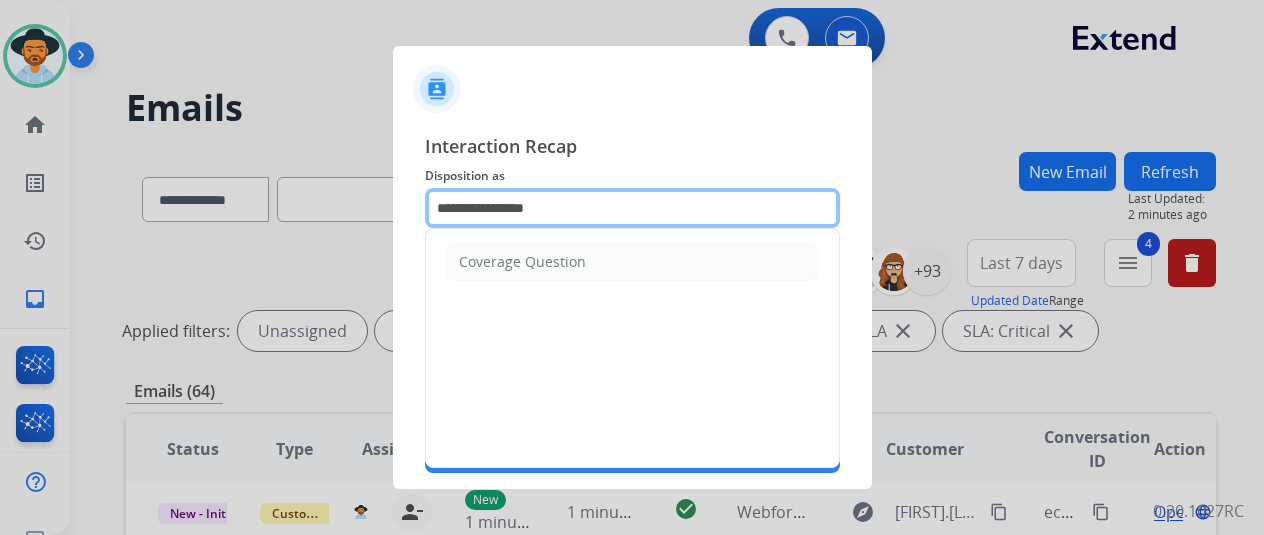 drag, startPoint x: 596, startPoint y: 203, endPoint x: 282, endPoint y: 201, distance: 314.00638 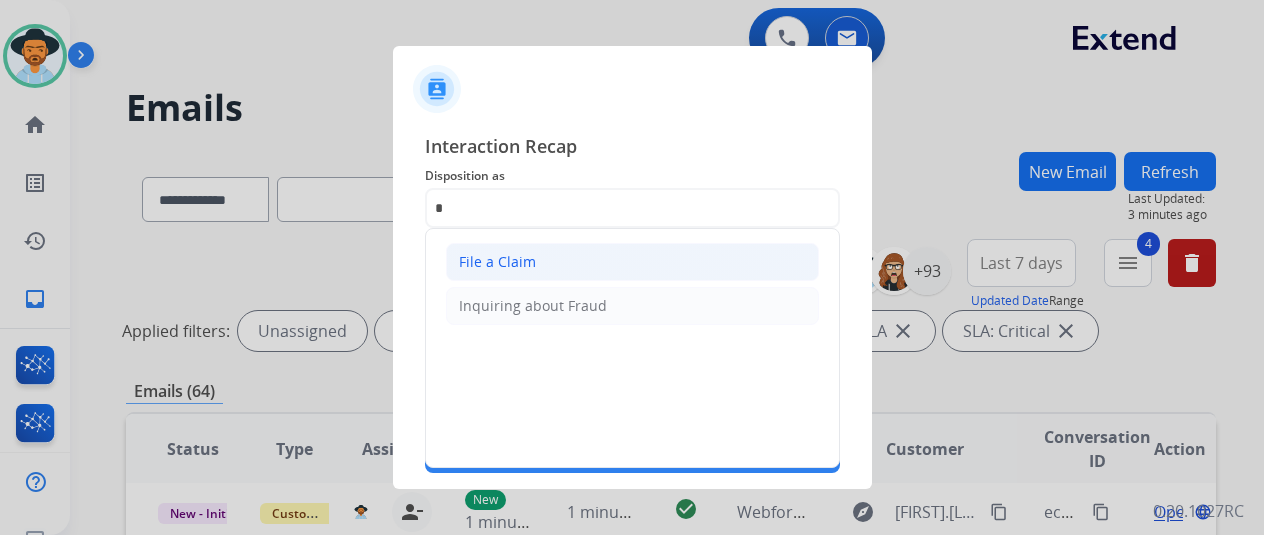 click on "File a Claim" 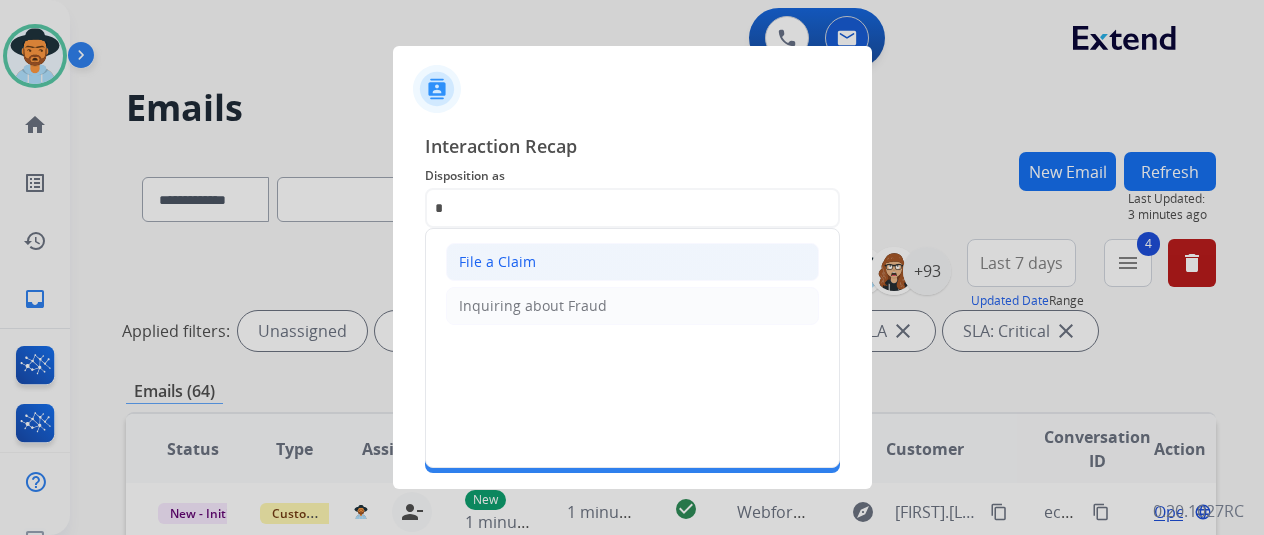 type on "**********" 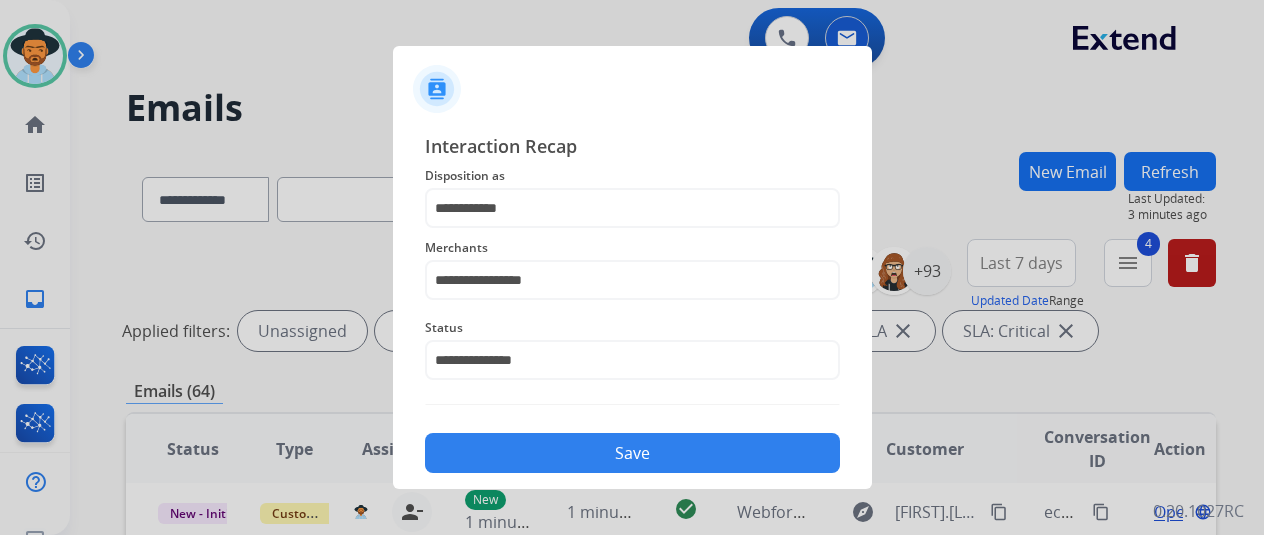 click on "Save" 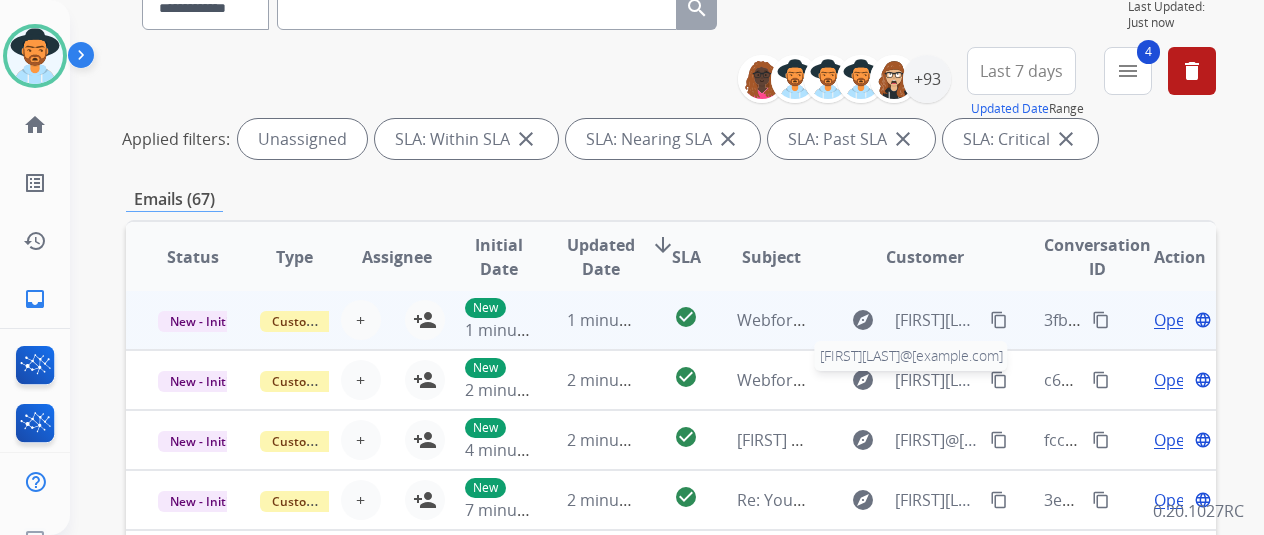 scroll, scrollTop: 200, scrollLeft: 0, axis: vertical 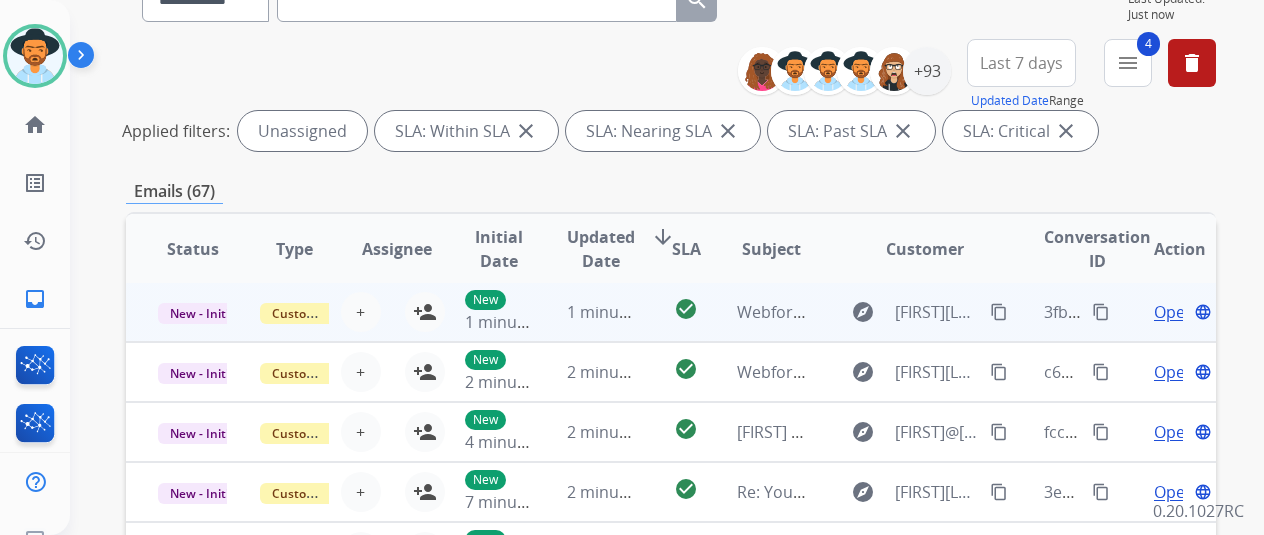 click on "Open" at bounding box center [1174, 312] 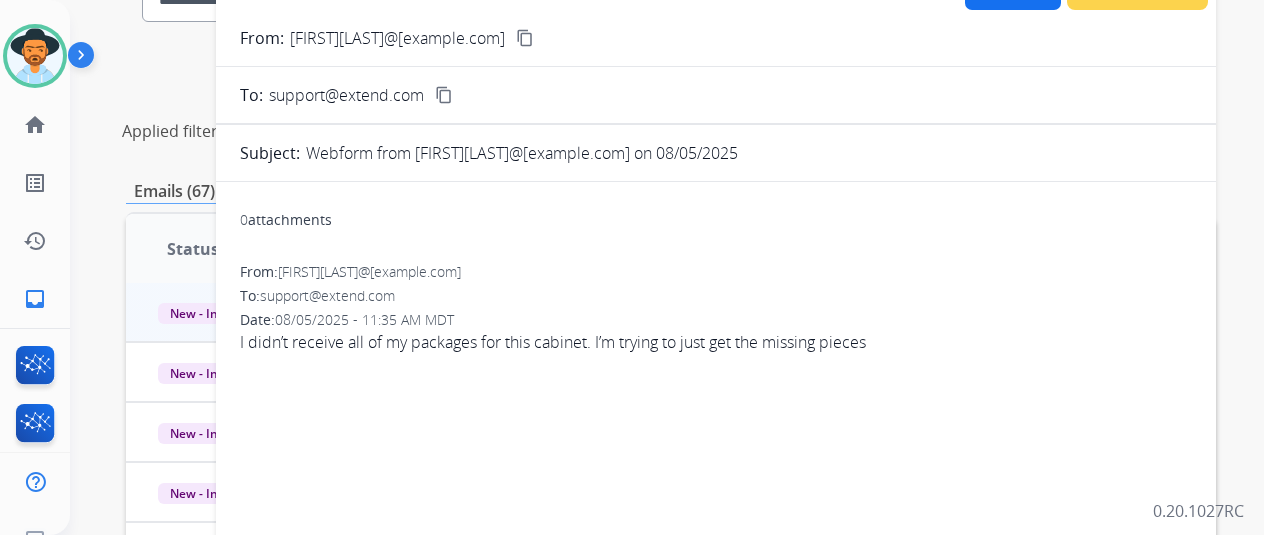 click on "content_copy" at bounding box center [525, 38] 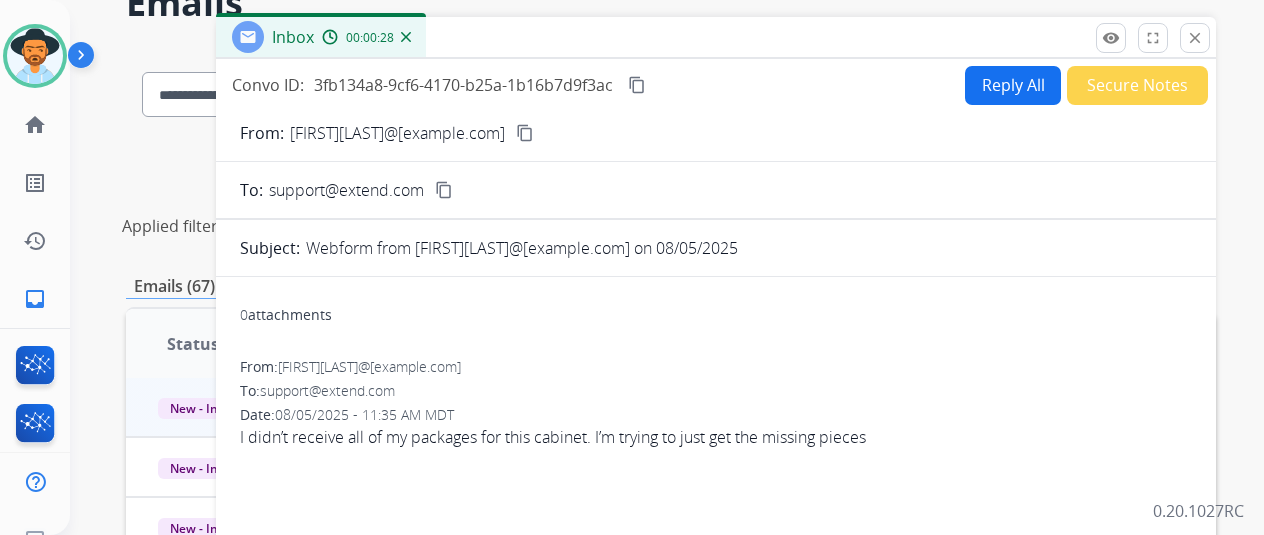 scroll, scrollTop: 0, scrollLeft: 0, axis: both 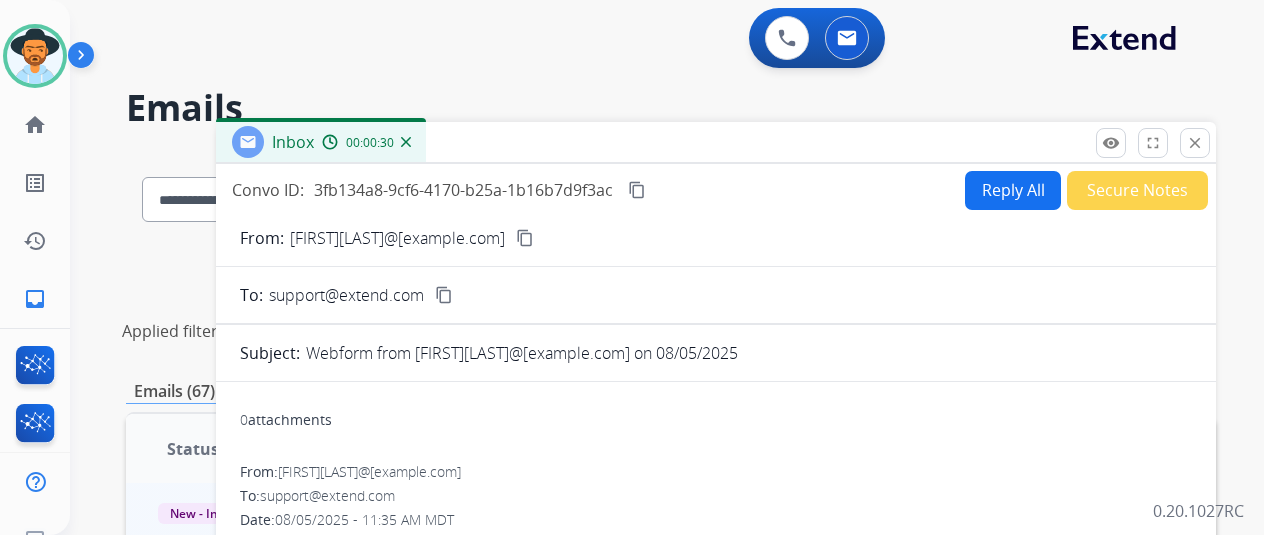 click on "Reply All" at bounding box center [1013, 190] 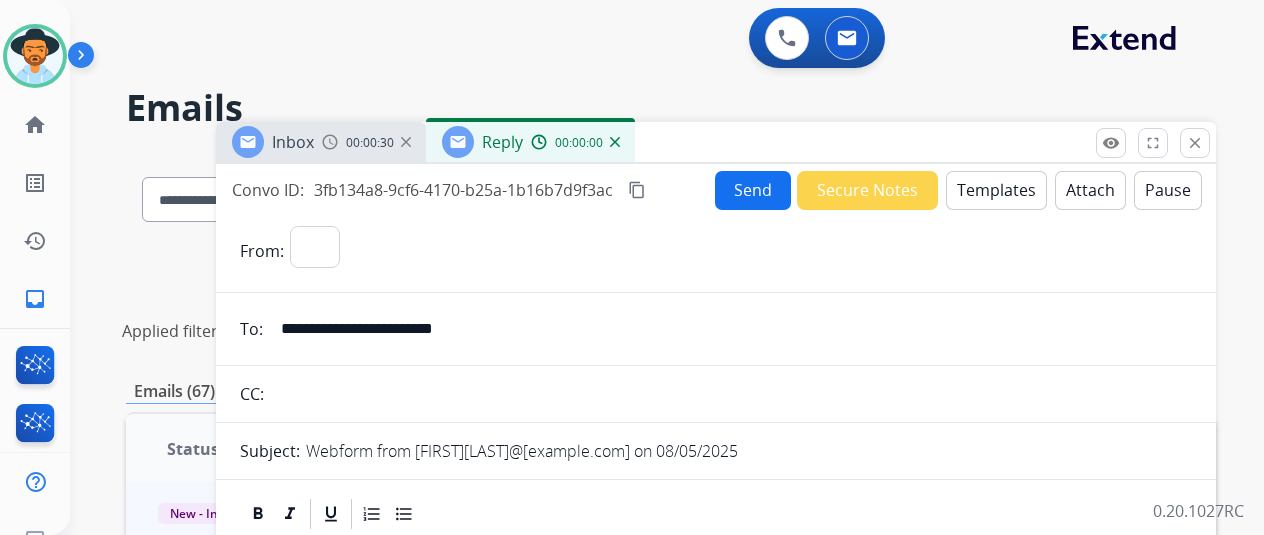 select on "**********" 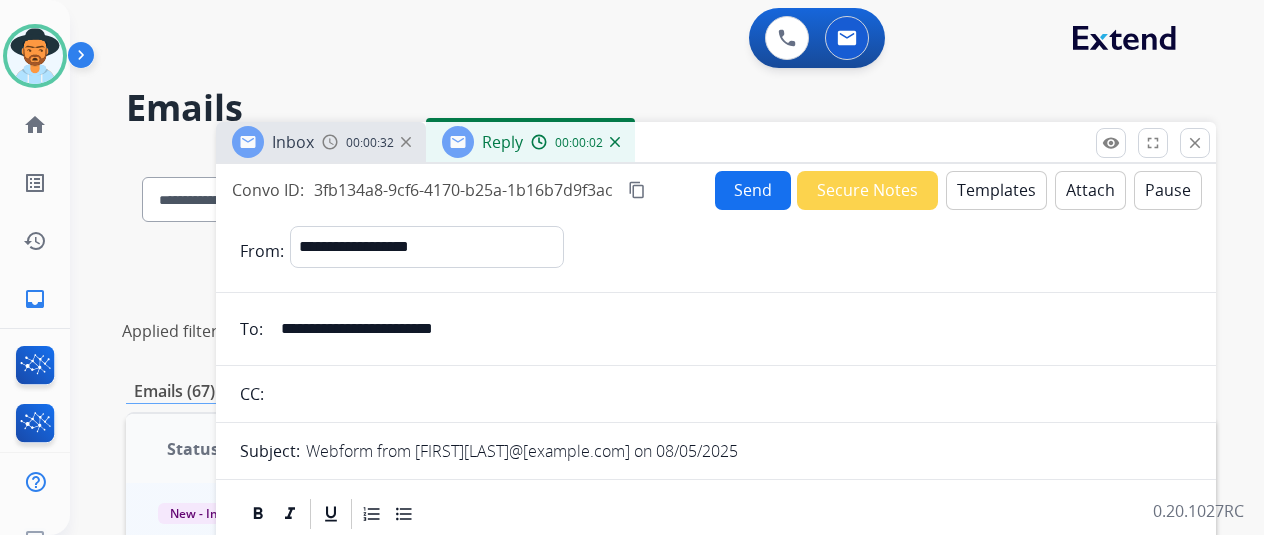 click on "**********" at bounding box center (716, 575) 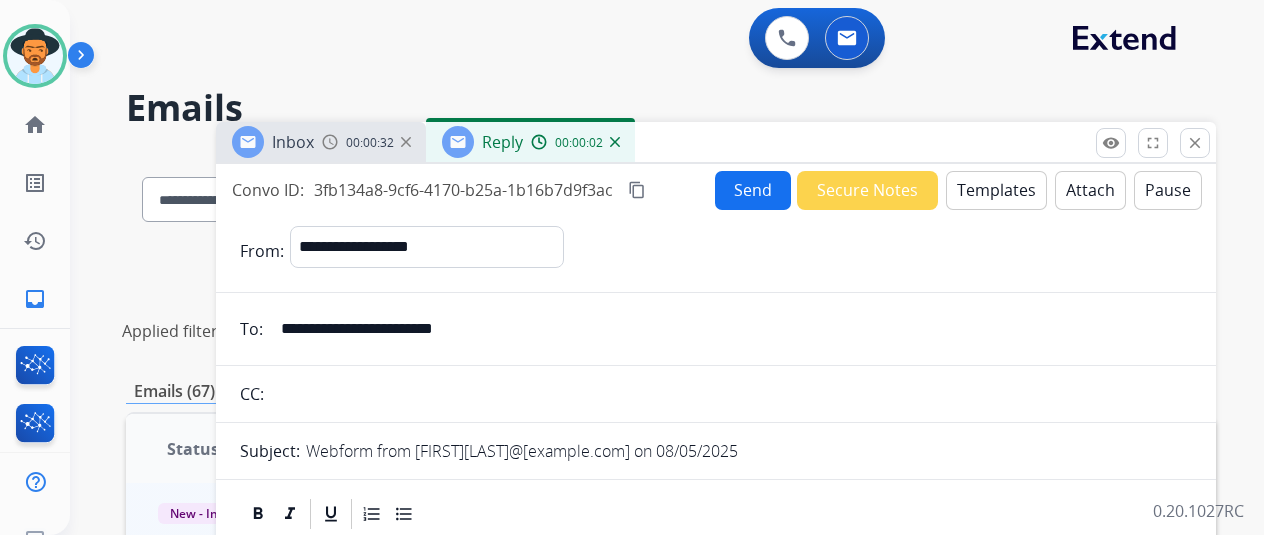 click on "Templates" at bounding box center [996, 190] 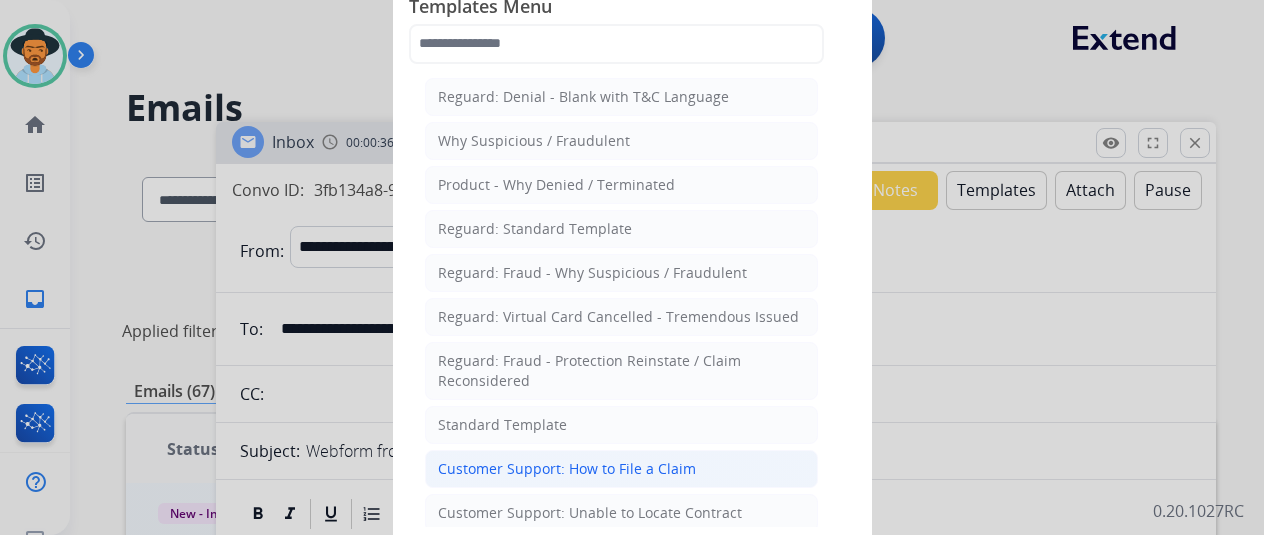 click on "Customer Support: How to File a Claim" 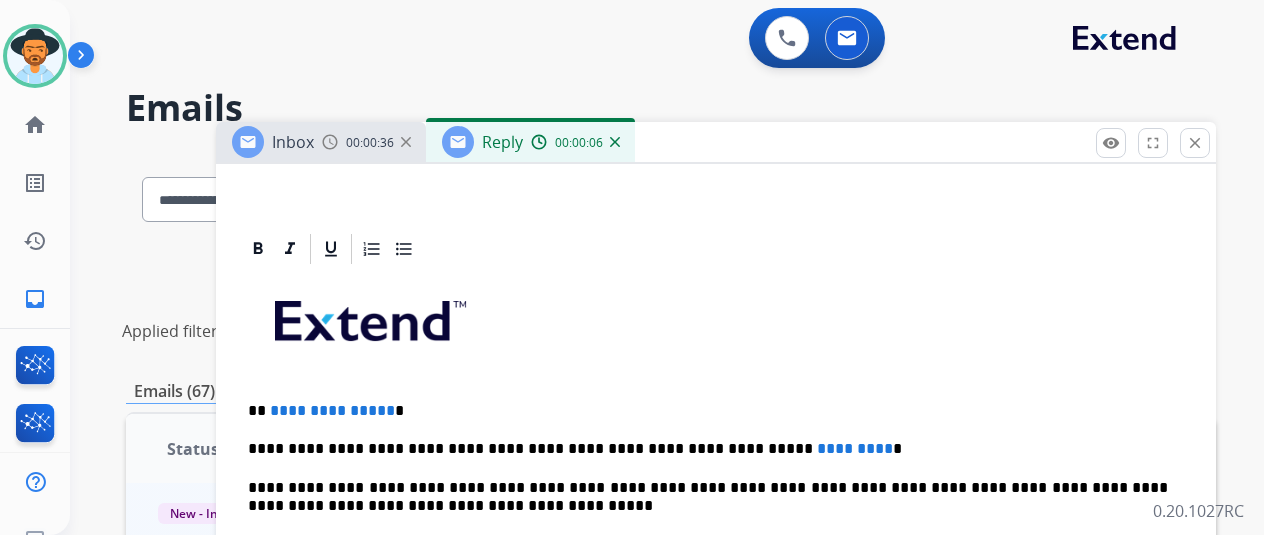 scroll, scrollTop: 400, scrollLeft: 0, axis: vertical 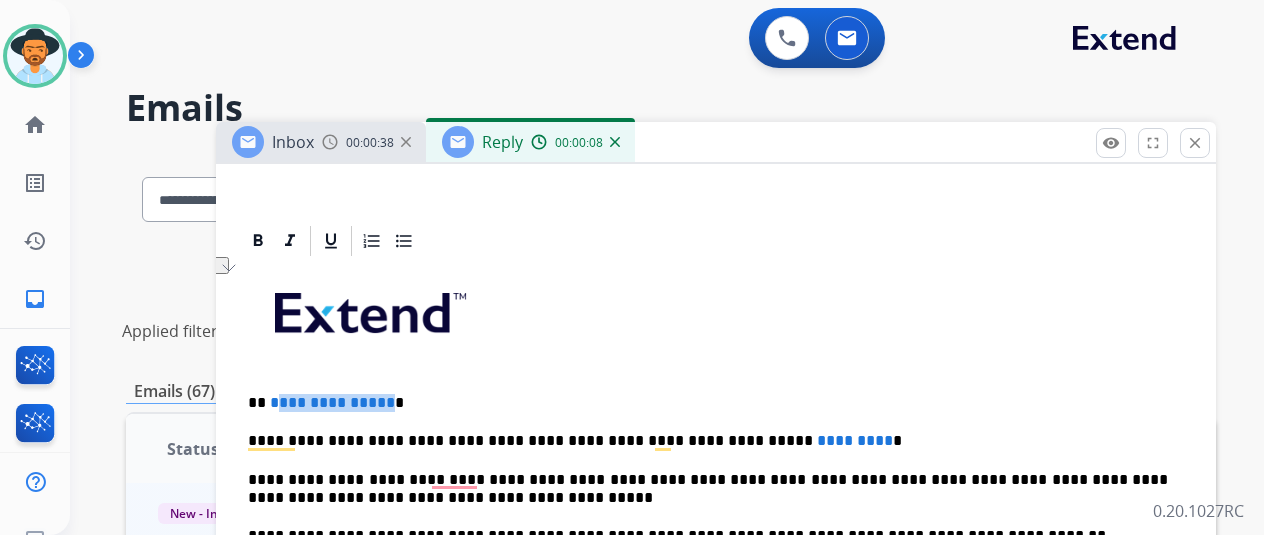 drag, startPoint x: 398, startPoint y: 405, endPoint x: 286, endPoint y: 400, distance: 112.11155 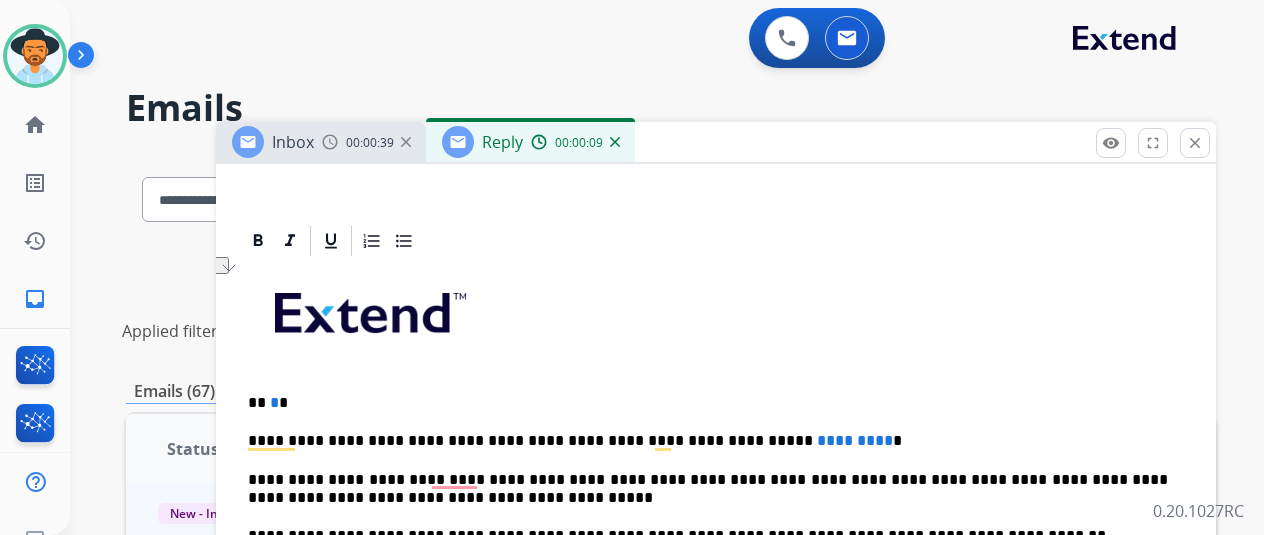 type 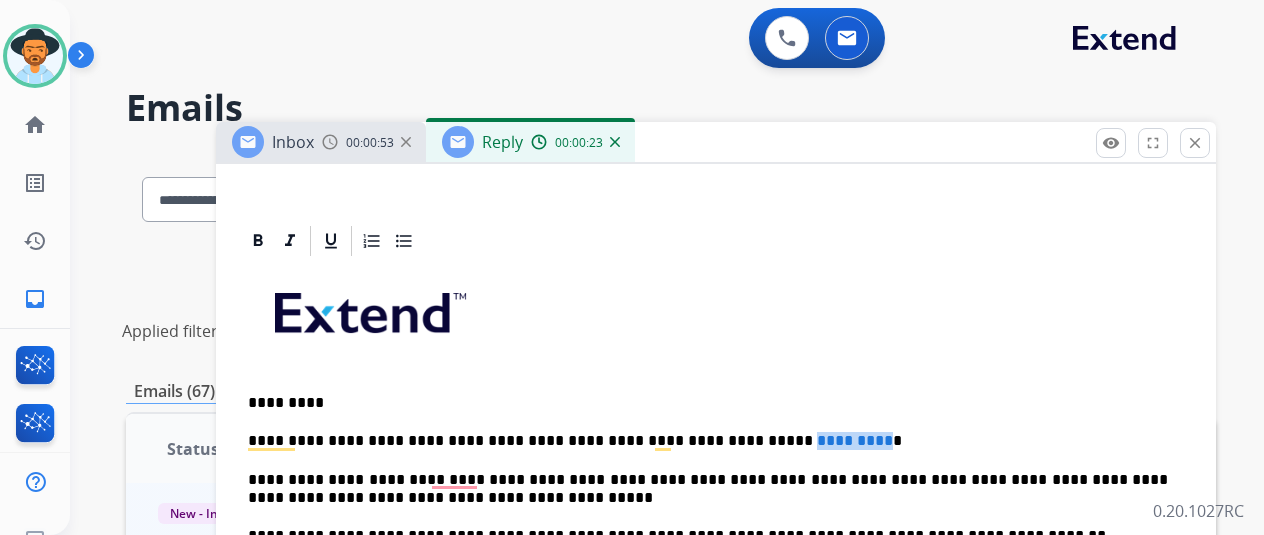 drag, startPoint x: 809, startPoint y: 426, endPoint x: 722, endPoint y: 421, distance: 87.14356 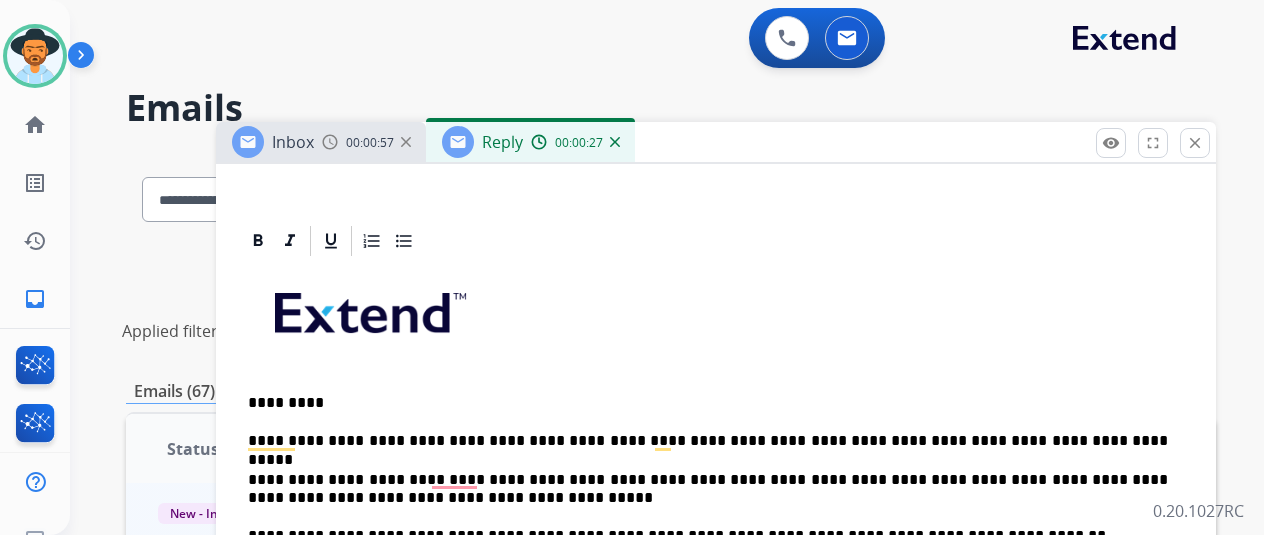 scroll, scrollTop: 437, scrollLeft: 0, axis: vertical 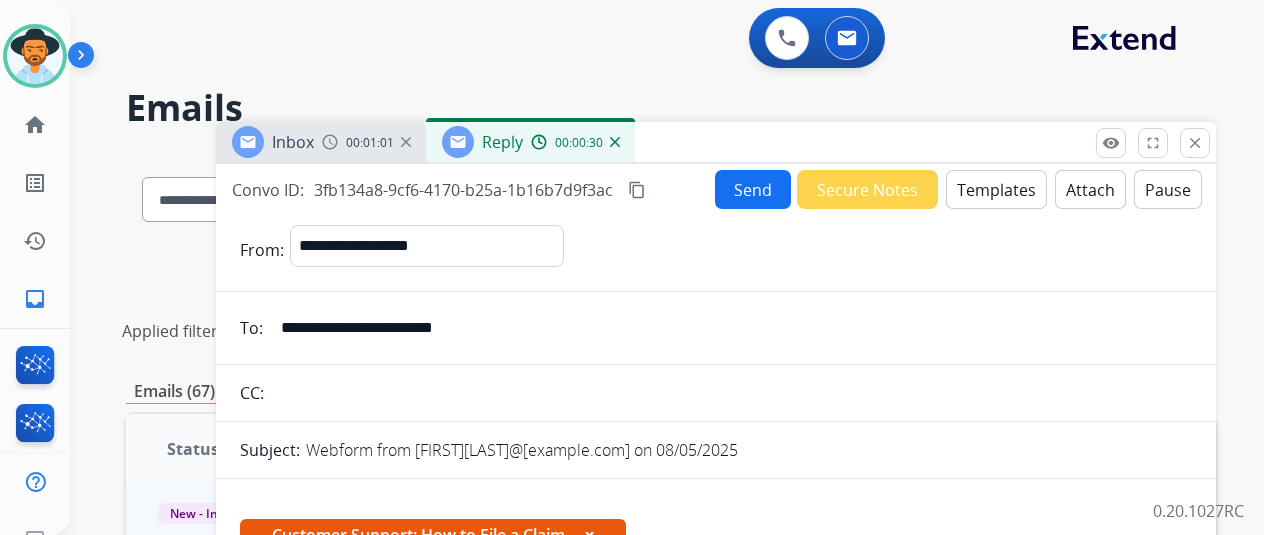 click on "Send" at bounding box center [753, 189] 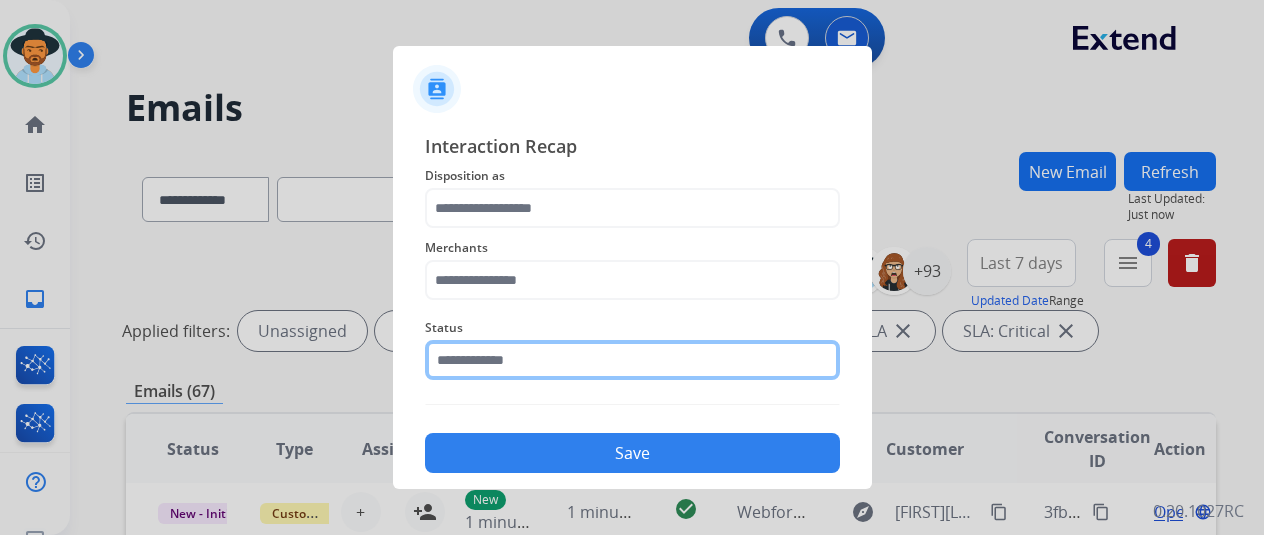 click 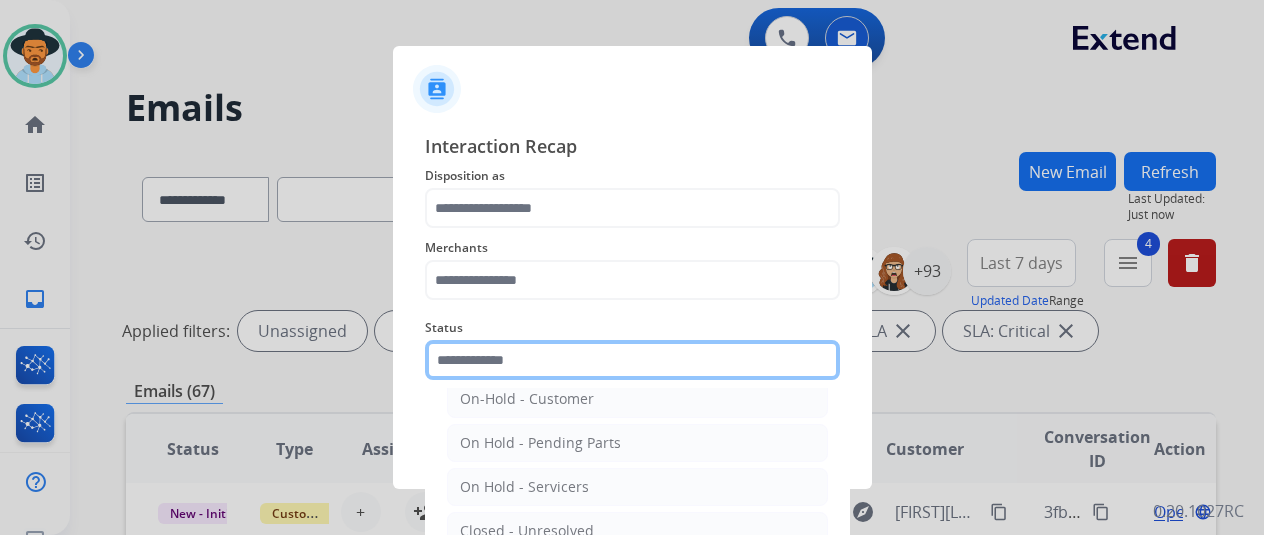 scroll, scrollTop: 114, scrollLeft: 0, axis: vertical 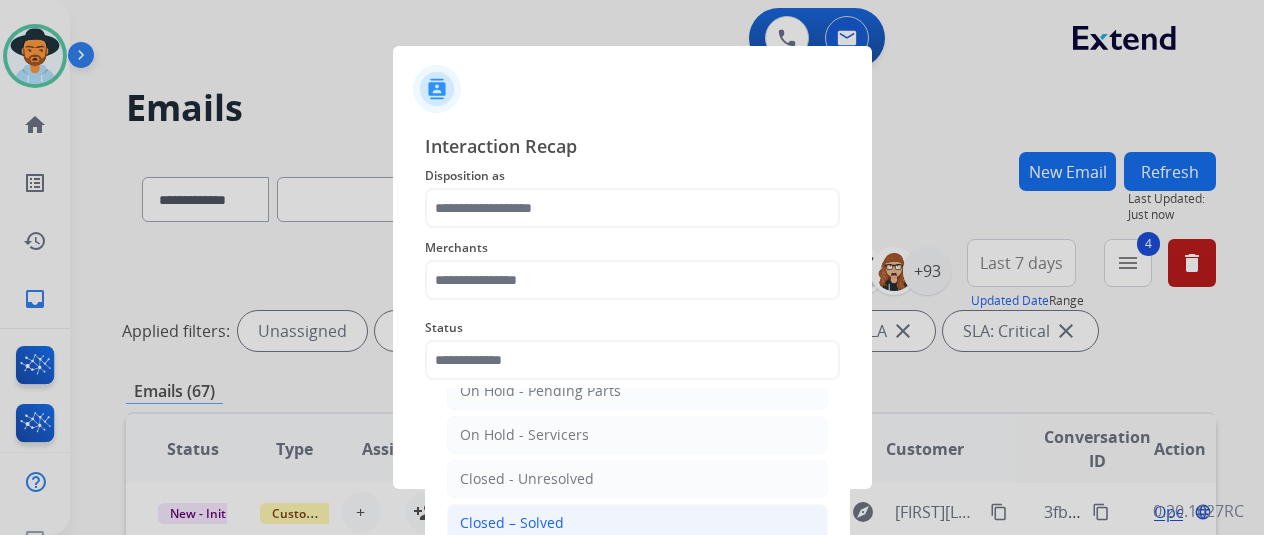 click on "Closed – Solved" 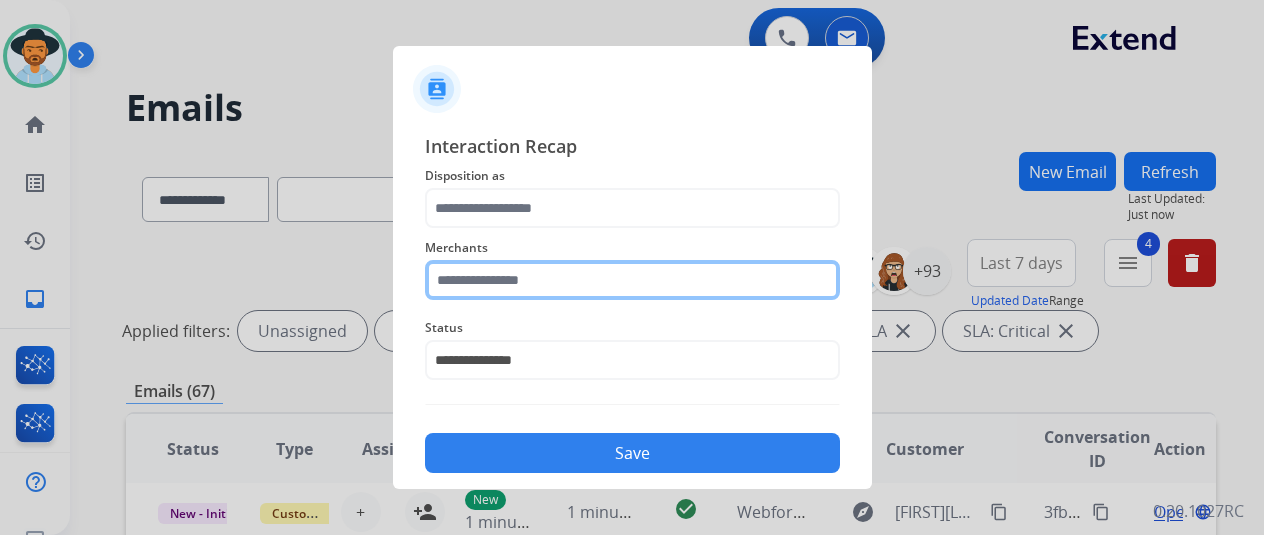 click 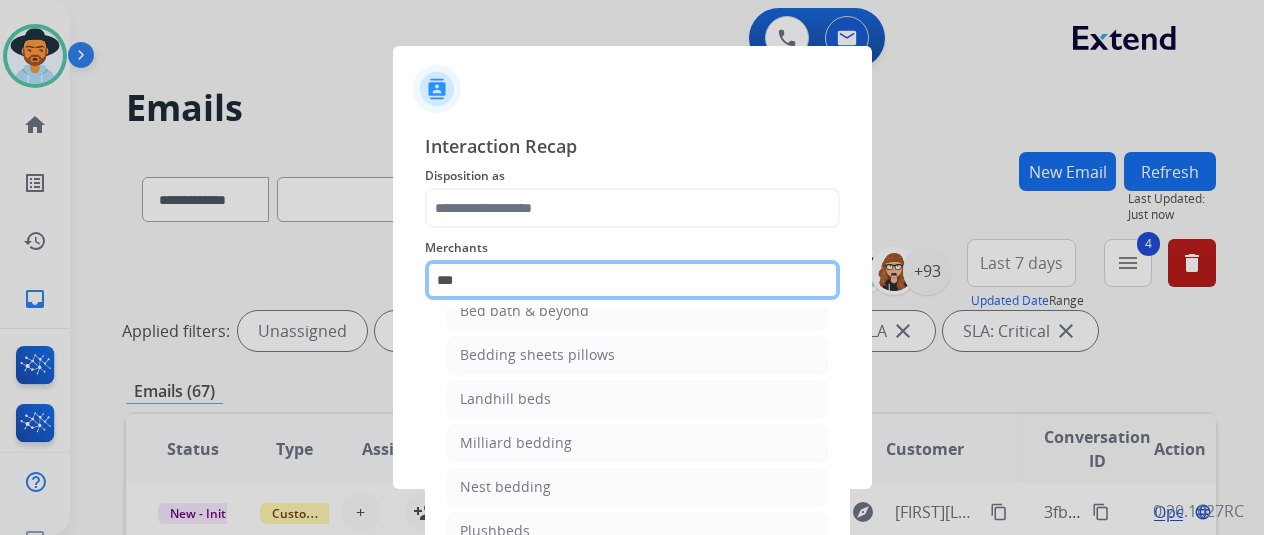 scroll, scrollTop: 0, scrollLeft: 0, axis: both 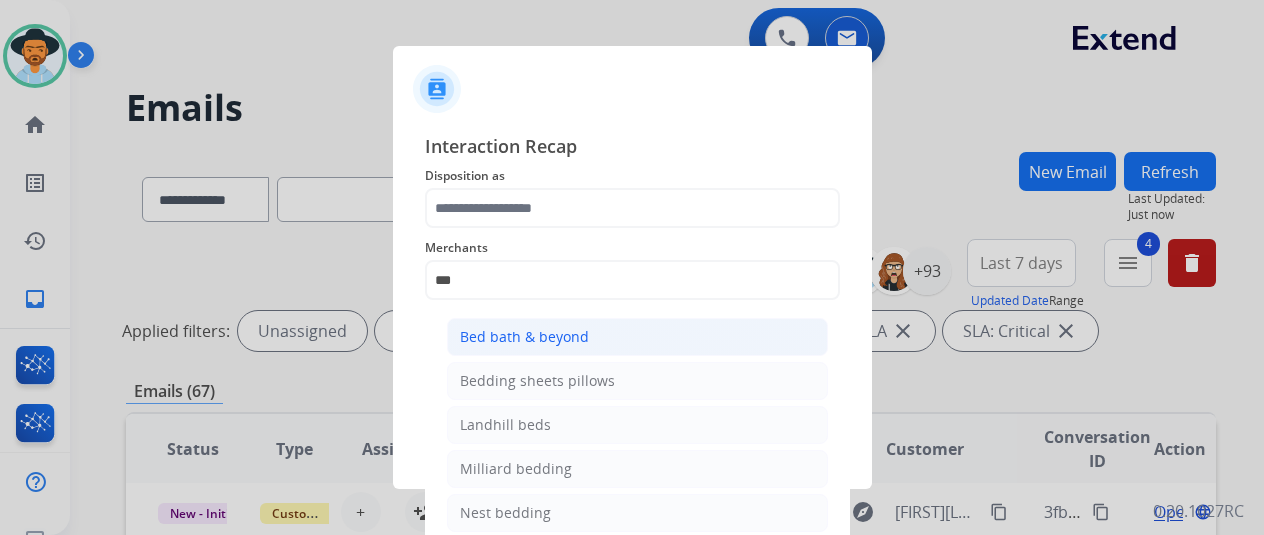 click on "Bed bath & beyond" 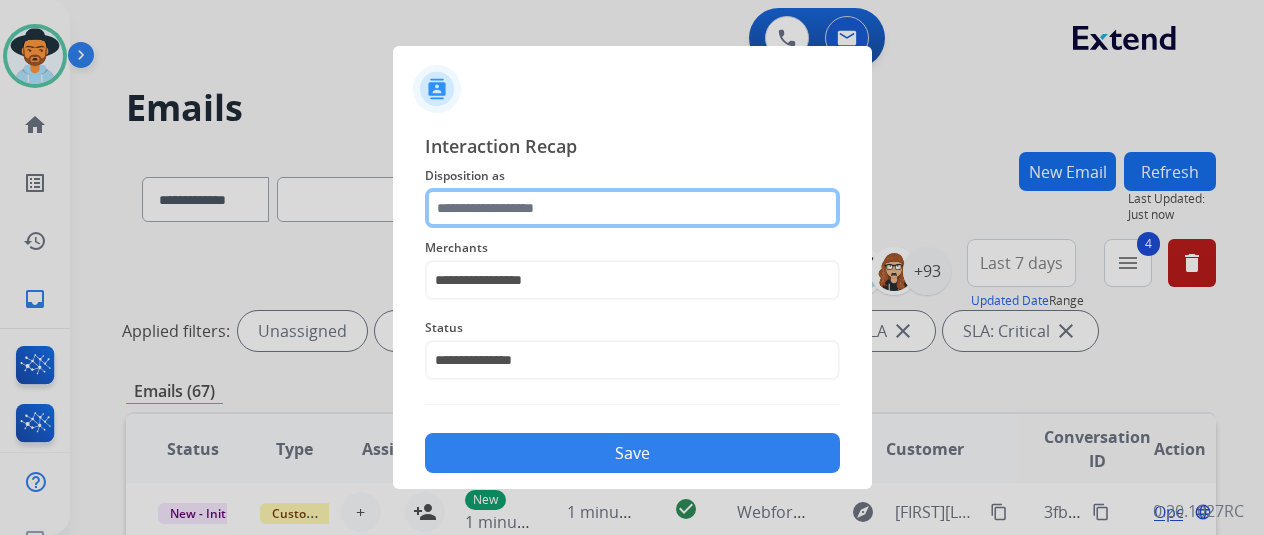 click 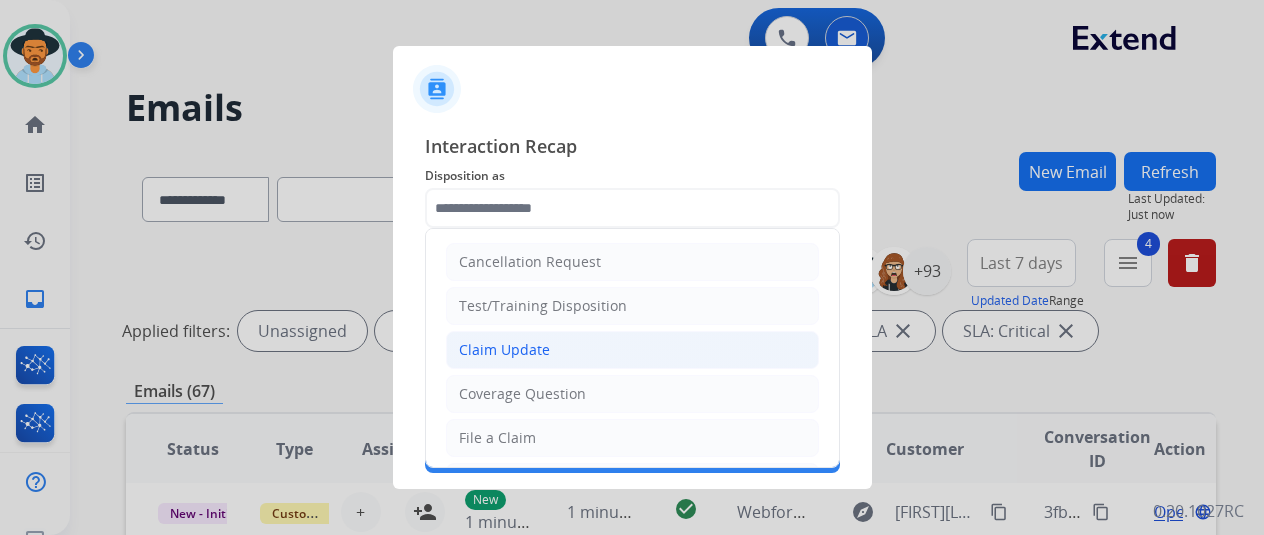 click on "Claim Update" 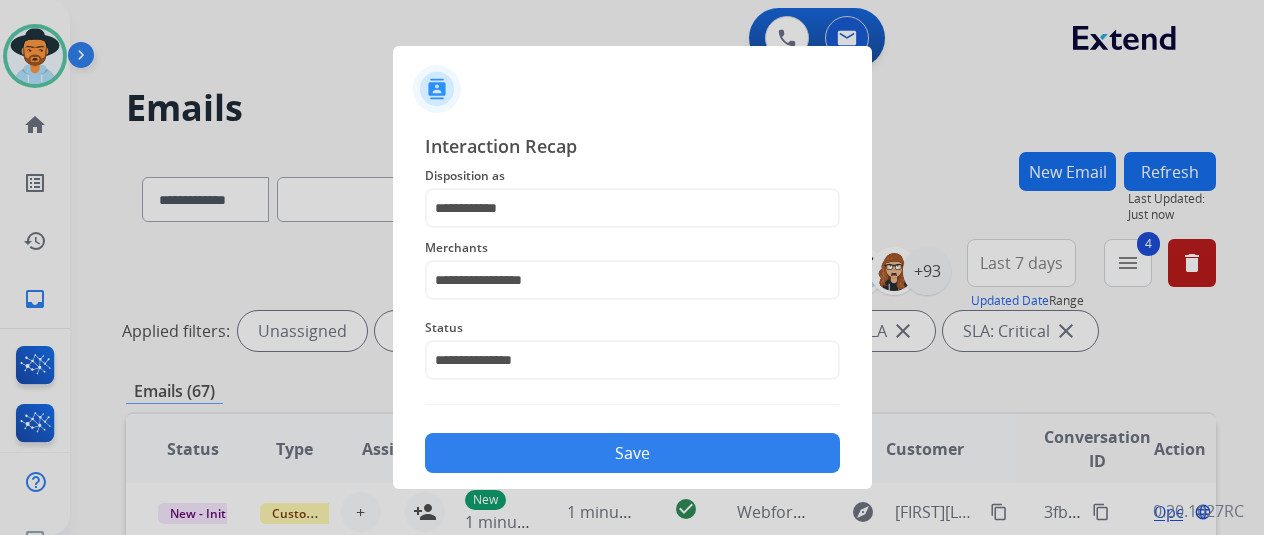 click on "Save" 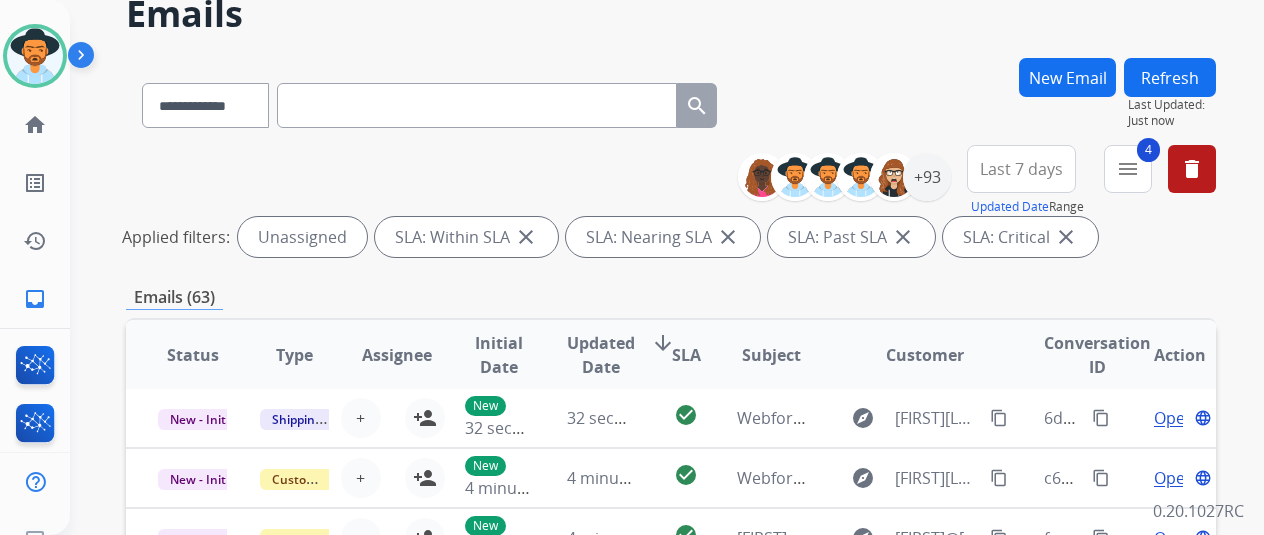 scroll, scrollTop: 200, scrollLeft: 0, axis: vertical 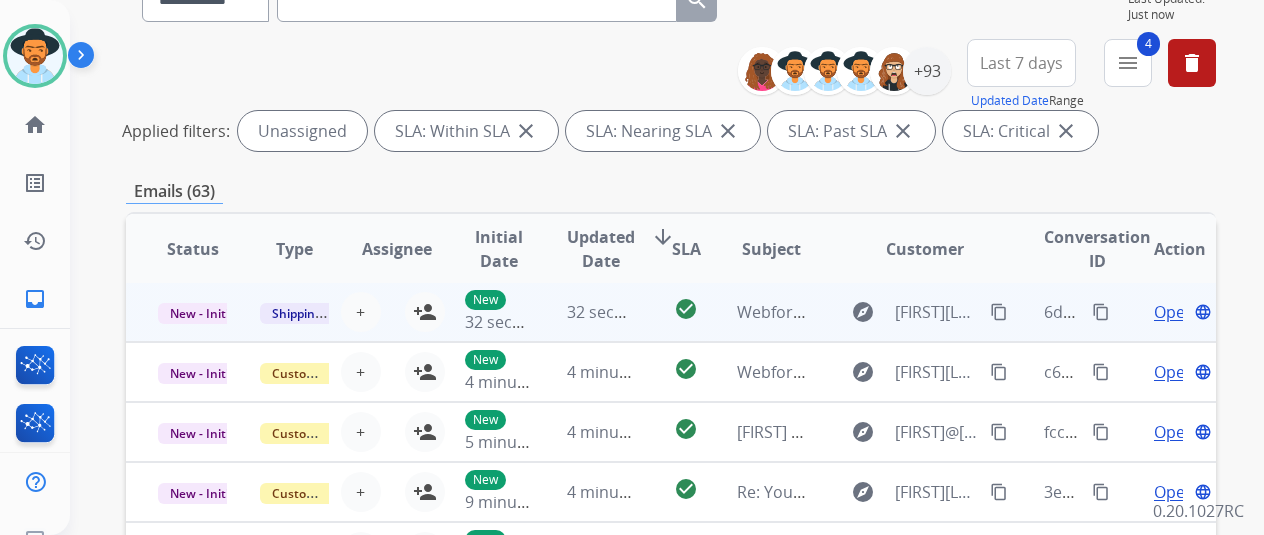 click on "Open" at bounding box center (1174, 312) 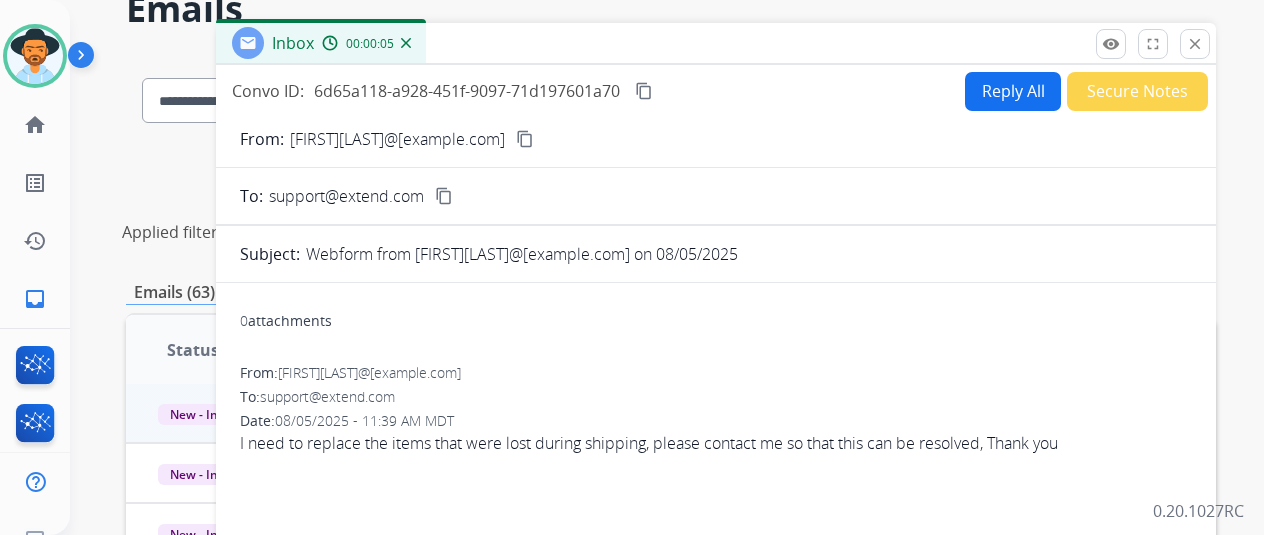 scroll, scrollTop: 0, scrollLeft: 0, axis: both 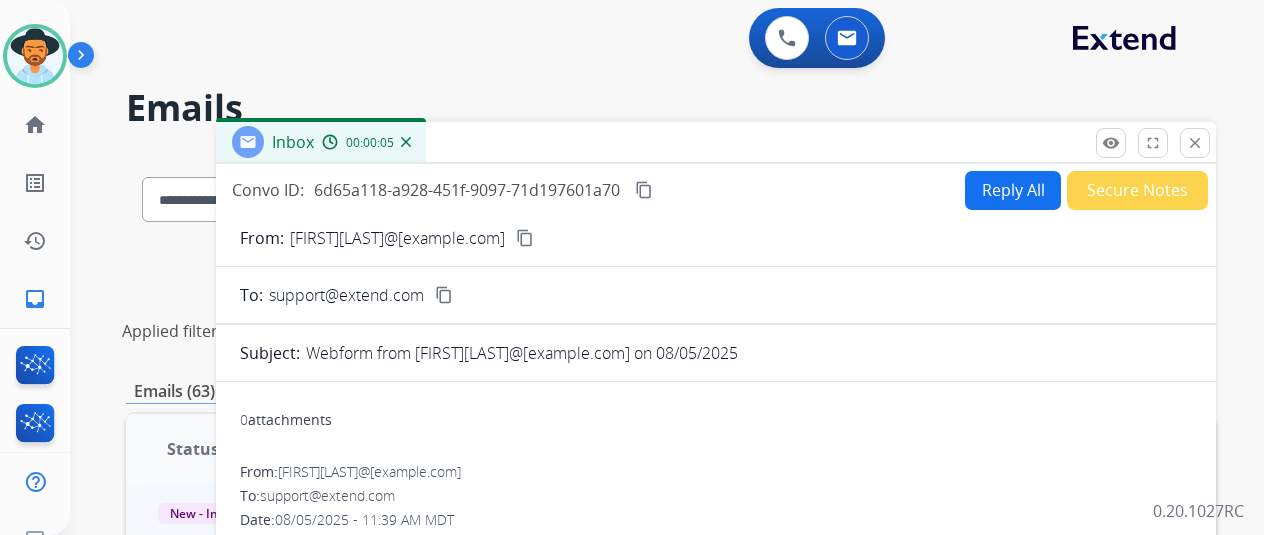 click on "content_copy" at bounding box center (525, 238) 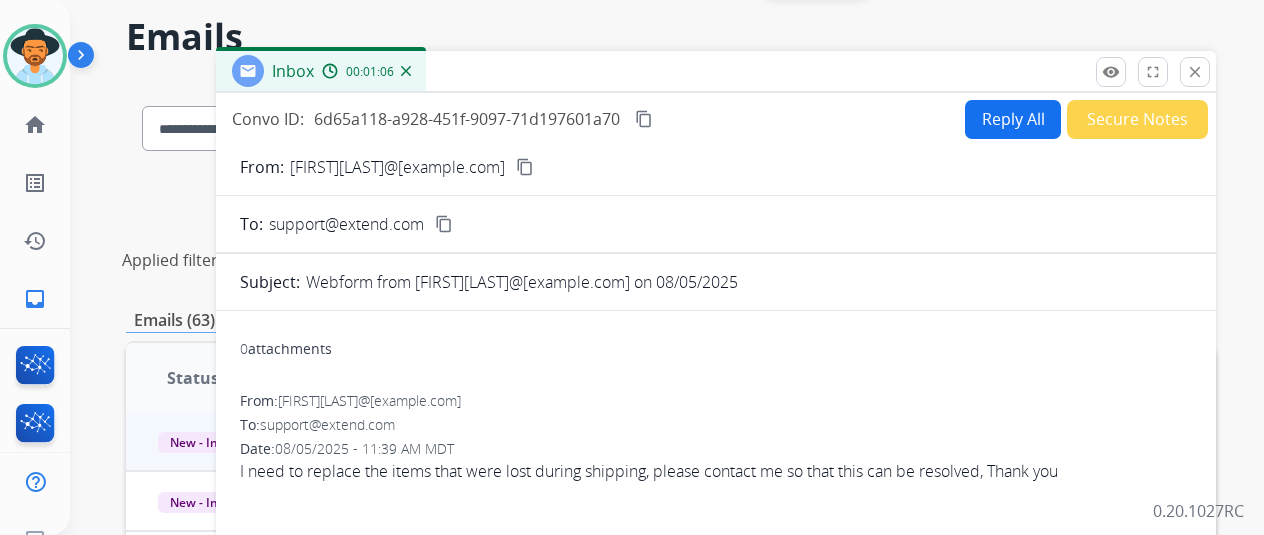 scroll, scrollTop: 0, scrollLeft: 0, axis: both 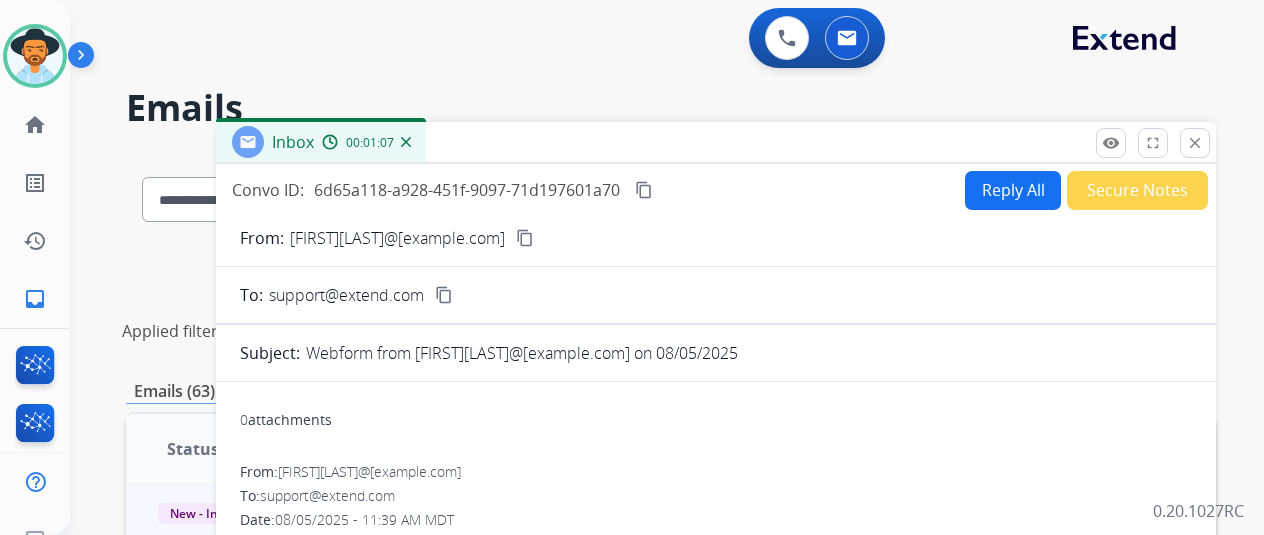 click on "Reply All" at bounding box center (1013, 190) 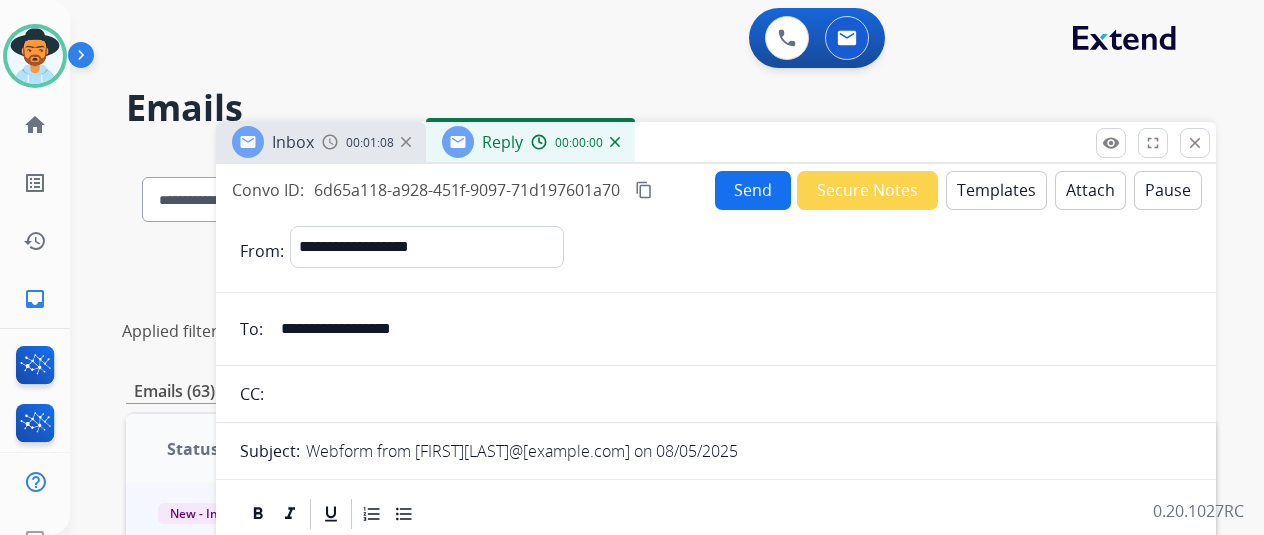 click on "Templates" at bounding box center (996, 190) 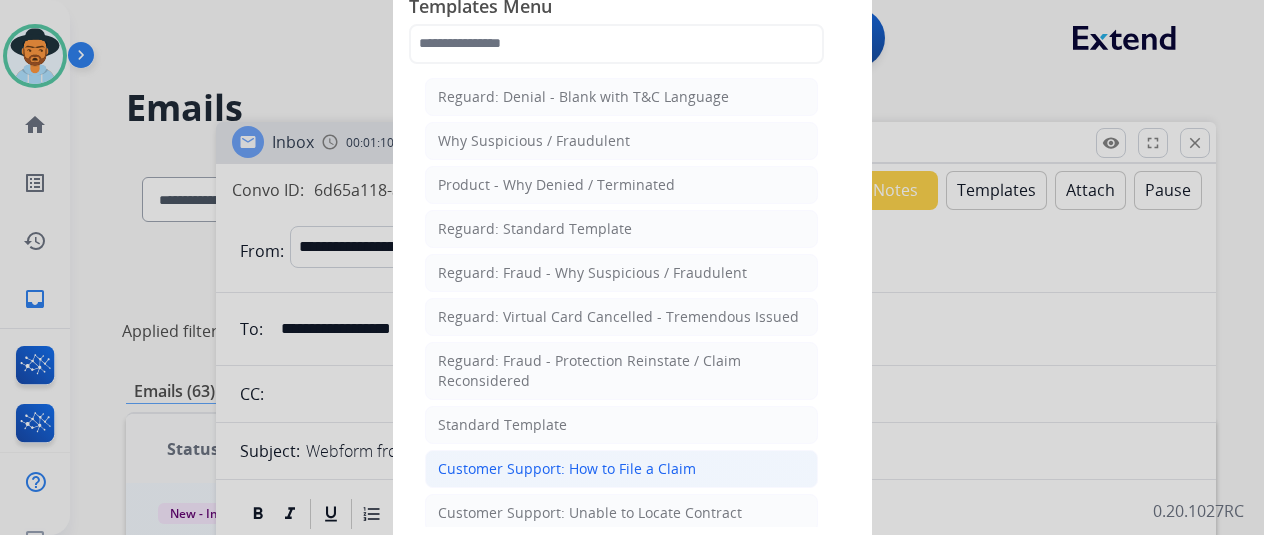 click on "Customer Support: How to File a Claim" 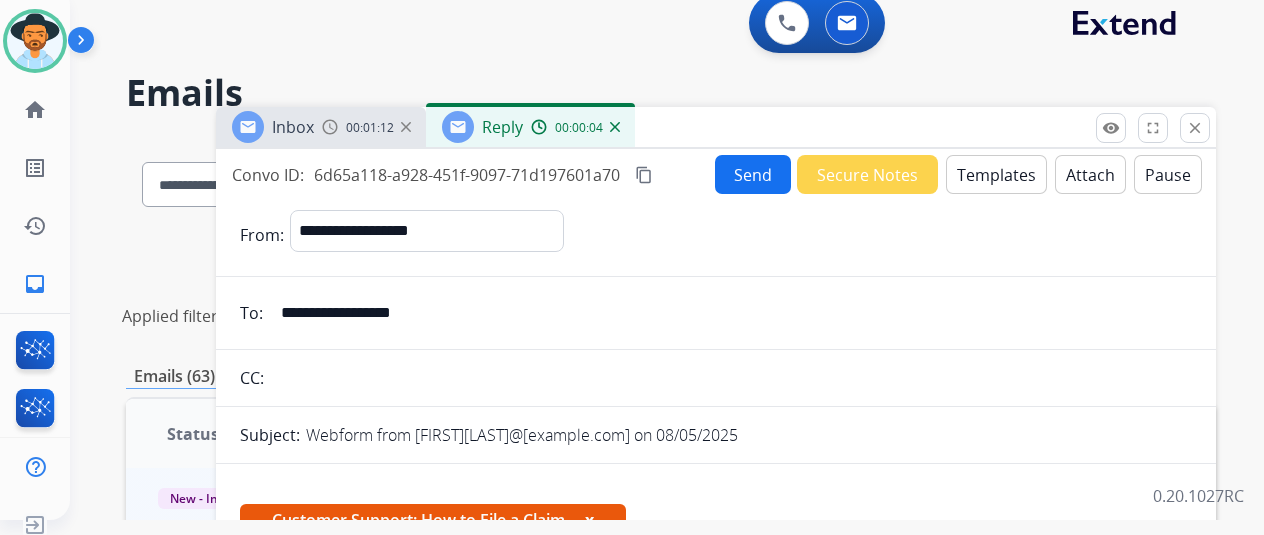 scroll, scrollTop: 24, scrollLeft: 0, axis: vertical 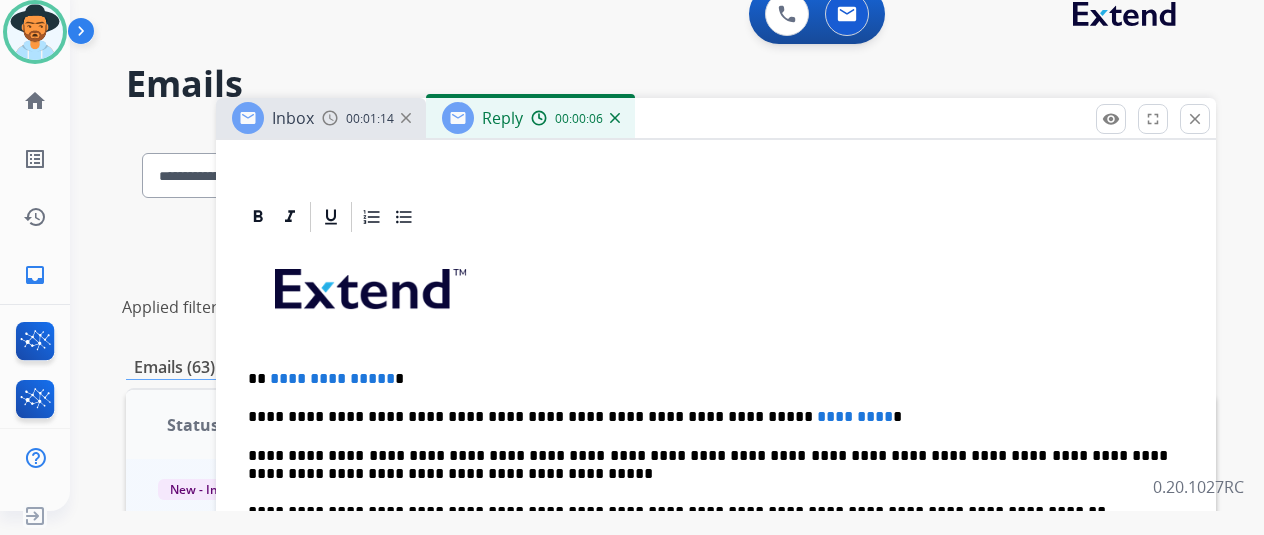 click on "**********" at bounding box center [716, 540] 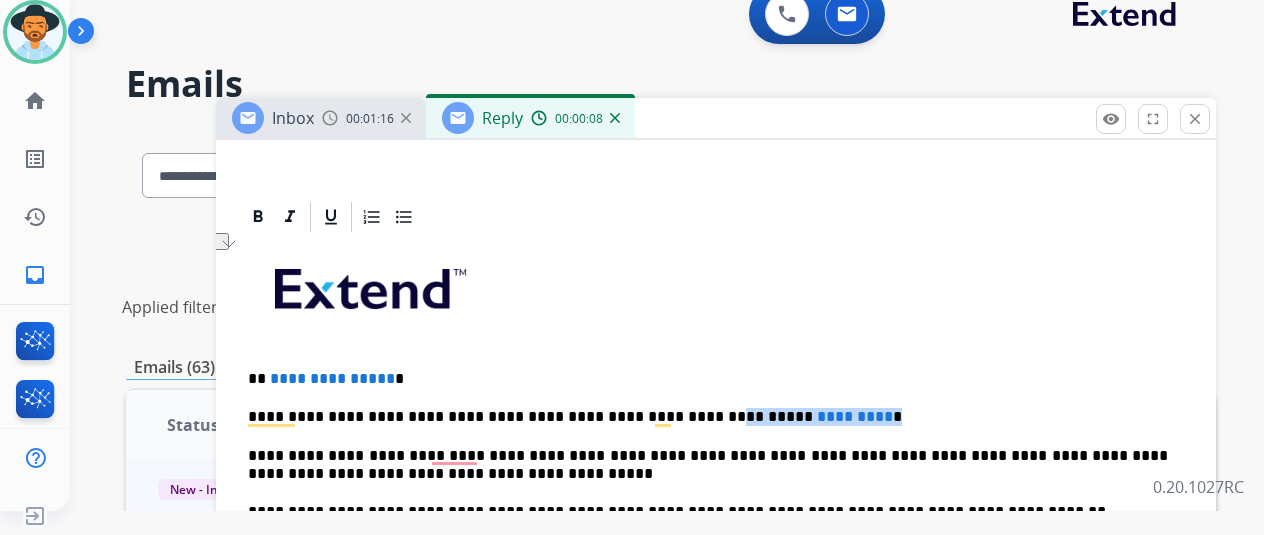 drag, startPoint x: 754, startPoint y: 419, endPoint x: 668, endPoint y: 419, distance: 86 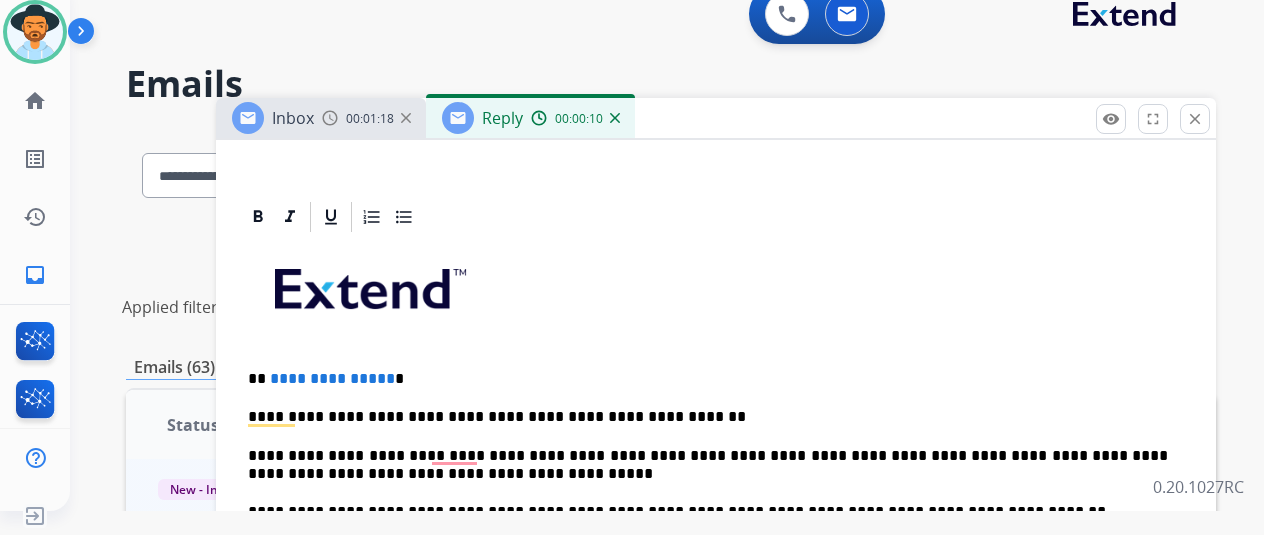 type 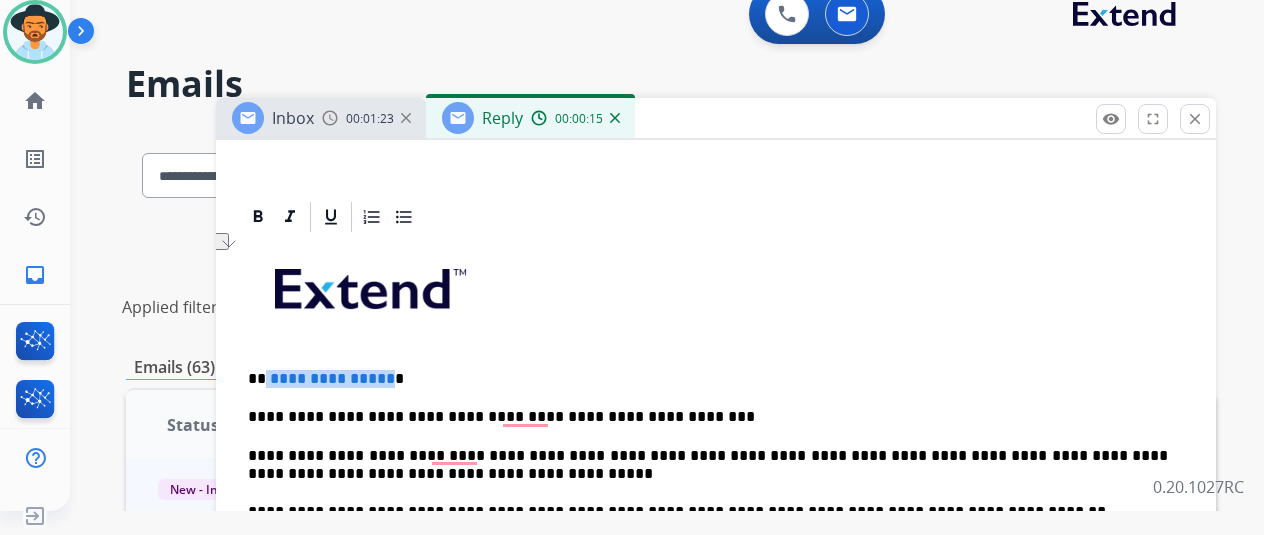 drag, startPoint x: 397, startPoint y: 373, endPoint x: 278, endPoint y: 360, distance: 119.70798 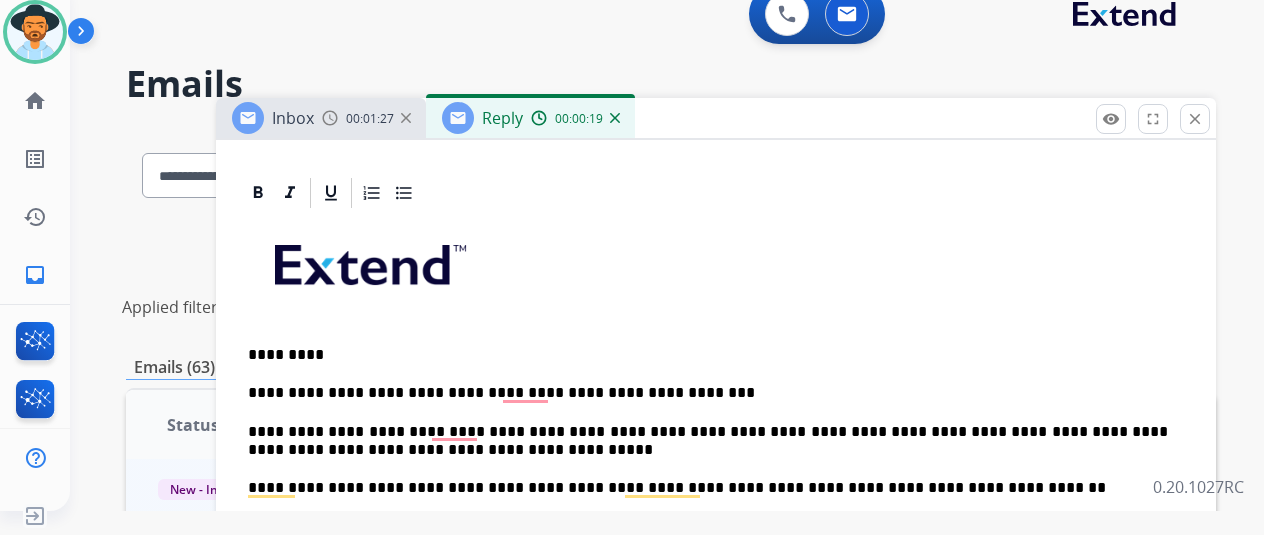 scroll, scrollTop: 437, scrollLeft: 0, axis: vertical 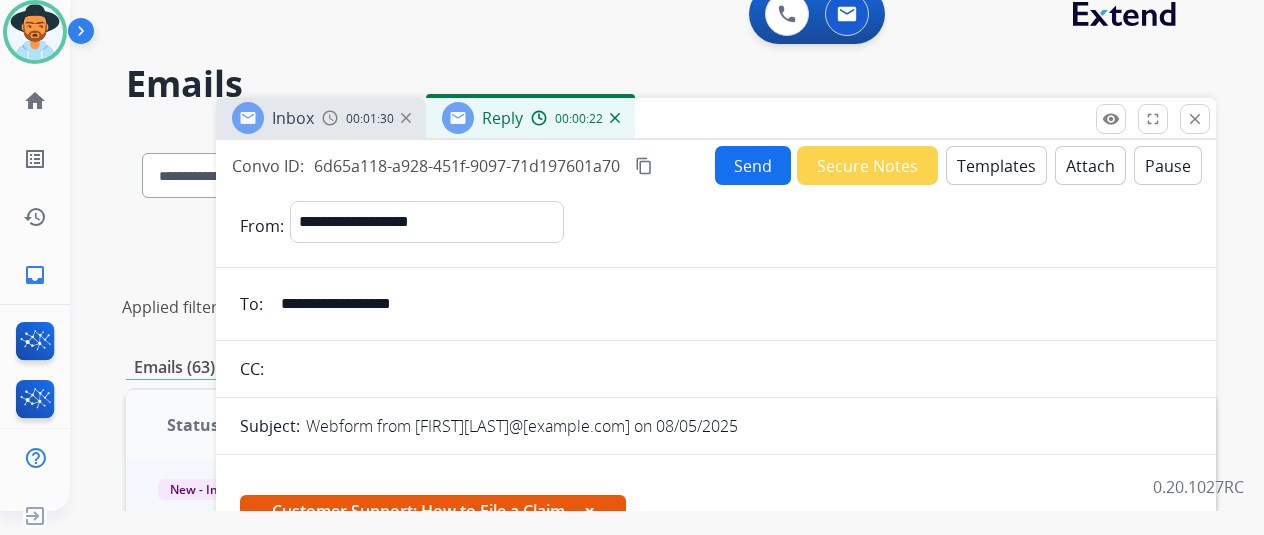click on "Send" at bounding box center (753, 165) 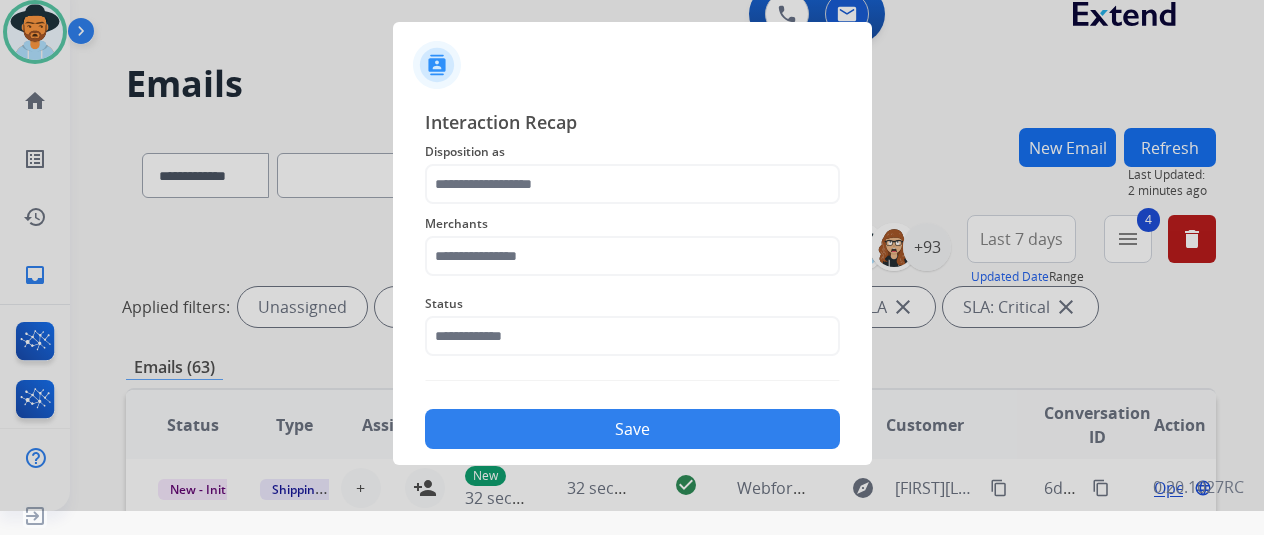 click on "Status" 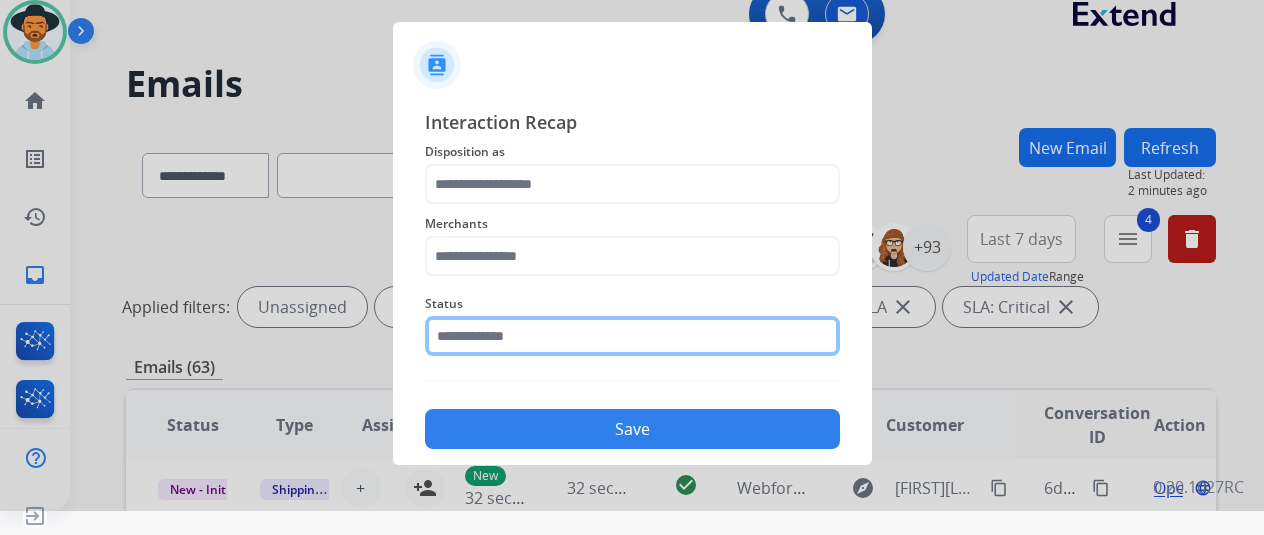 click 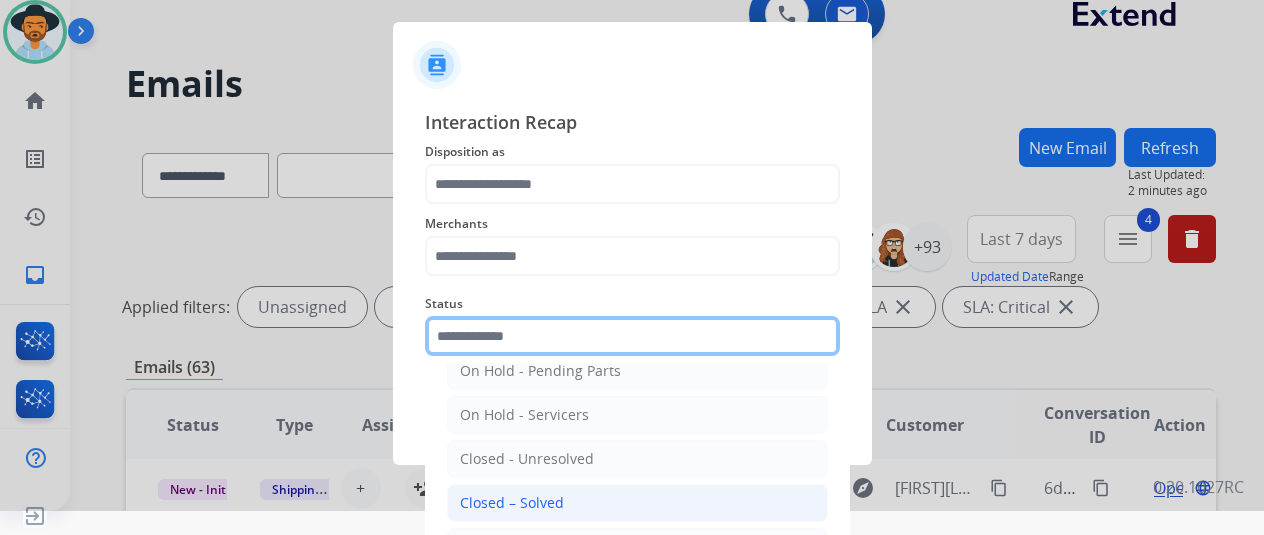 scroll, scrollTop: 114, scrollLeft: 0, axis: vertical 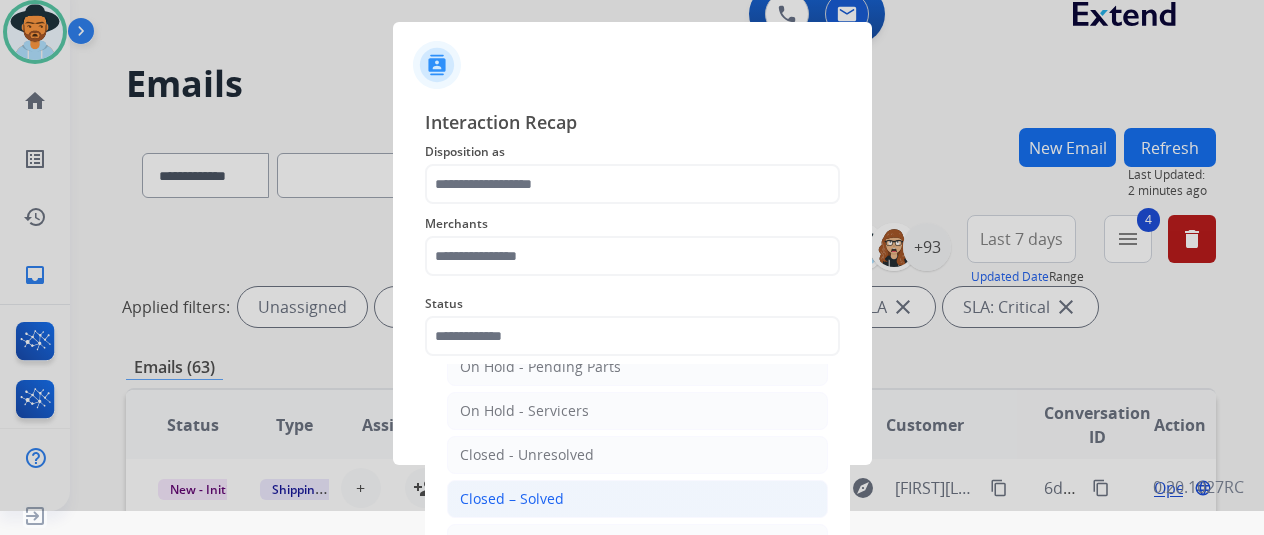 click on "Closed – Solved" 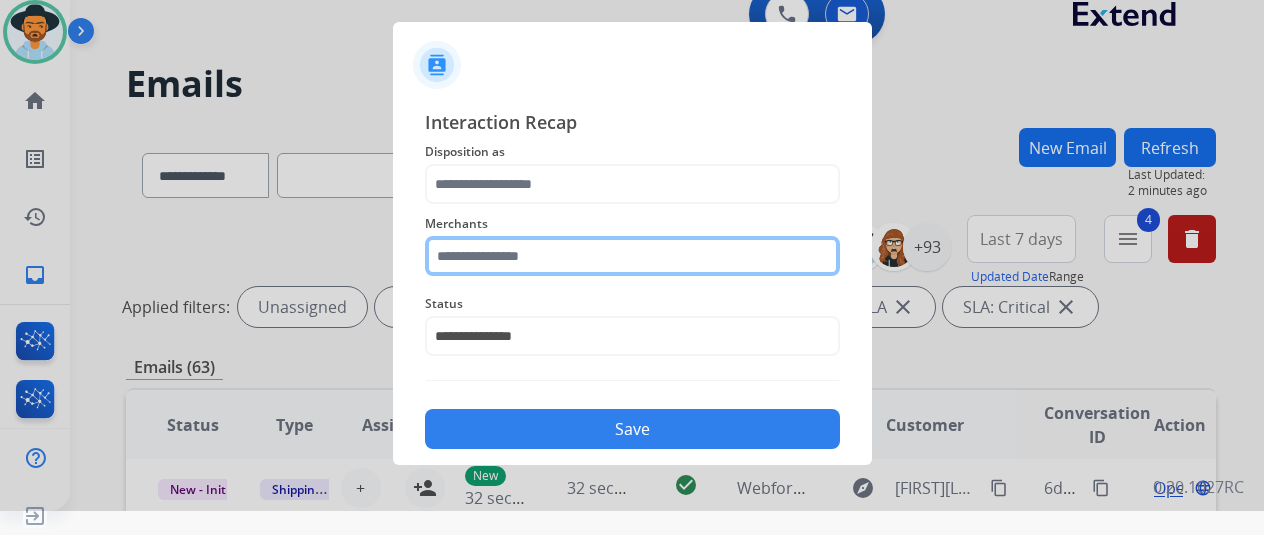 click 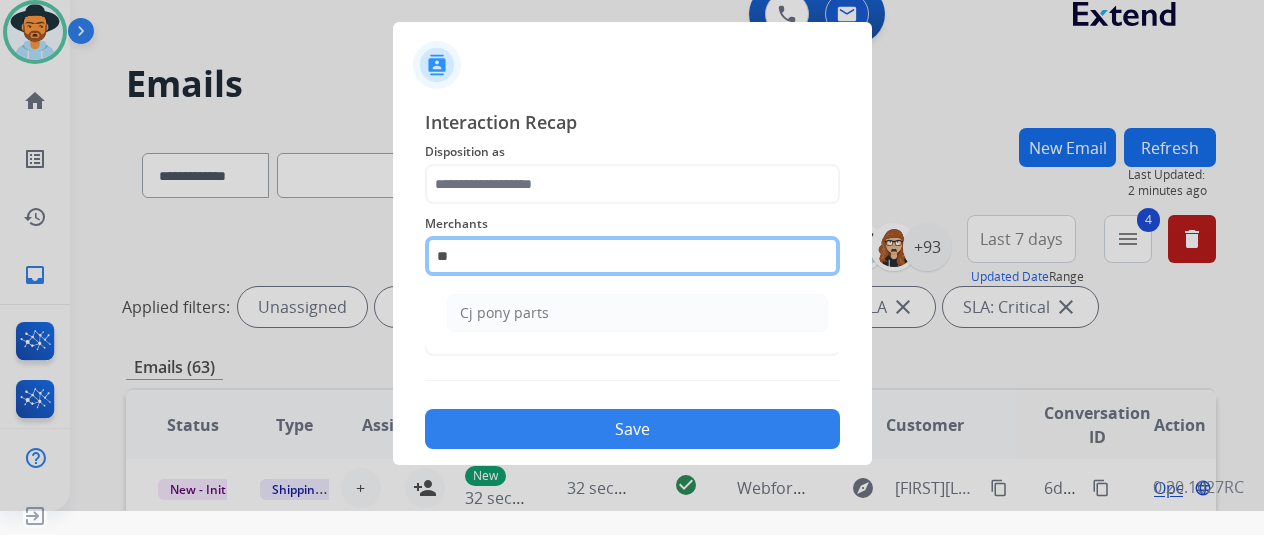 scroll, scrollTop: 0, scrollLeft: 0, axis: both 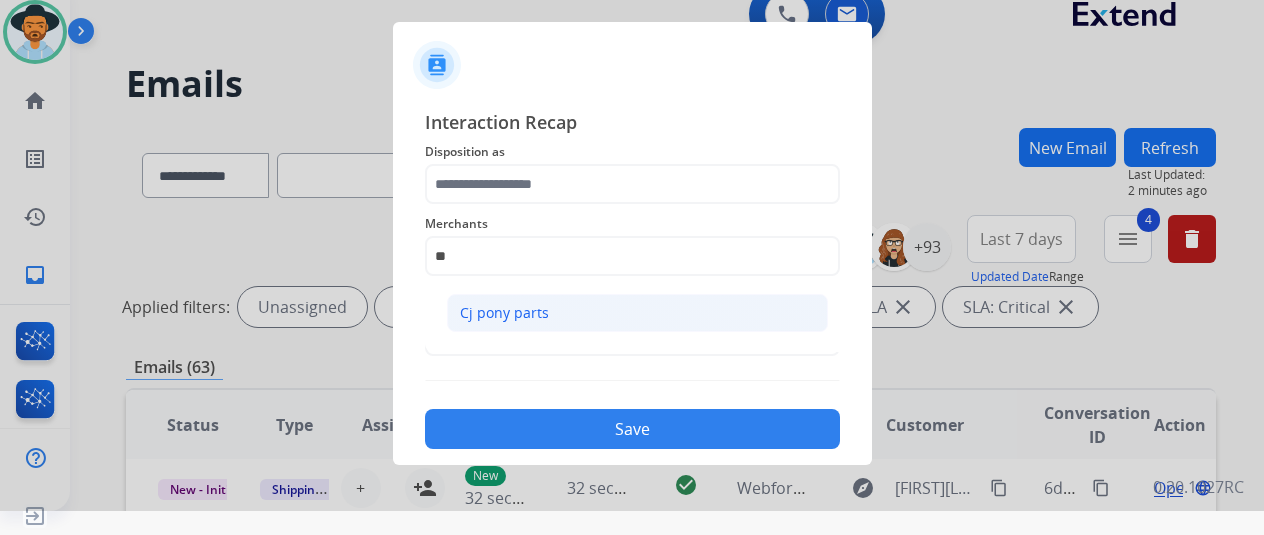 click on "Cj pony parts" 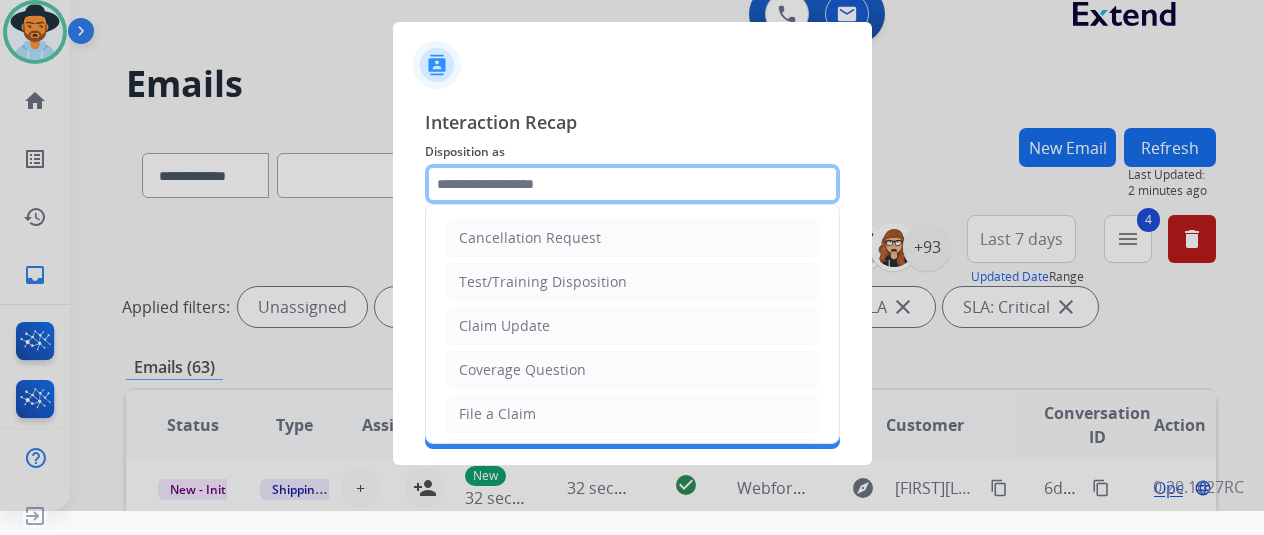 click 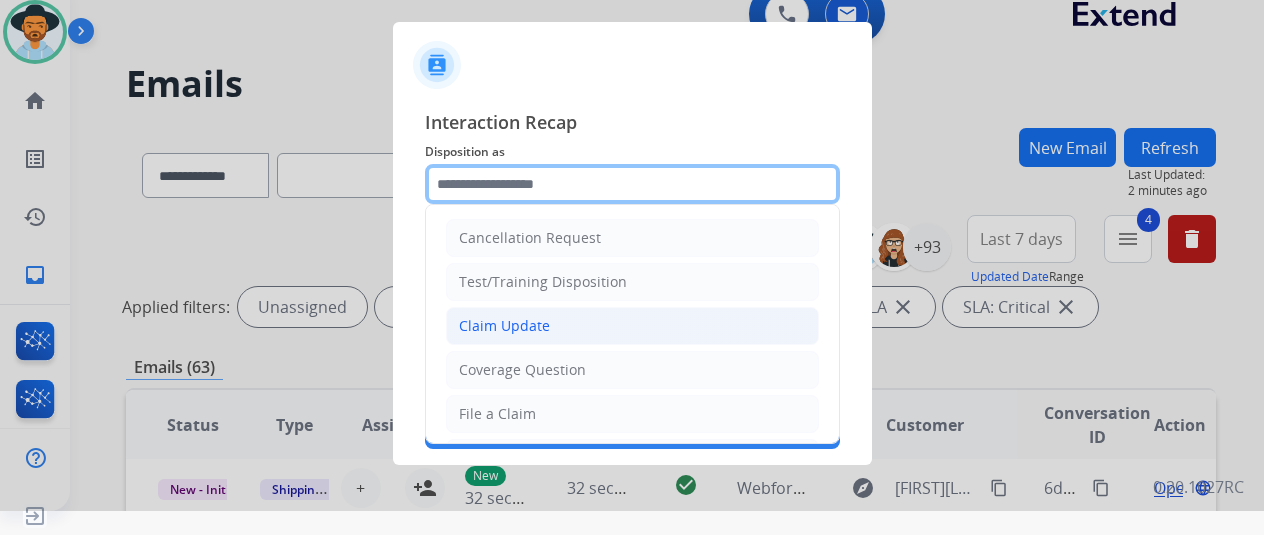 scroll, scrollTop: 100, scrollLeft: 0, axis: vertical 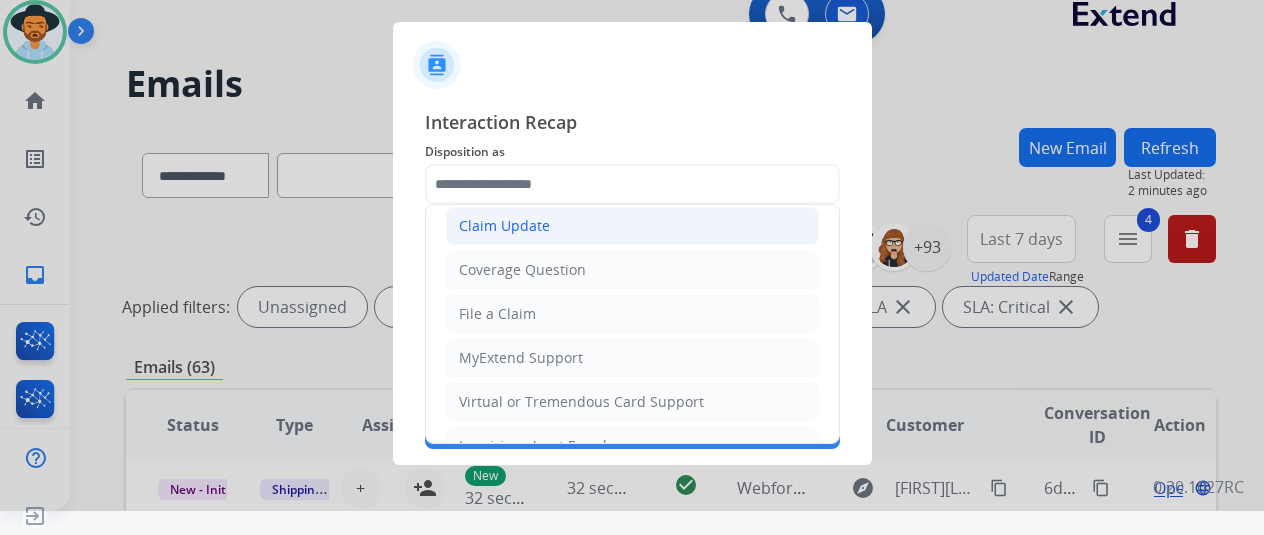 click on "Claim Update" 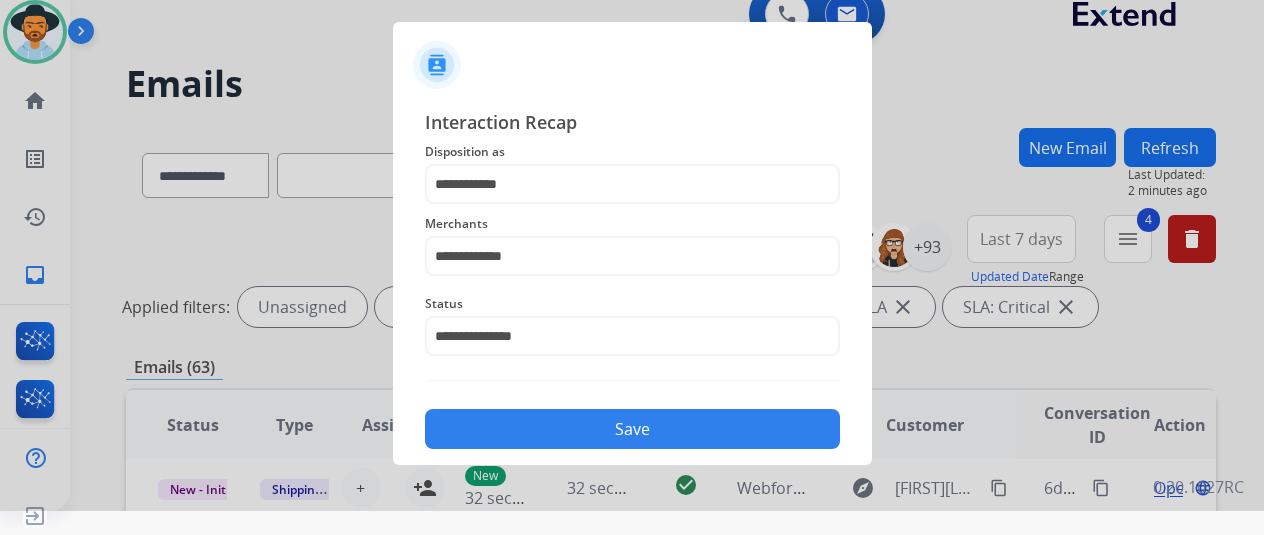 click on "Save" 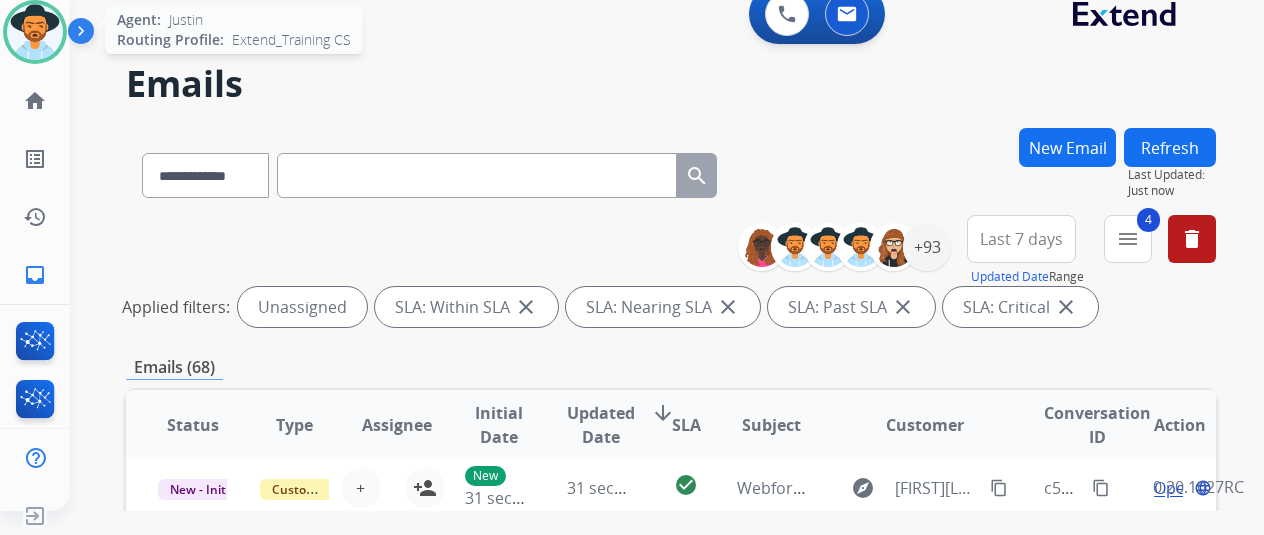 click at bounding box center (35, 32) 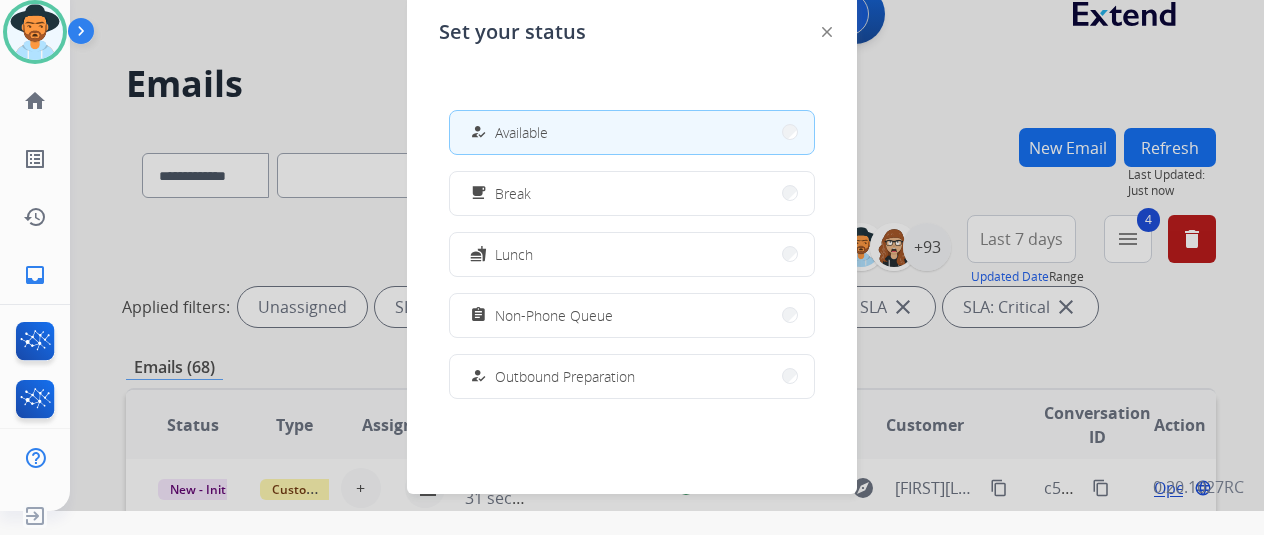click on "how_to_reg Available free_breakfast Break fastfood Lunch assignment Non-Phone Queue how_to_reg Outbound Preparation campaign Team Huddle menu_book Training school Coaching phonelink_off System Issue login Logged In work_off Offline" at bounding box center [632, 254] 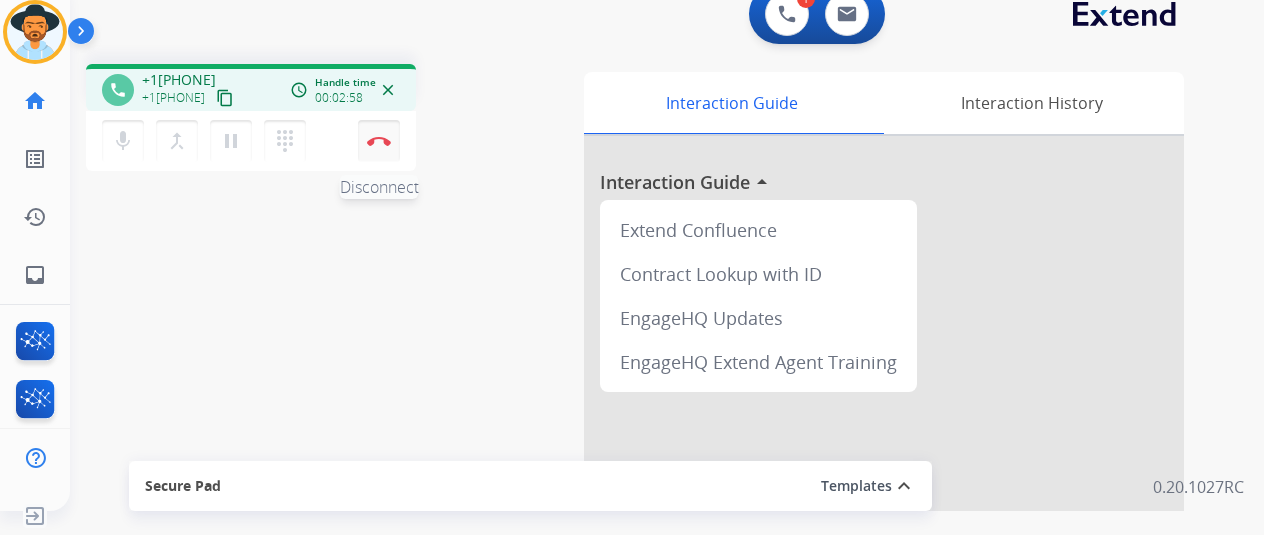 click on "Disconnect" at bounding box center [379, 141] 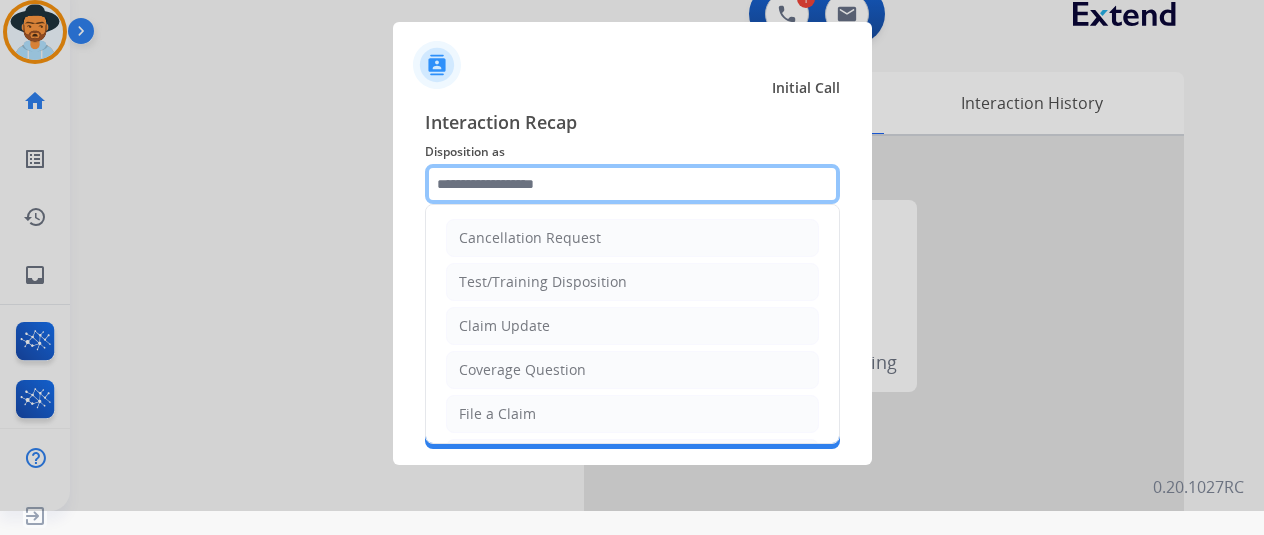click 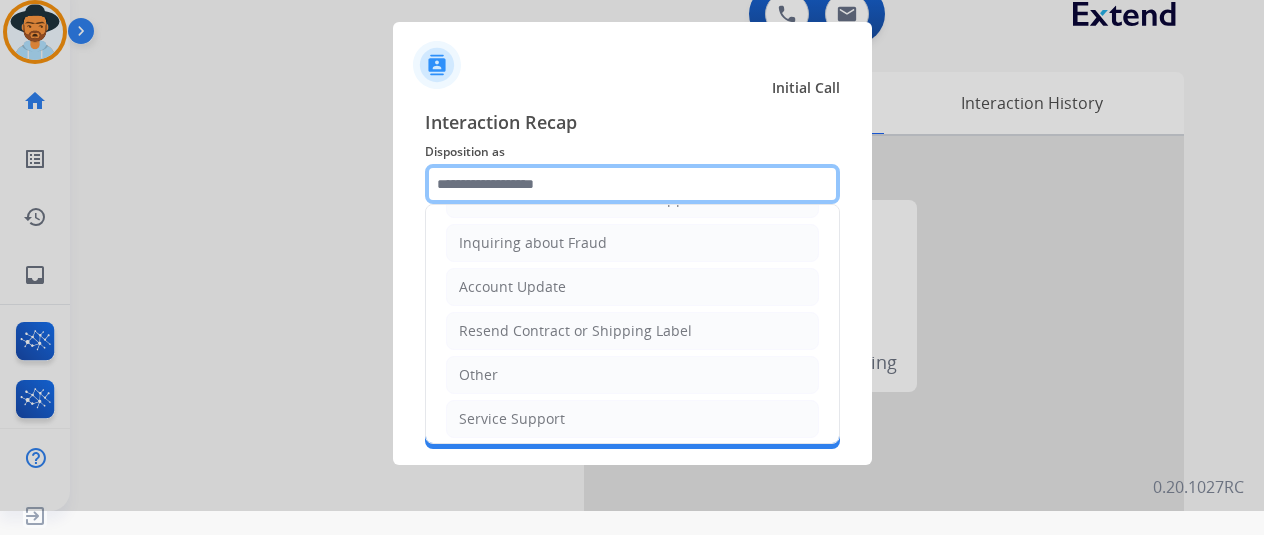 scroll, scrollTop: 3, scrollLeft: 0, axis: vertical 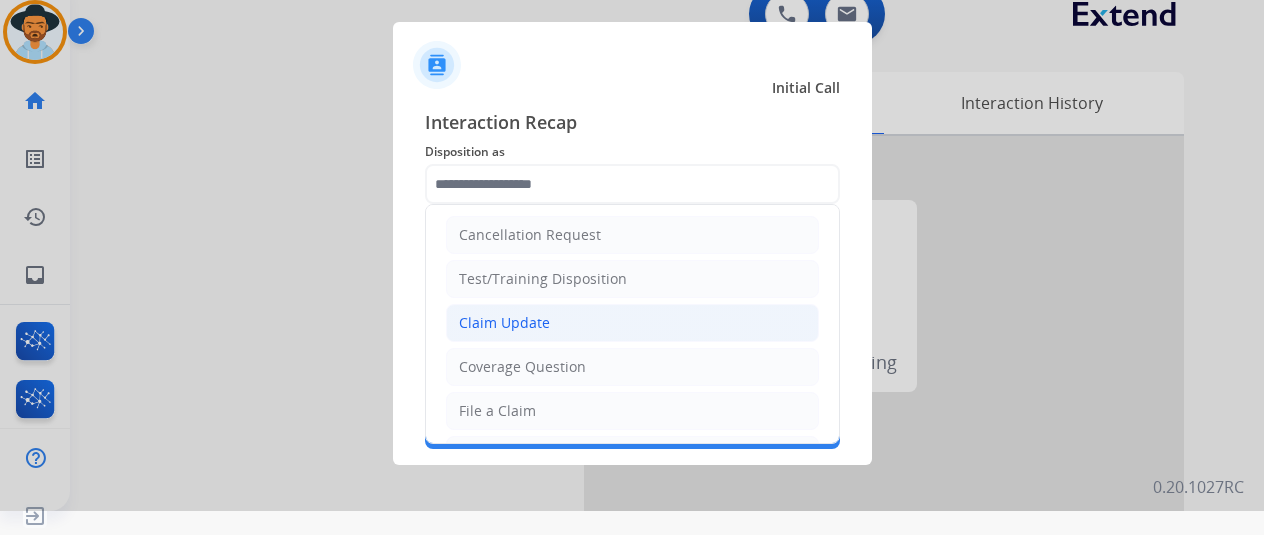 click on "Claim Update" 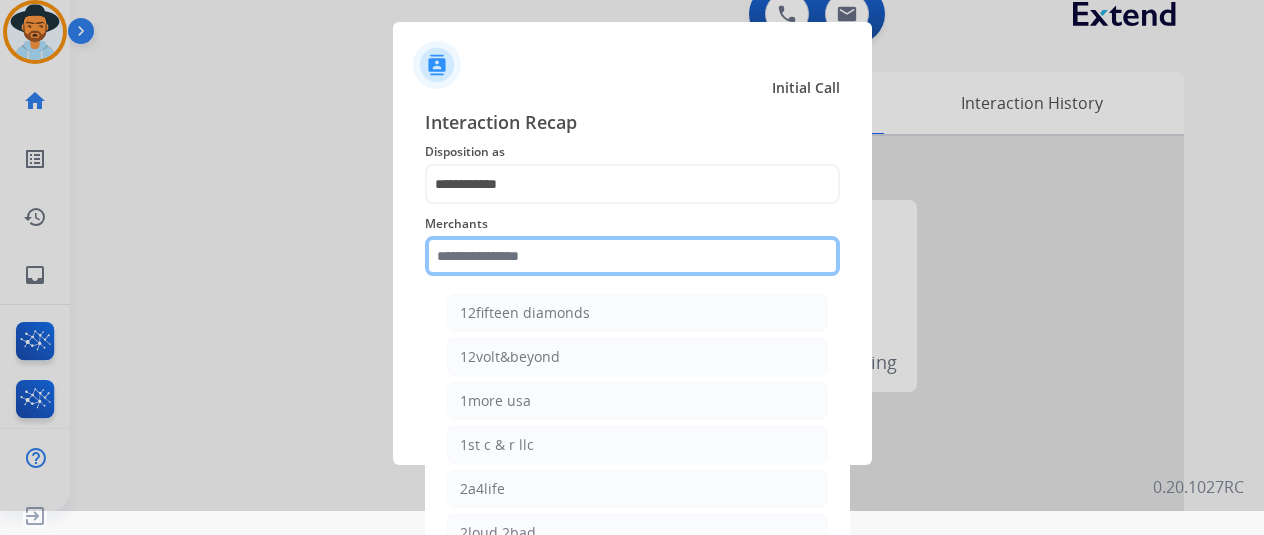 click 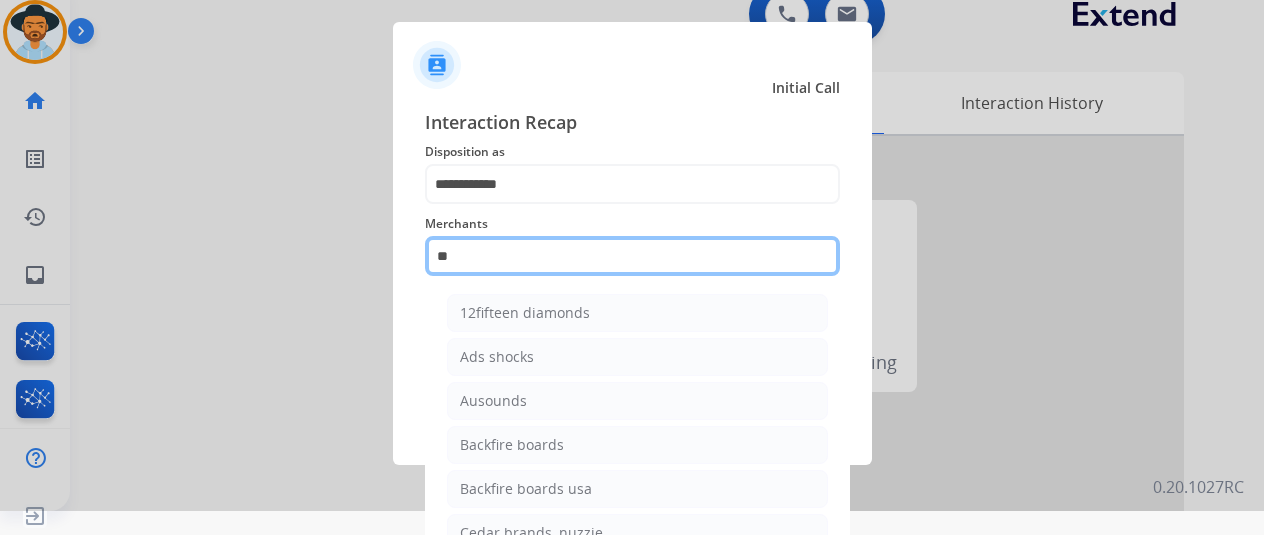 drag, startPoint x: 585, startPoint y: 259, endPoint x: 395, endPoint y: 269, distance: 190.26297 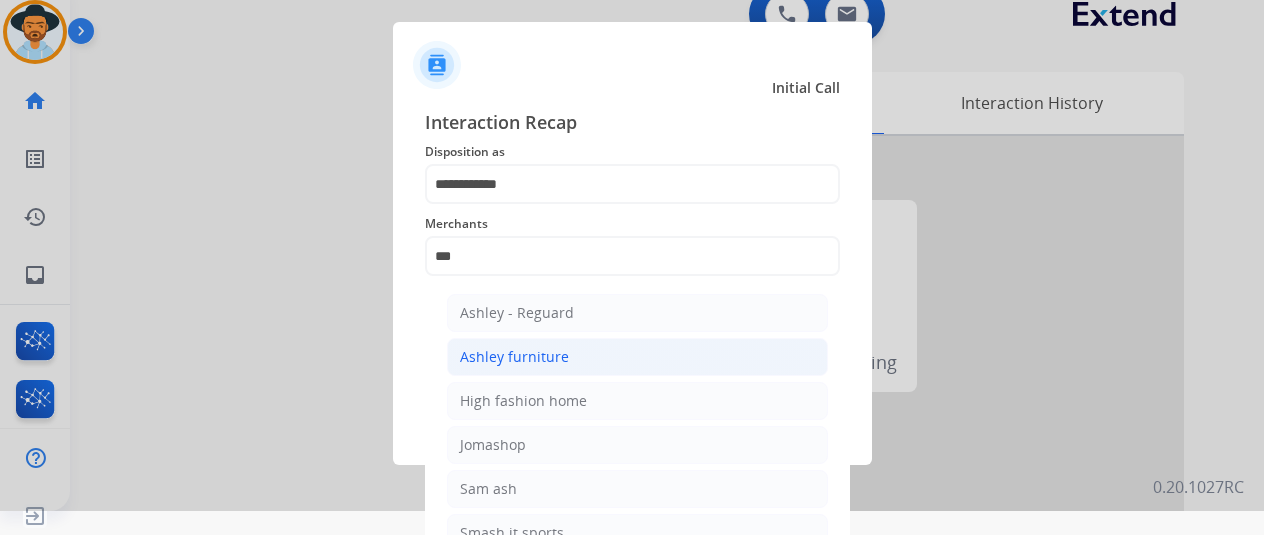 click on "Ashley furniture" 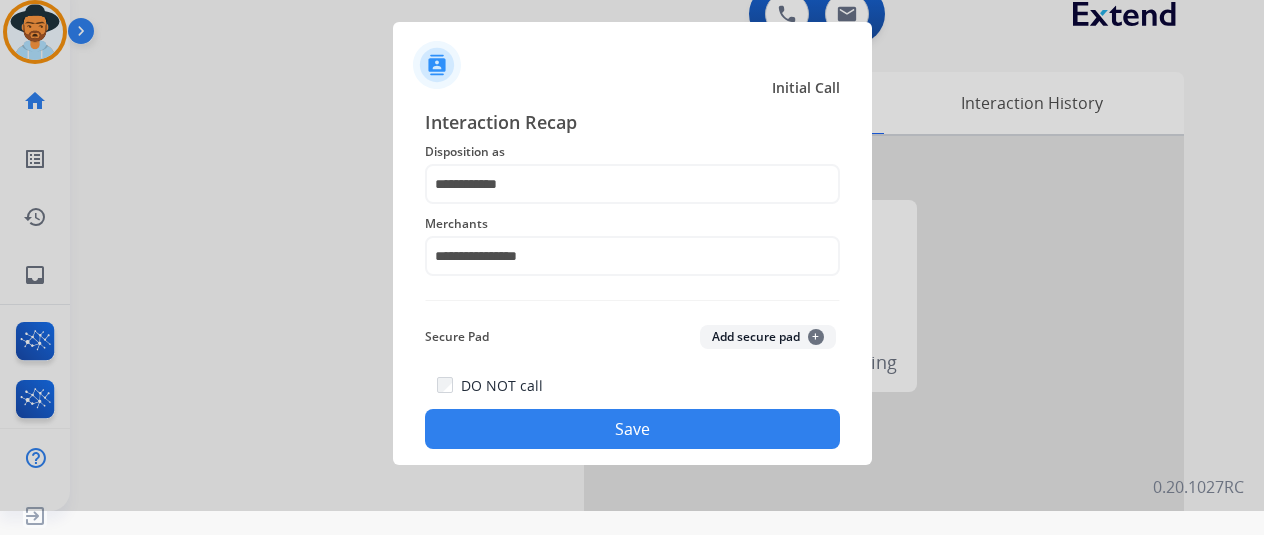 click on "Save" 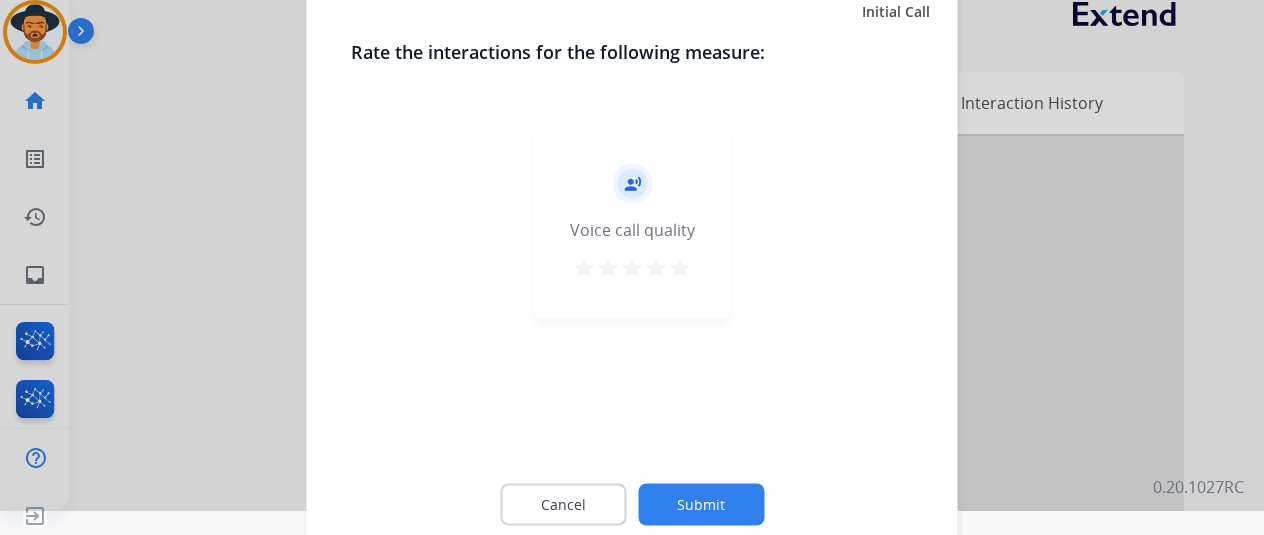 click on "star" at bounding box center (680, 267) 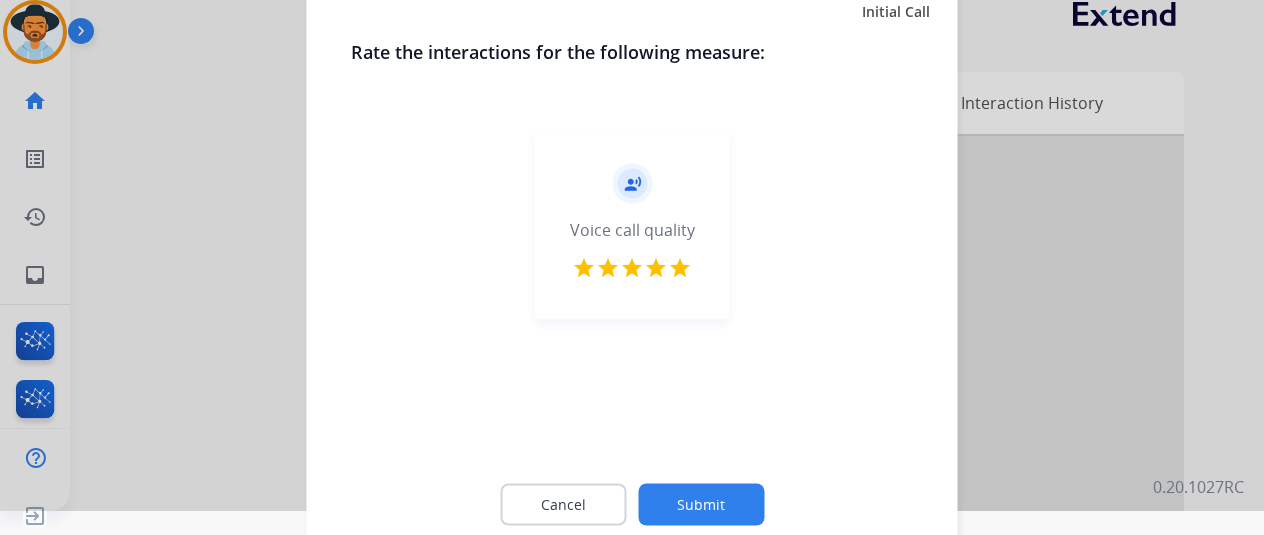 click on "Cancel Submit" 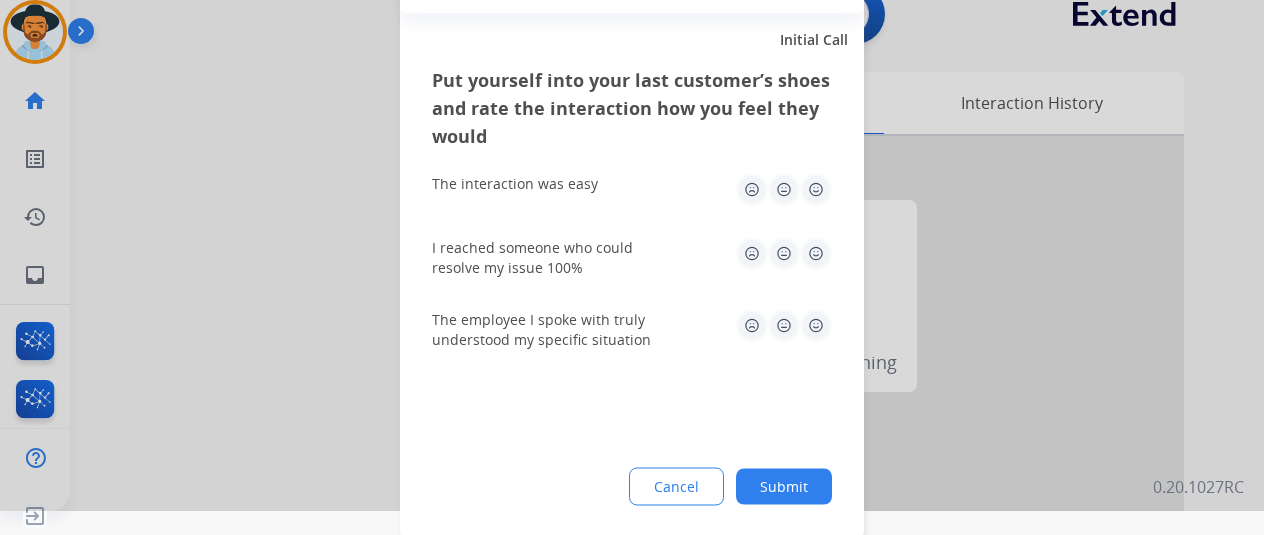 click on "I reached someone who could resolve my issue 100%" 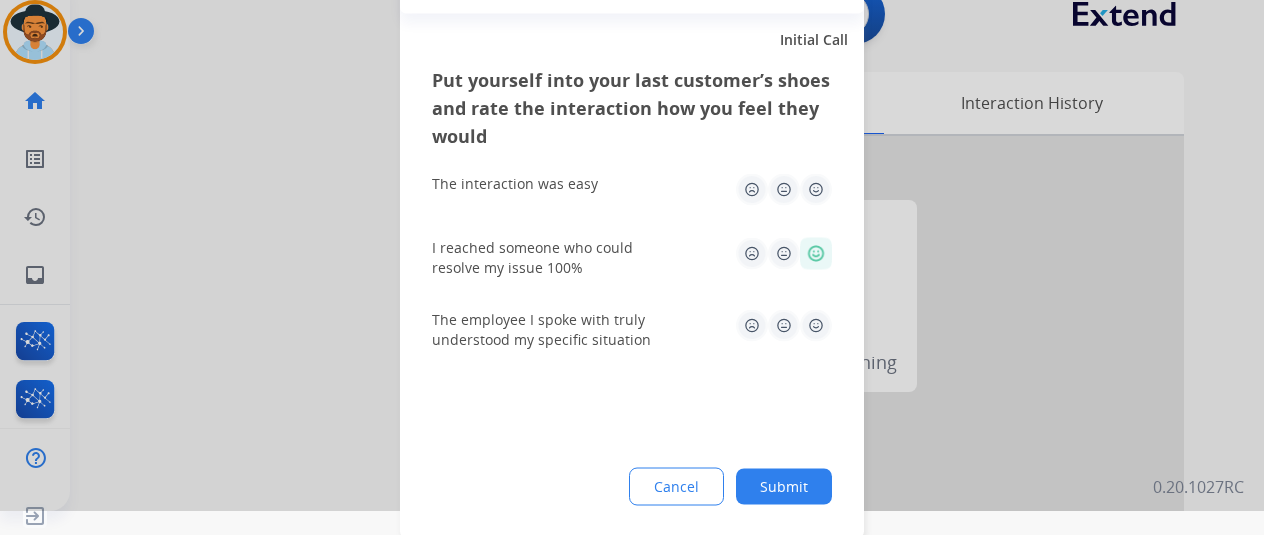 click 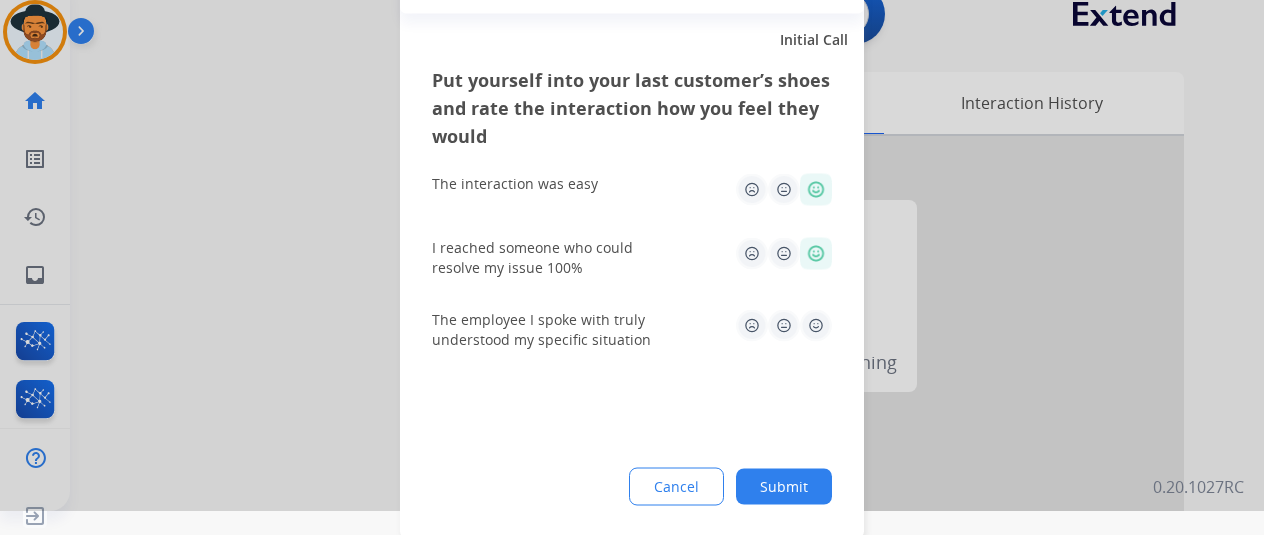 click 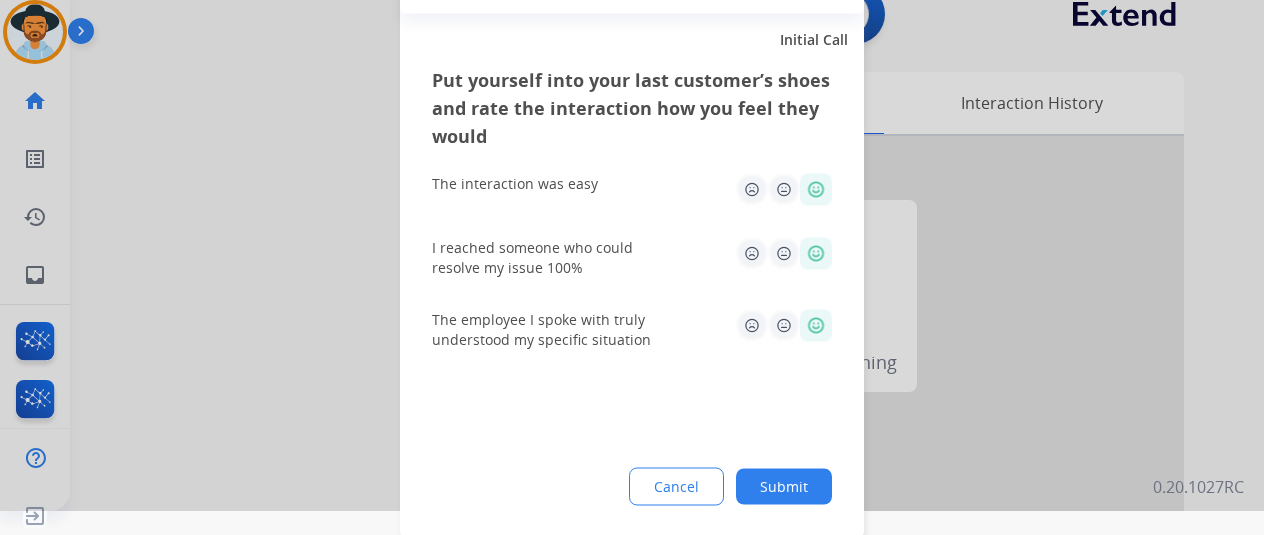 click on "Submit" 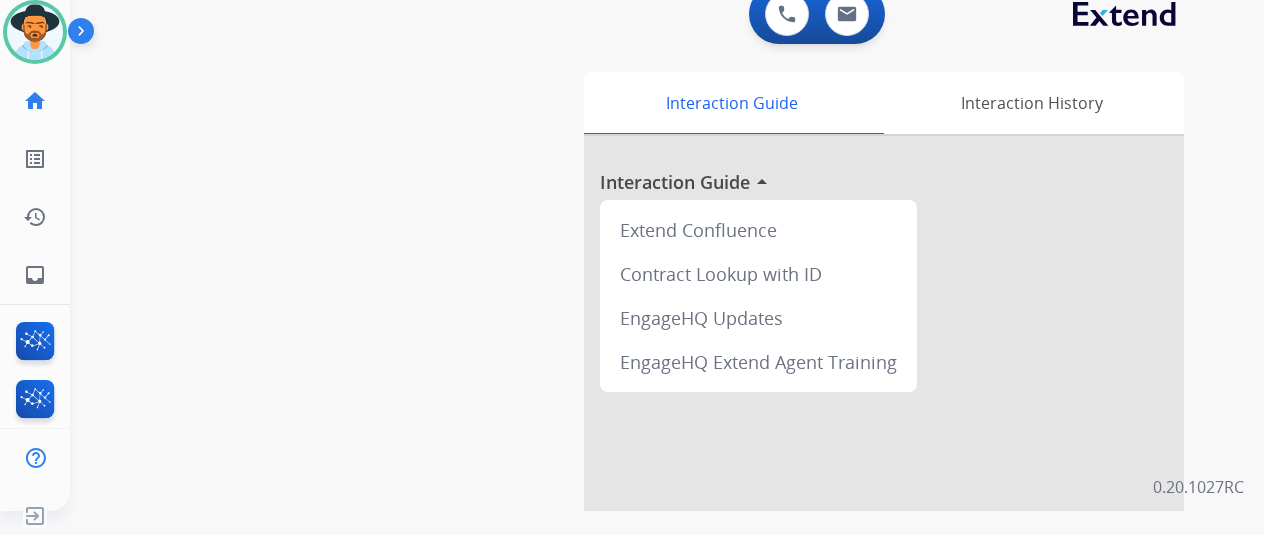drag, startPoint x: 50, startPoint y: 31, endPoint x: 80, endPoint y: 49, distance: 34.98571 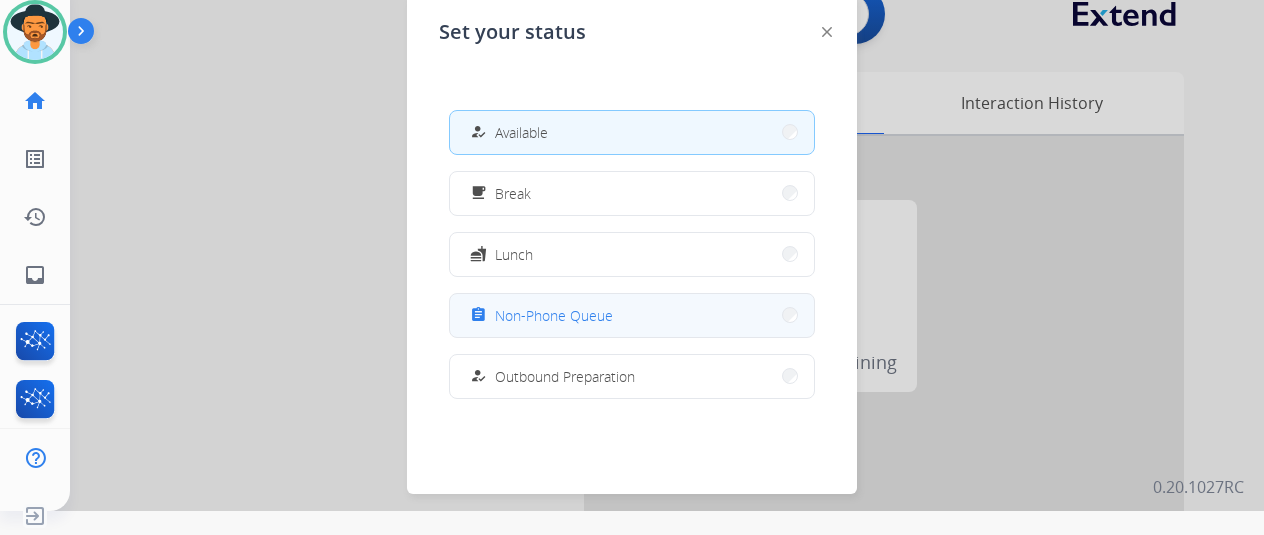 click on "assignment Non-Phone Queue" at bounding box center (539, 315) 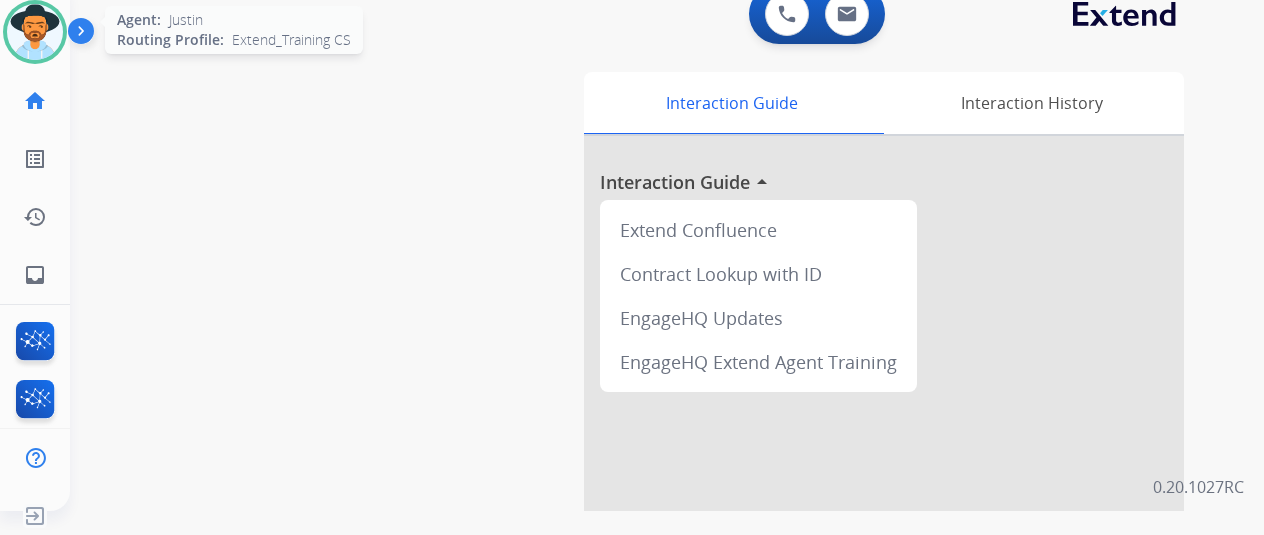 click at bounding box center [35, 32] 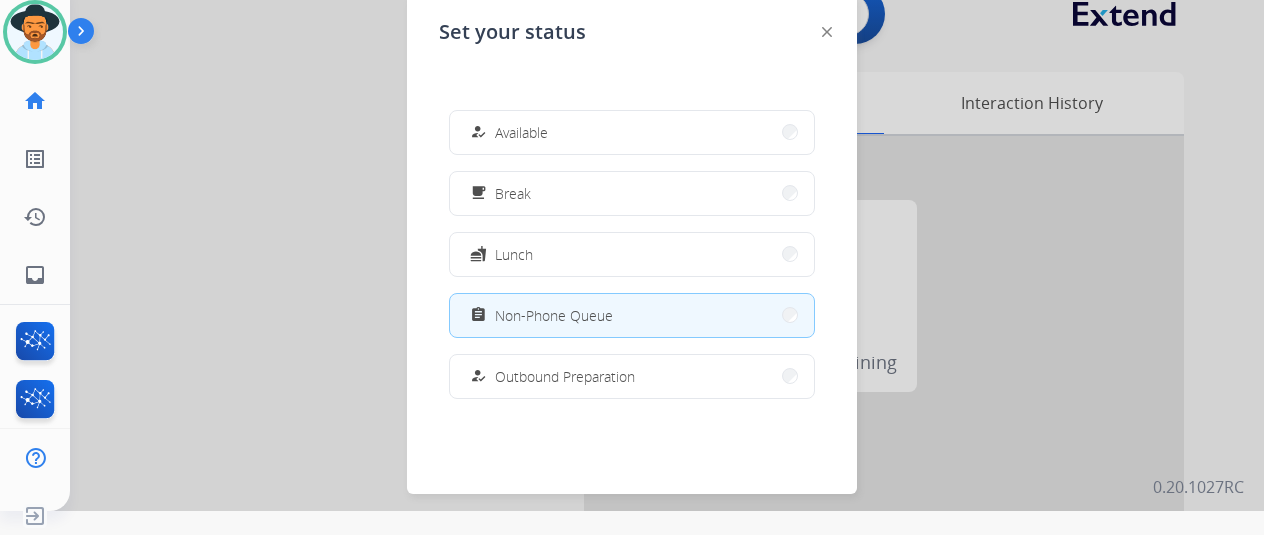 click on "Available" at bounding box center (521, 132) 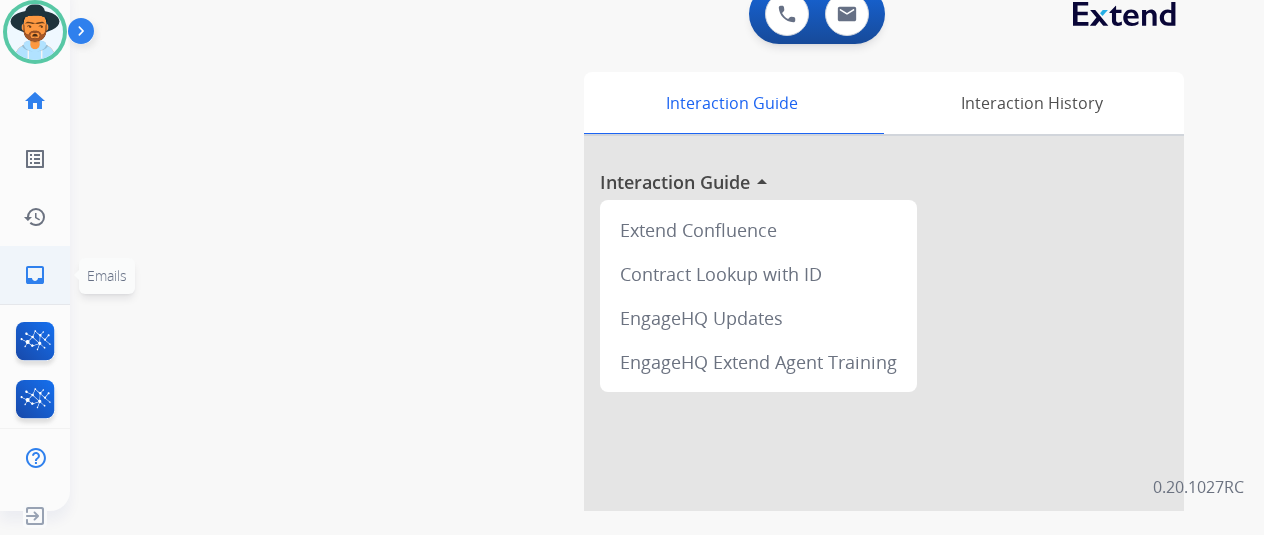 click on "inbox  Emails" 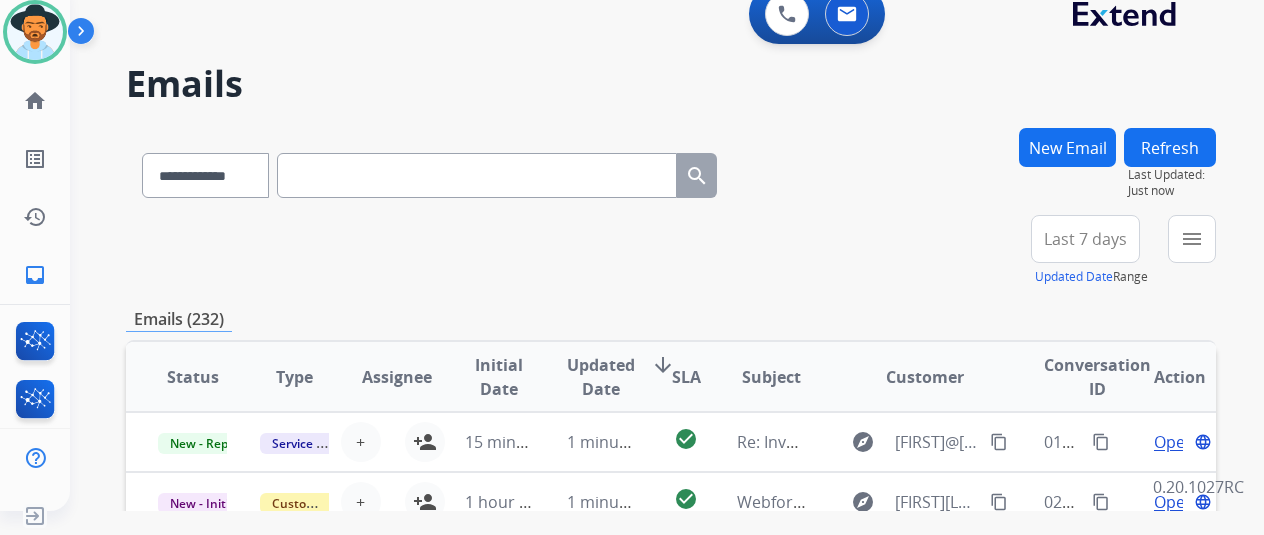 click on "New Email" at bounding box center (1067, 147) 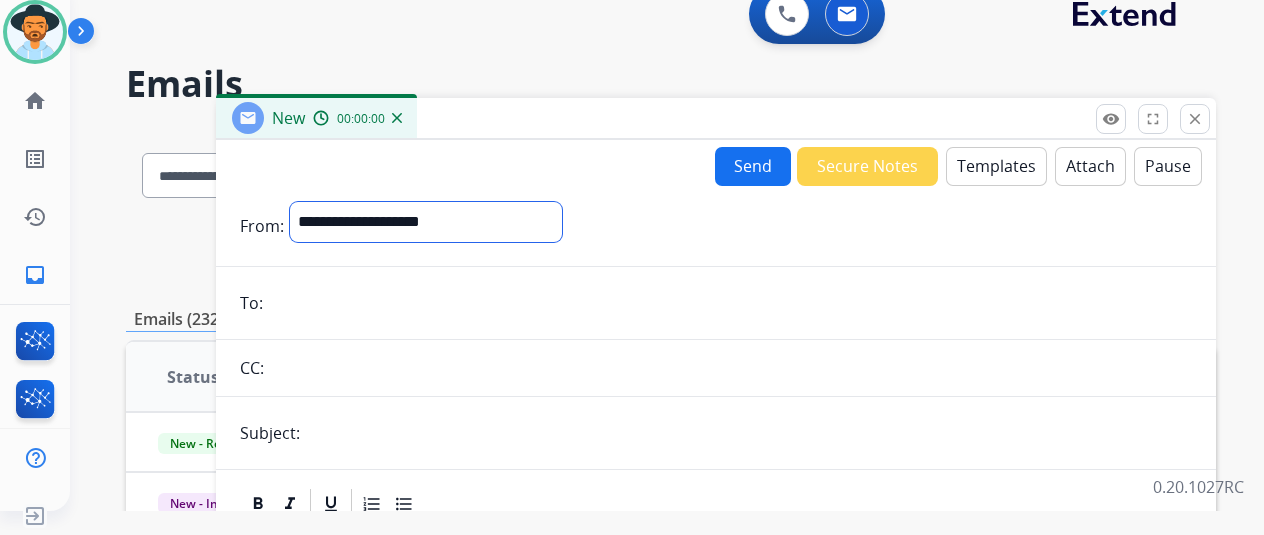click on "**********" at bounding box center [426, 222] 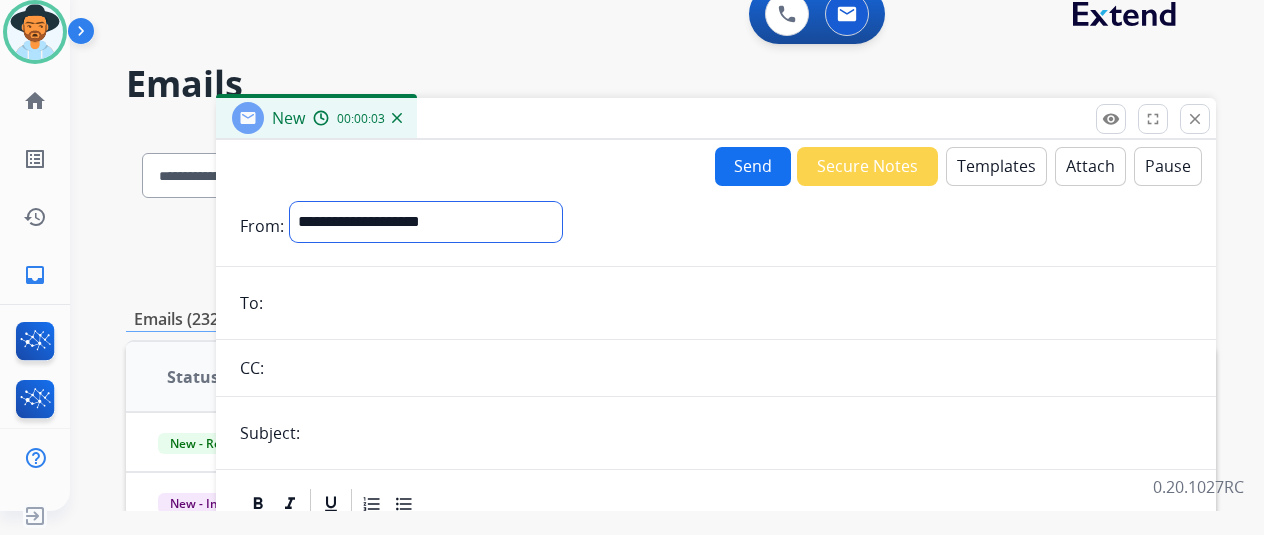select on "**********" 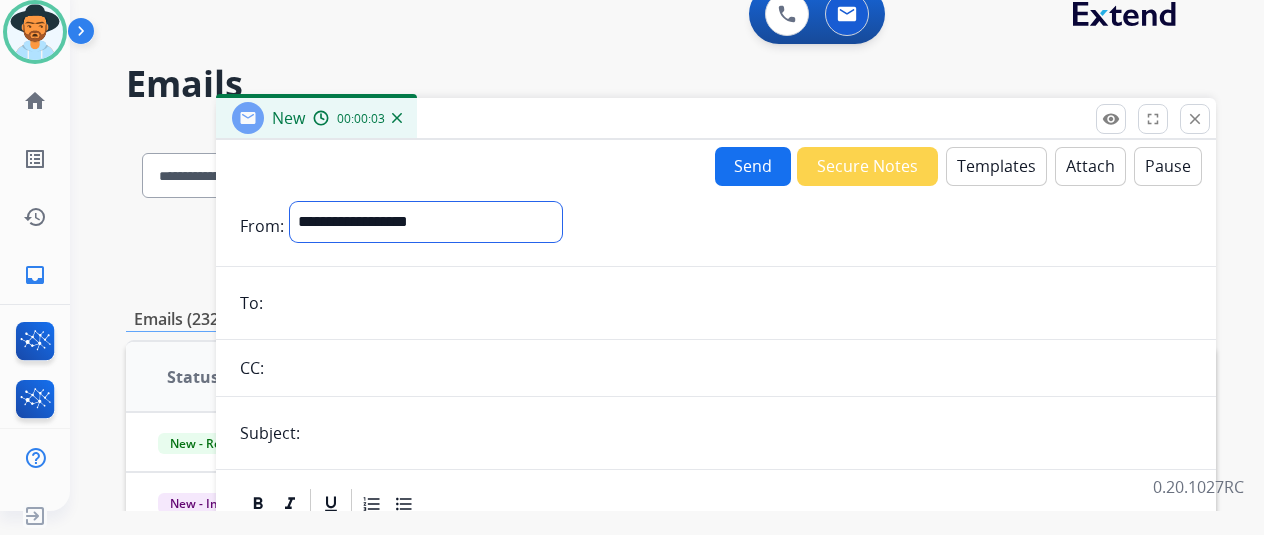 click on "**********" at bounding box center (426, 222) 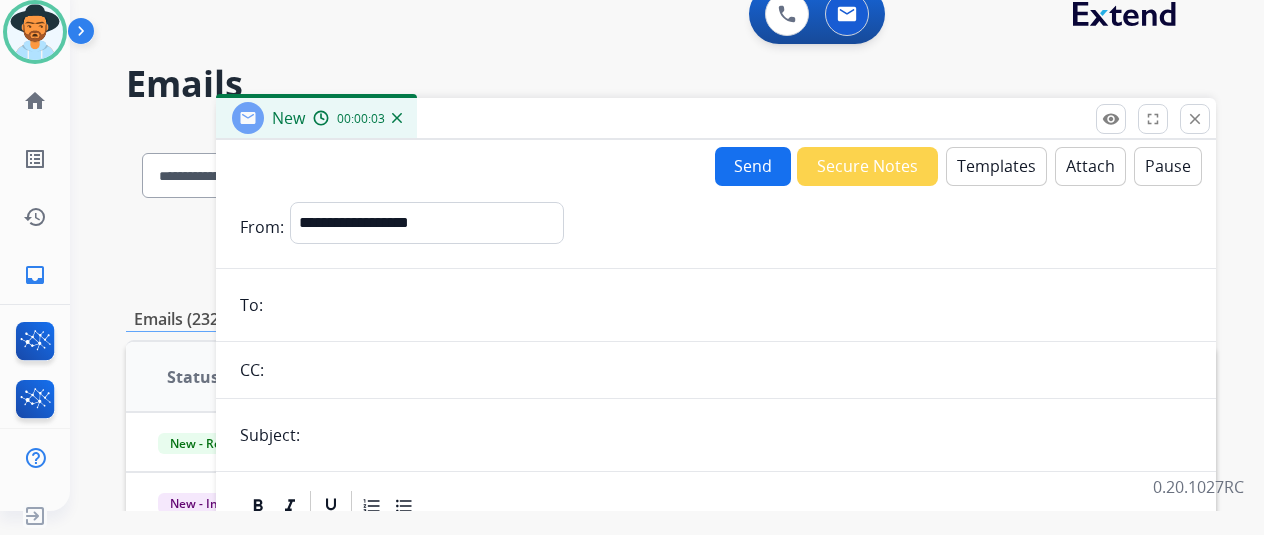 click at bounding box center [730, 305] 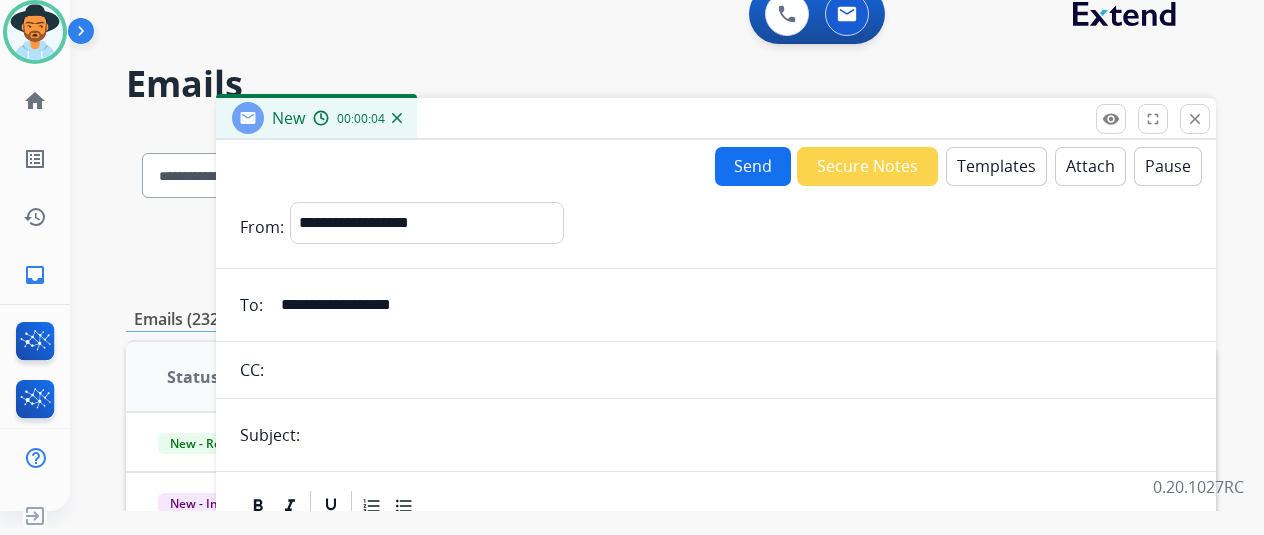 type on "**********" 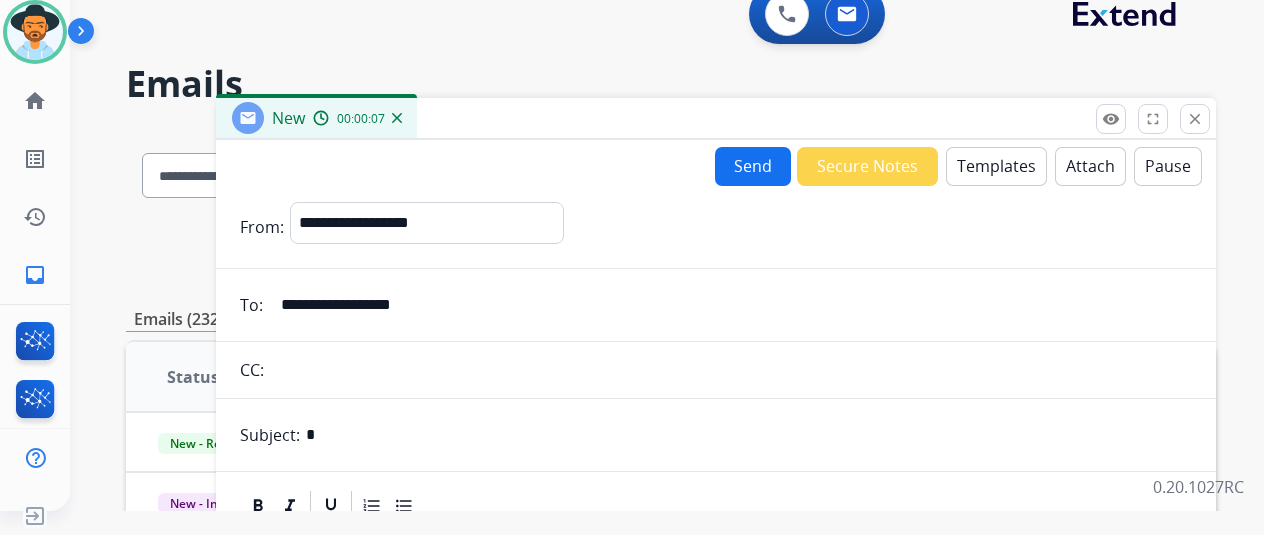 type on "**********" 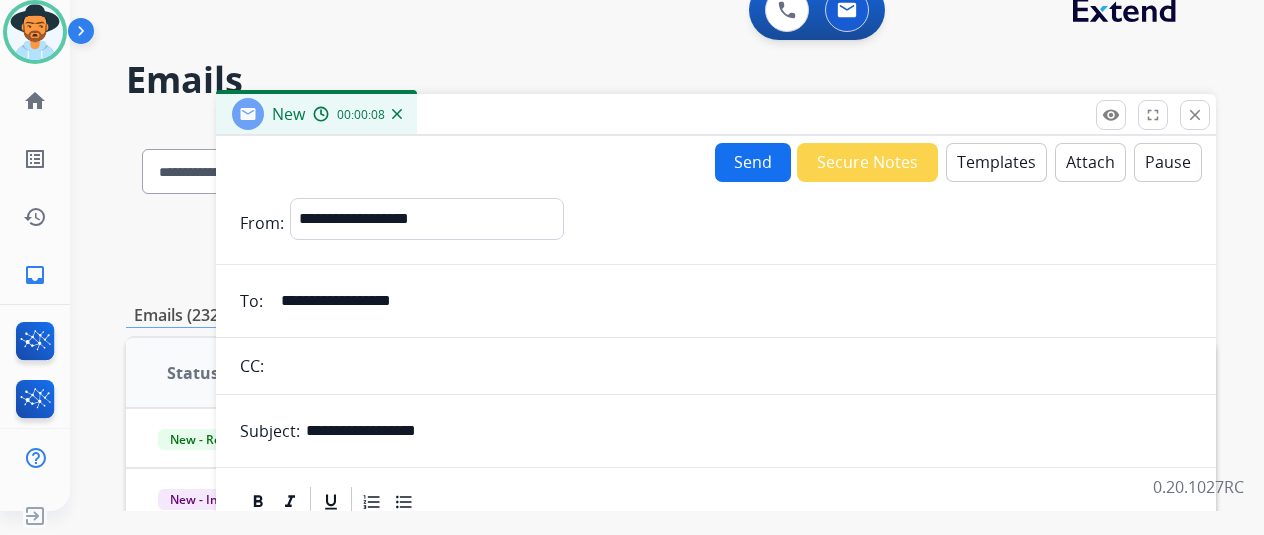 scroll, scrollTop: 0, scrollLeft: 0, axis: both 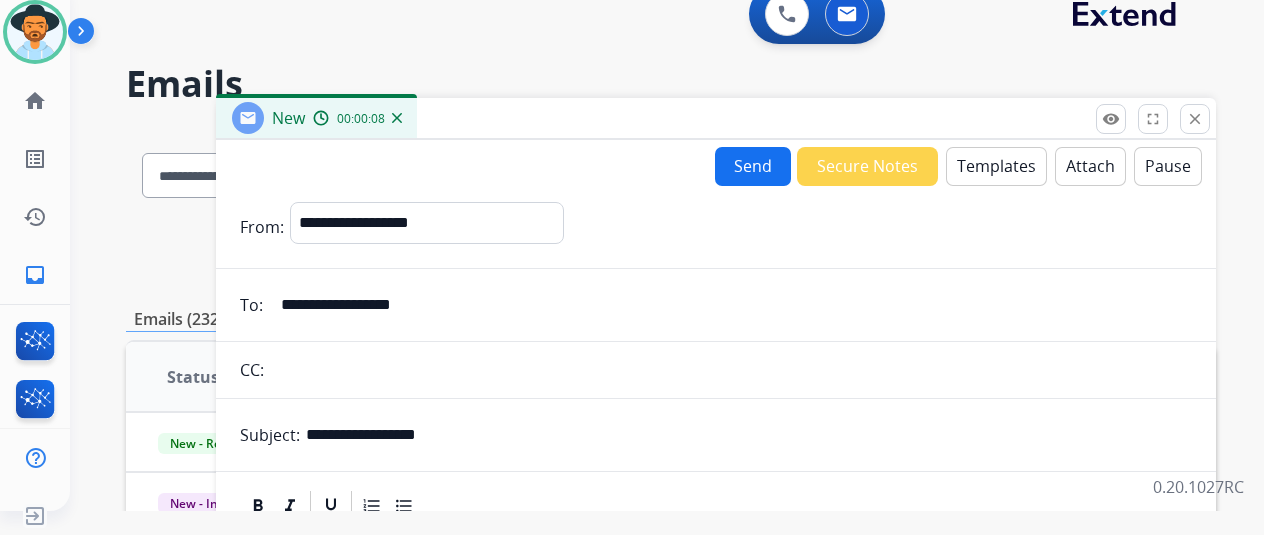 click on "Templates" at bounding box center [996, 166] 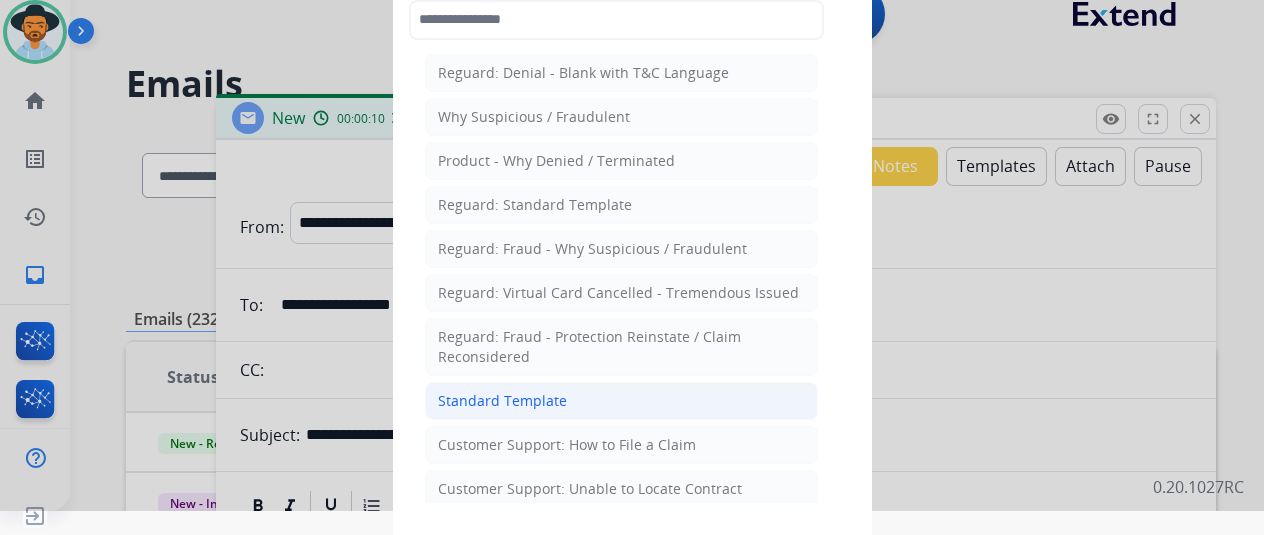 click on "Standard Template" 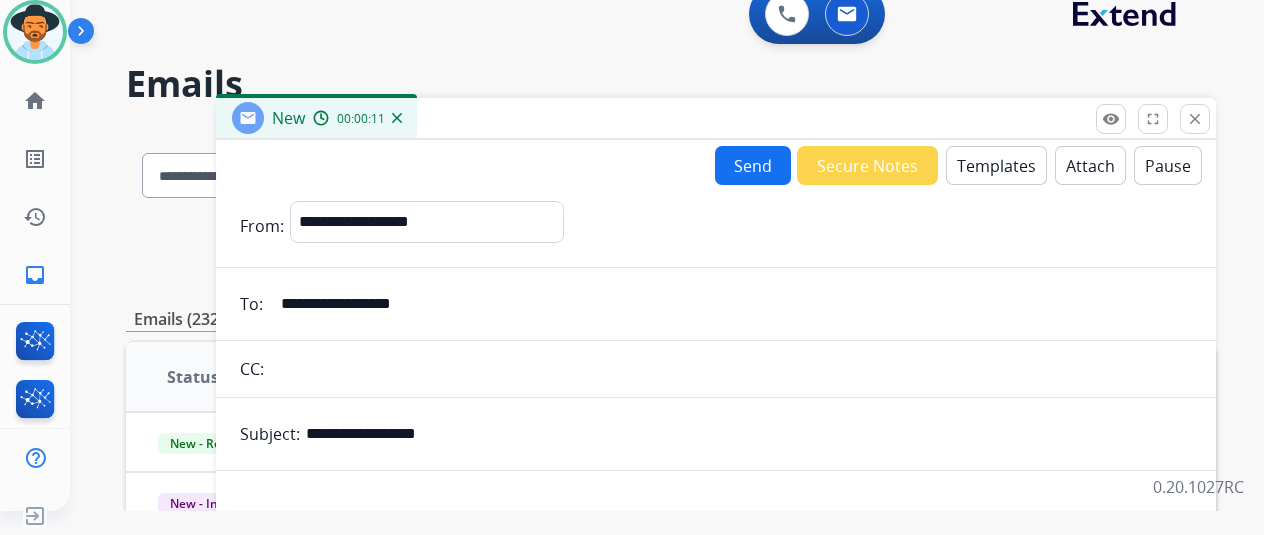 scroll, scrollTop: 460, scrollLeft: 0, axis: vertical 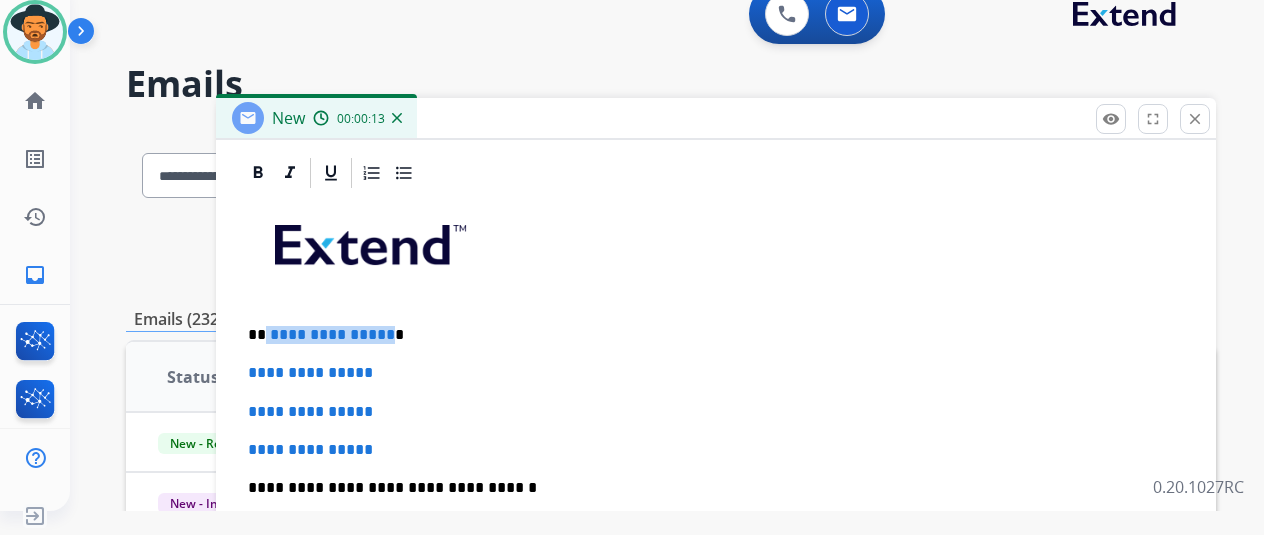 drag, startPoint x: 395, startPoint y: 329, endPoint x: 282, endPoint y: 325, distance: 113.07078 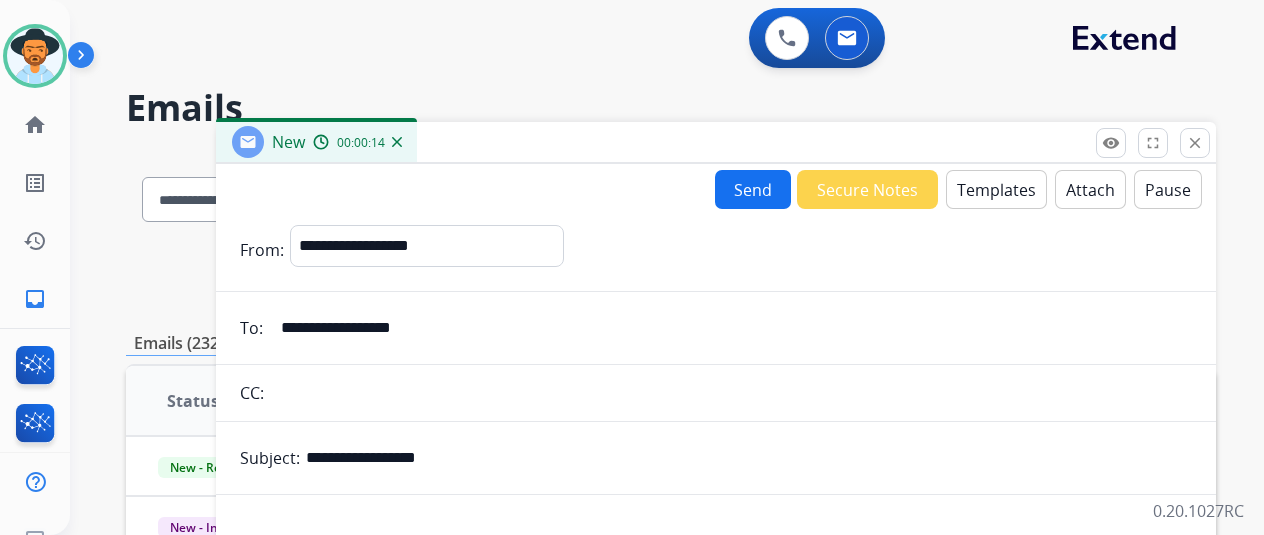 select on "**********" 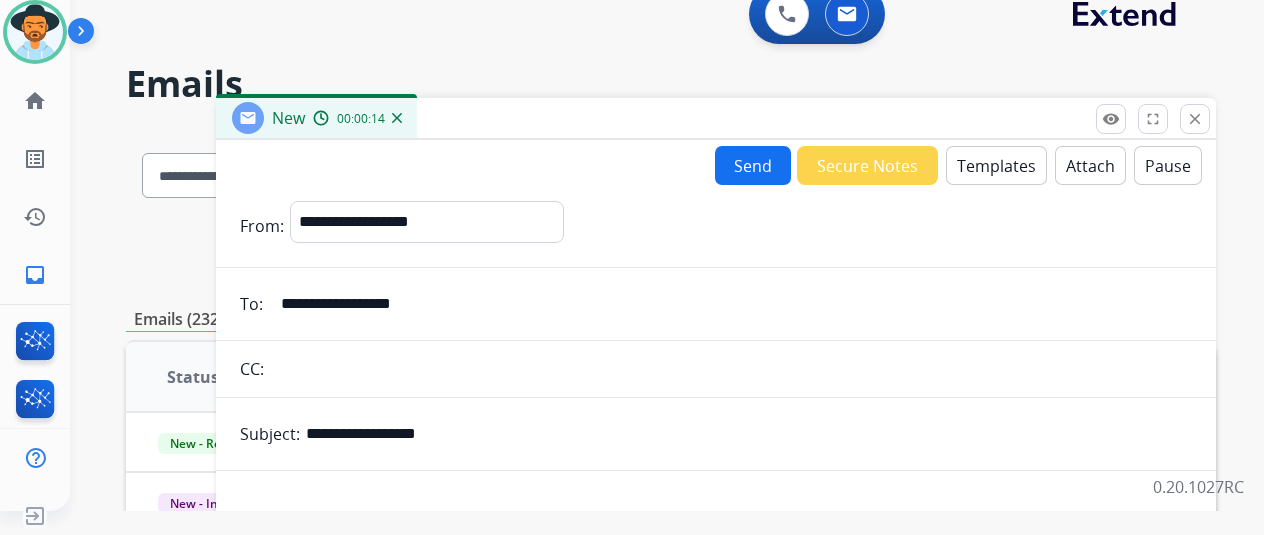 scroll, scrollTop: 460, scrollLeft: 0, axis: vertical 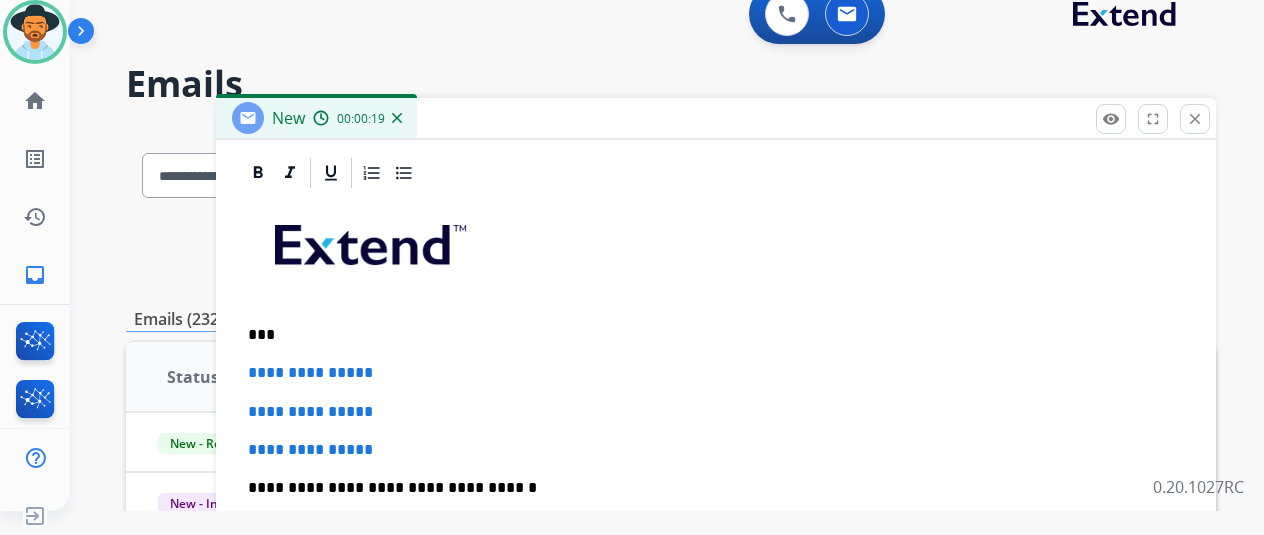 type 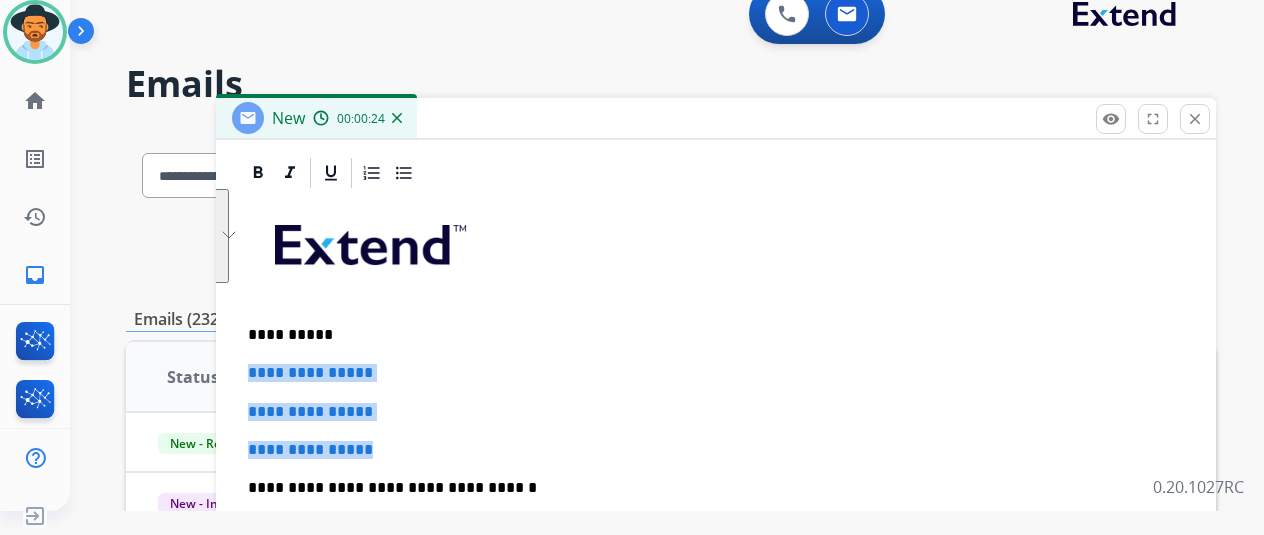 drag, startPoint x: 420, startPoint y: 443, endPoint x: 264, endPoint y: 366, distance: 173.96838 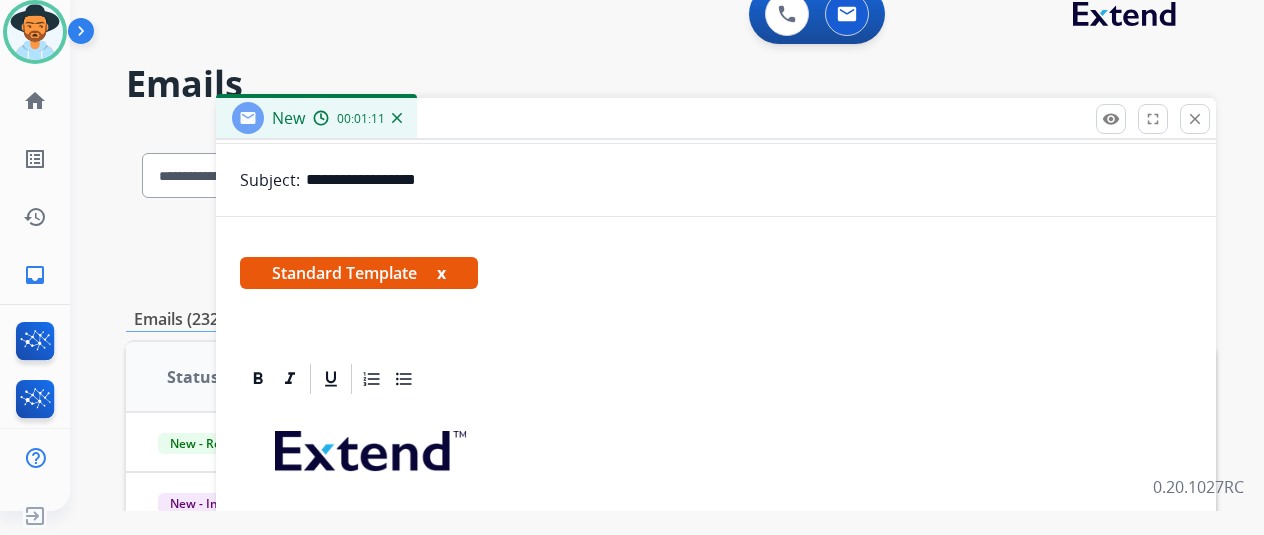 scroll, scrollTop: 422, scrollLeft: 0, axis: vertical 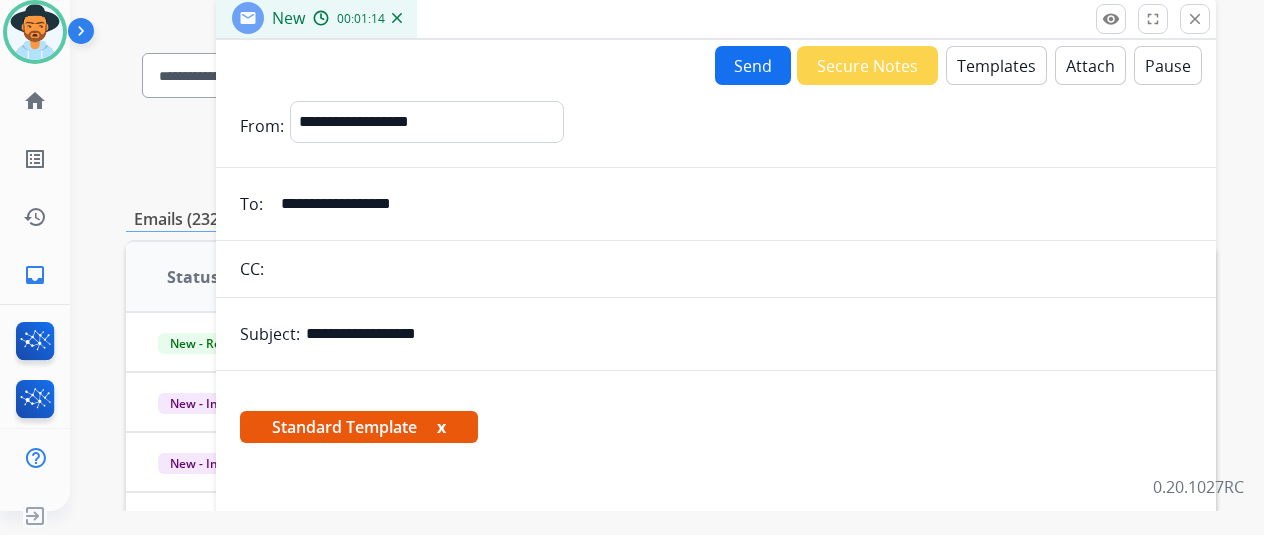 click on "Send" at bounding box center (753, 65) 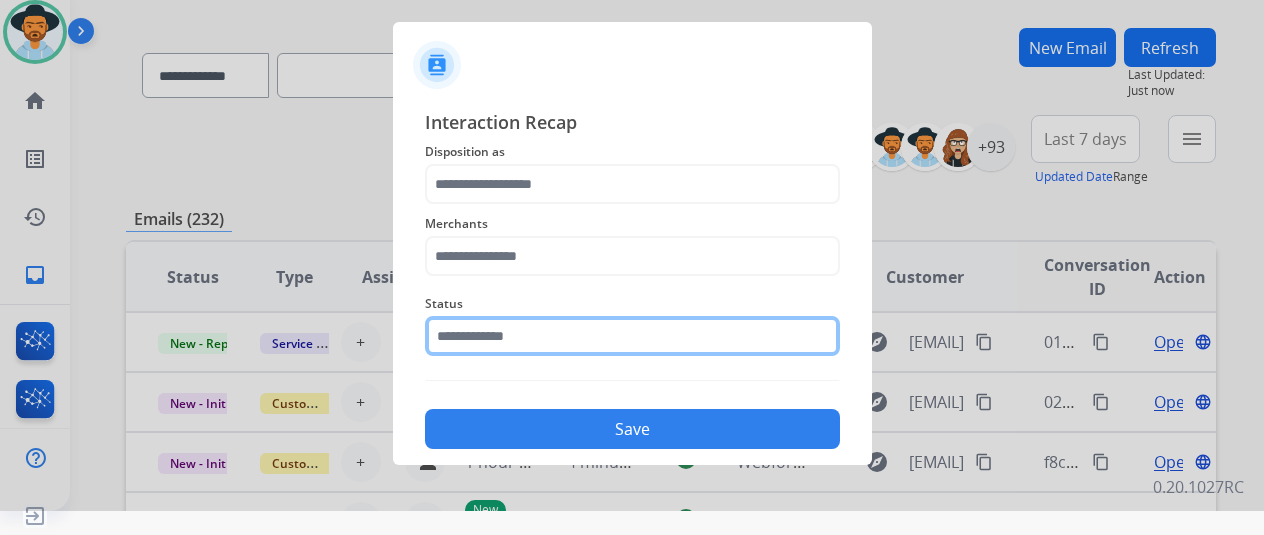 click 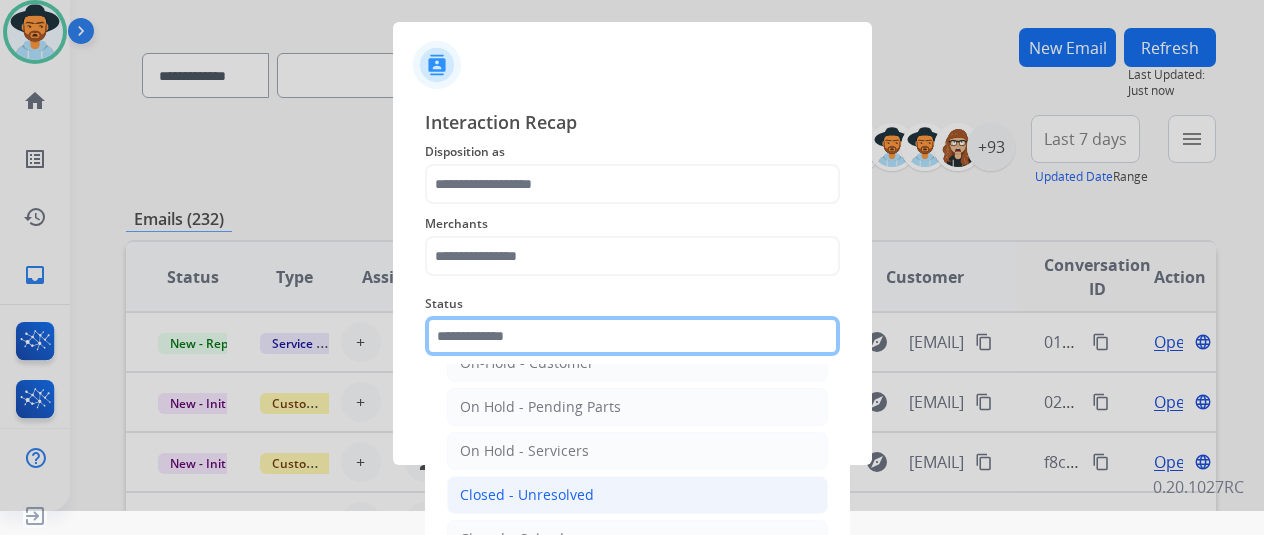 scroll, scrollTop: 100, scrollLeft: 0, axis: vertical 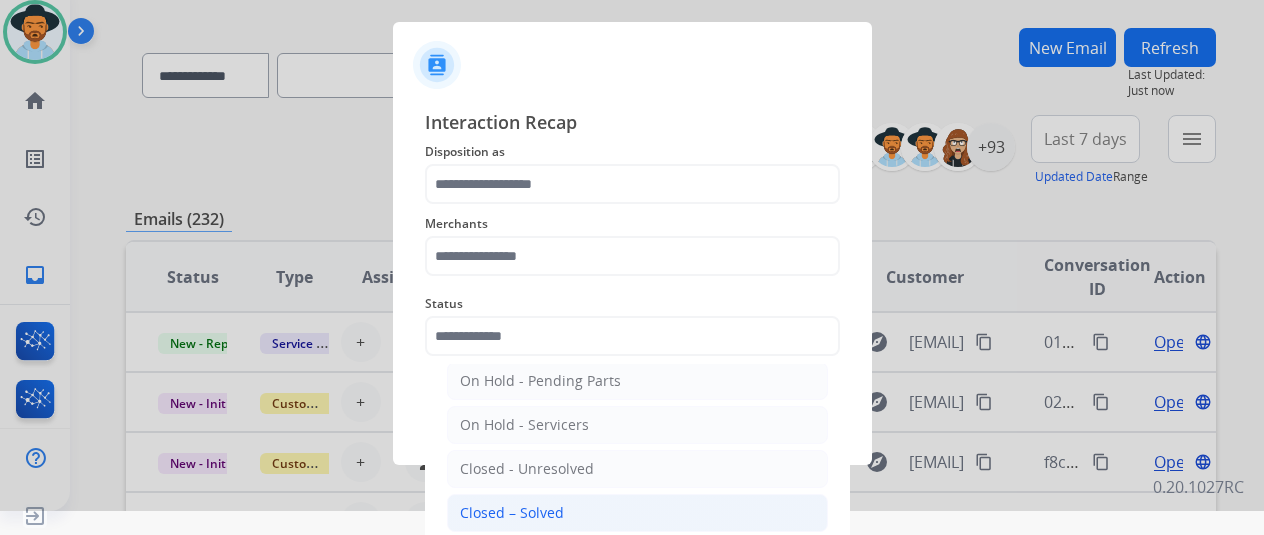 click on "Closed – Solved" 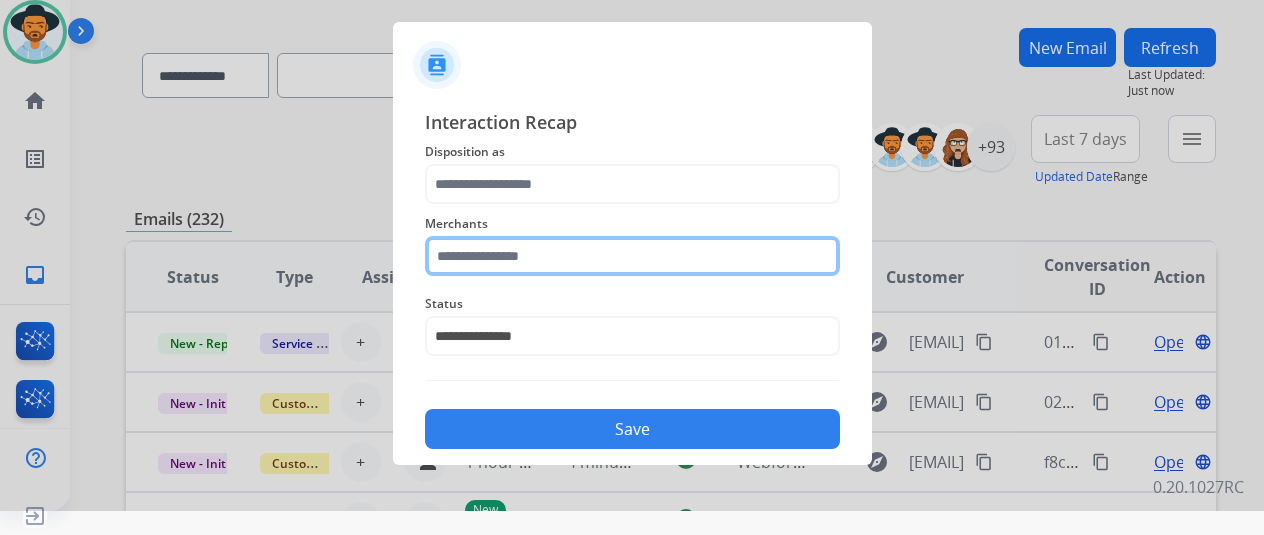 click 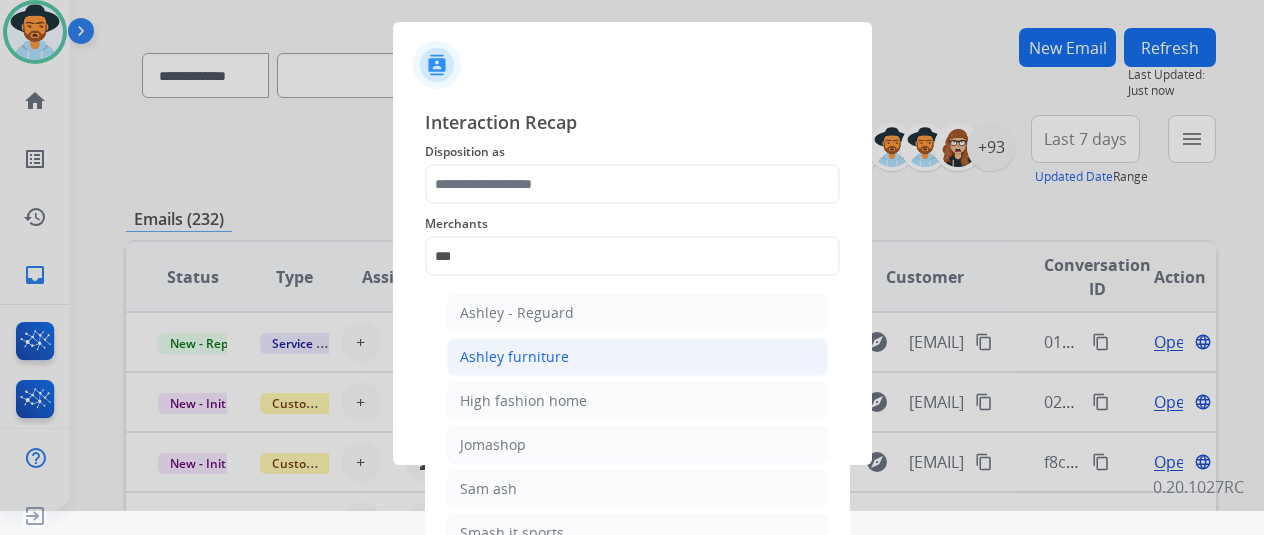 click on "Ashley furniture" 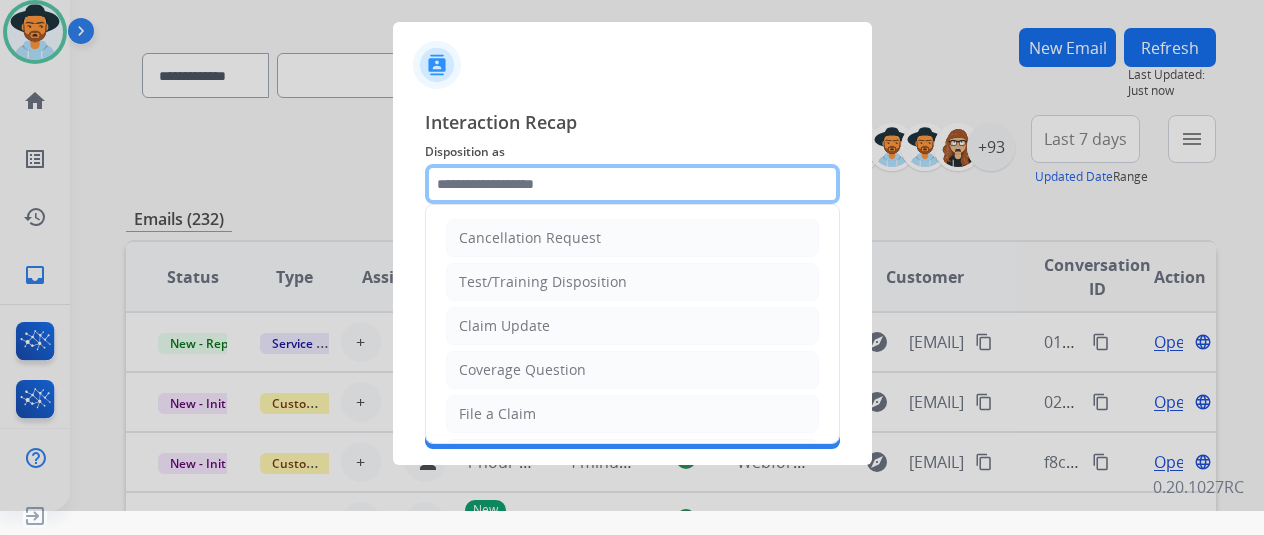 click 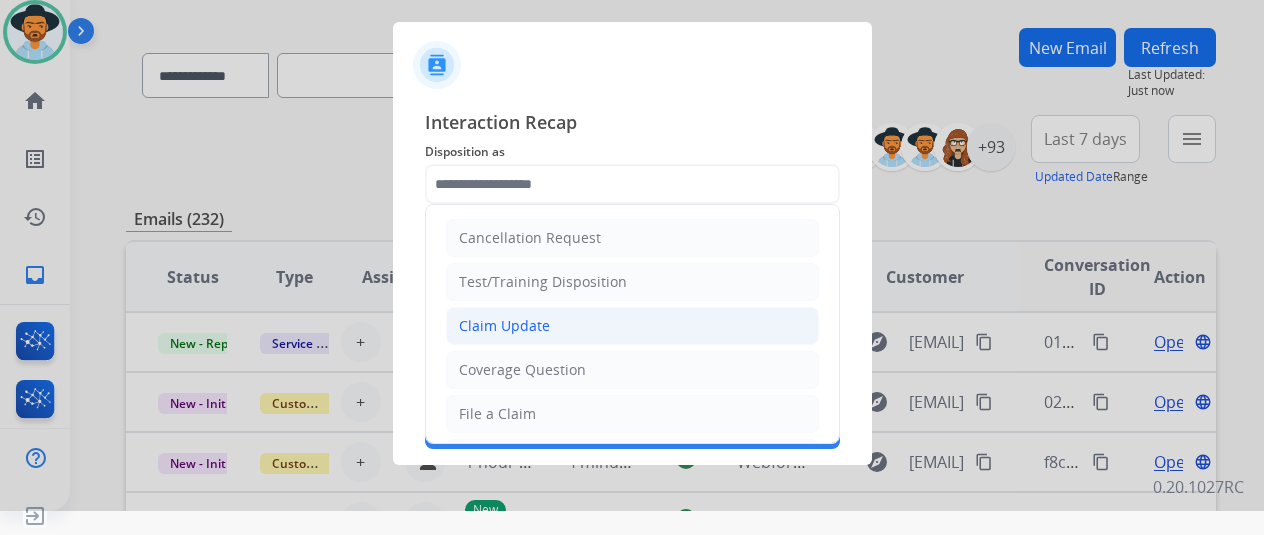 click on "Claim Update" 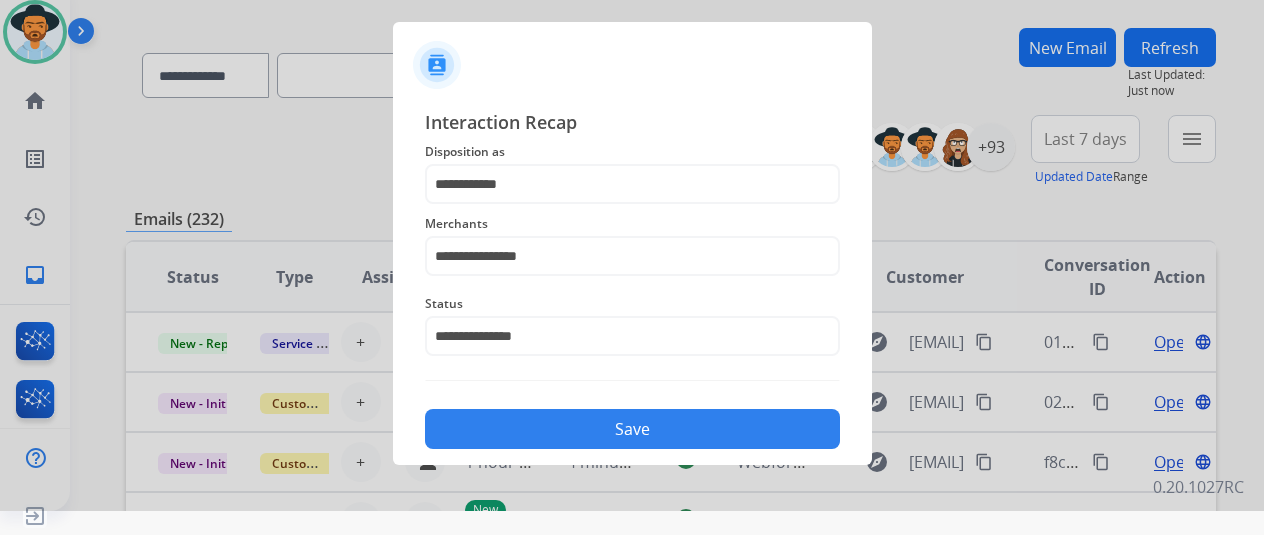 click on "Save" 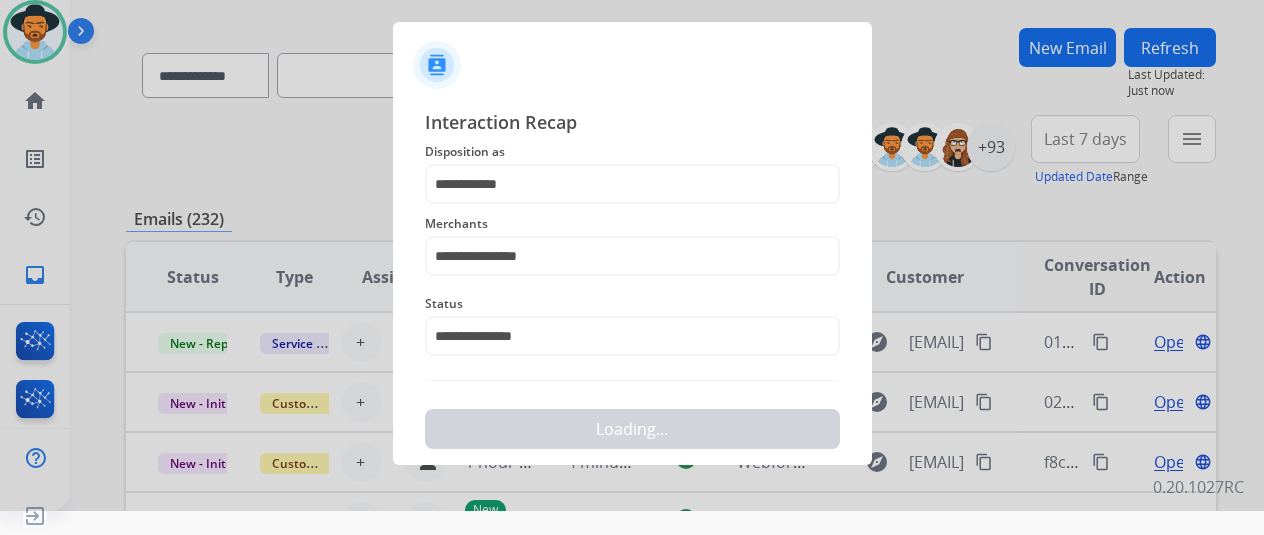 scroll, scrollTop: 0, scrollLeft: 0, axis: both 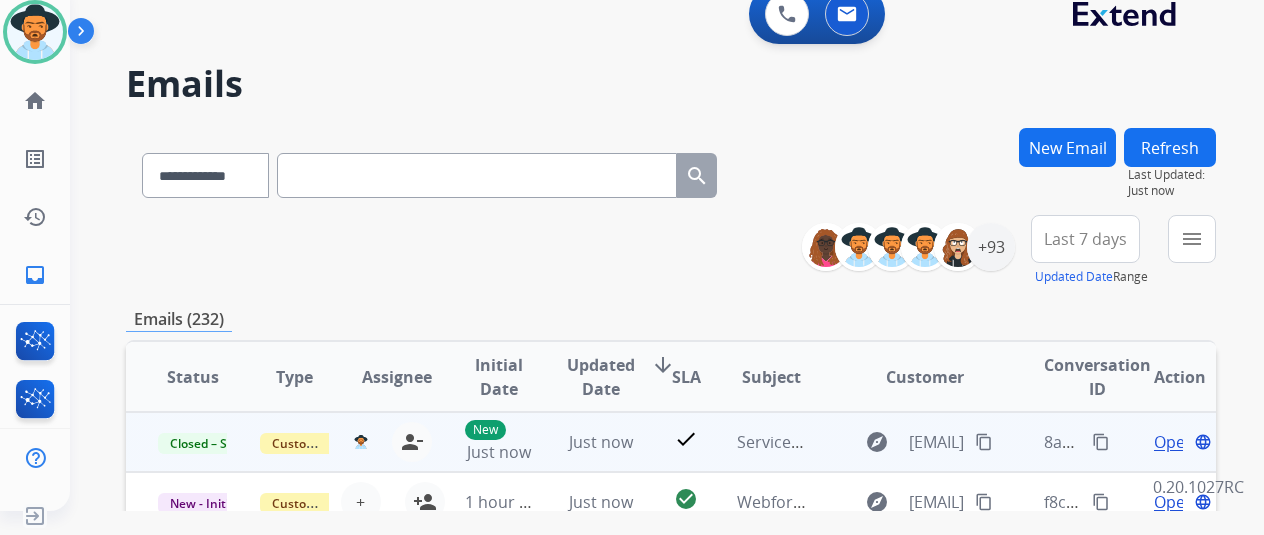 click on "content_copy" at bounding box center [1101, 442] 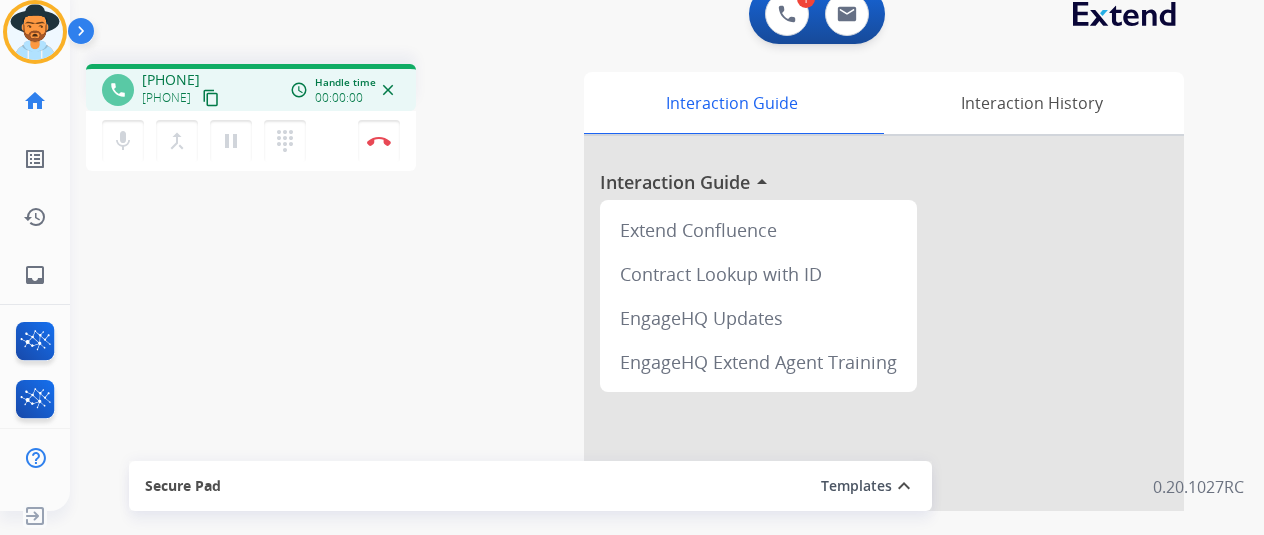 scroll, scrollTop: 0, scrollLeft: 0, axis: both 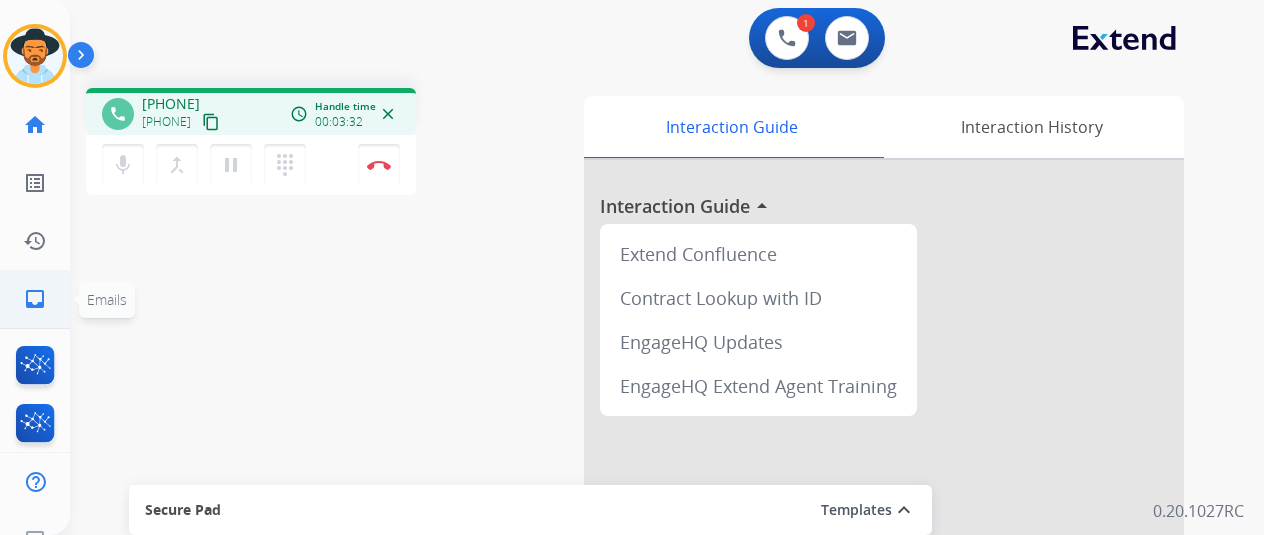 click on "inbox  Emails  Emails" 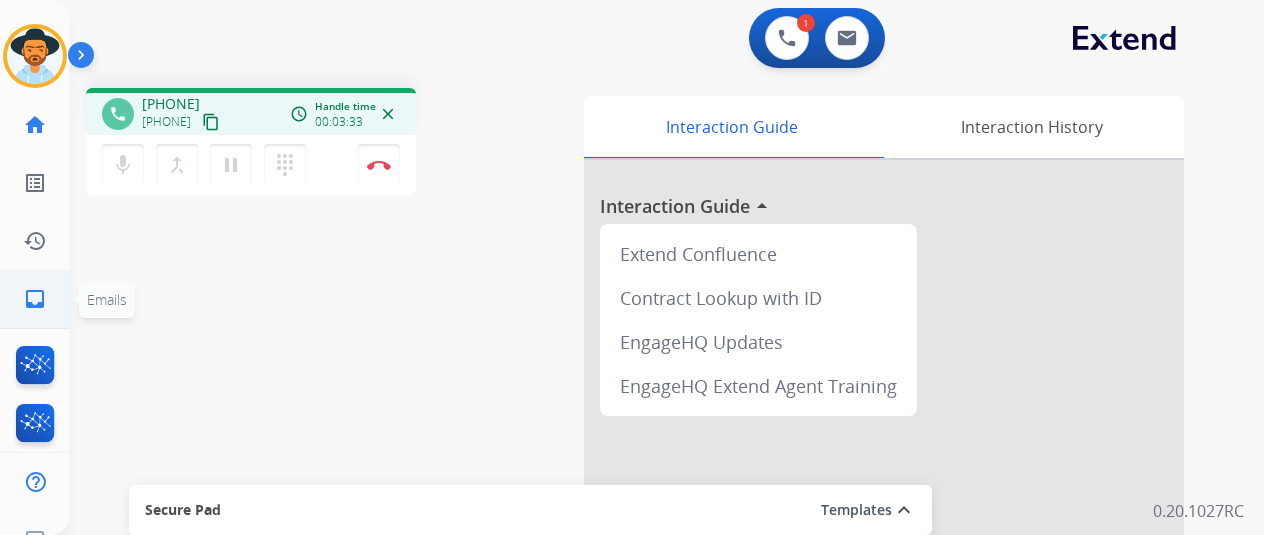 click on "inbox  Emails" 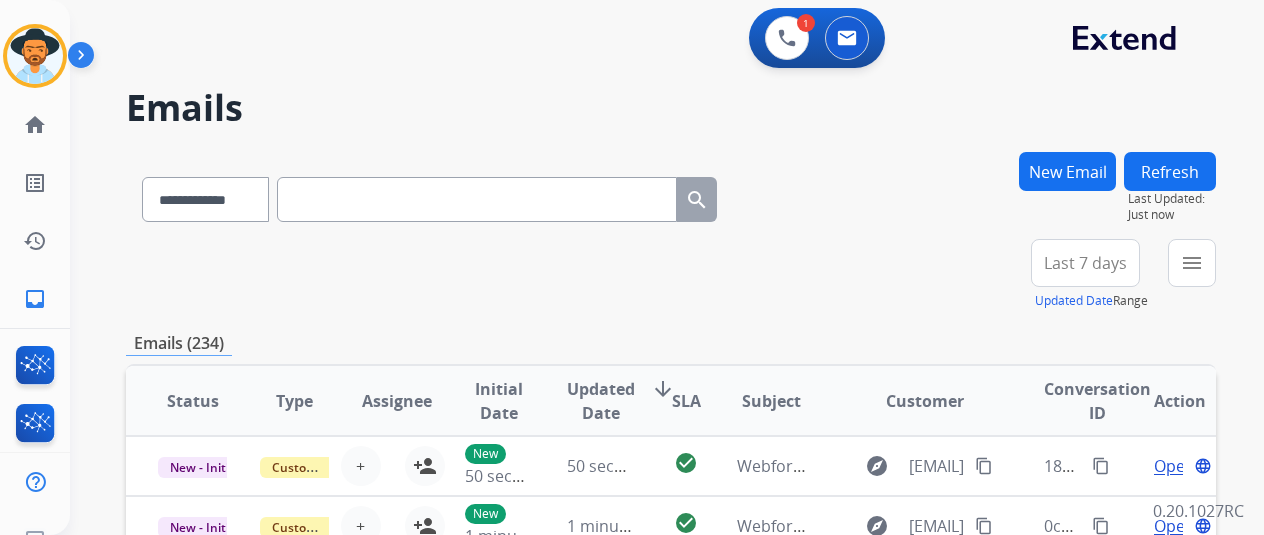 click at bounding box center [477, 199] 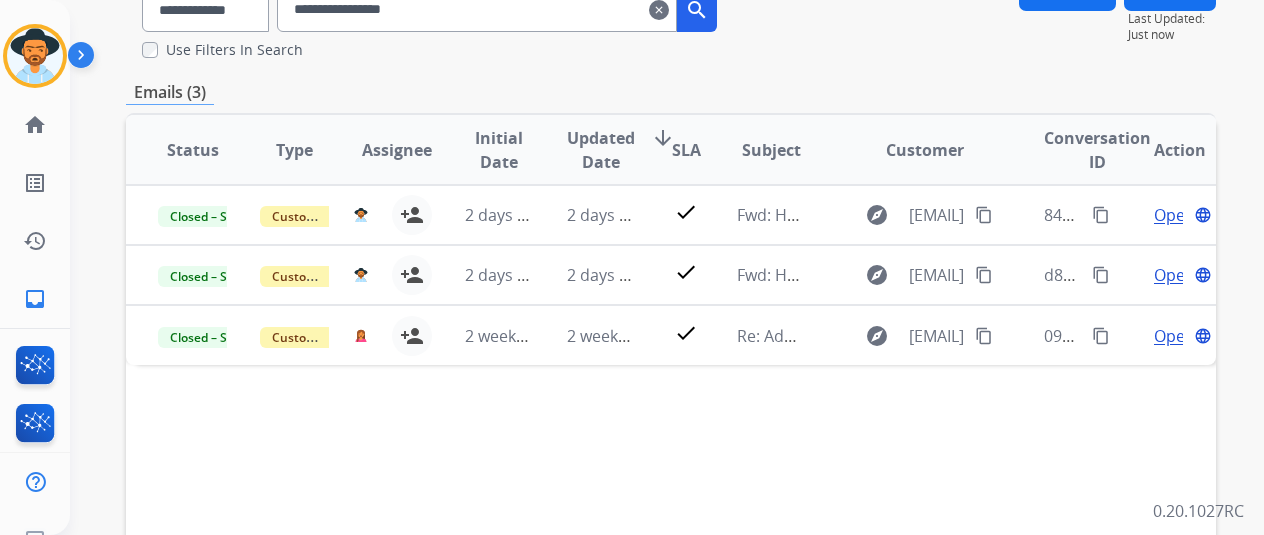 scroll, scrollTop: 200, scrollLeft: 0, axis: vertical 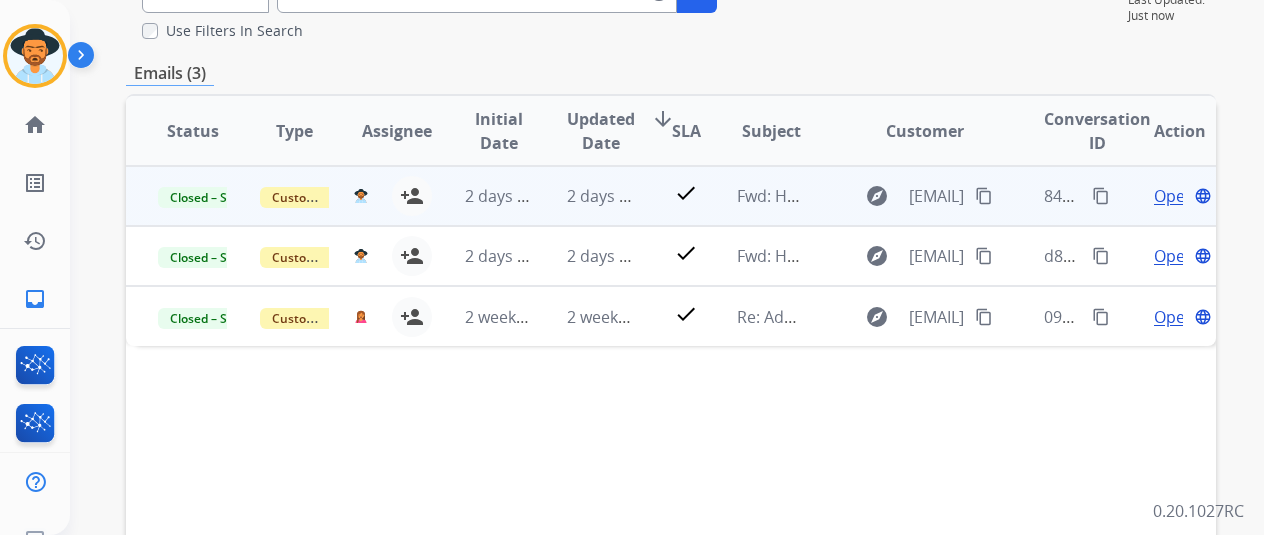 click on "Open" at bounding box center (1174, 196) 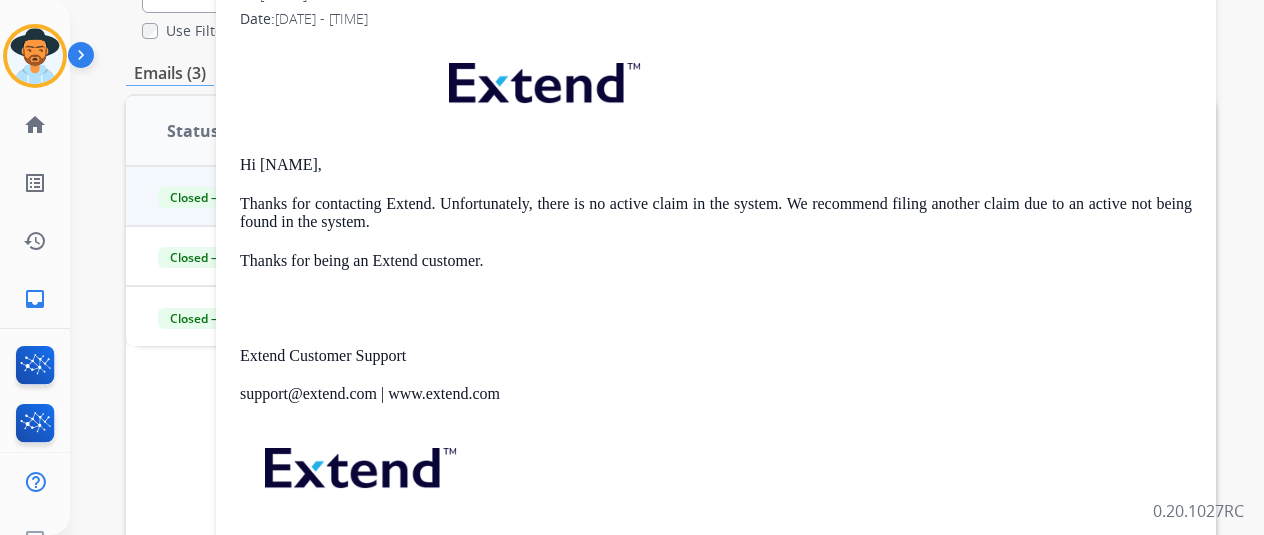 scroll, scrollTop: 0, scrollLeft: 0, axis: both 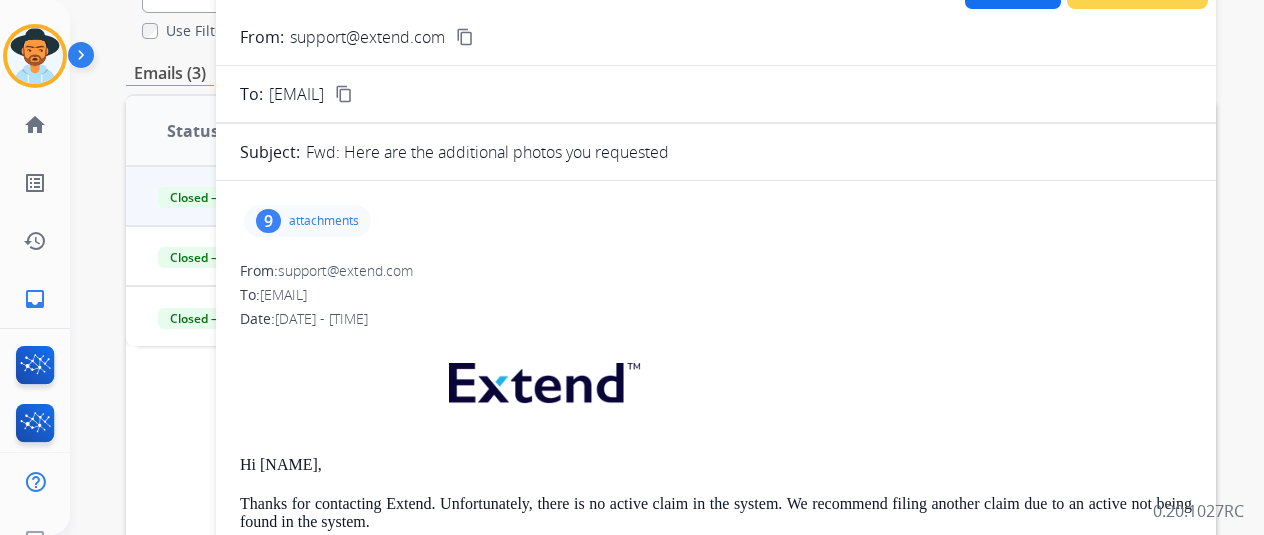 click on "attachments" at bounding box center [324, 221] 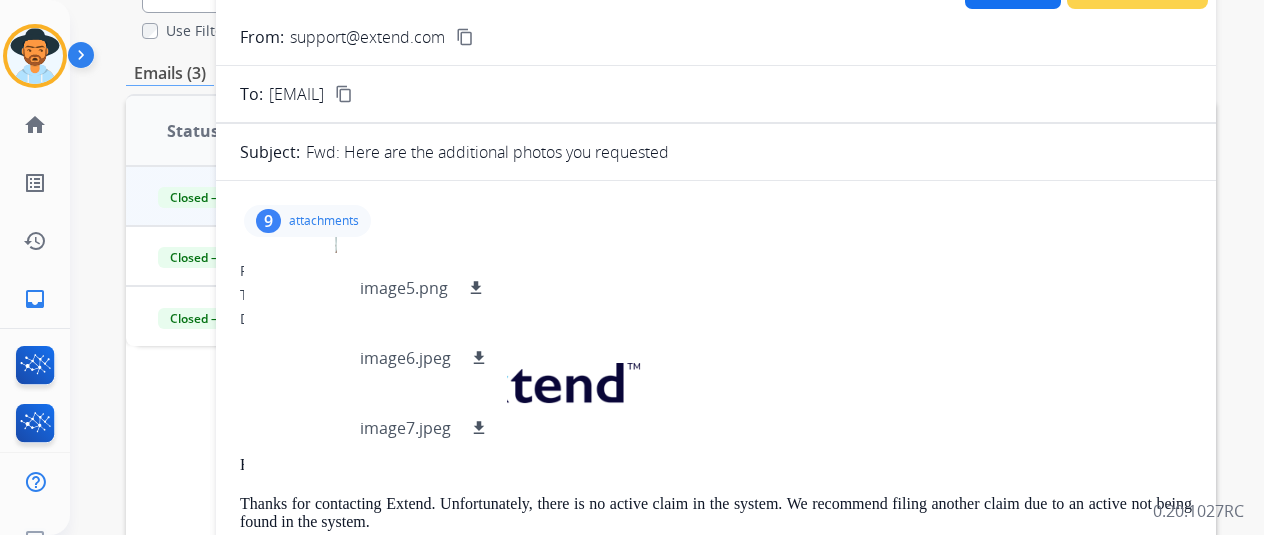 scroll, scrollTop: 380, scrollLeft: 0, axis: vertical 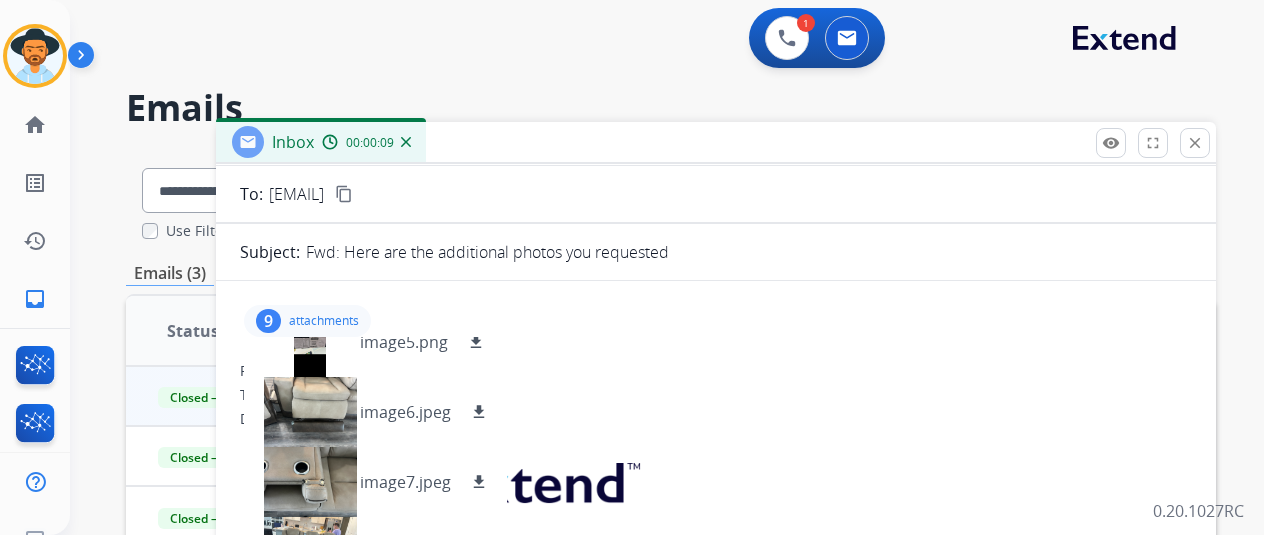 click on "9 attachments  image0.jpeg  download  image1.jpeg  download  image2.jpeg  download  image3.jpeg  download  image4.jpeg  download  image5.png  download  image6.jpeg  download  image7.jpeg  download  image8.jpeg  download" at bounding box center [307, 321] 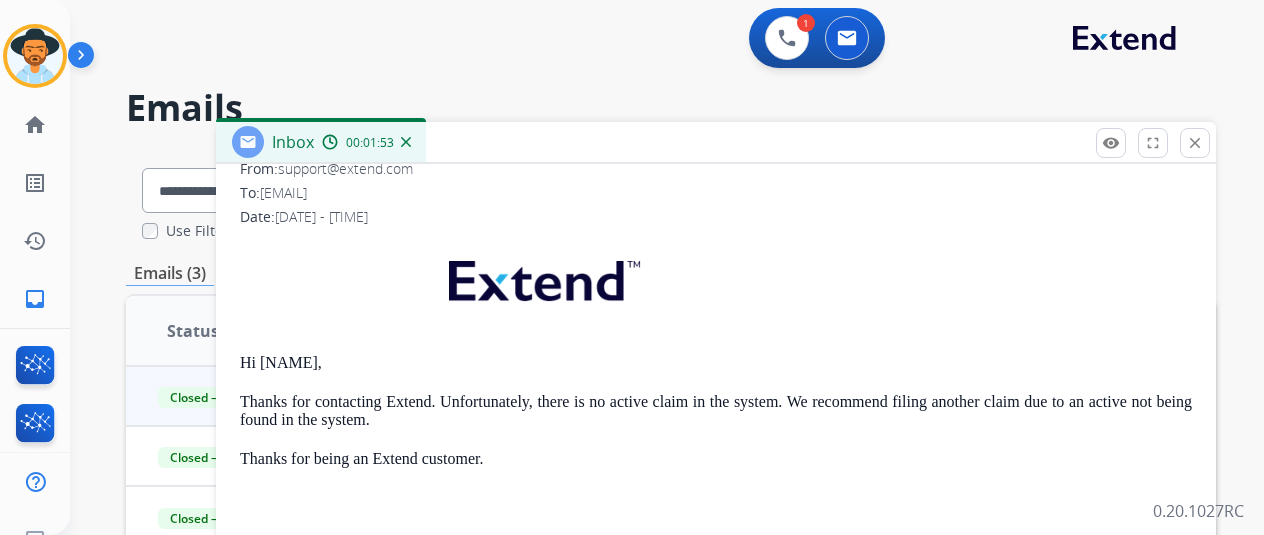scroll, scrollTop: 400, scrollLeft: 0, axis: vertical 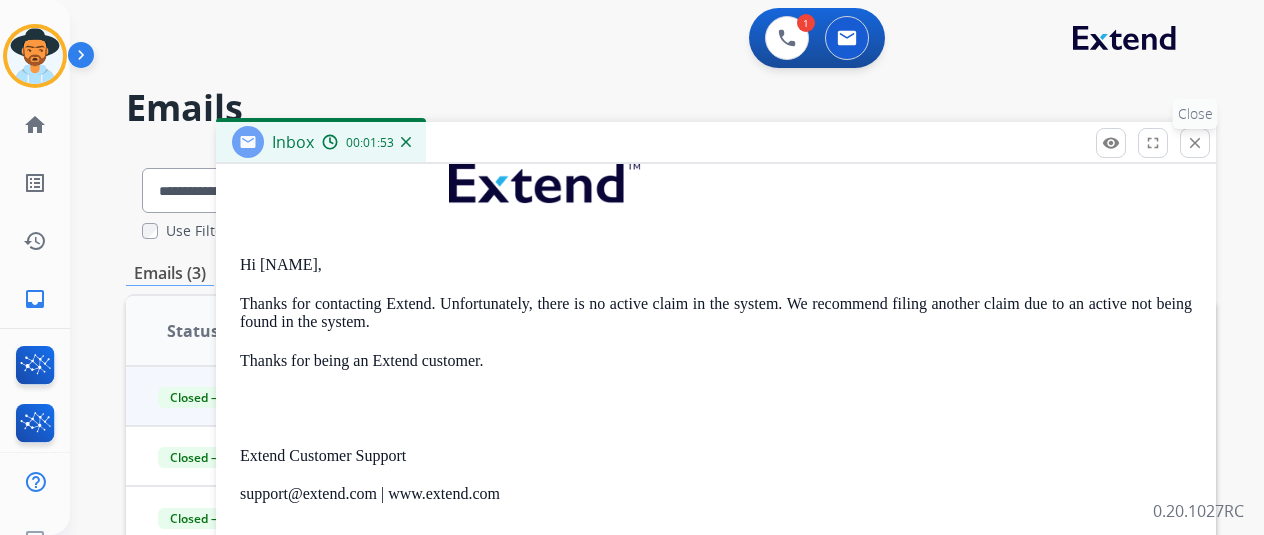 click on "remove_red_eye Logs fullscreen Expand close Close" at bounding box center (1153, 143) 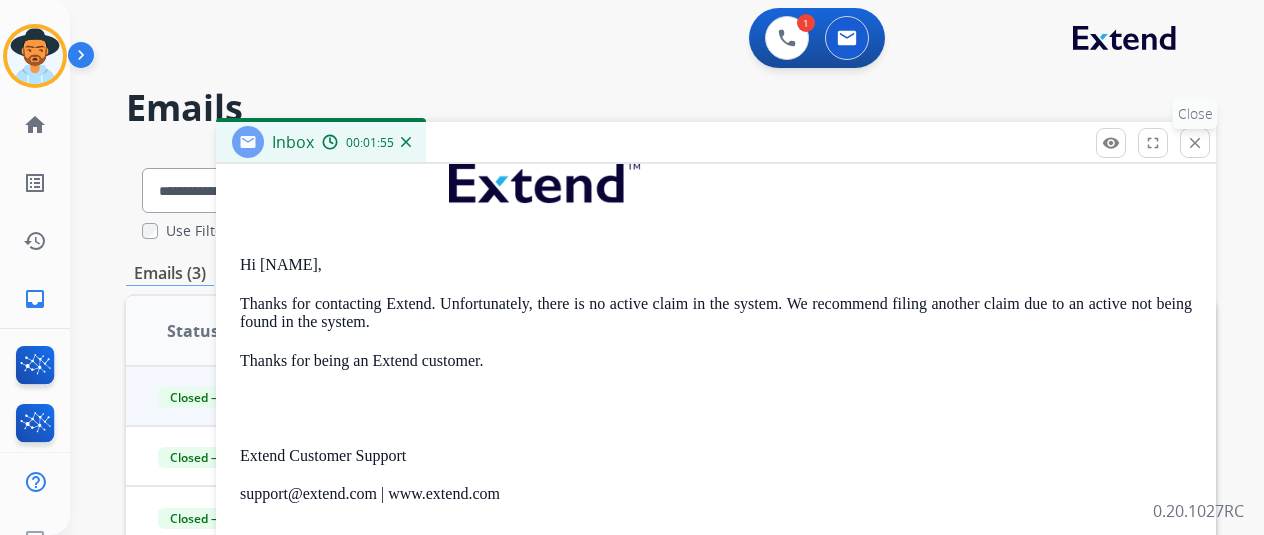 click on "close" at bounding box center [1195, 143] 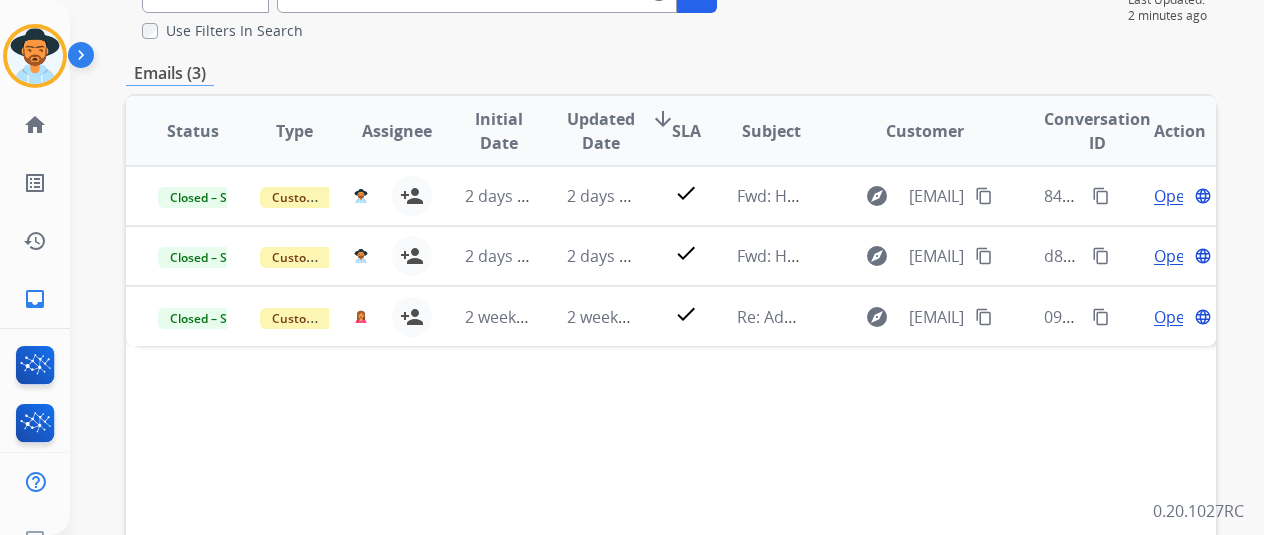 scroll, scrollTop: 0, scrollLeft: 0, axis: both 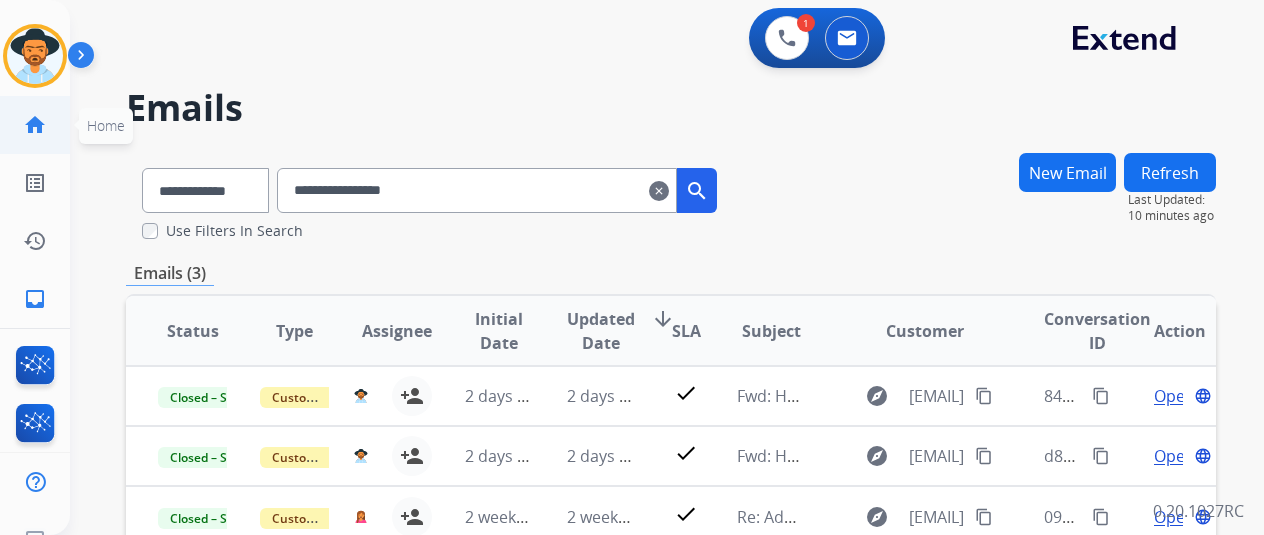 click on "home" 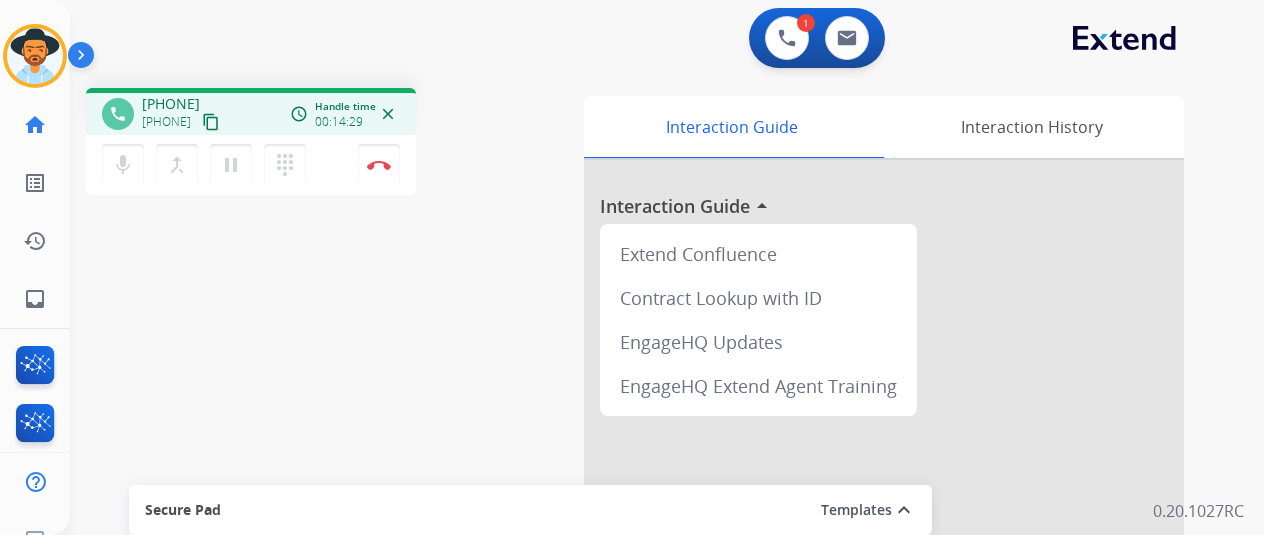 click on "mic Mute merge_type Bridge pause Hold dialpad Dialpad Disconnect" at bounding box center (251, 165) 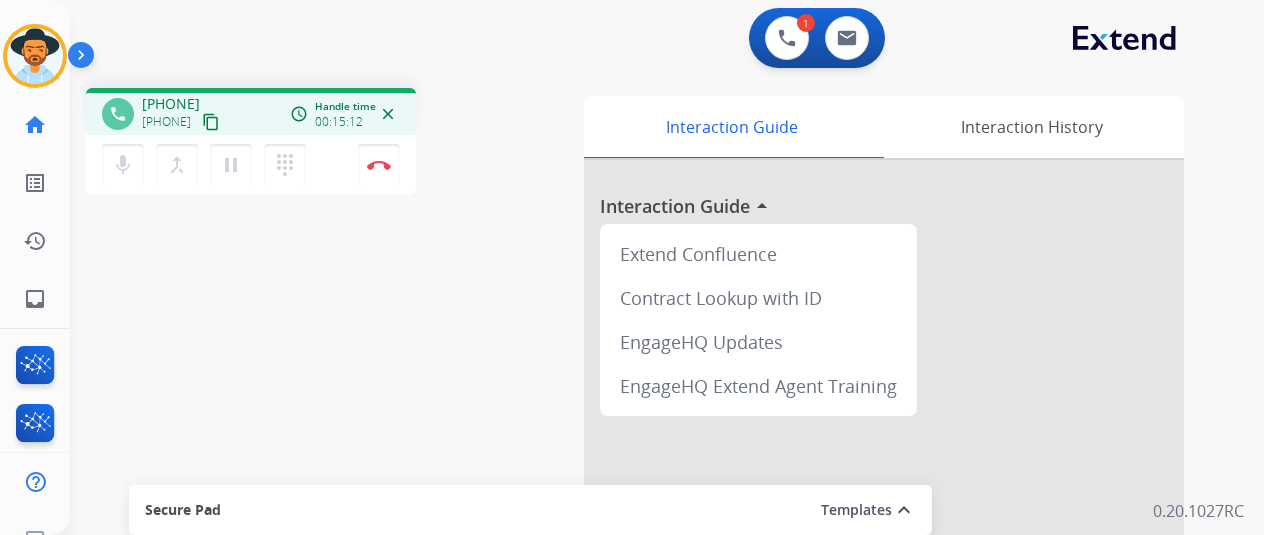 click on "mic Mute merge_type Bridge pause Hold dialpad Dialpad Disconnect" at bounding box center [251, 165] 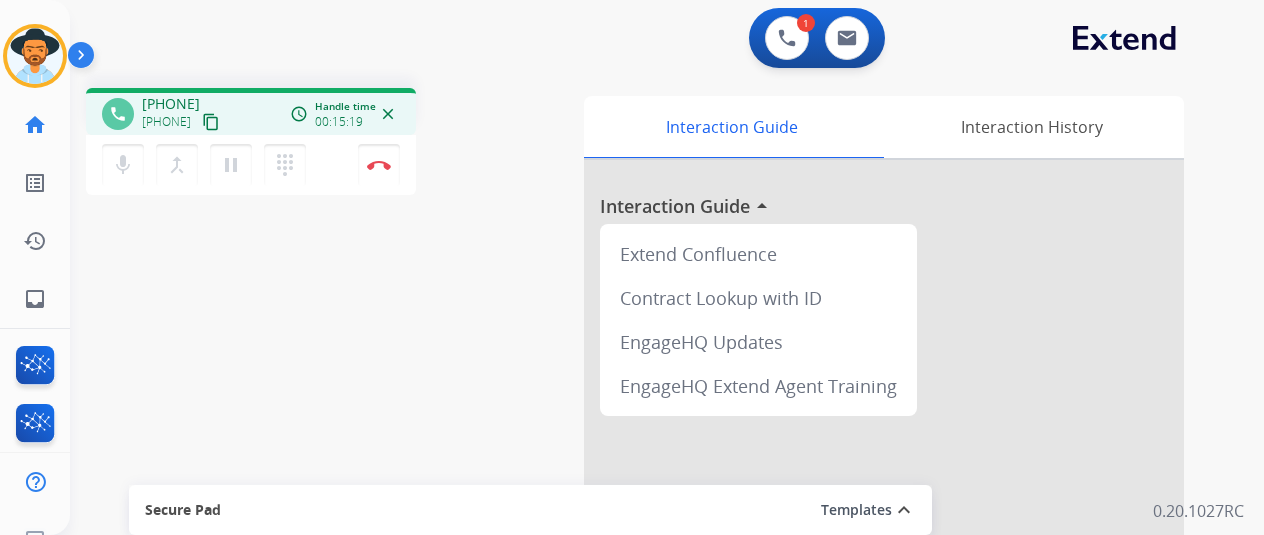 click on "dialpad Dialpad" at bounding box center (291, 165) 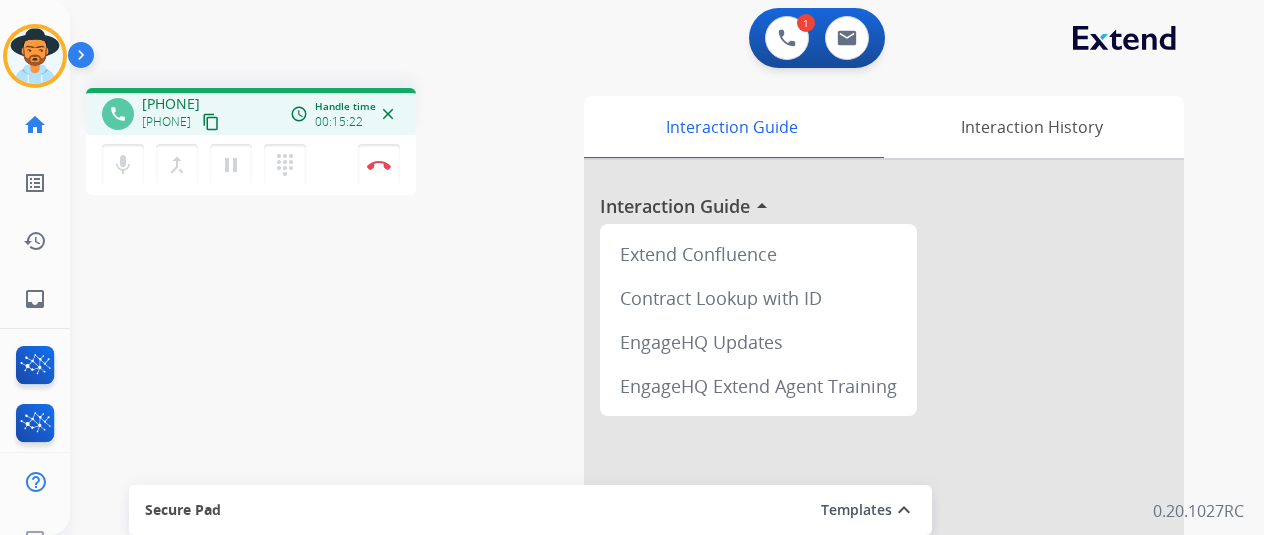 click on "dialpad Dialpad" at bounding box center (291, 165) 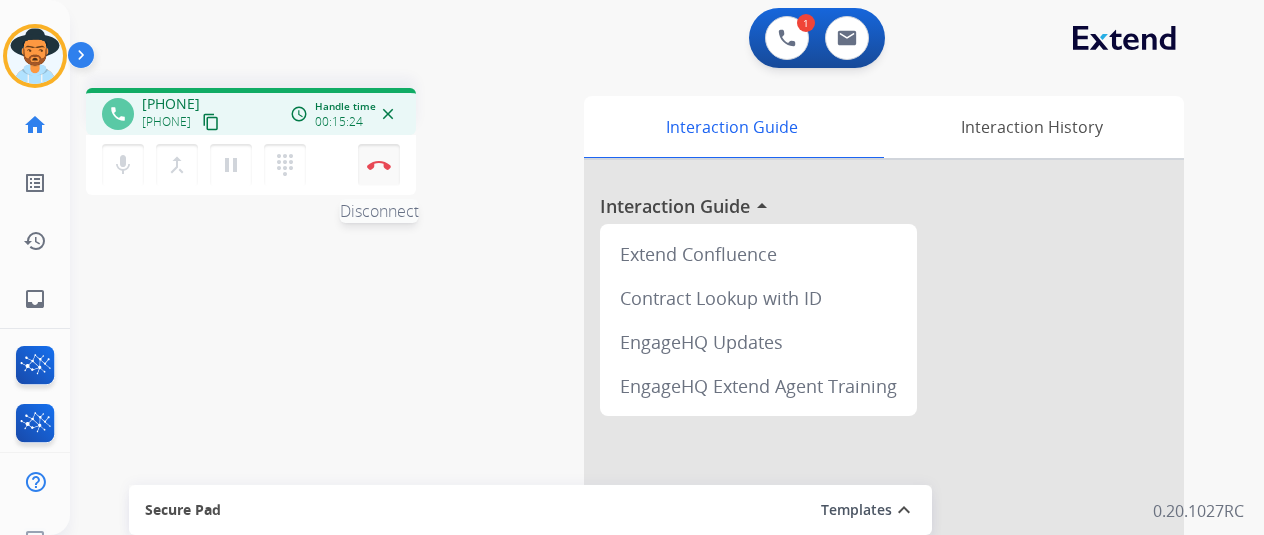 click on "Disconnect" at bounding box center (379, 165) 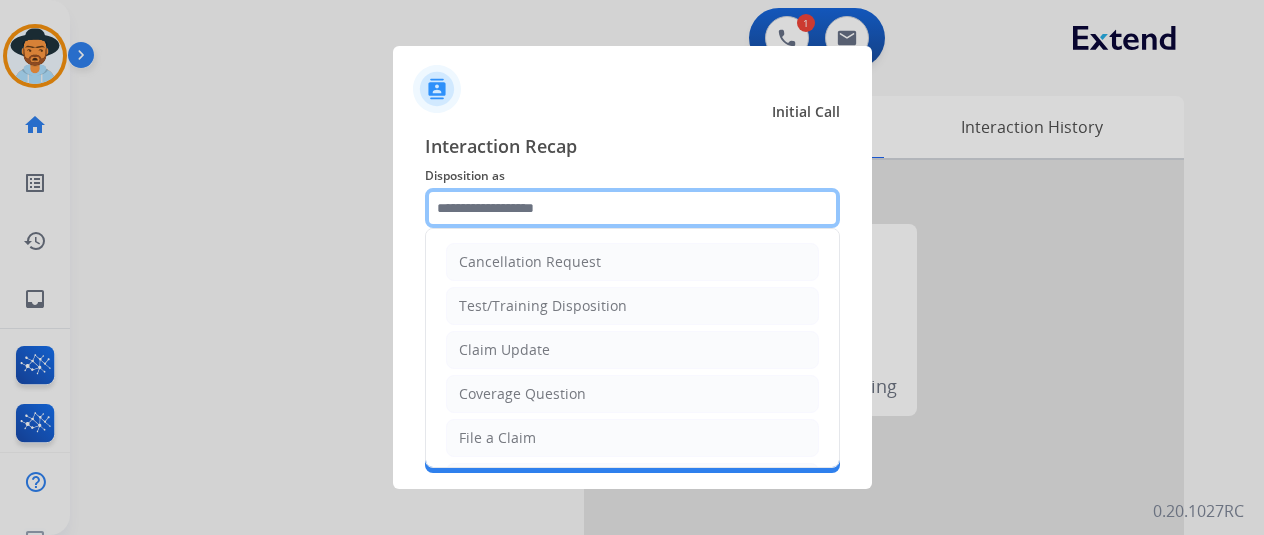 click 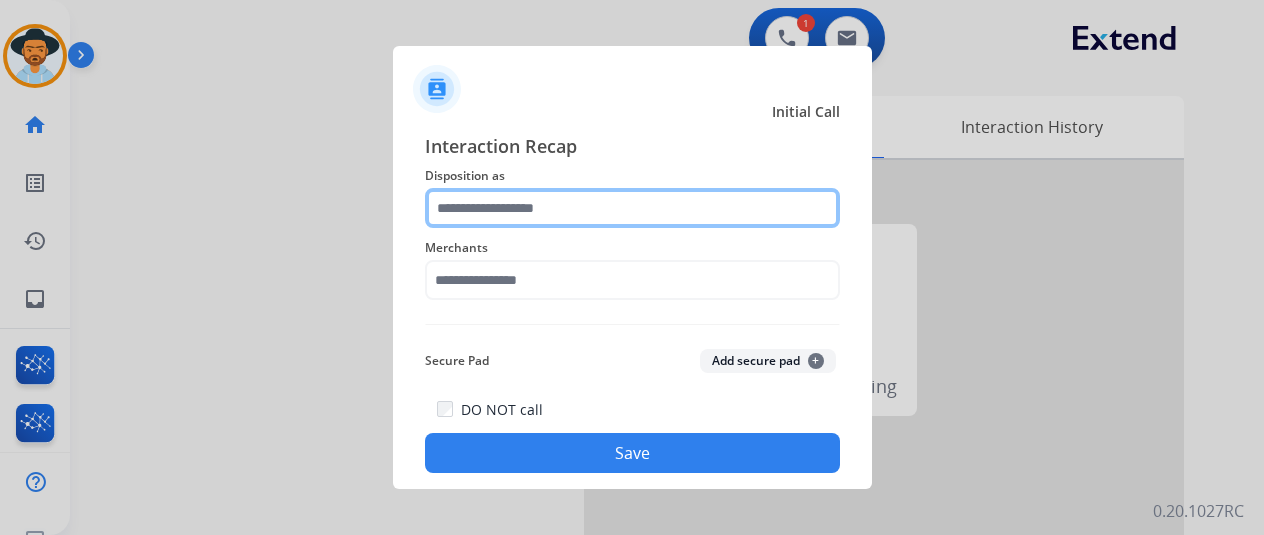 click 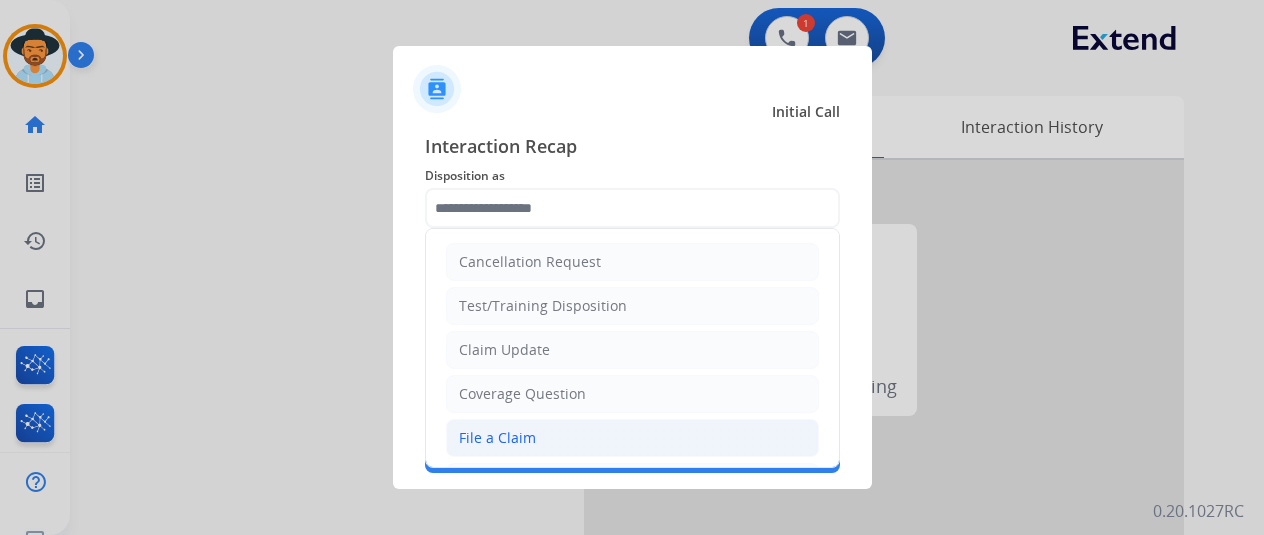 click on "File a Claim" 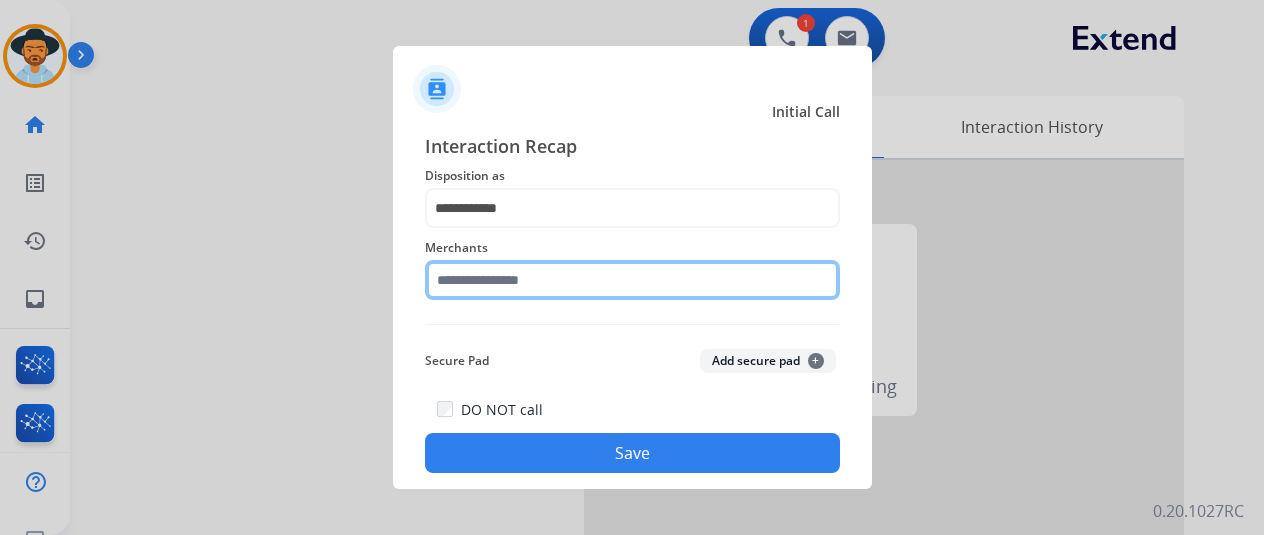 click 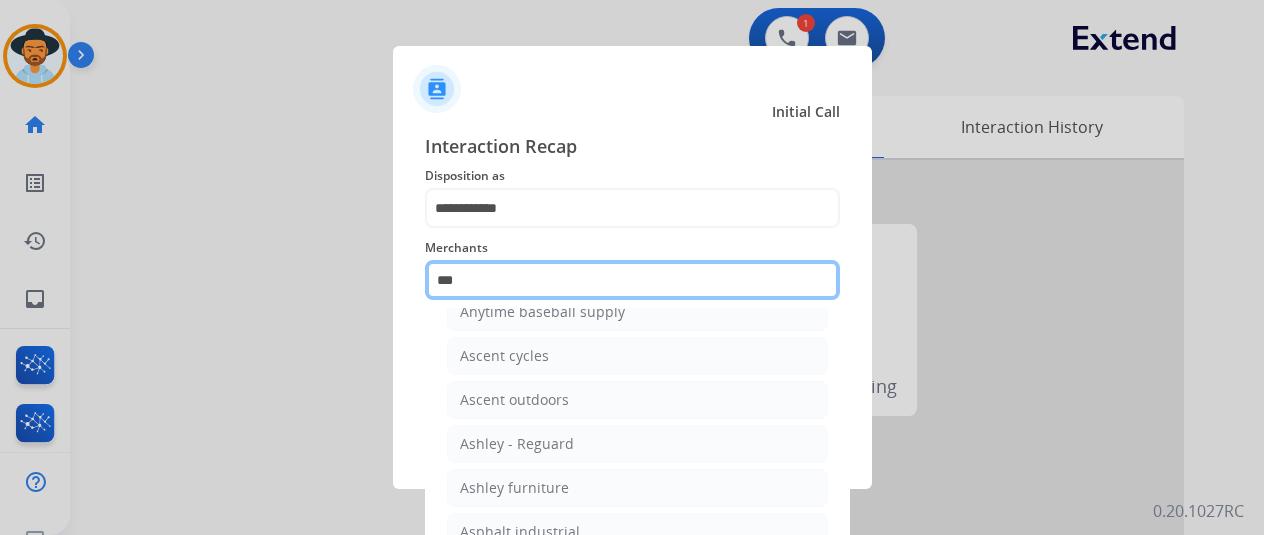 scroll, scrollTop: 27, scrollLeft: 0, axis: vertical 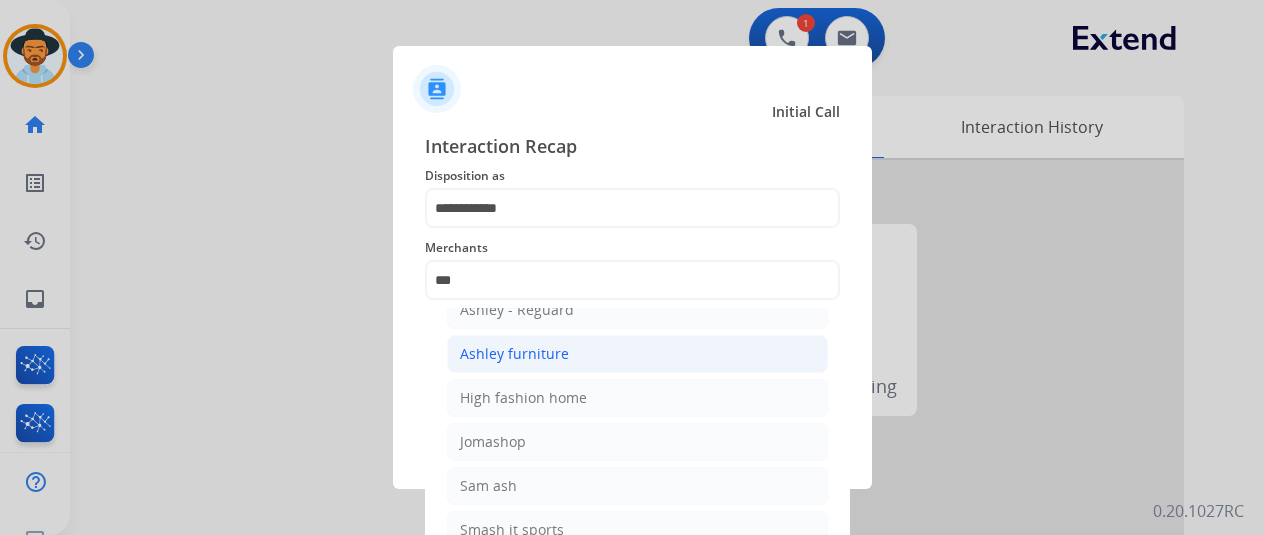 click on "Ashley furniture" 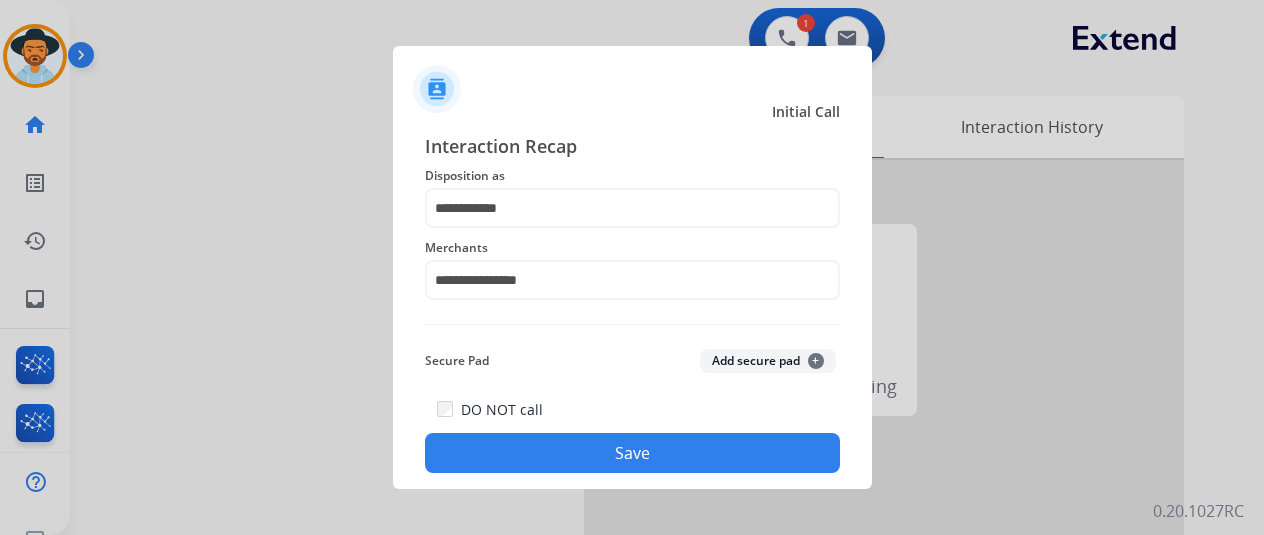 click on "Save" 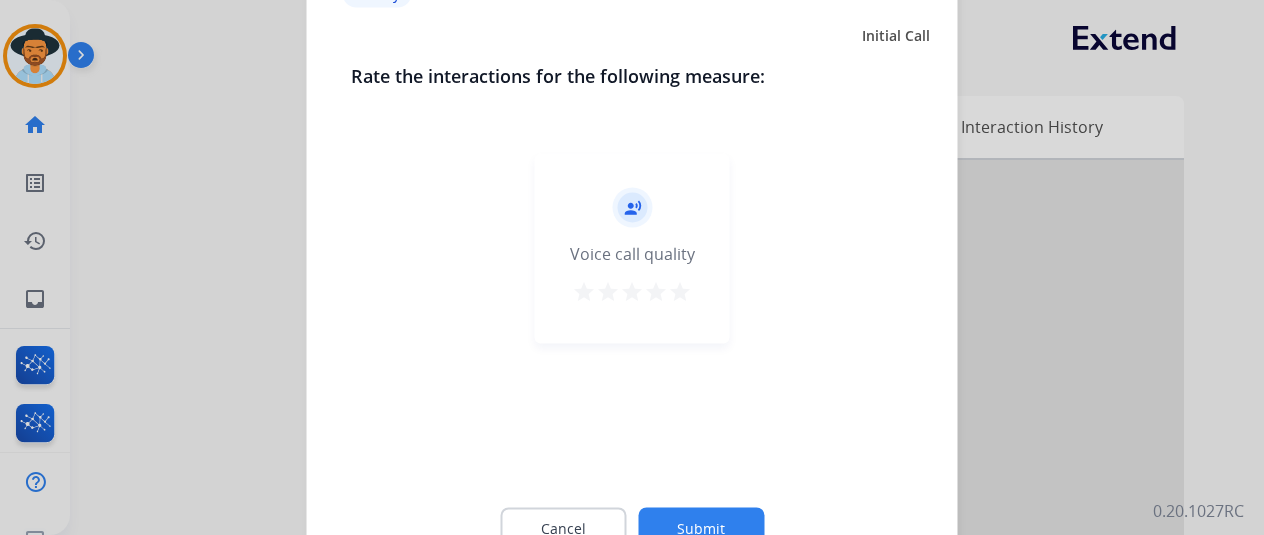 click on "star" at bounding box center (680, 291) 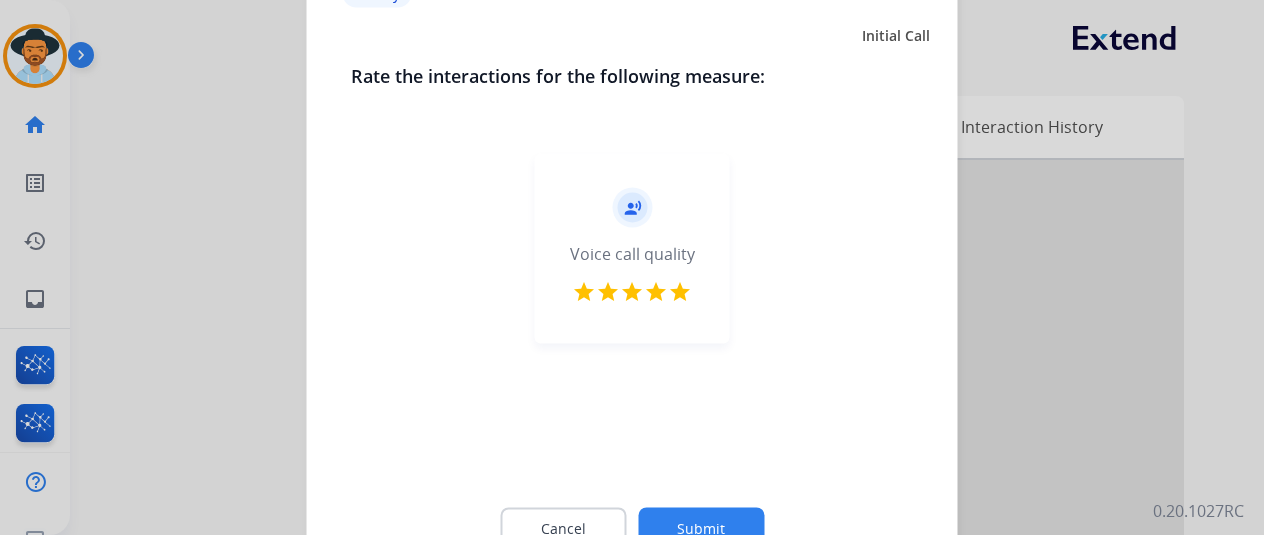 click on "Submit" 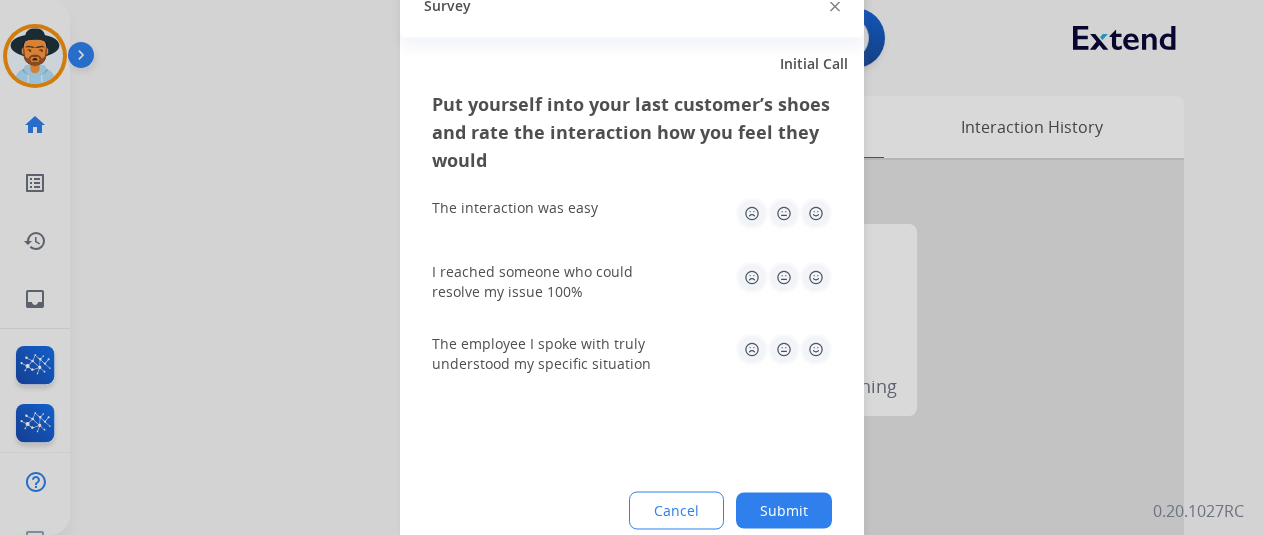 click 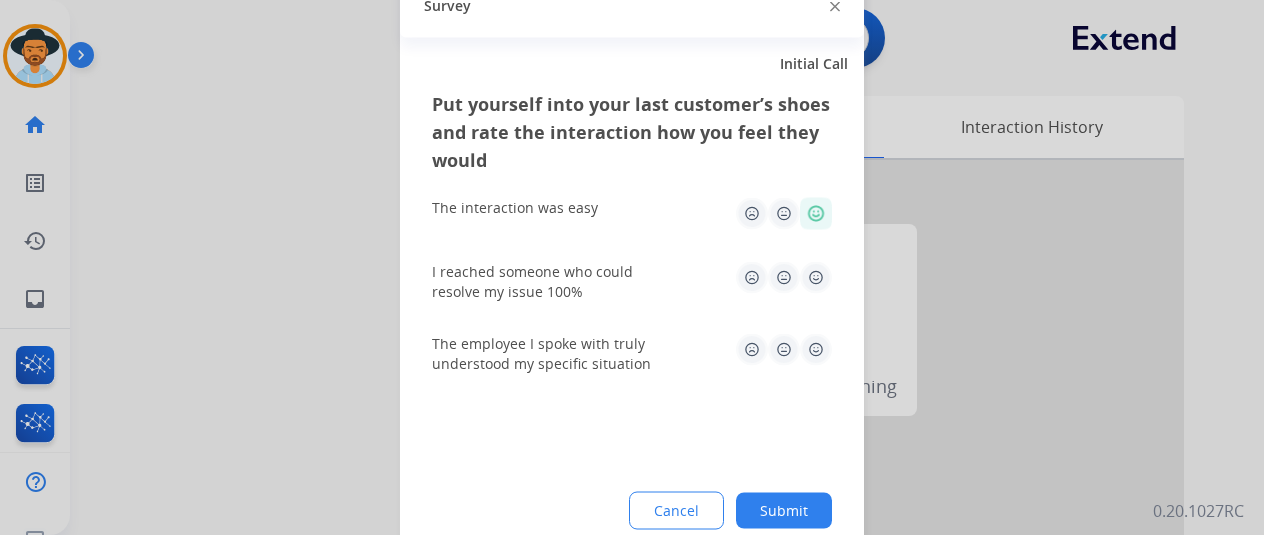click 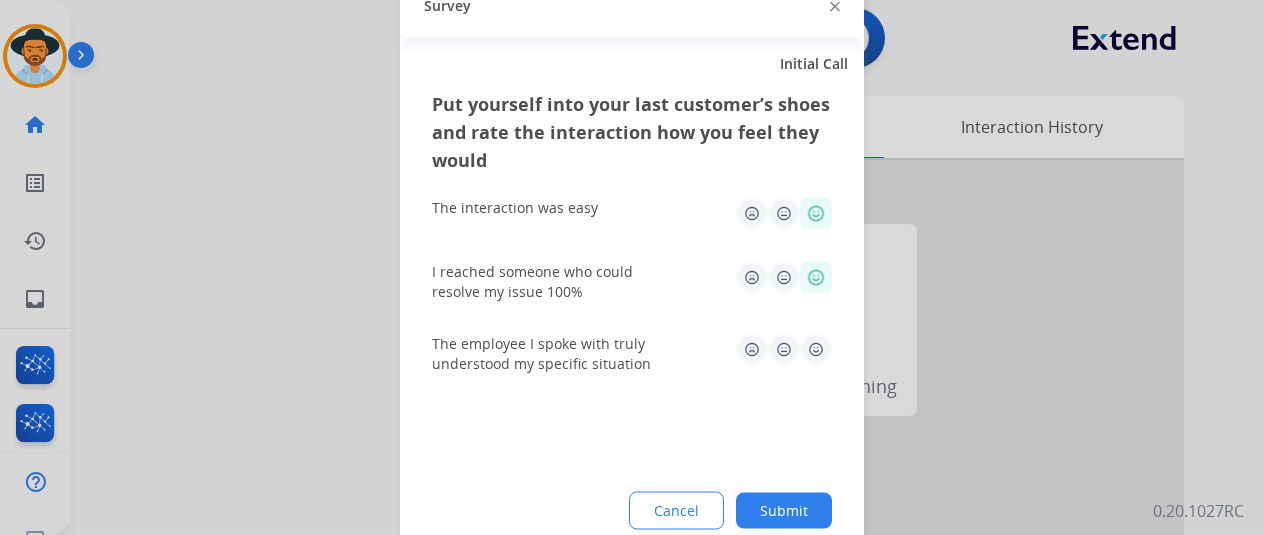 click 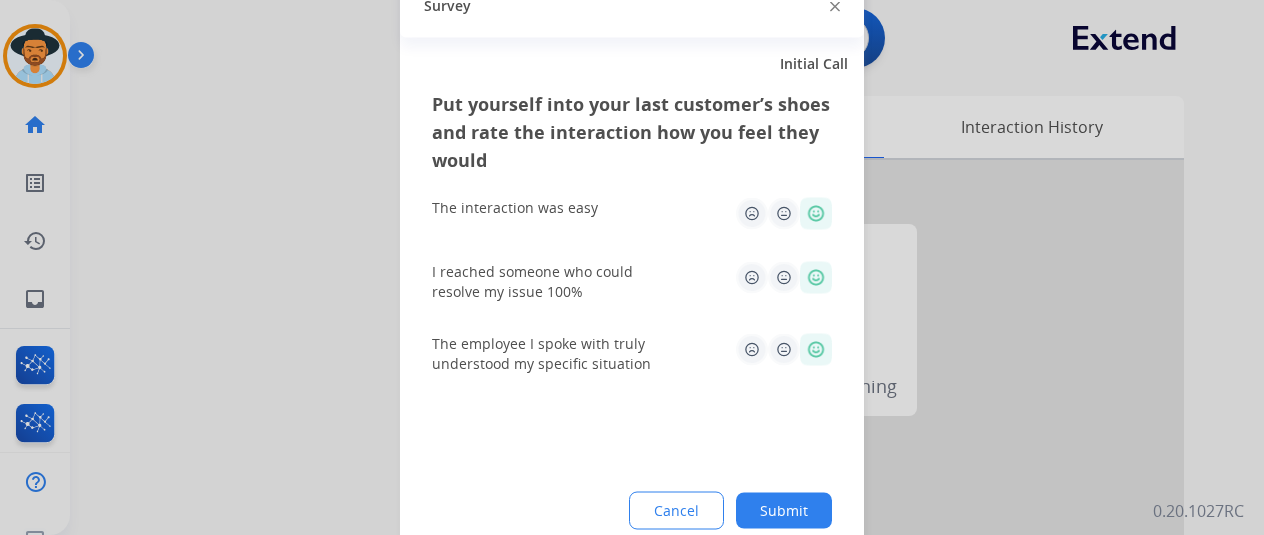 click on "Submit" 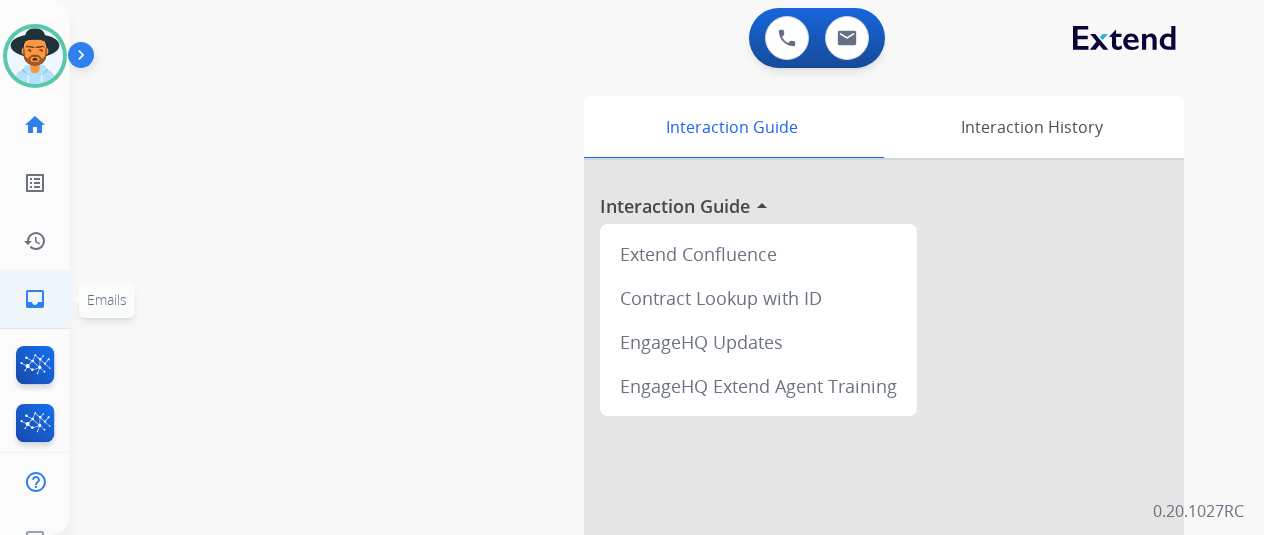 click on "inbox  Emails" 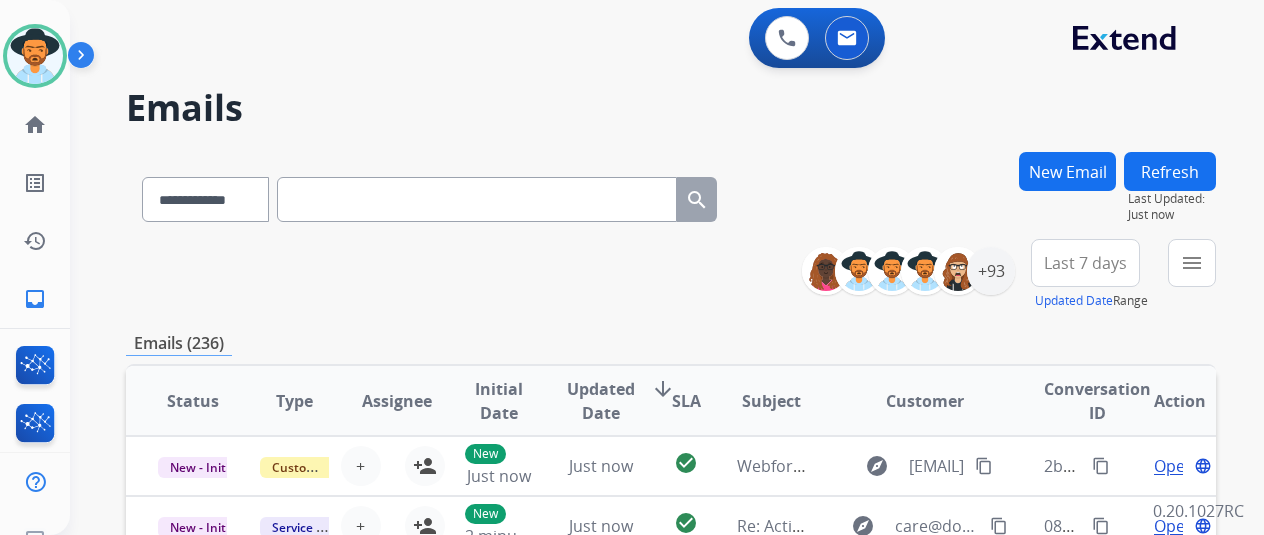 click on "New Email" at bounding box center [1067, 171] 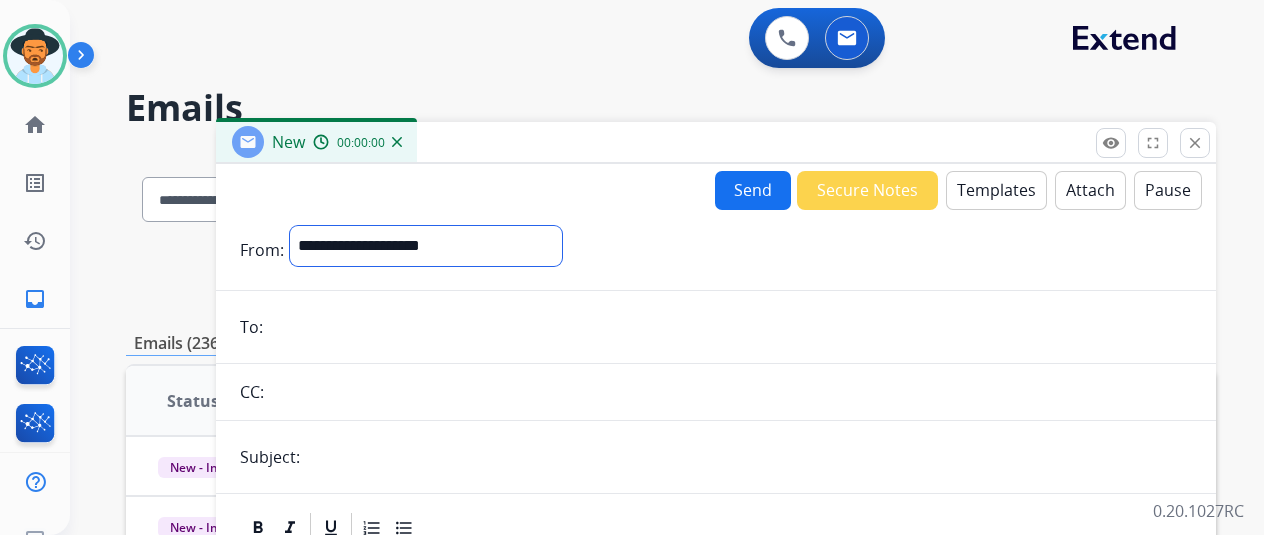 click on "**********" at bounding box center [426, 246] 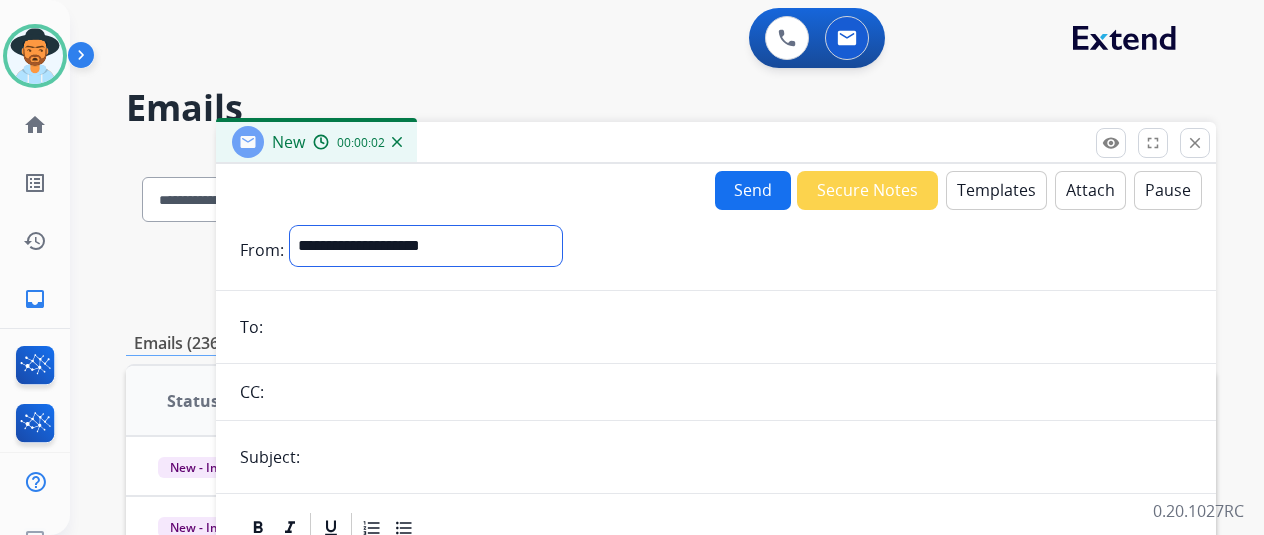 select on "**********" 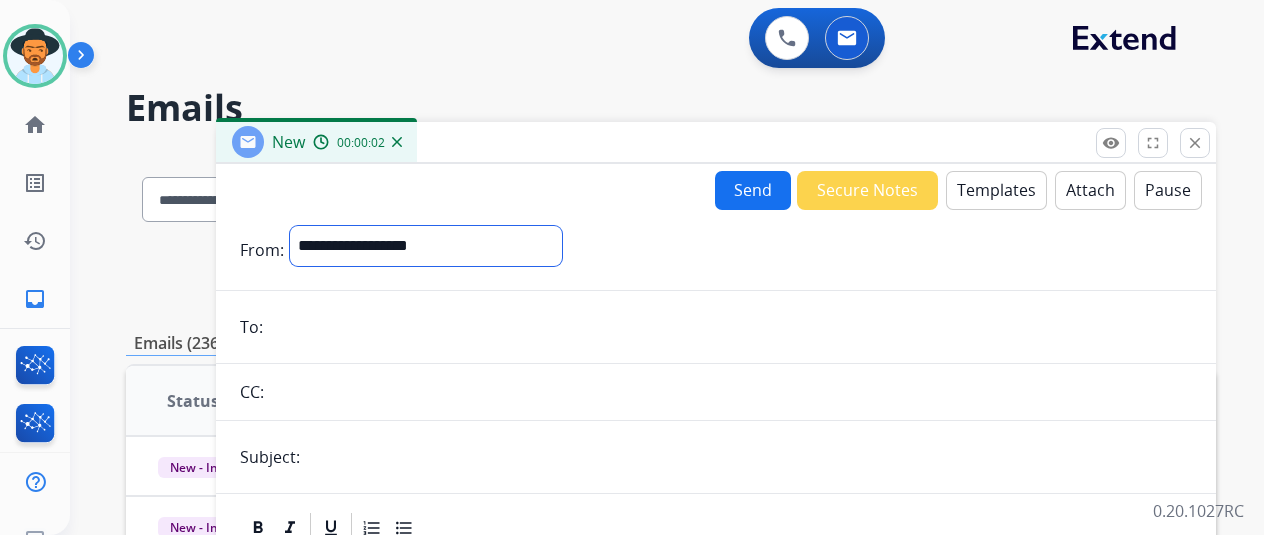 click on "**********" at bounding box center [426, 246] 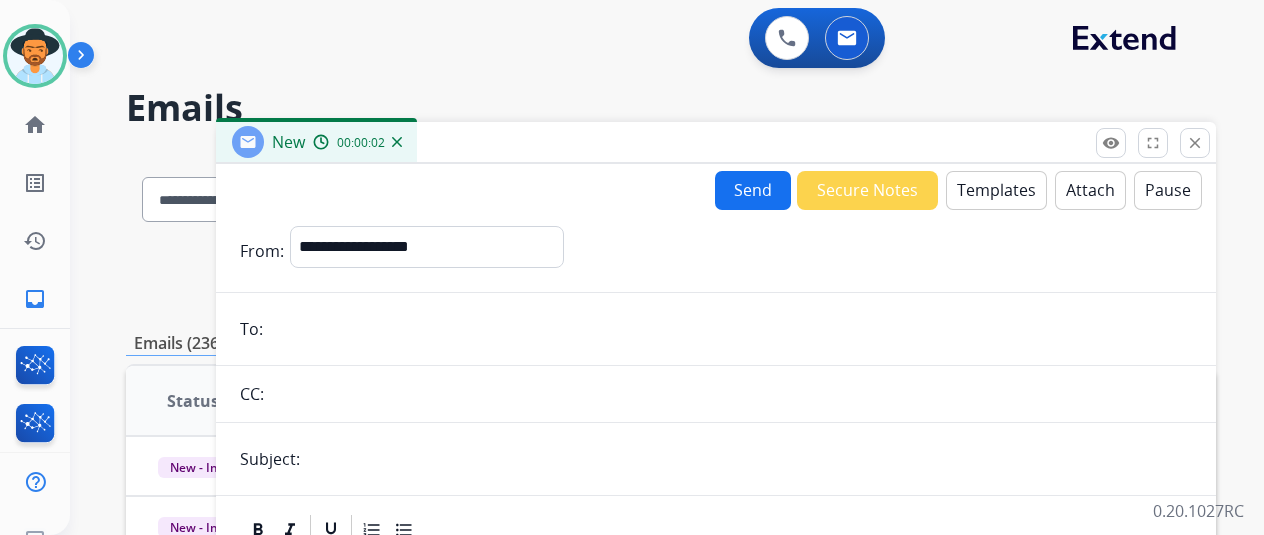 click at bounding box center [730, 329] 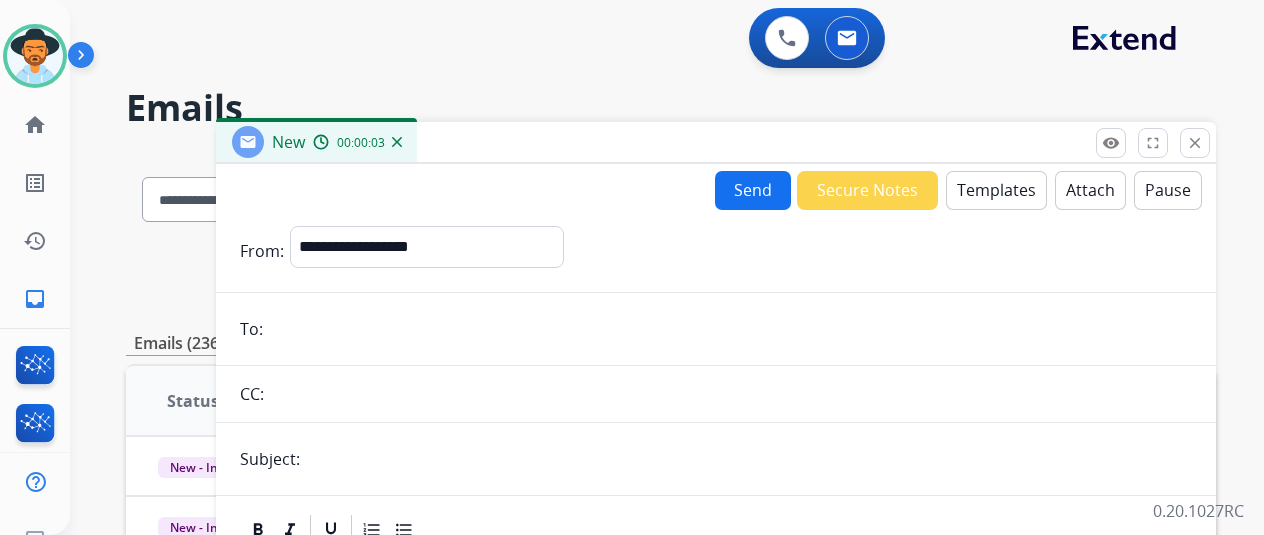 paste on "**********" 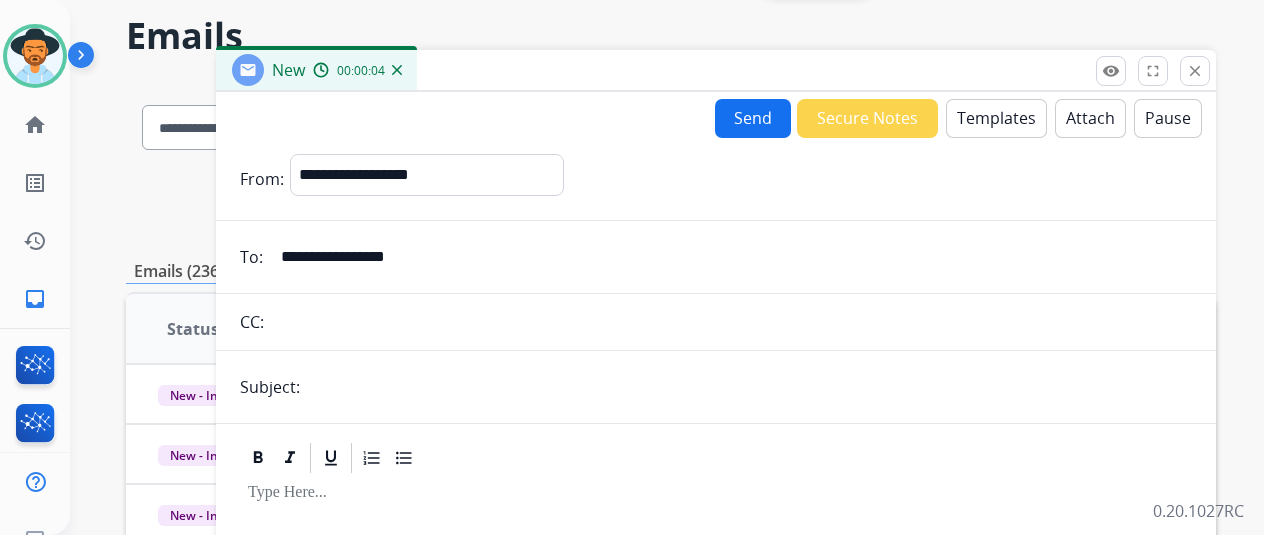 scroll, scrollTop: 100, scrollLeft: 0, axis: vertical 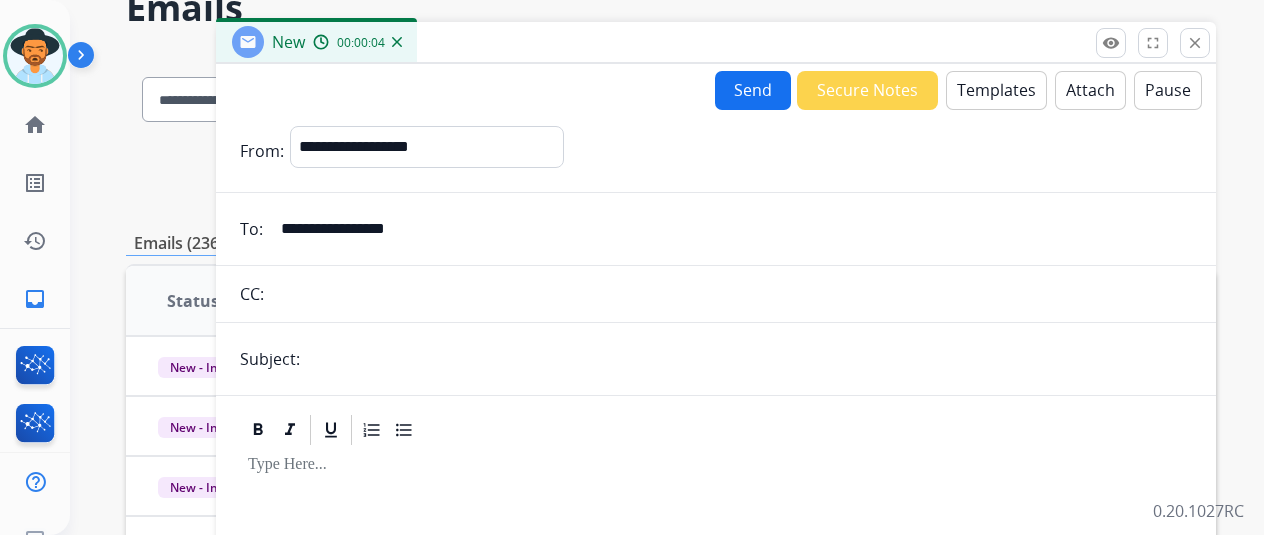 type on "**********" 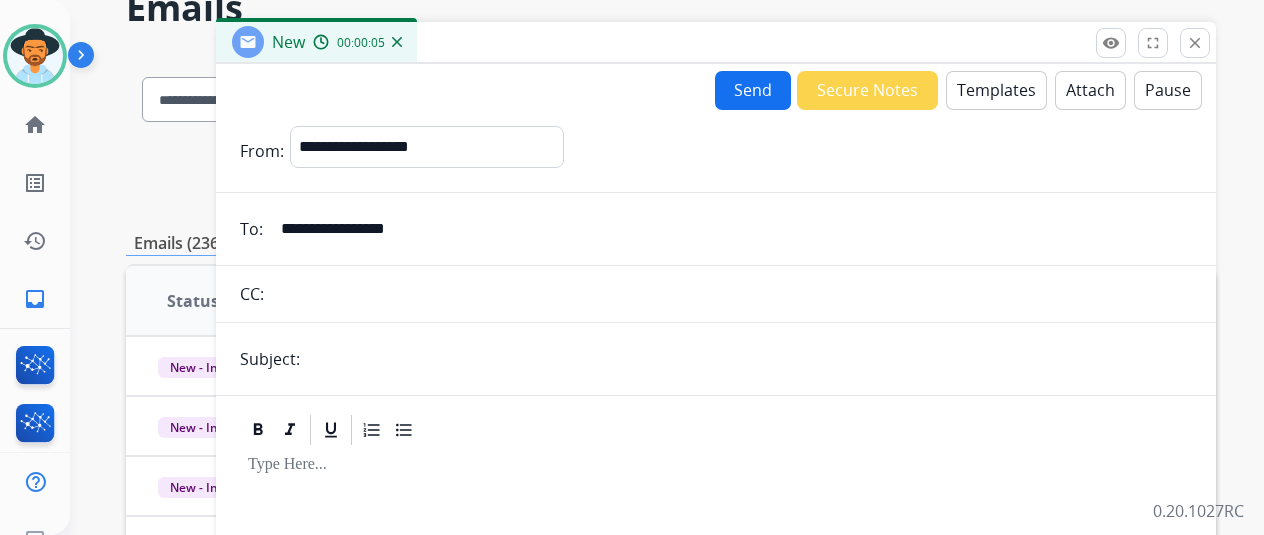 click at bounding box center [749, 359] 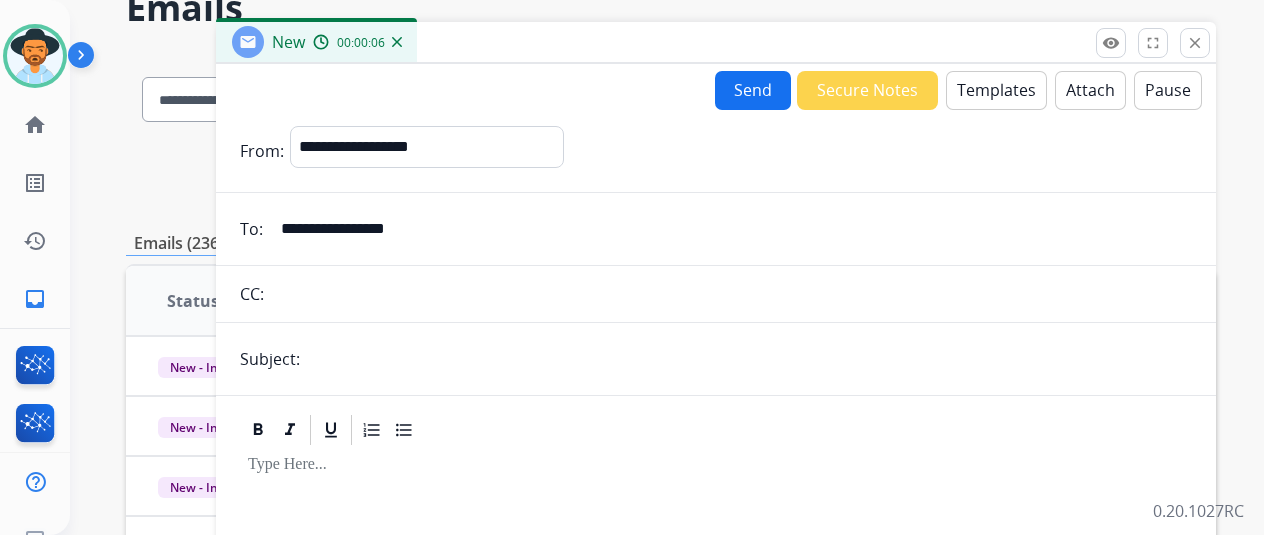 click at bounding box center (749, 359) 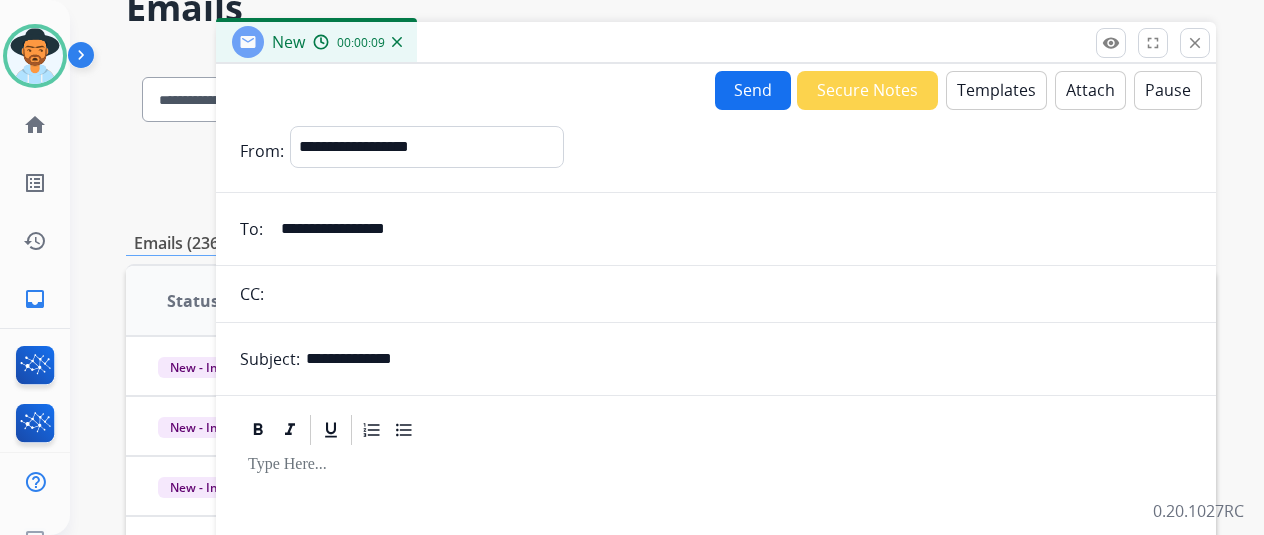 type on "**********" 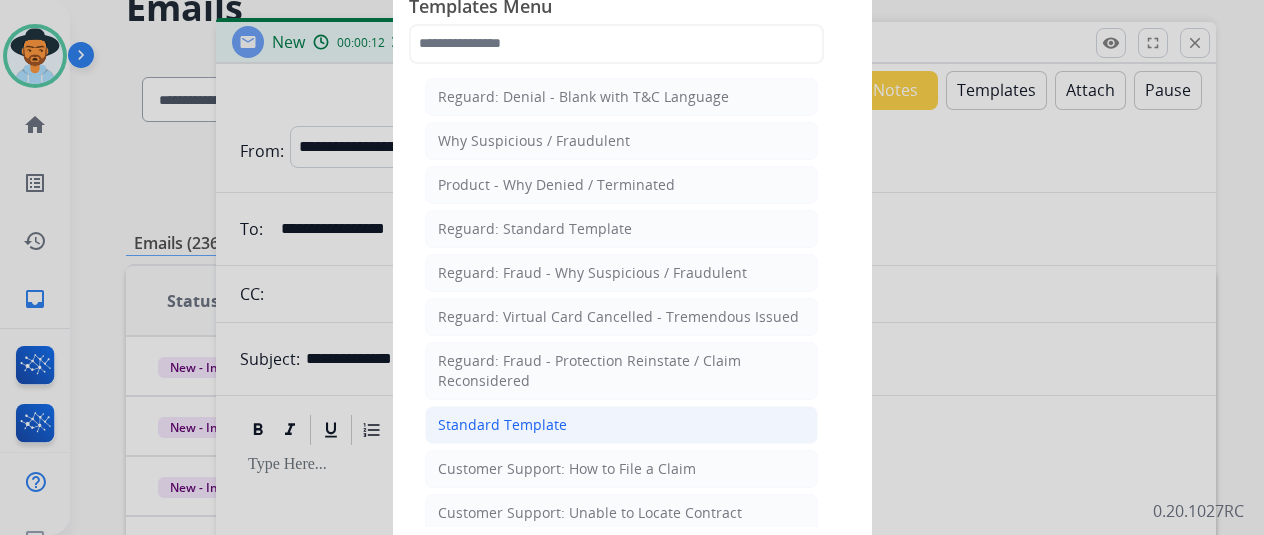 click on "Standard Template" 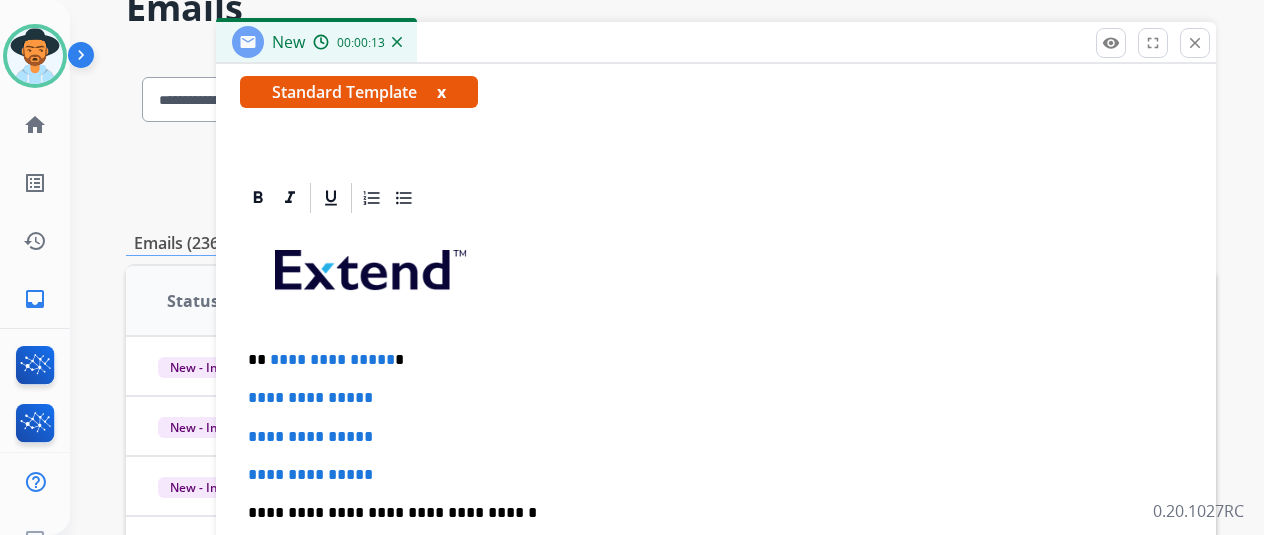 scroll, scrollTop: 460, scrollLeft: 0, axis: vertical 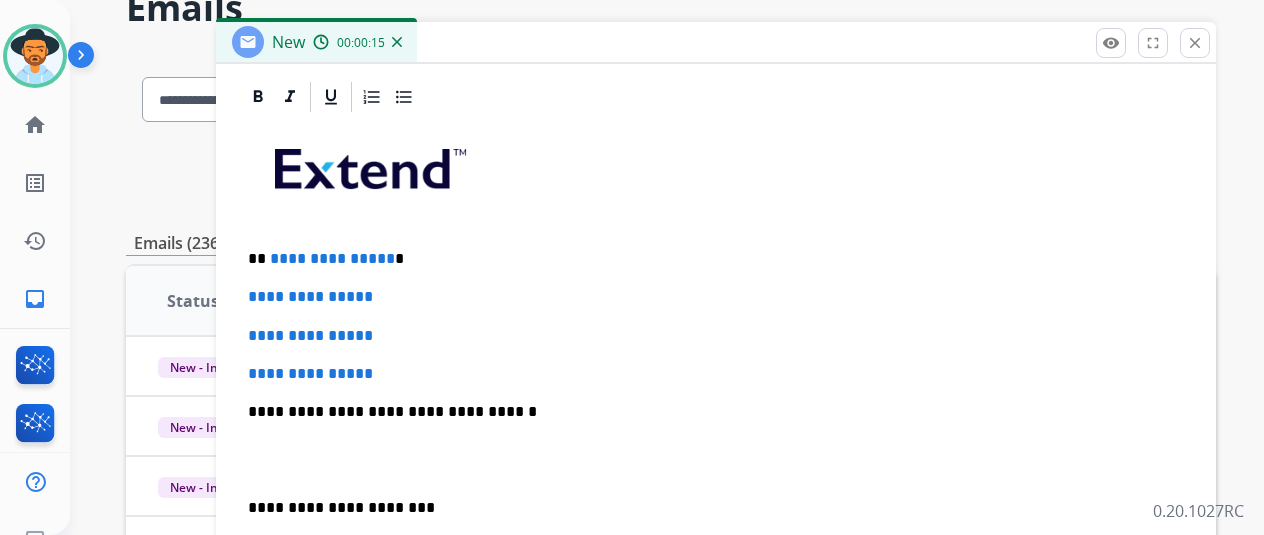 click on "**********" at bounding box center (708, 259) 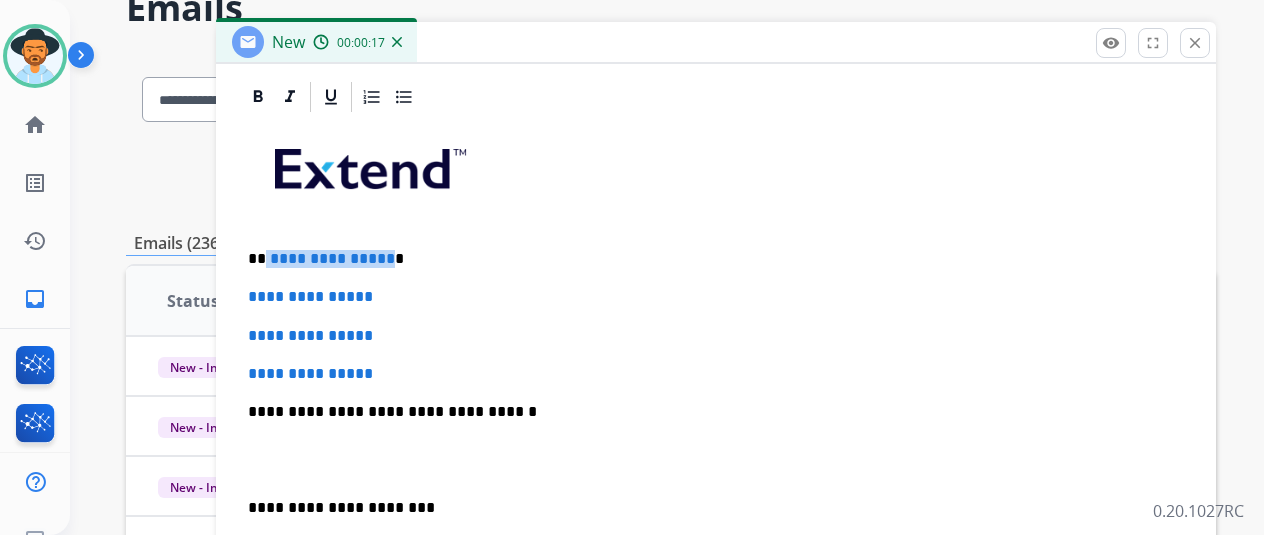 drag, startPoint x: 400, startPoint y: 257, endPoint x: 306, endPoint y: 257, distance: 94 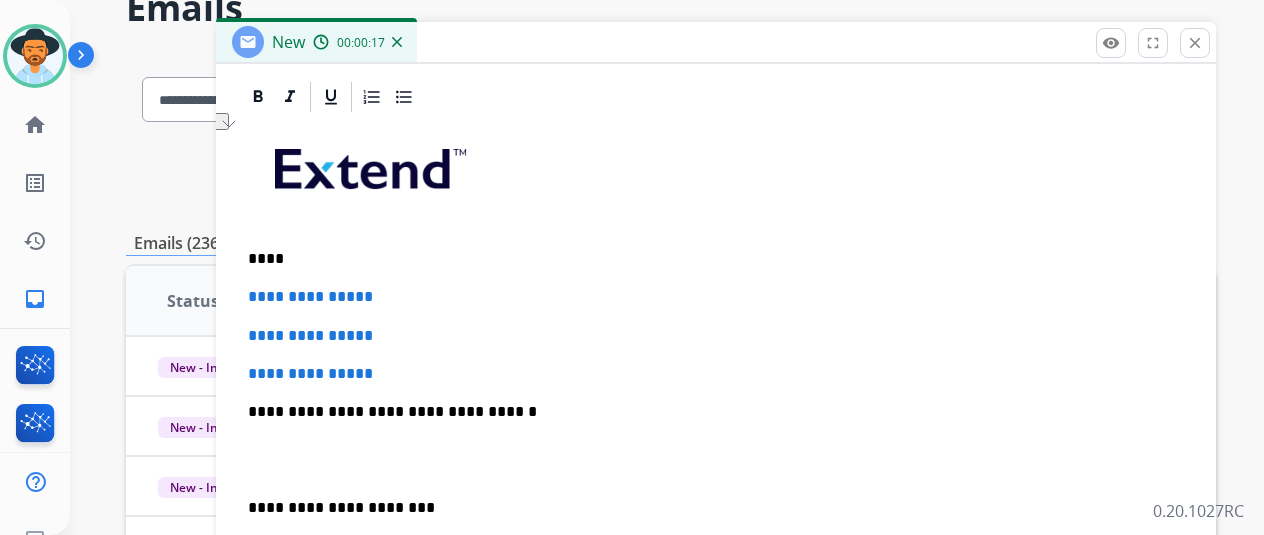 type 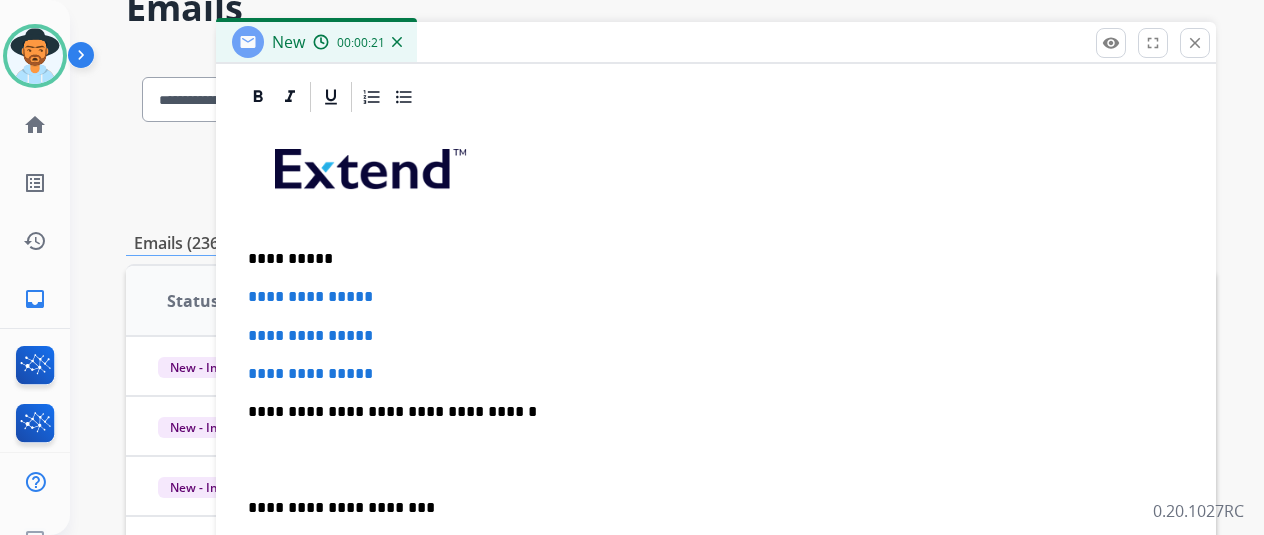 click on "**********" at bounding box center (716, 459) 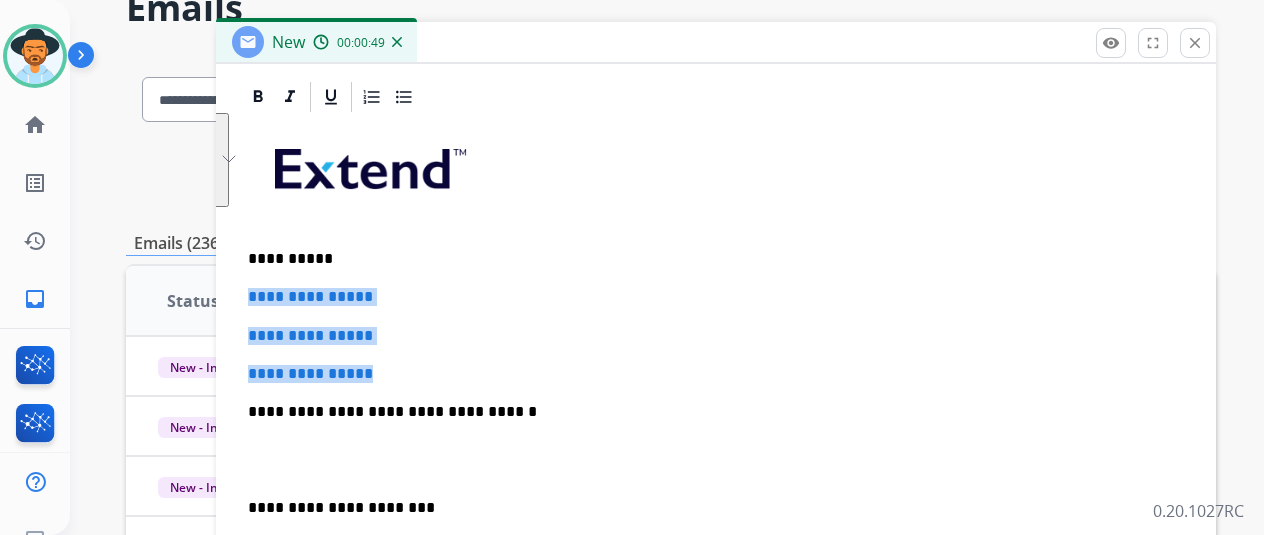 drag, startPoint x: 465, startPoint y: 354, endPoint x: 264, endPoint y: 296, distance: 209.20087 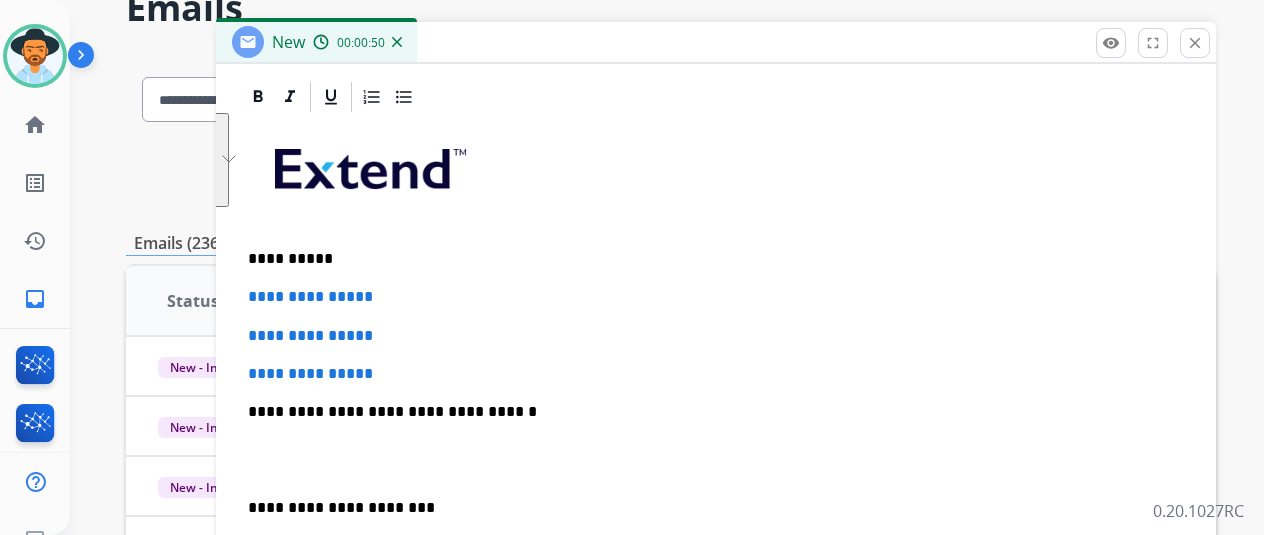 scroll, scrollTop: 383, scrollLeft: 0, axis: vertical 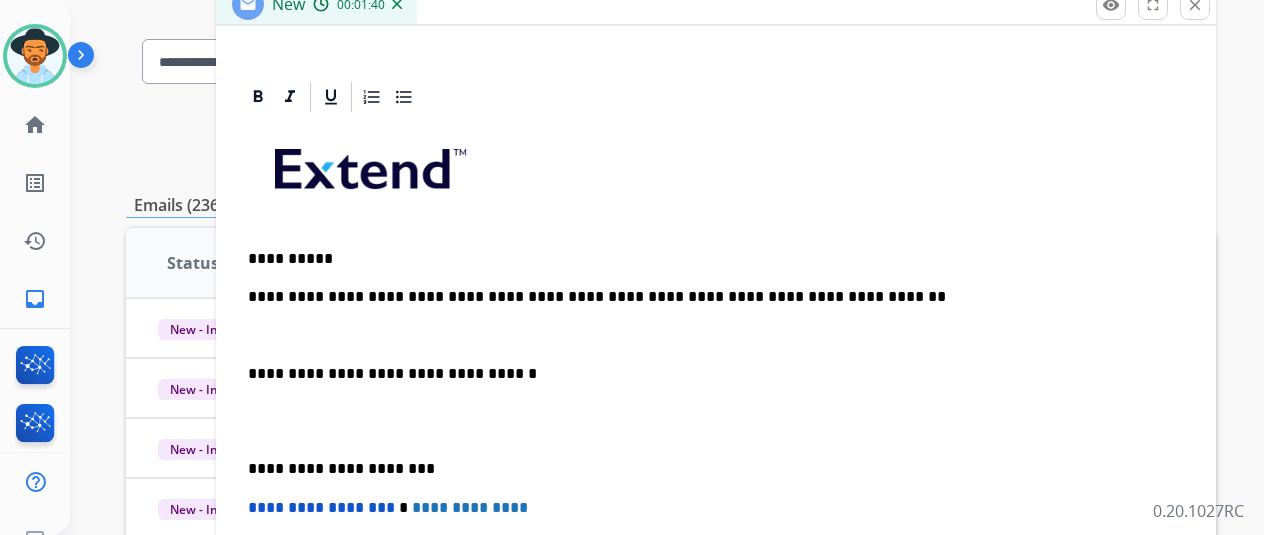 click at bounding box center [716, 336] 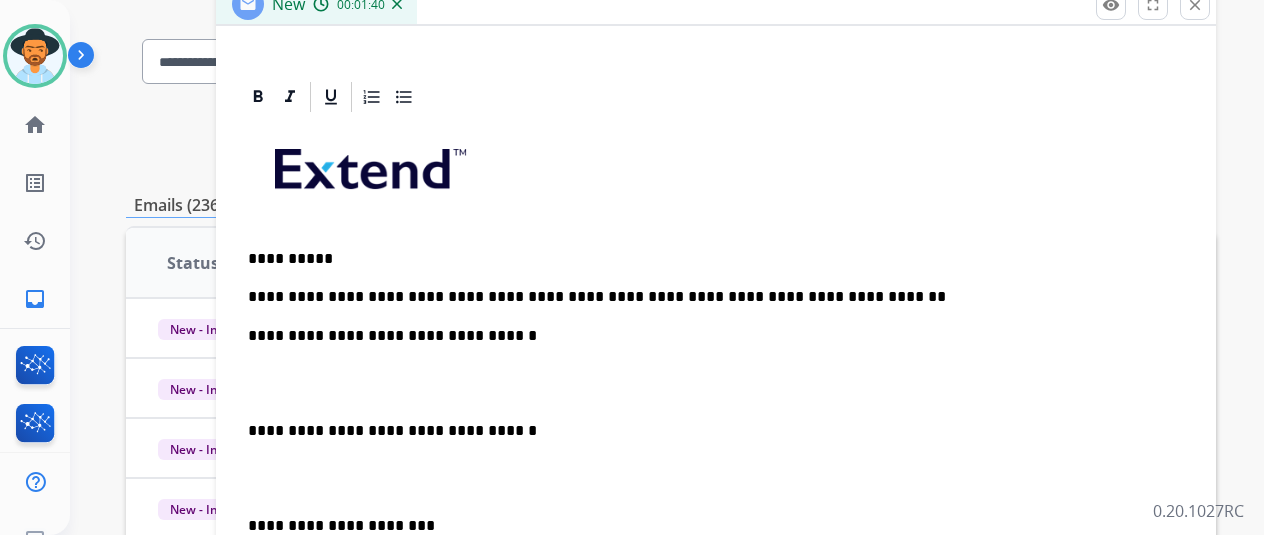 scroll, scrollTop: 460, scrollLeft: 0, axis: vertical 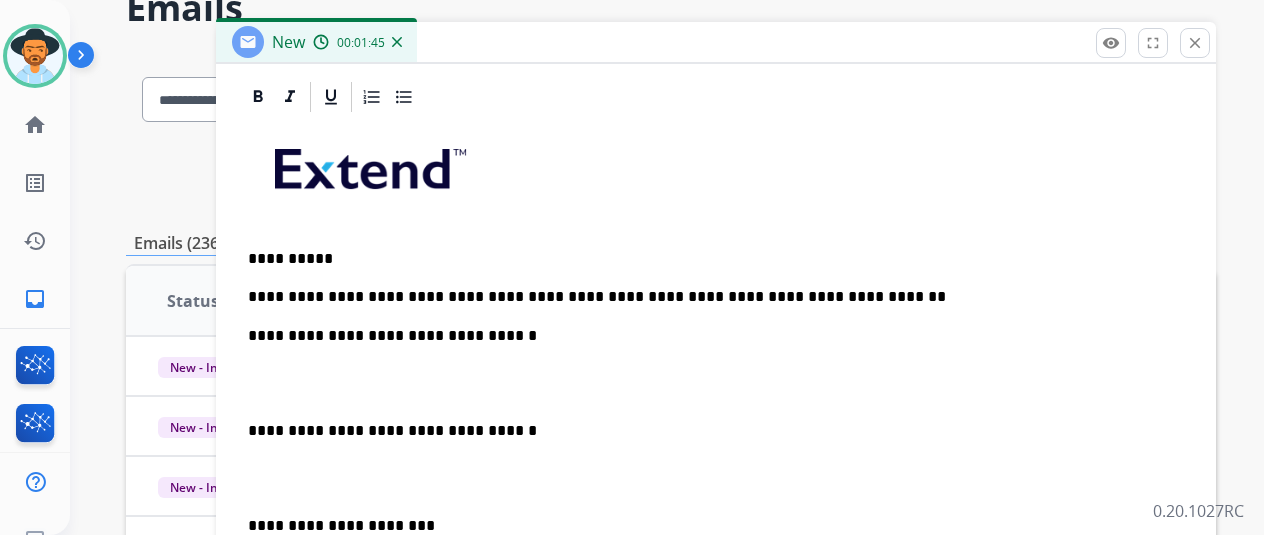 click at bounding box center (716, 383) 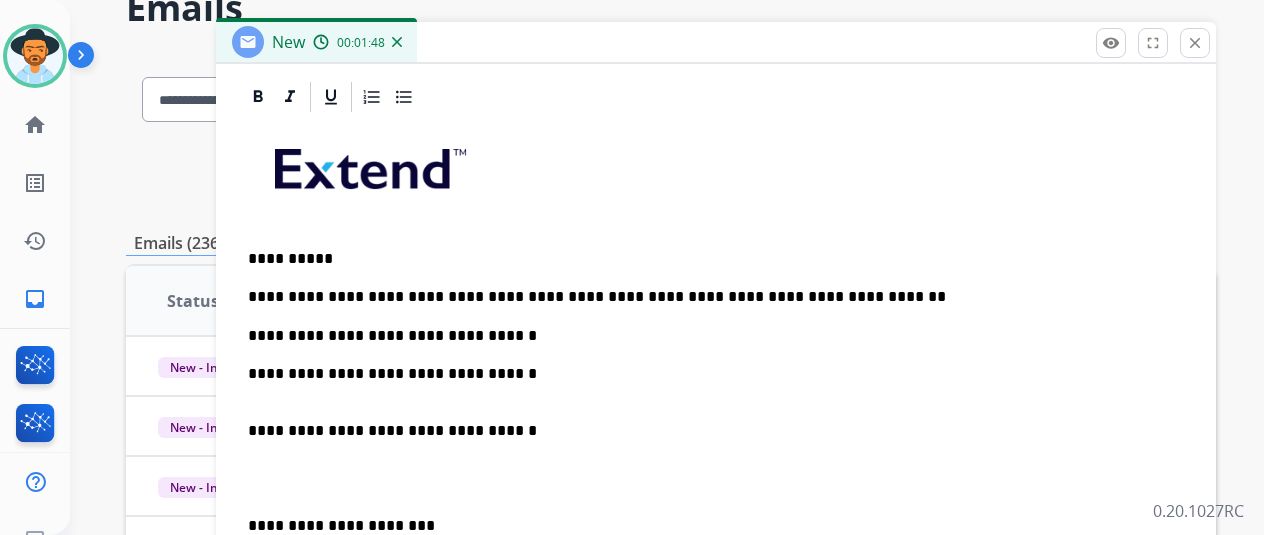 click on "**********" at bounding box center [708, 431] 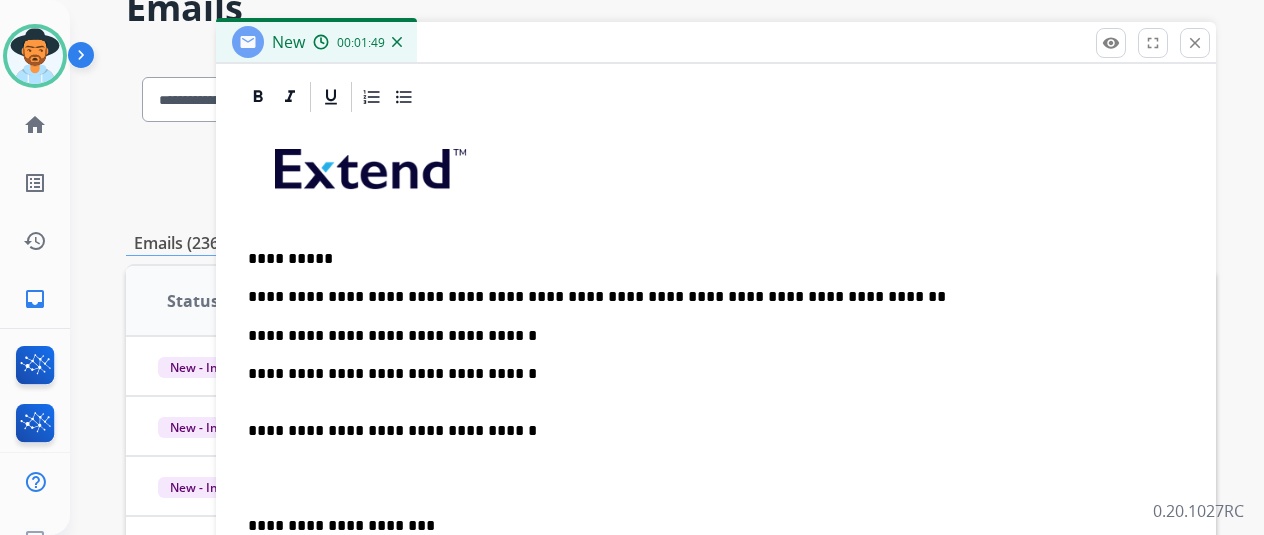 click on "**********" at bounding box center [716, 468] 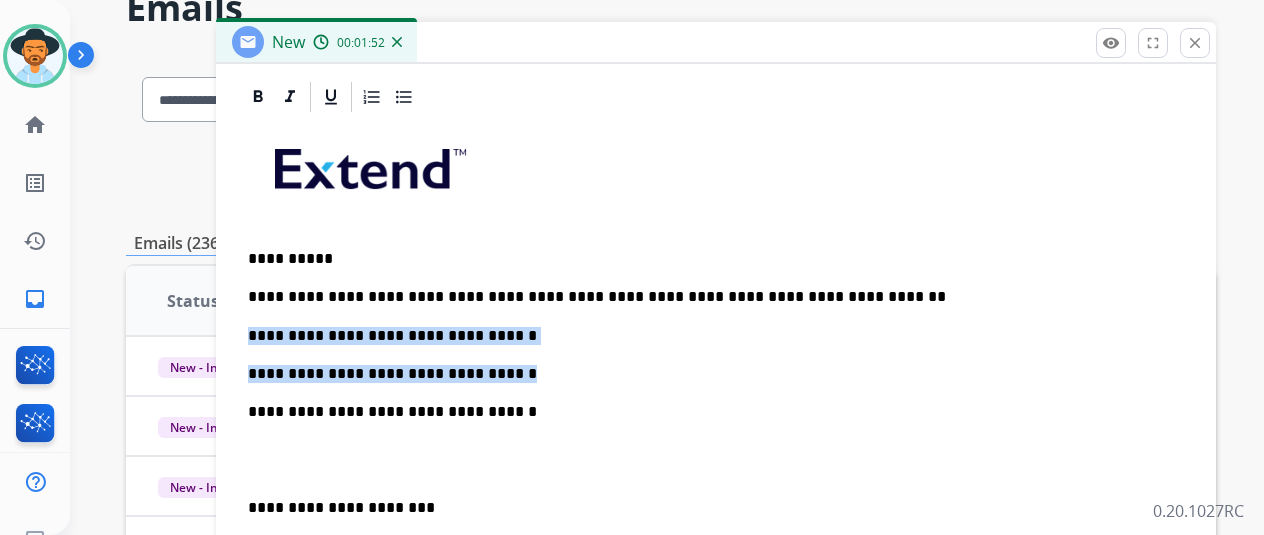 click on "**********" at bounding box center [716, -27] 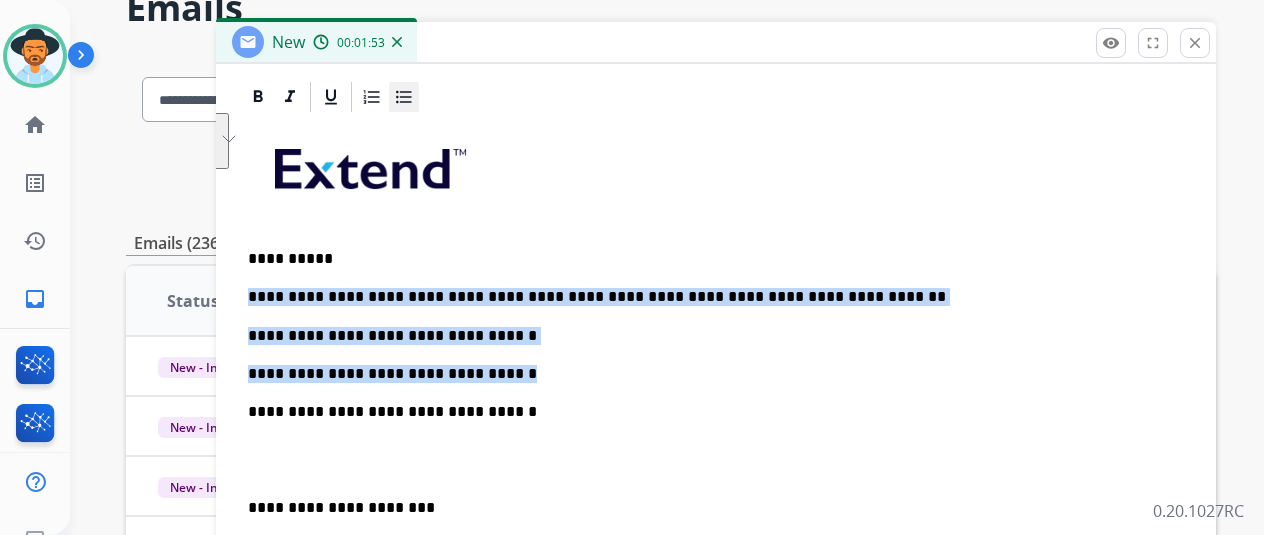 click 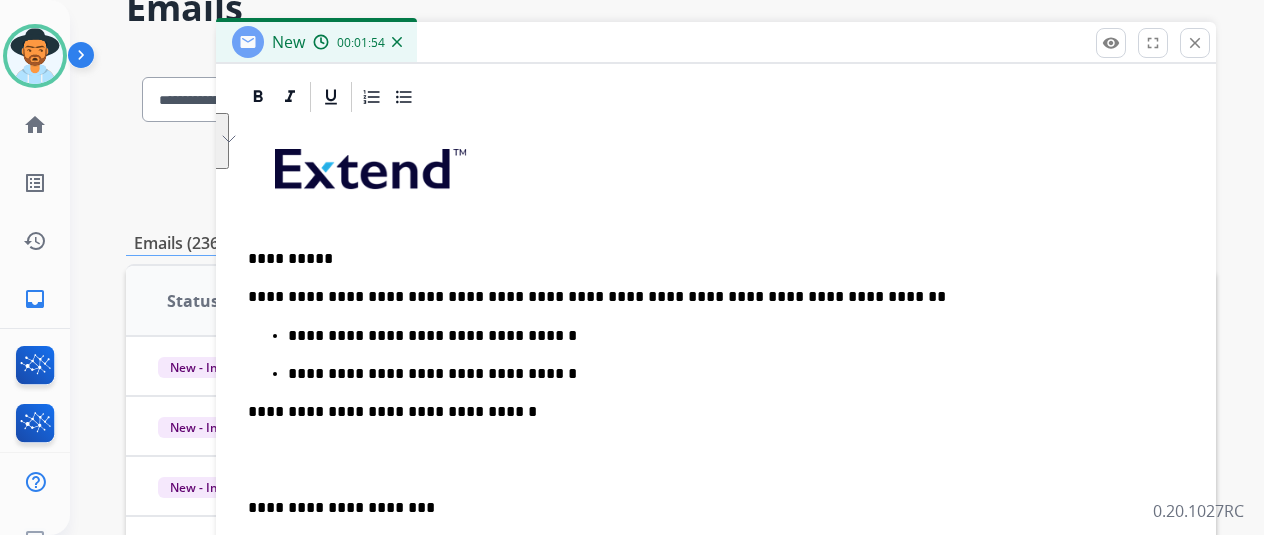 click on "**********" at bounding box center (716, 459) 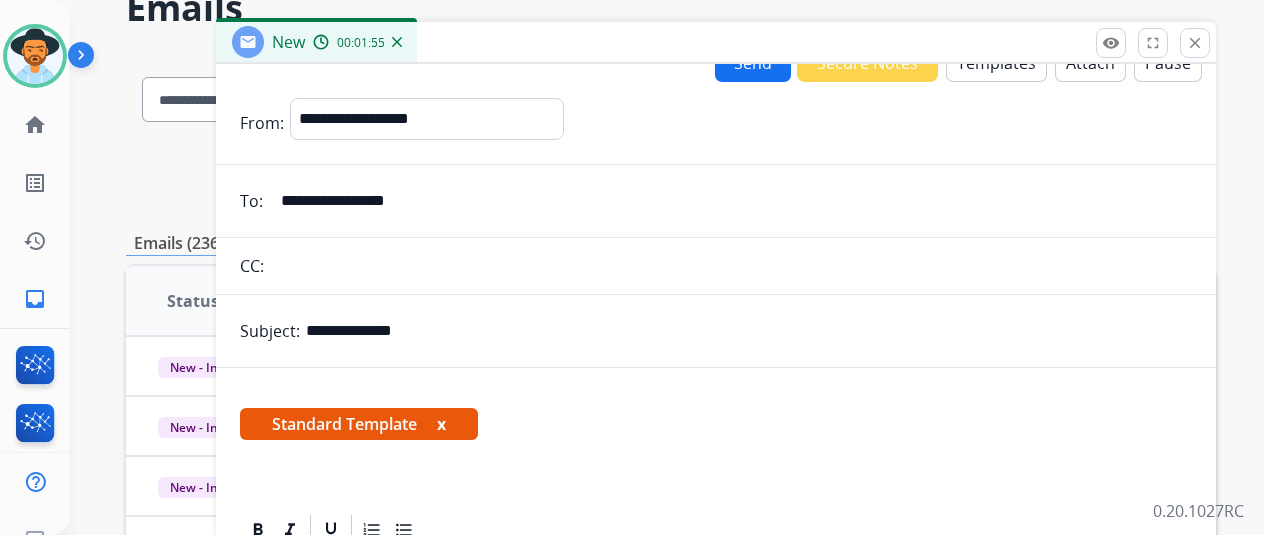 scroll, scrollTop: 0, scrollLeft: 0, axis: both 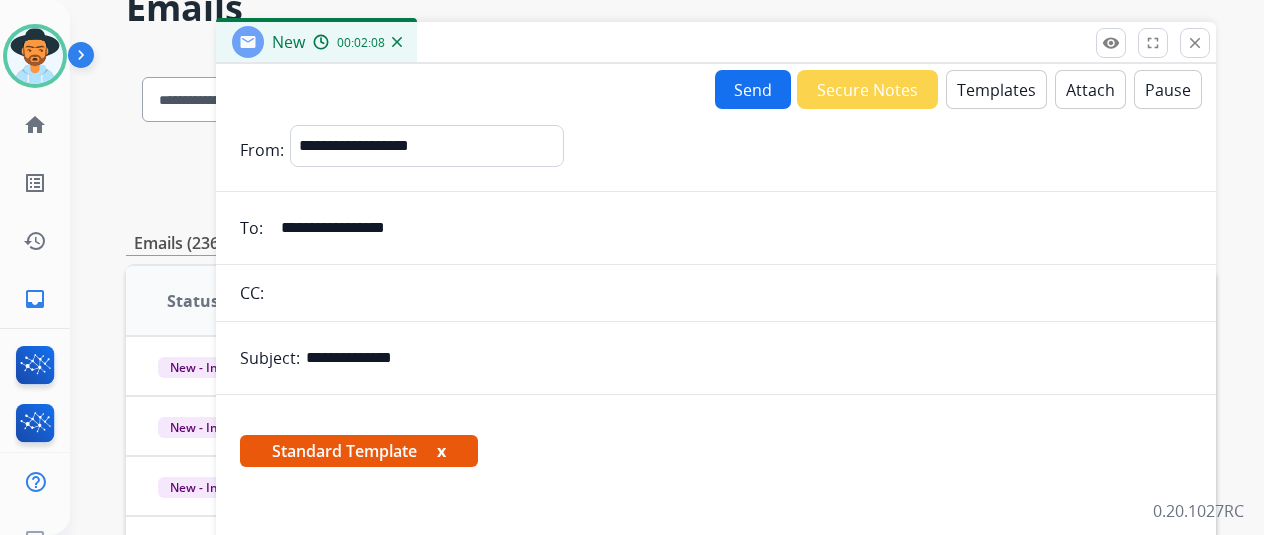 click on "Send" at bounding box center (753, 89) 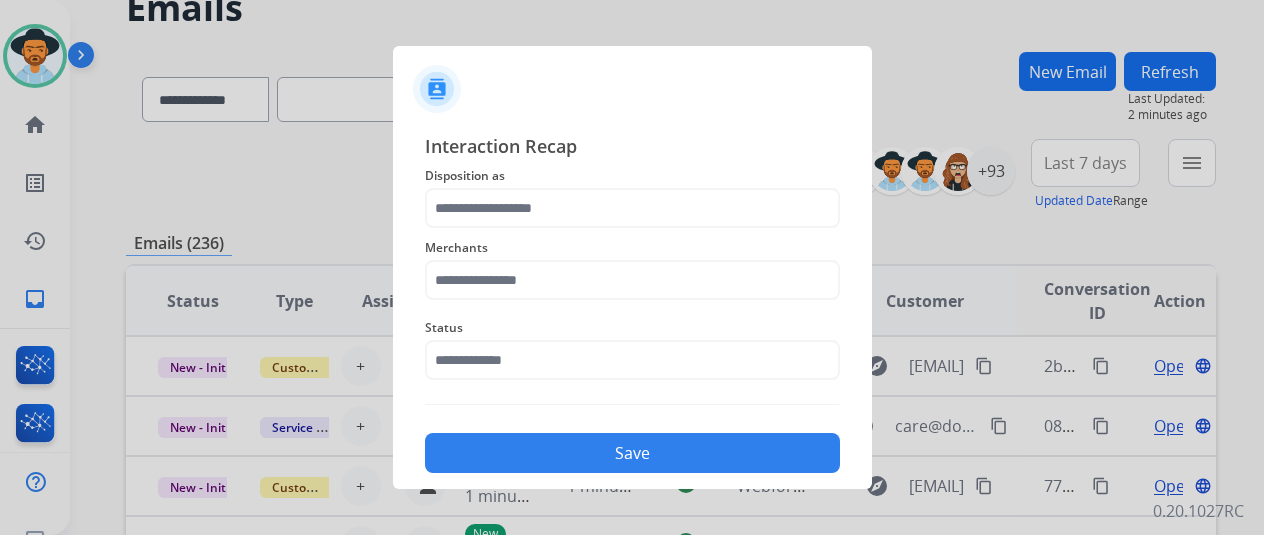 click on "Status" 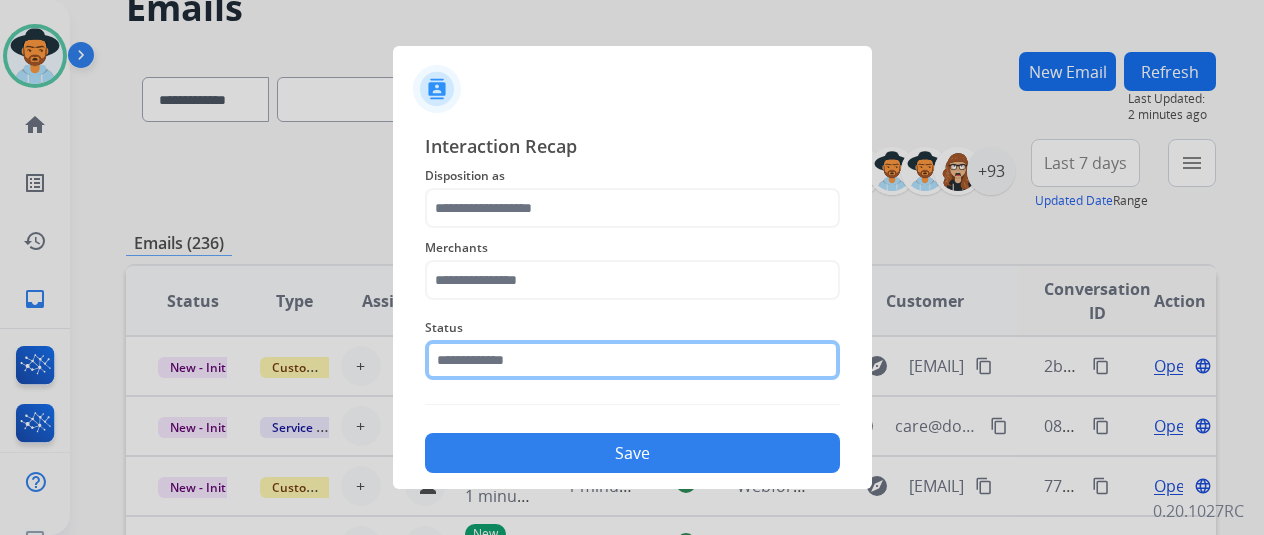 drag, startPoint x: 548, startPoint y: 361, endPoint x: 565, endPoint y: 371, distance: 19.723083 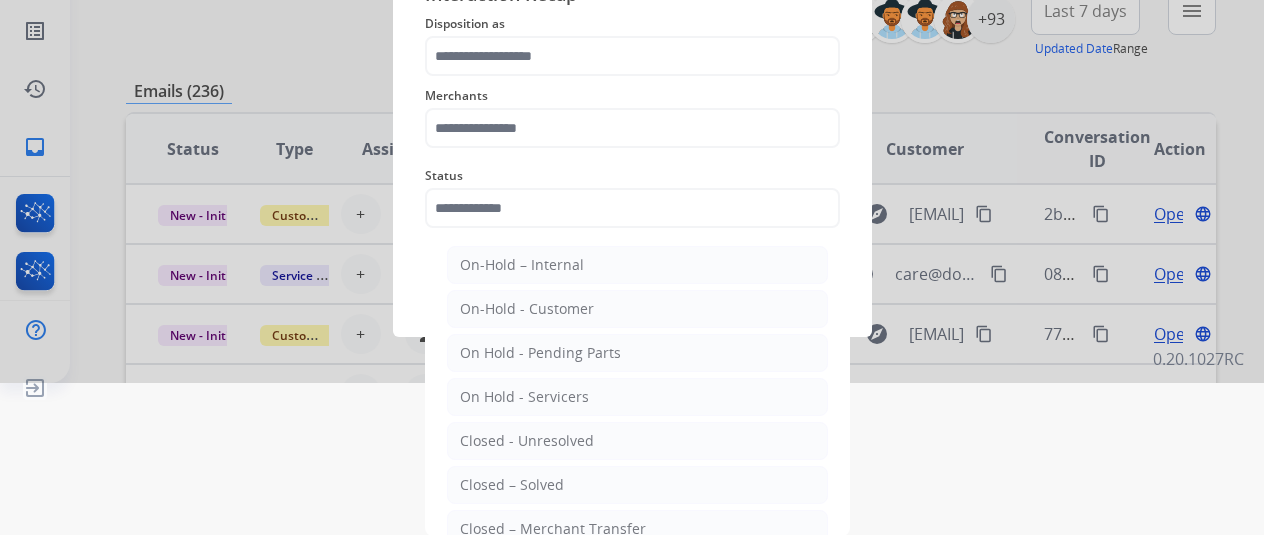 click on "Closed – Solved" 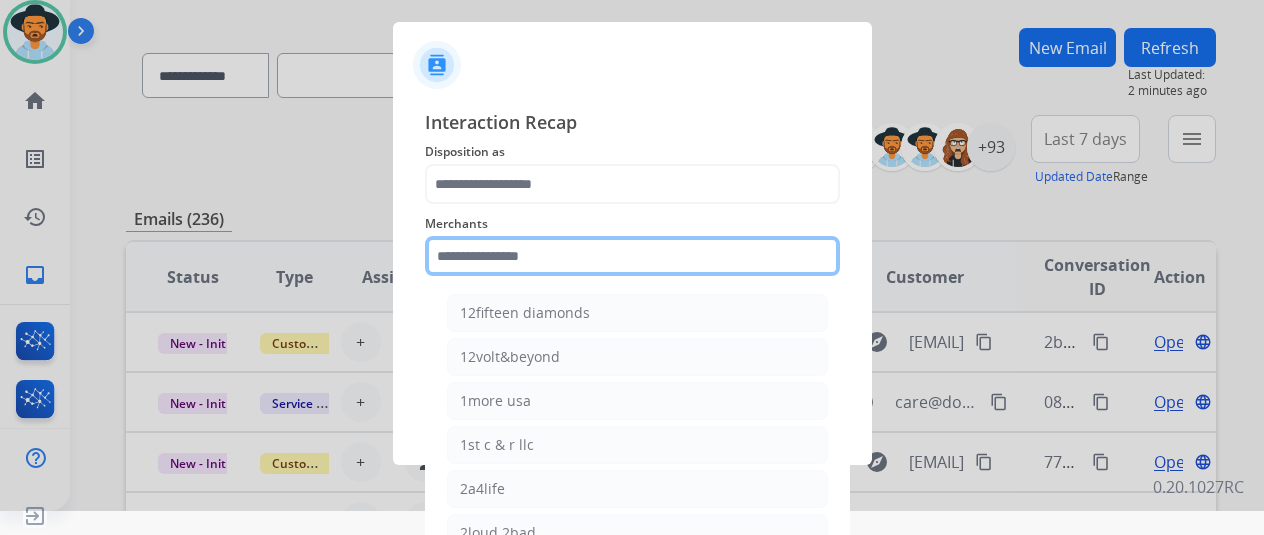 click on "Merchants    12fifteen diamonds   12volt&beyond   1more usa   1st c & r llc   2a4life   2loud 2bad   3balls   4 state trucks   4moms   Abstinence spirits   Accessorypartsstore   Action clutch   Active lifestyle store   Addaday   Adorama abs   Adorama business-to-business   Adrenaline offroad outfitters   Ads shocks   Advance auto parts   Aem electronics   Aerishealthinc   Ag solutions group, llc   Aim controllers   Air-relax   Airocide   Airslamit   Airsoft station   Airthereal   Alchemy fine home   Aleko products   Alice lane home   All around e-bikes   All electric motion   All things barbecue   Allen   Allied gaming north america, llc   Allied wheel components   Alta gracia motors   Alter   Ambient fires   American bass   American cornhole association   American medical sales and rentals   American technologies network   Ameridroid   Amethyst home   Amgair   Ams fireplace   Amscope   Andaaz jewelers   Anne klein   Anova   Anytime baseball supply   Anytime sports supply   Apec water systems   Apollo neuro" 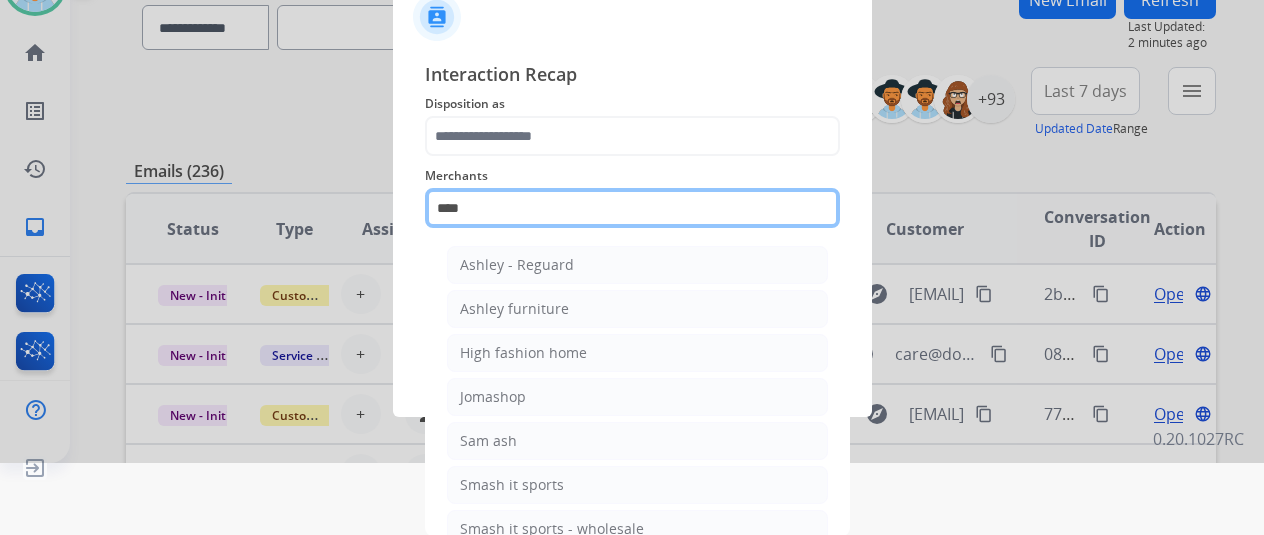 scroll, scrollTop: 24, scrollLeft: 0, axis: vertical 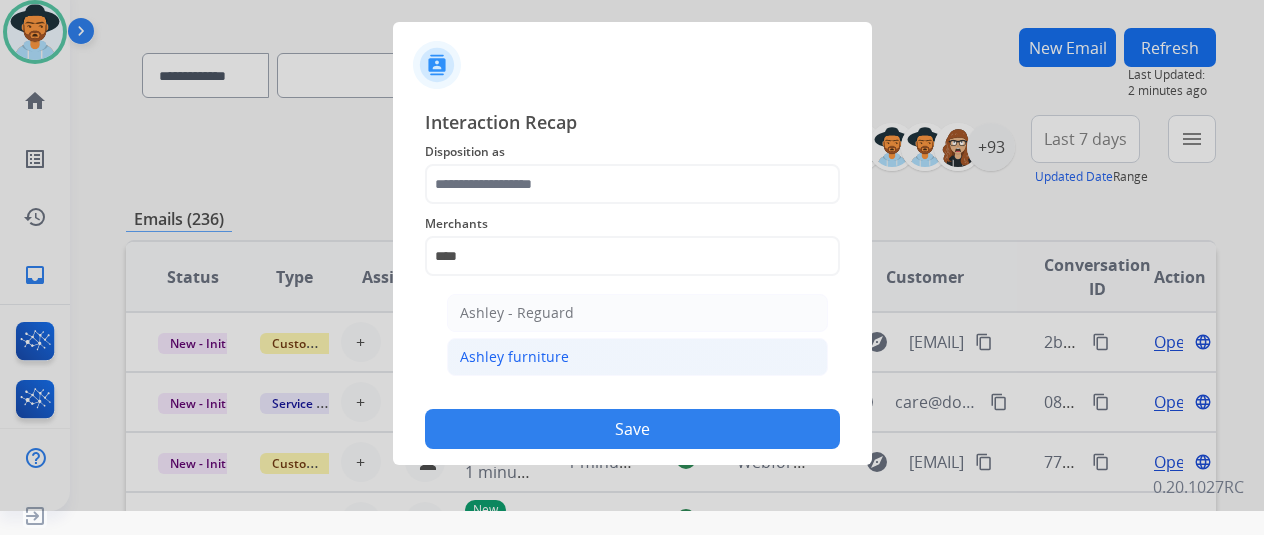click on "Ashley furniture" 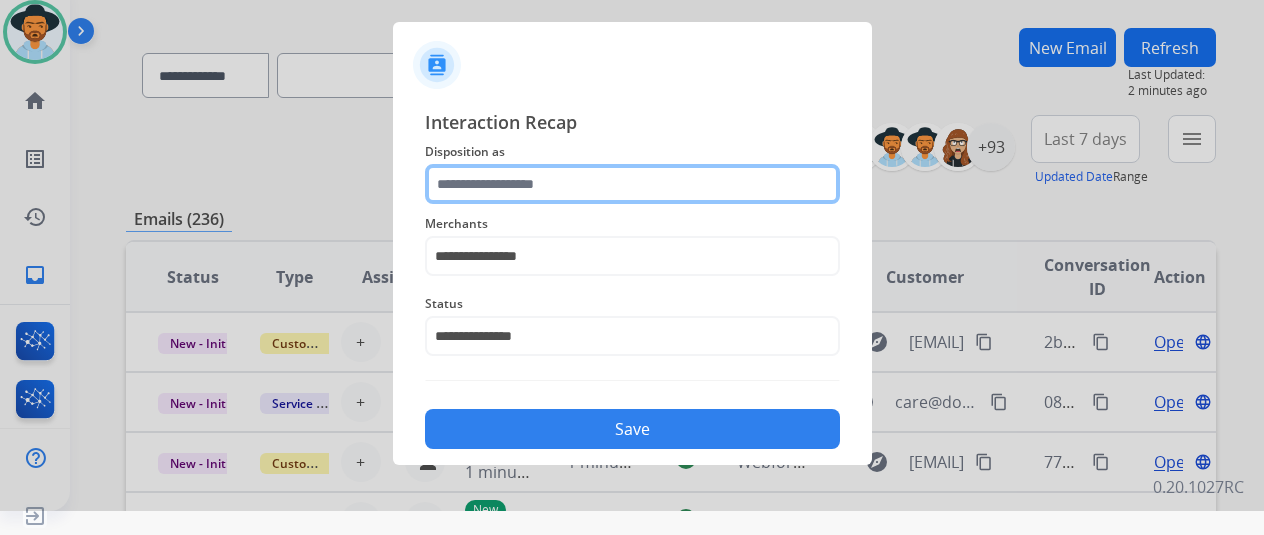 click 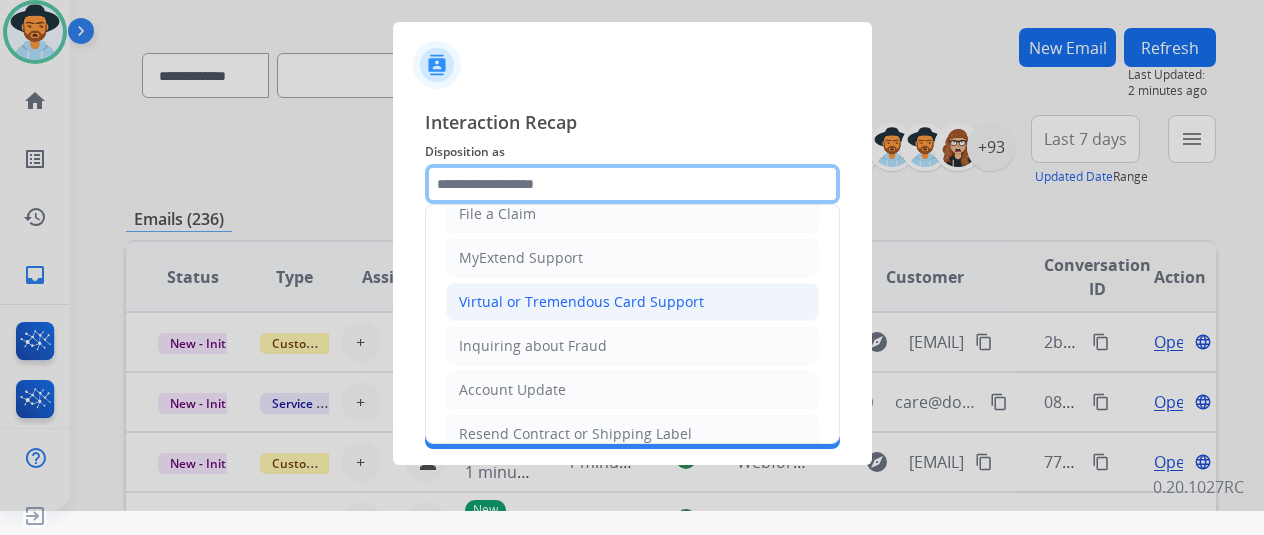 scroll, scrollTop: 100, scrollLeft: 0, axis: vertical 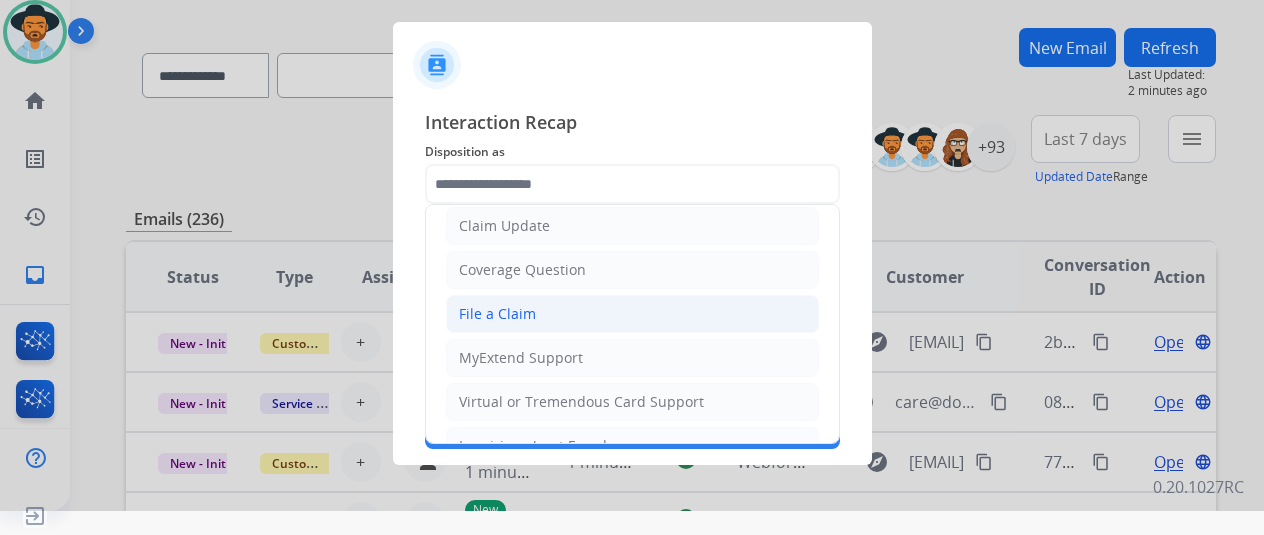 click on "File a Claim" 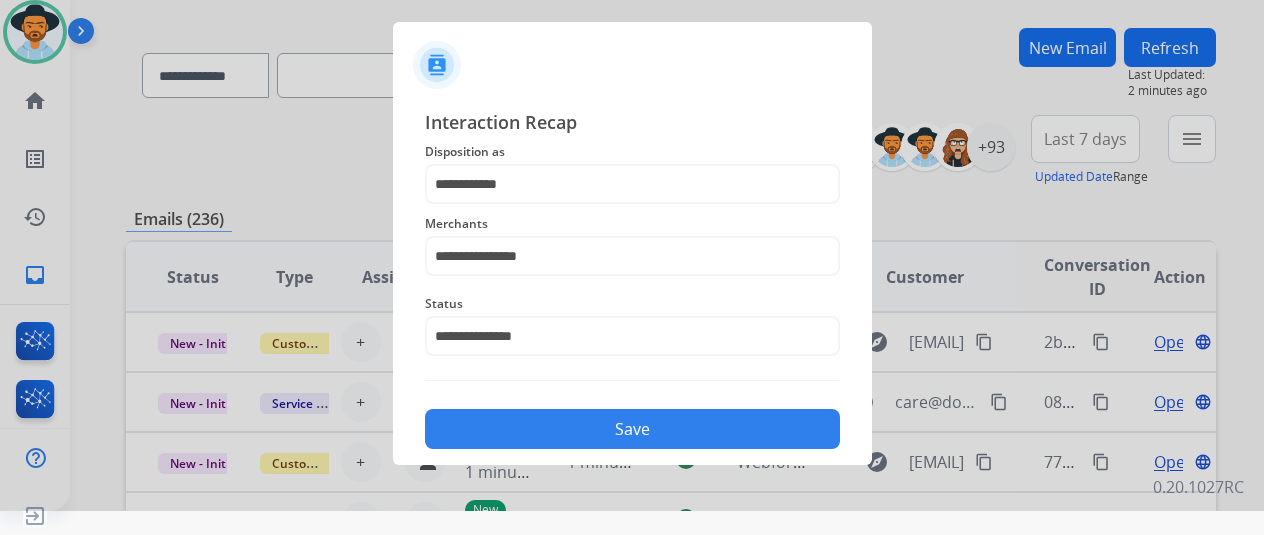 click on "Save" 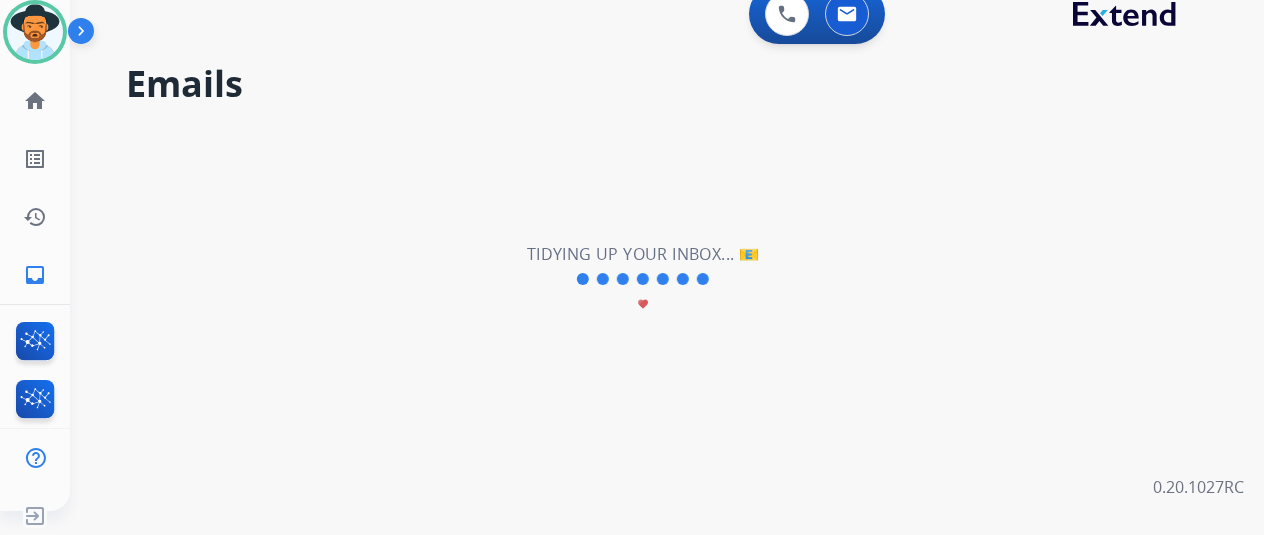 scroll, scrollTop: 0, scrollLeft: 0, axis: both 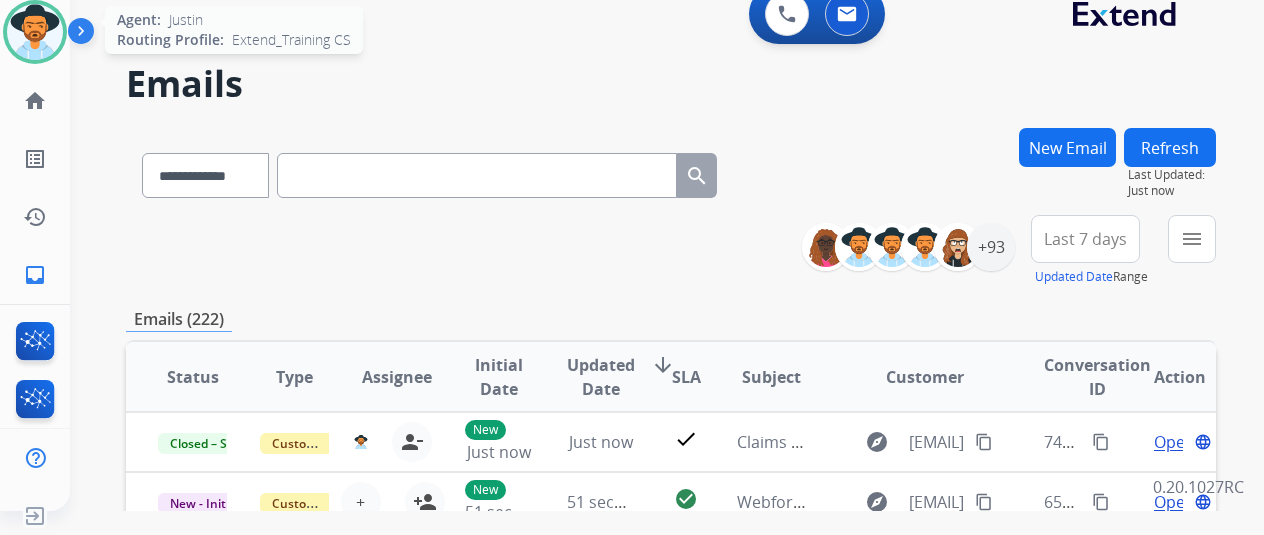 click at bounding box center (35, 32) 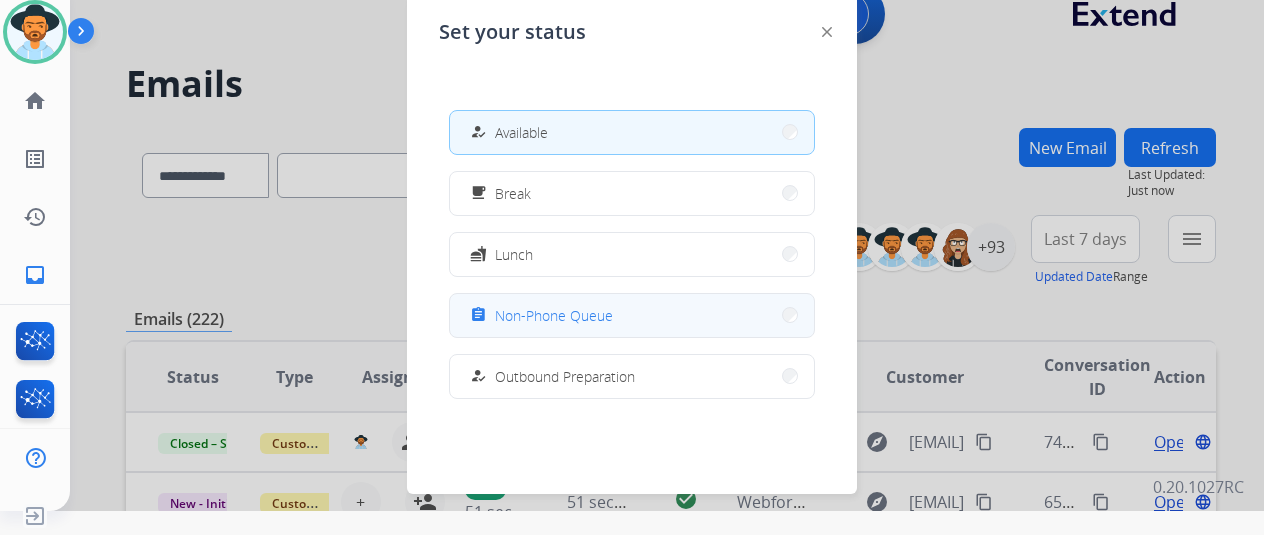 click on "Non-Phone Queue" at bounding box center (554, 315) 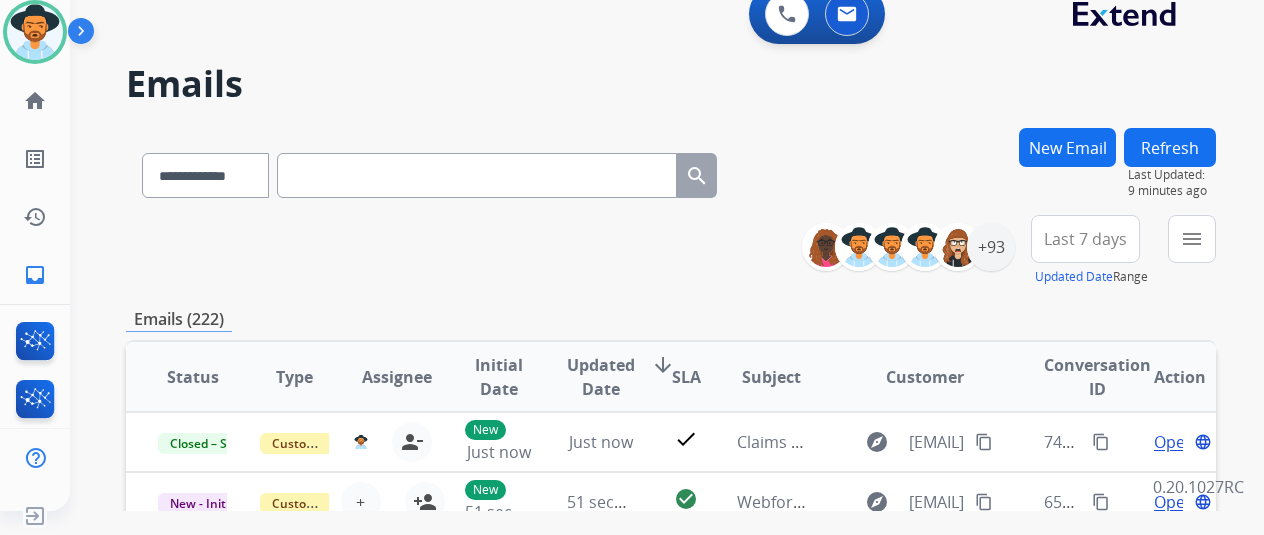 click at bounding box center [85, 35] 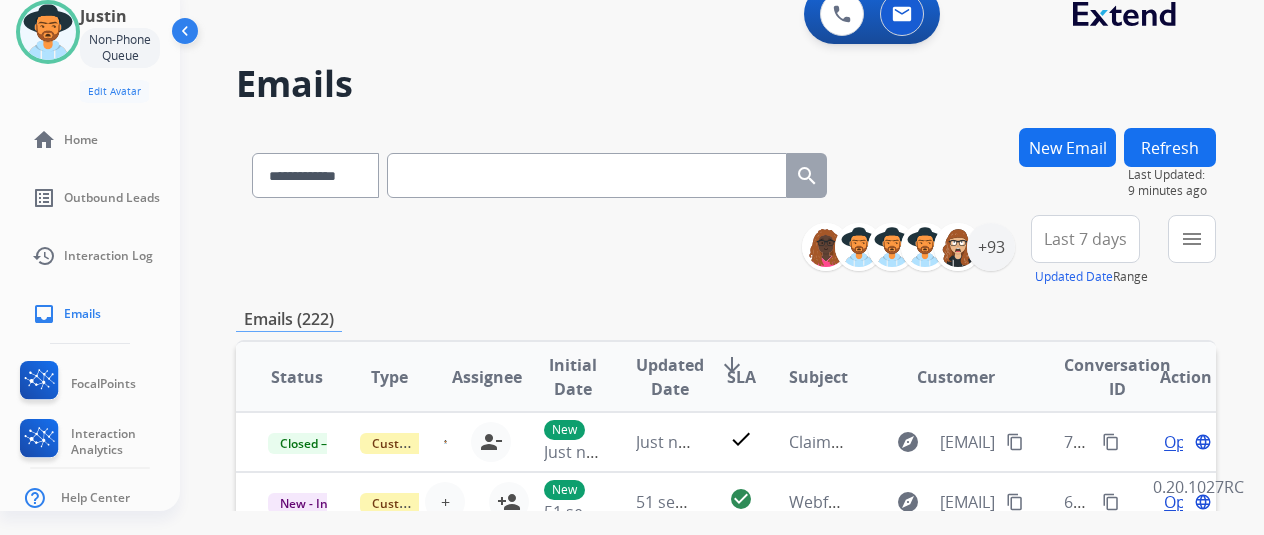click on "Non-Phone Queue" at bounding box center (120, 48) 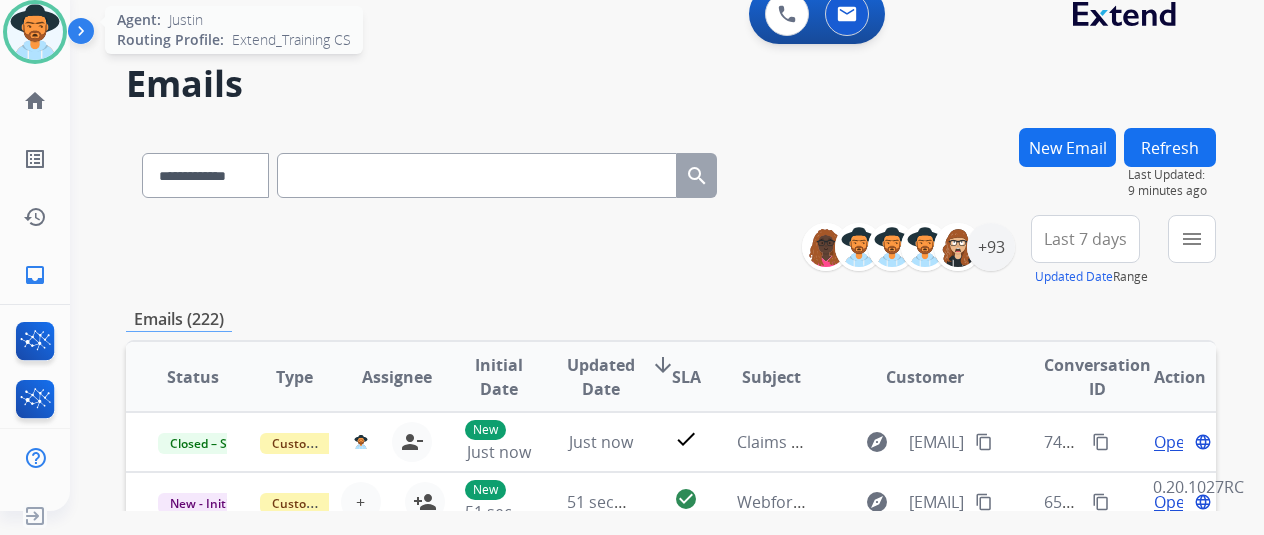 click at bounding box center (35, 32) 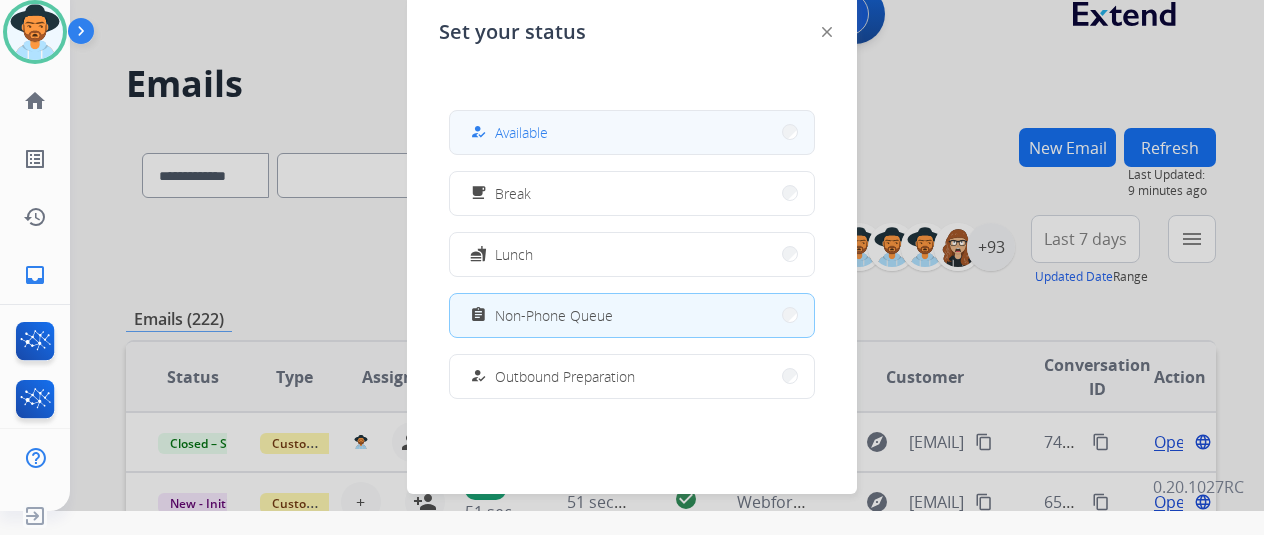 click on "how_to_reg Available" at bounding box center [632, 132] 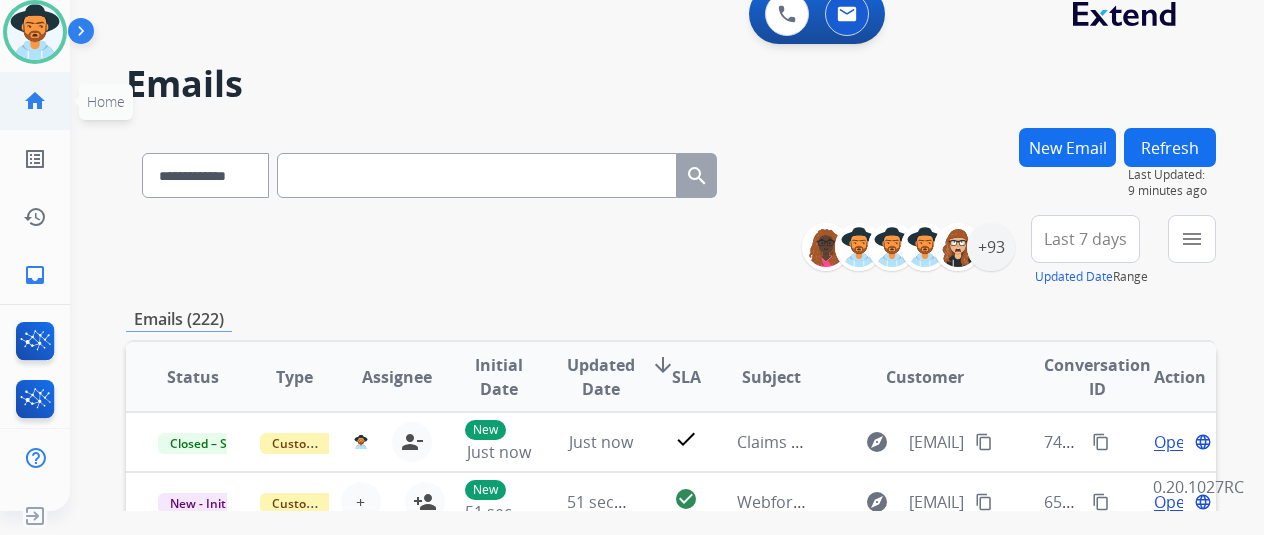 click on "home" 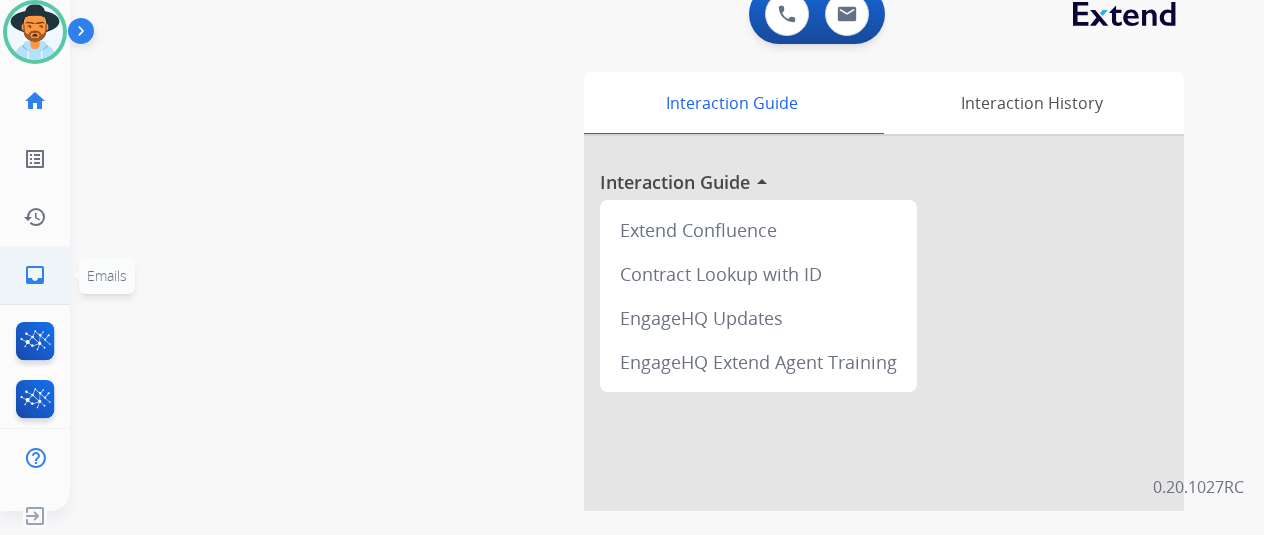 click on "inbox  Emails" 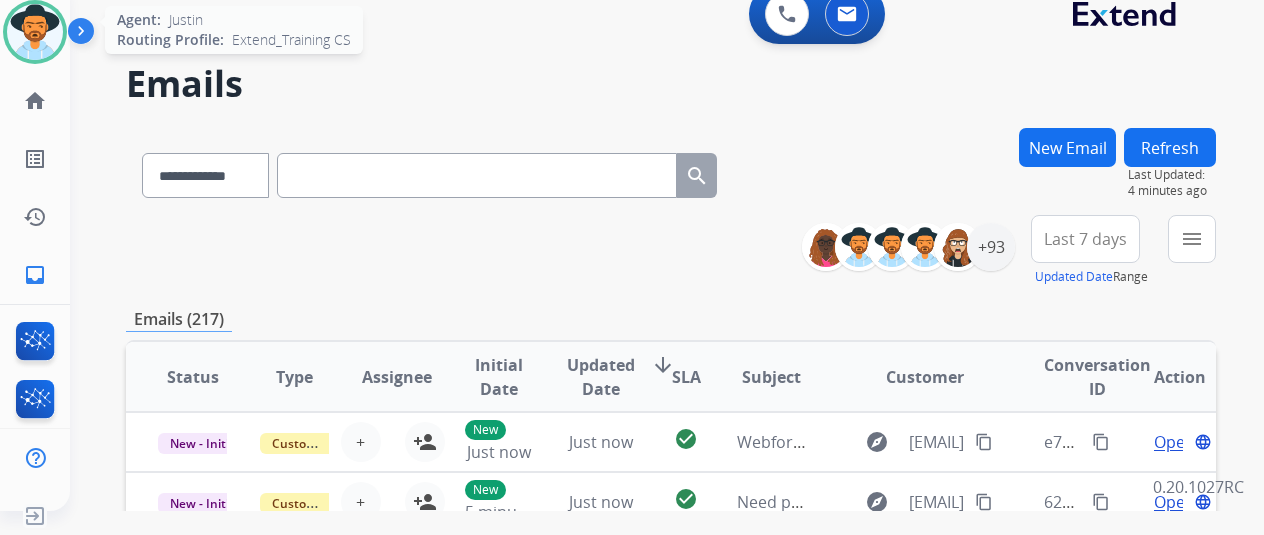 click at bounding box center [35, 32] 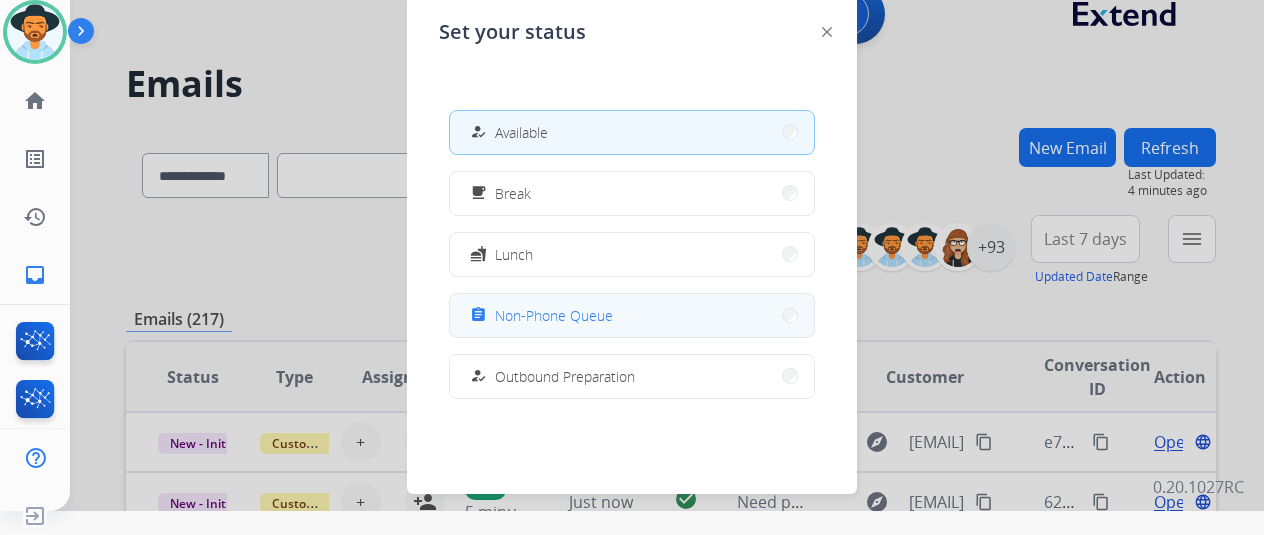 click on "assignment Non-Phone Queue" at bounding box center [632, 315] 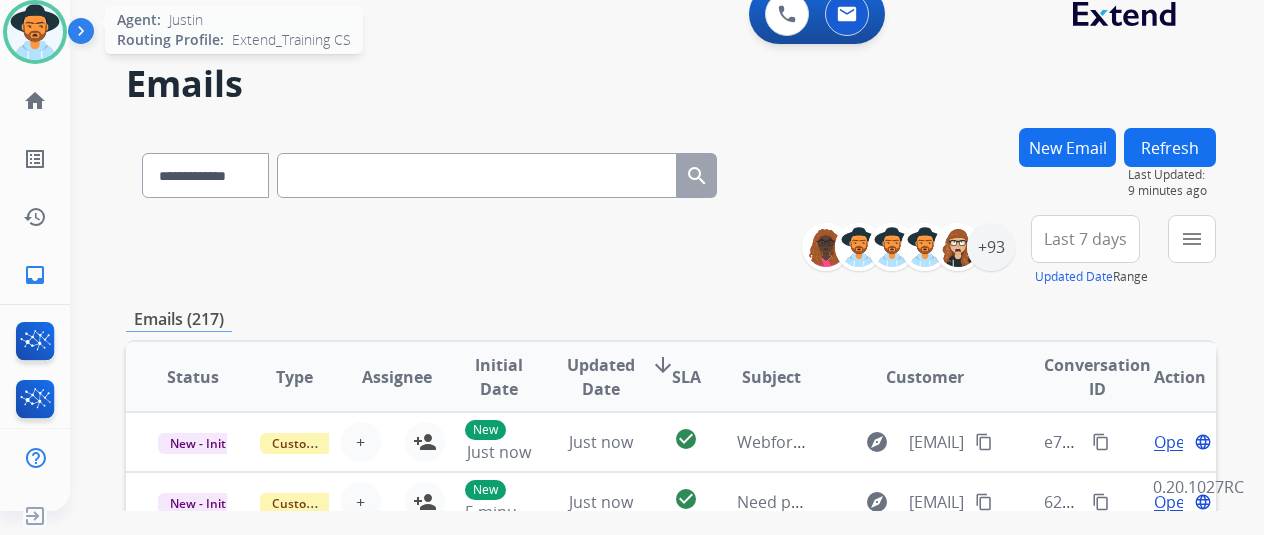 click at bounding box center [35, 32] 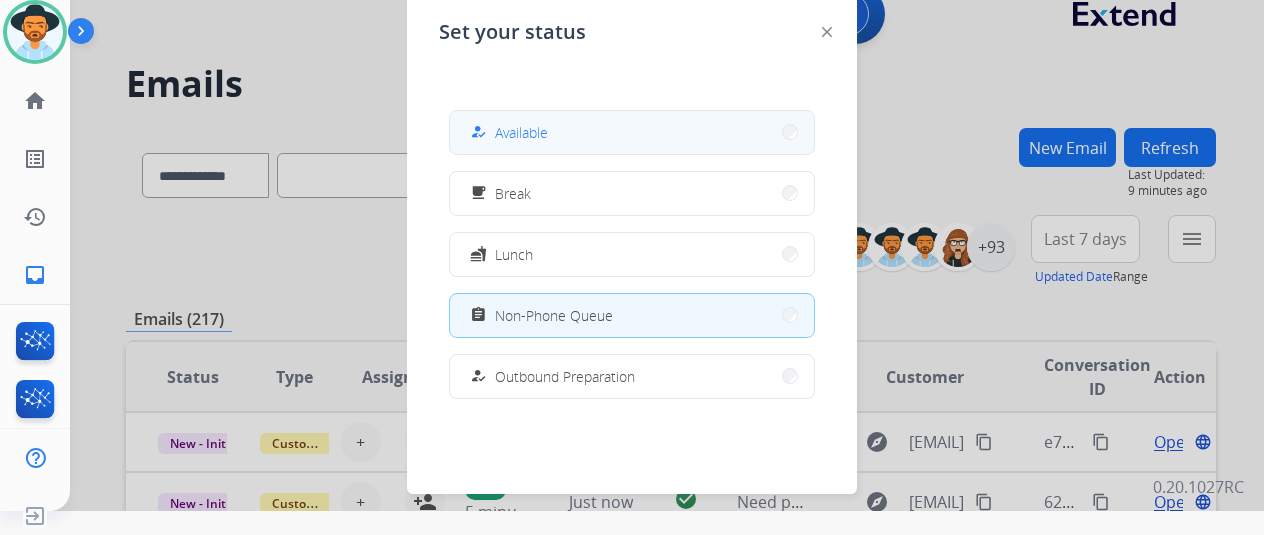 click on "Available" at bounding box center [521, 132] 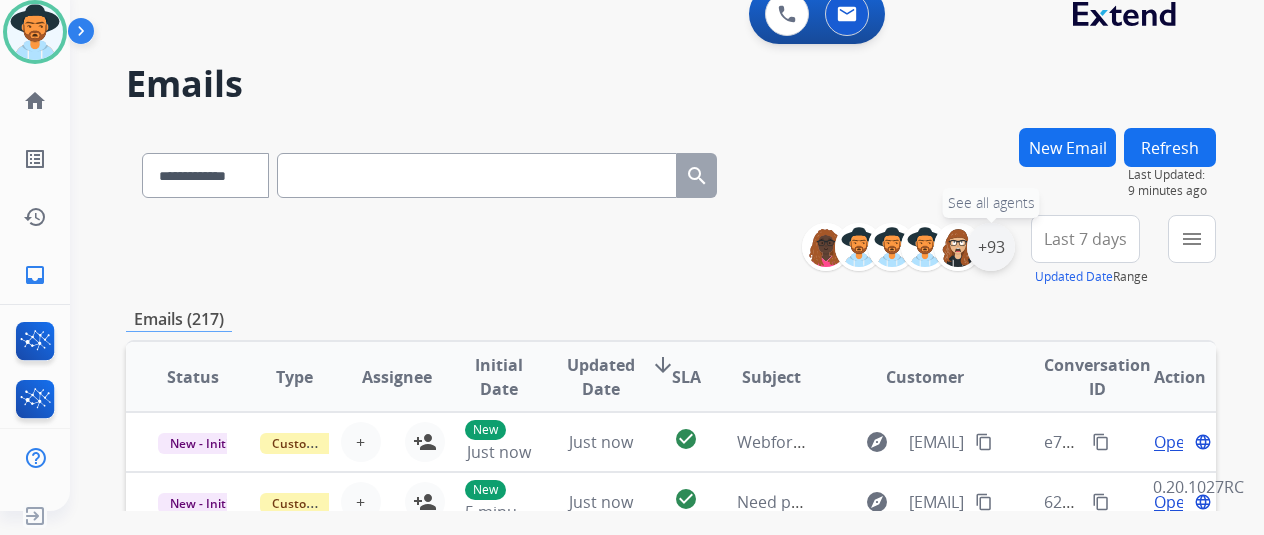 click on "+93" at bounding box center (991, 247) 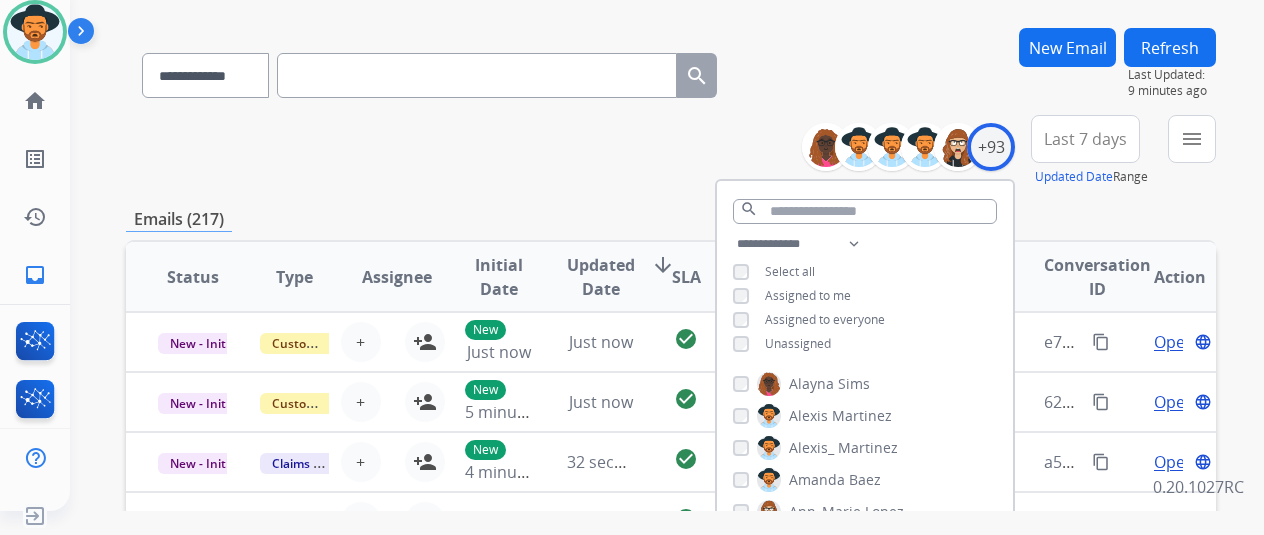 click on "Unassigned" at bounding box center [798, 343] 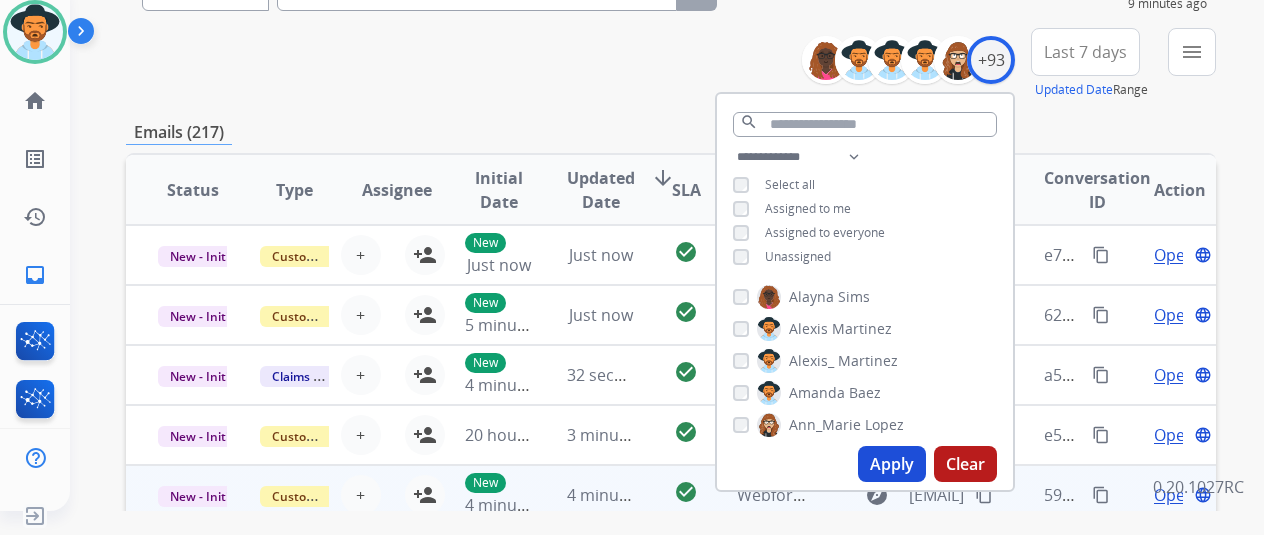 scroll, scrollTop: 300, scrollLeft: 0, axis: vertical 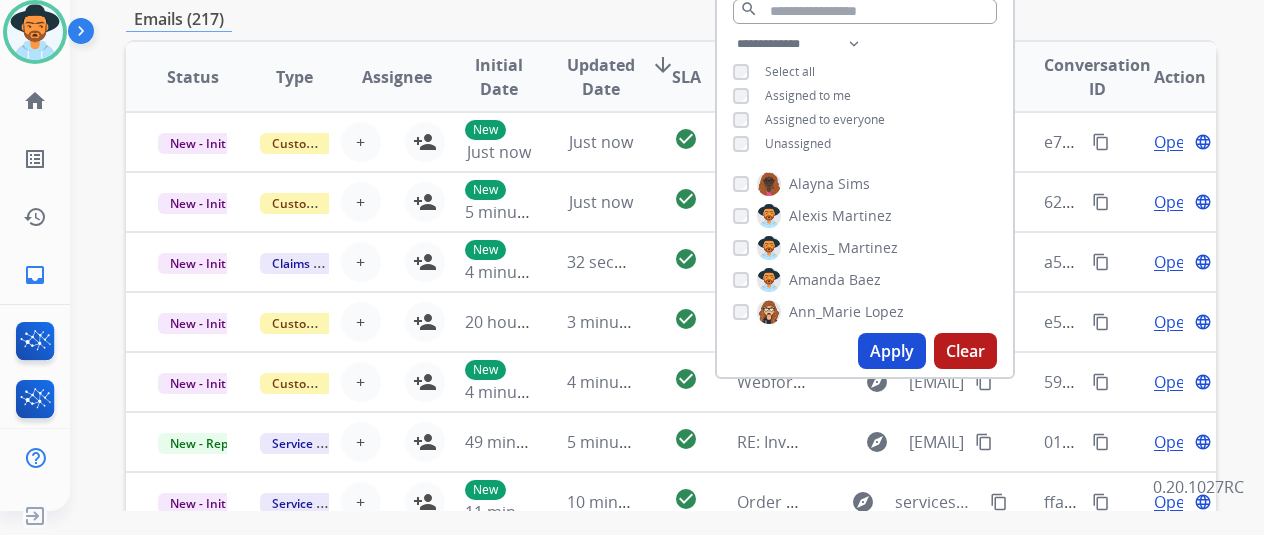 click on "Apply" at bounding box center [892, 351] 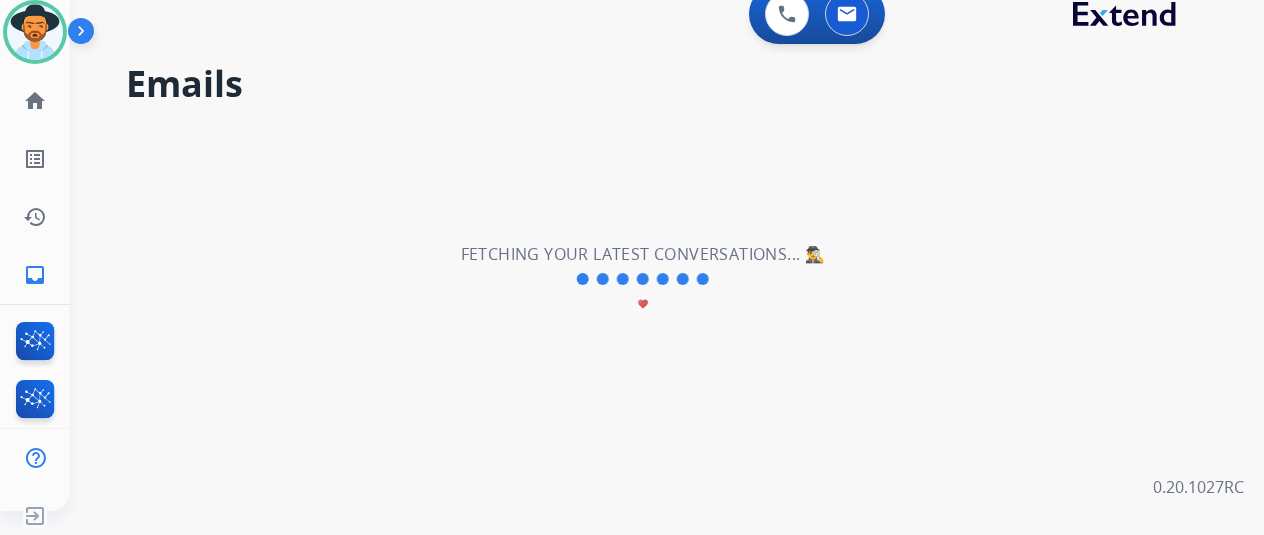 scroll, scrollTop: 0, scrollLeft: 0, axis: both 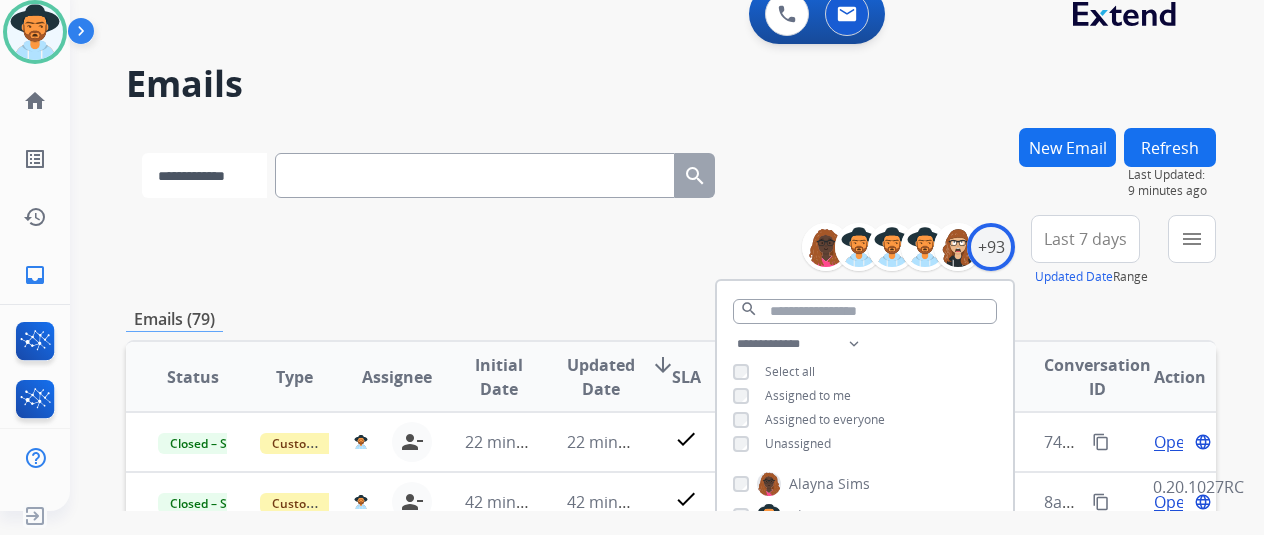 click on "**********" at bounding box center (204, 175) 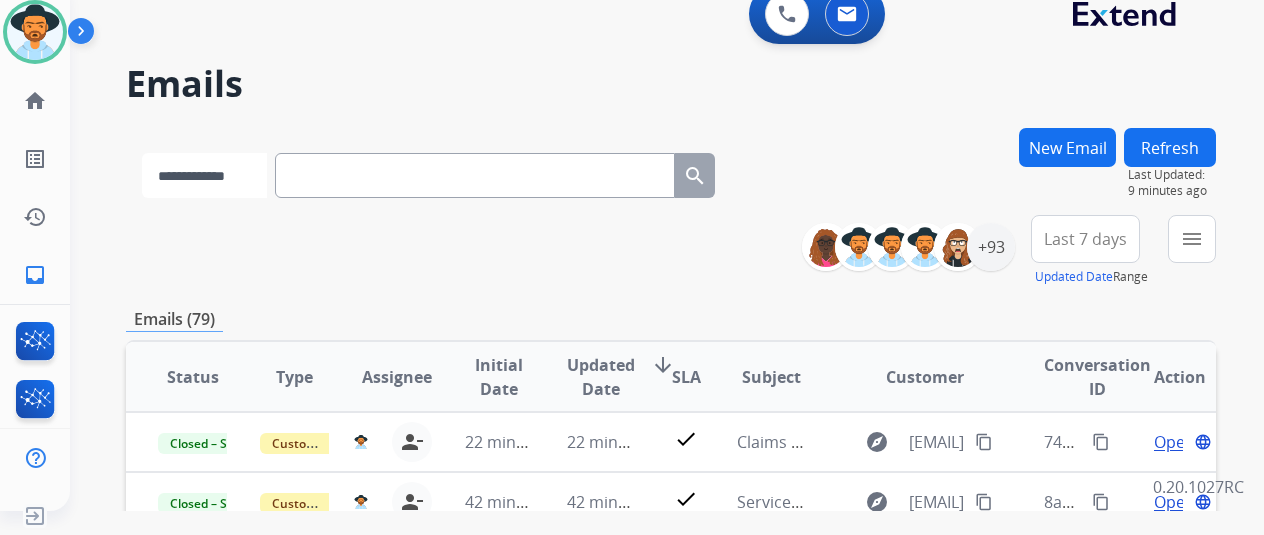 select on "**********" 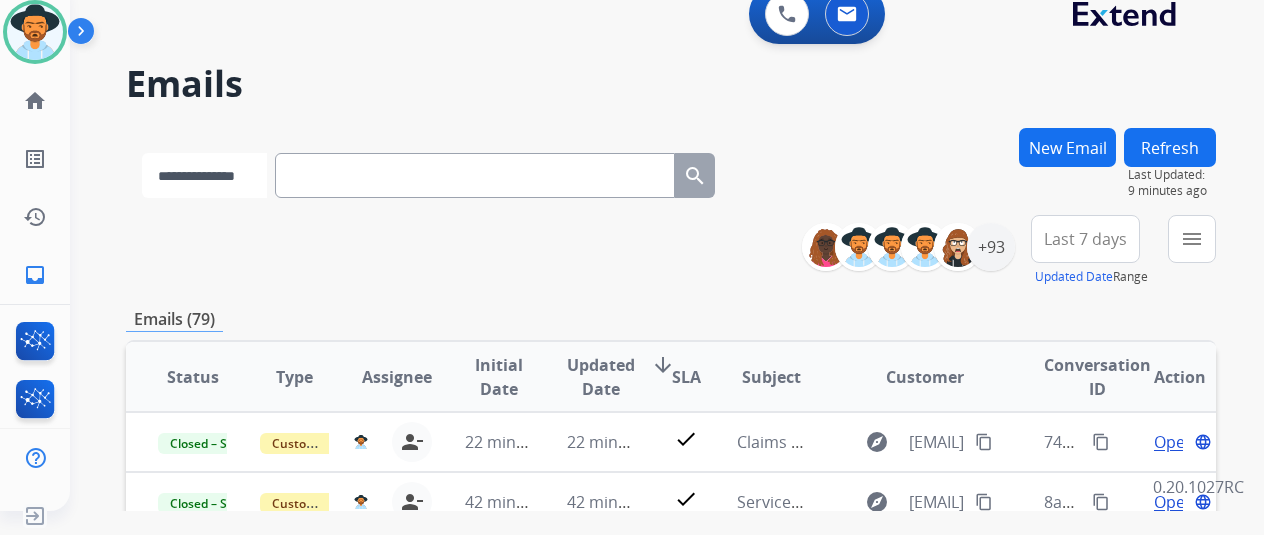 click on "**********" at bounding box center [204, 175] 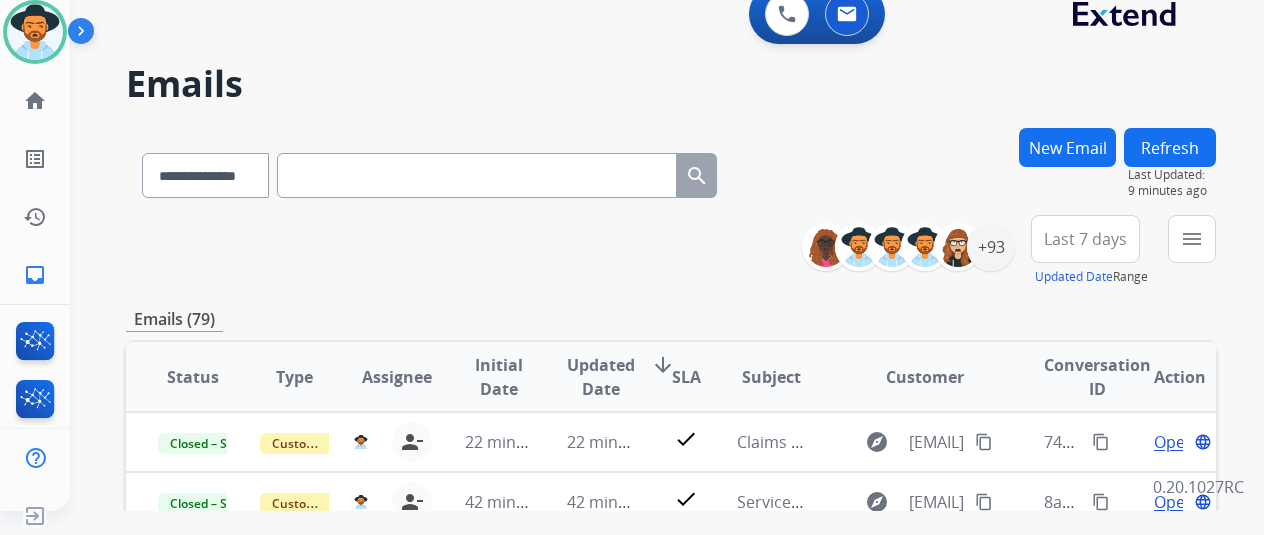 click on "**********" at bounding box center [429, 171] 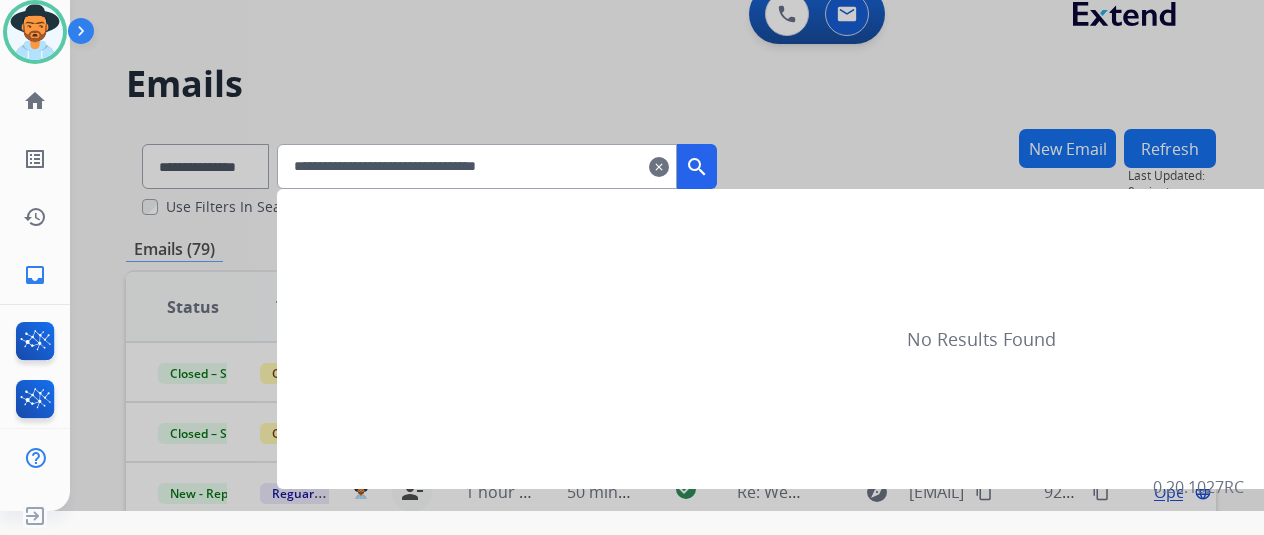 type on "**********" 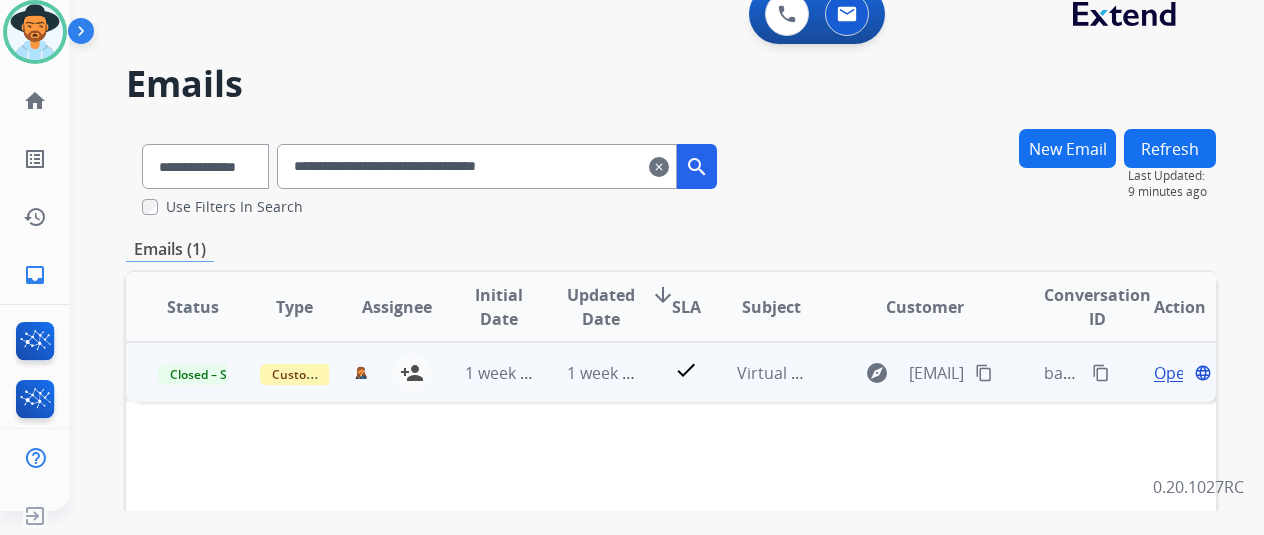 click on "Open" at bounding box center (1174, 373) 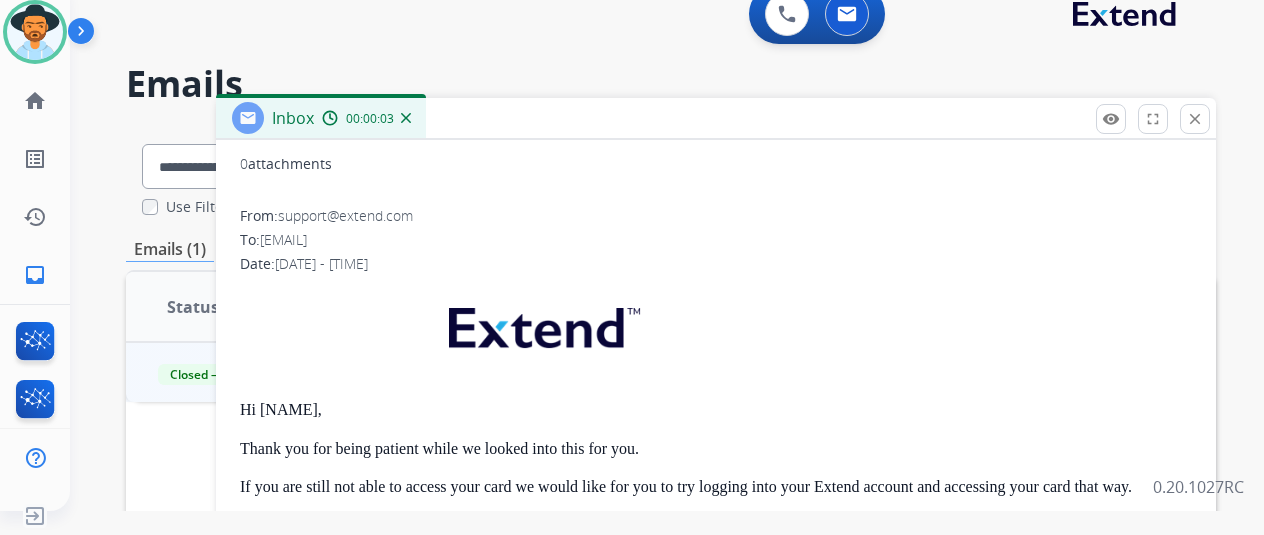 scroll, scrollTop: 248, scrollLeft: 0, axis: vertical 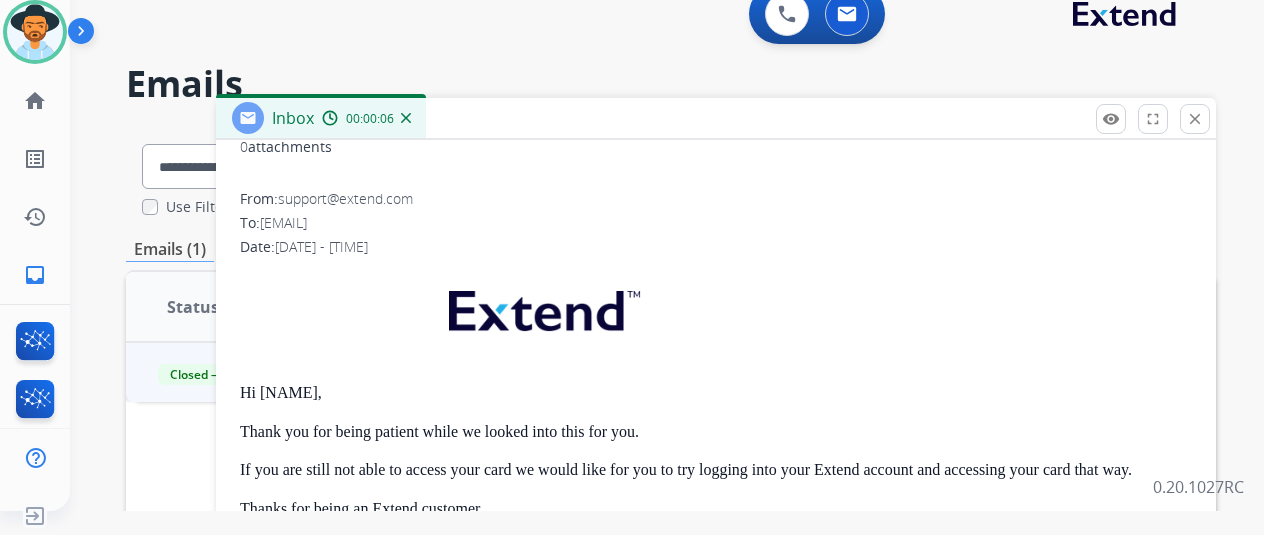 drag, startPoint x: 752, startPoint y: 335, endPoint x: 707, endPoint y: 333, distance: 45.044422 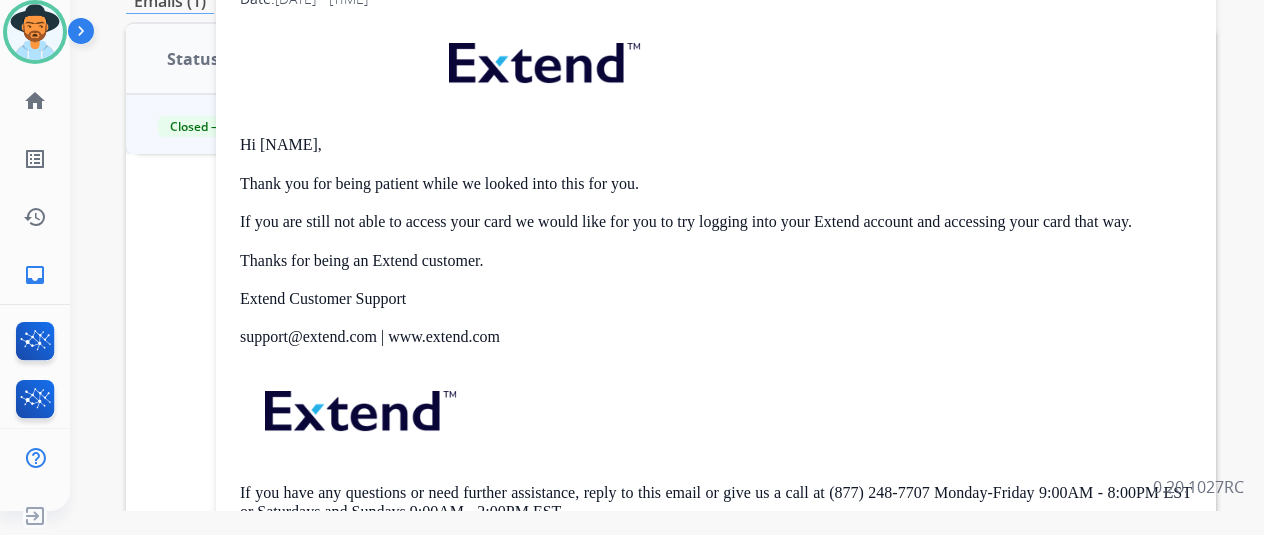 scroll, scrollTop: 400, scrollLeft: 0, axis: vertical 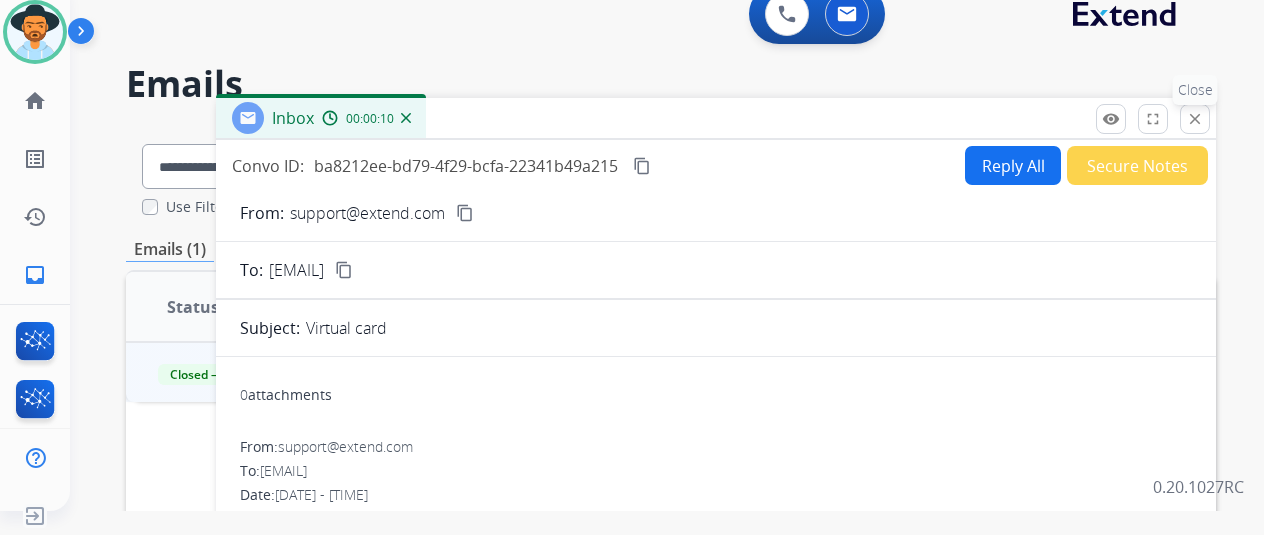 click on "close" at bounding box center [1195, 119] 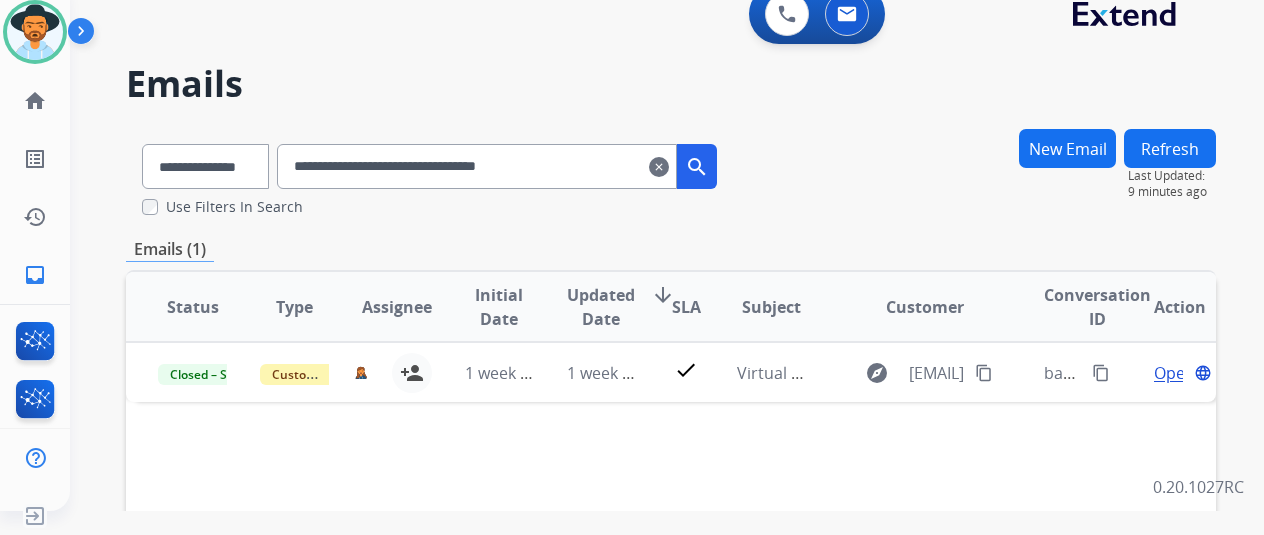click on "New Email" at bounding box center (1067, 148) 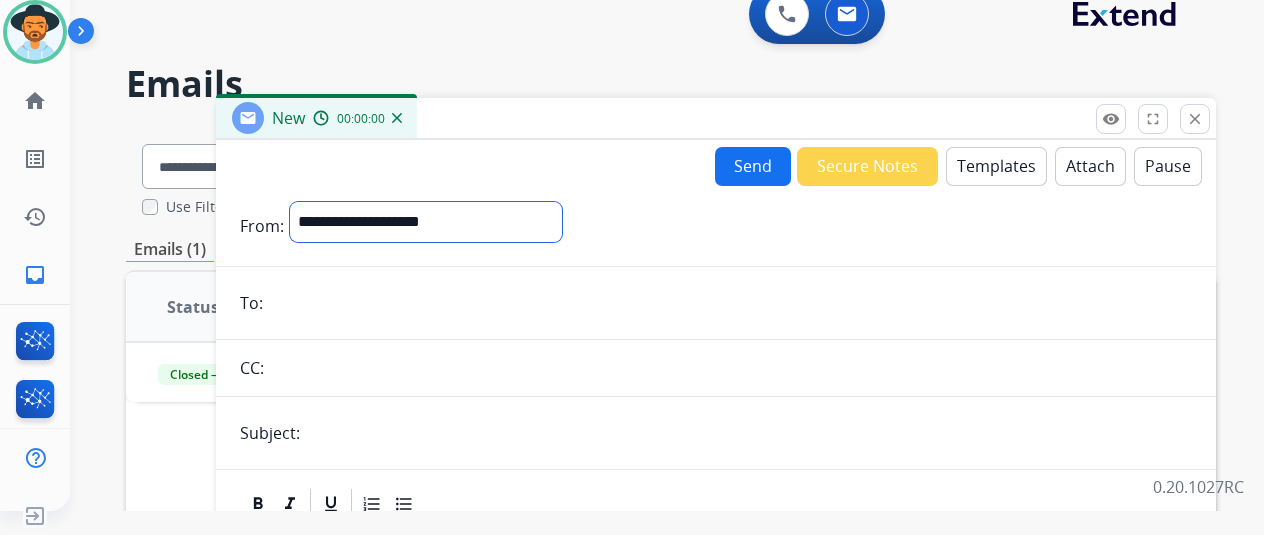 click on "**********" at bounding box center [426, 222] 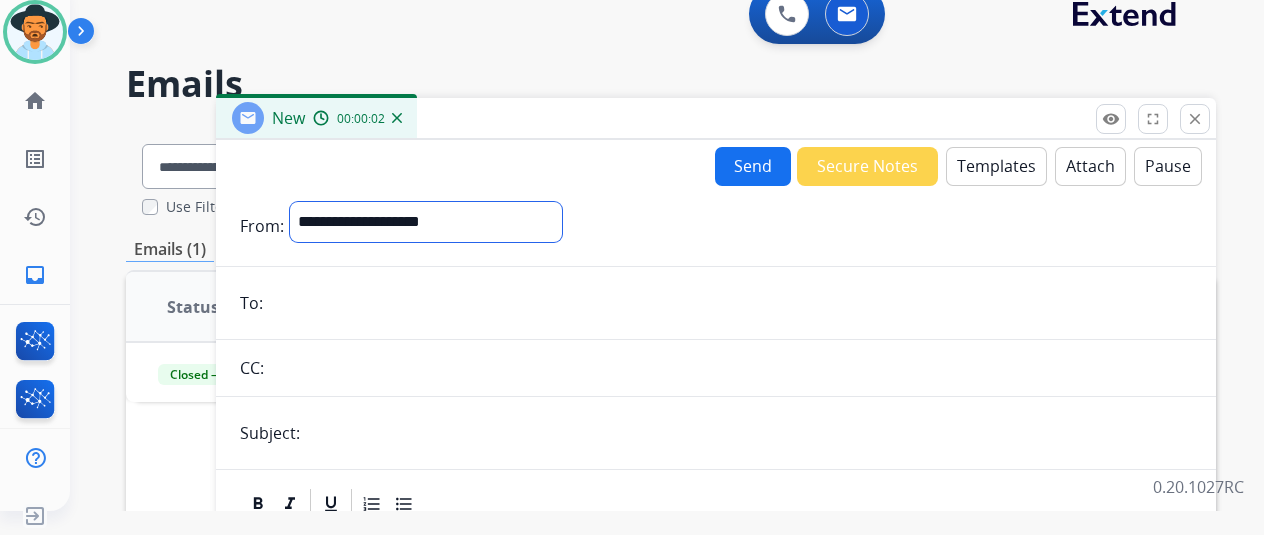 select on "**********" 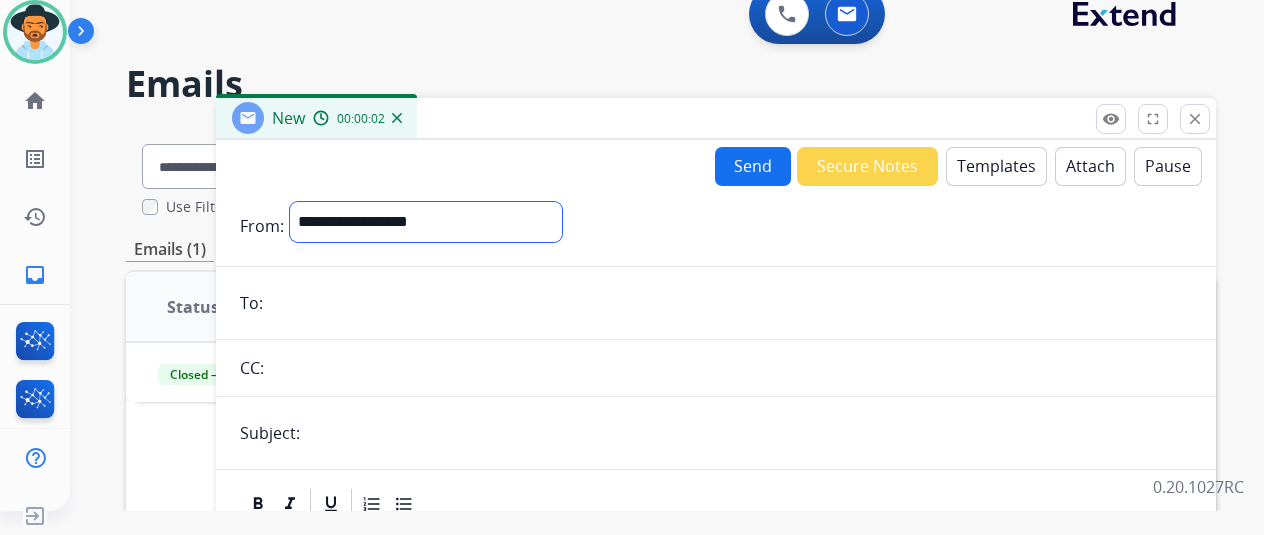 click on "**********" at bounding box center (426, 222) 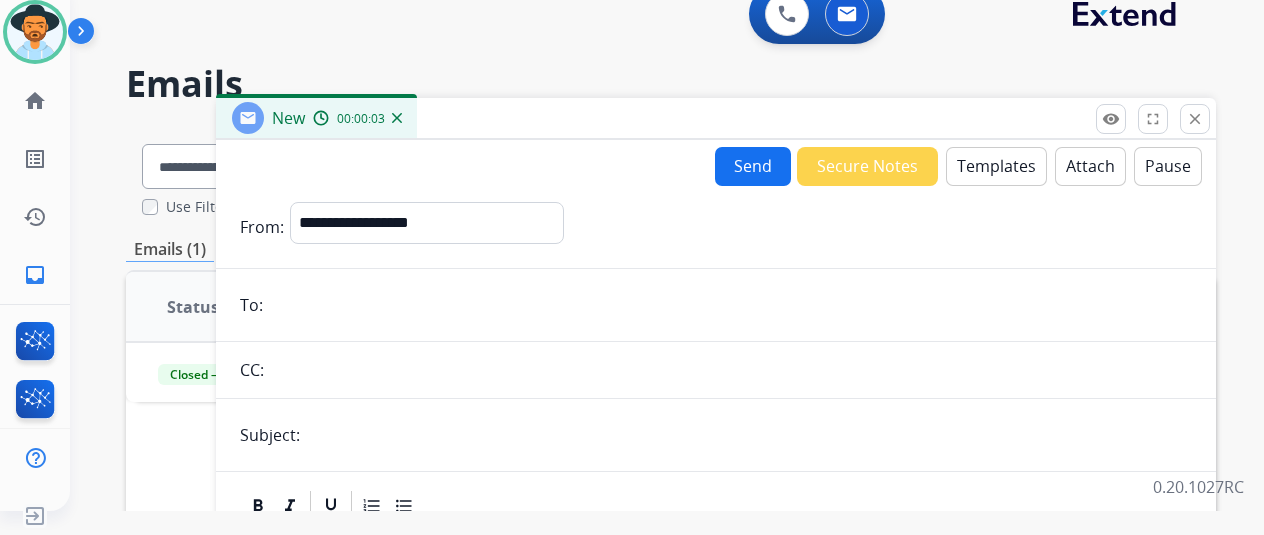 click on "**********" at bounding box center (716, 504) 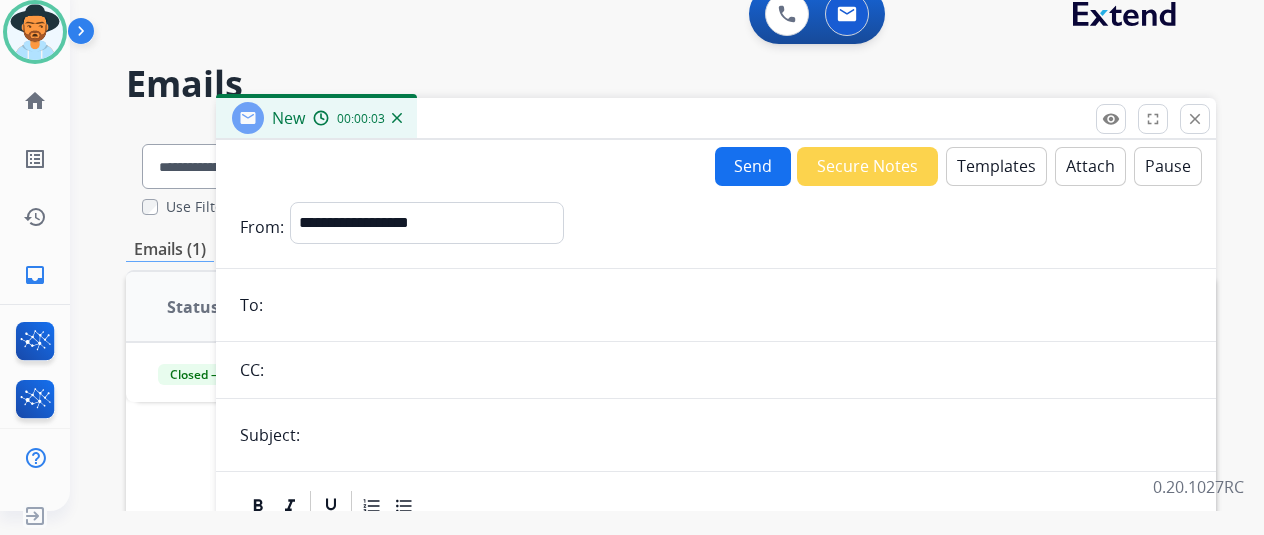 click at bounding box center [730, 305] 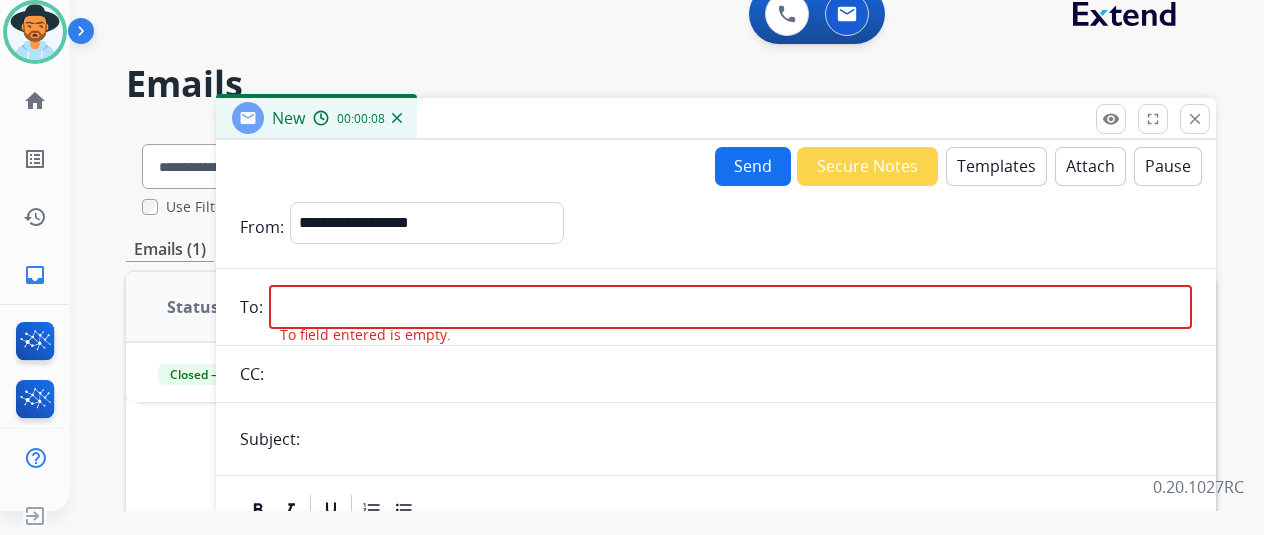 click at bounding box center (730, 307) 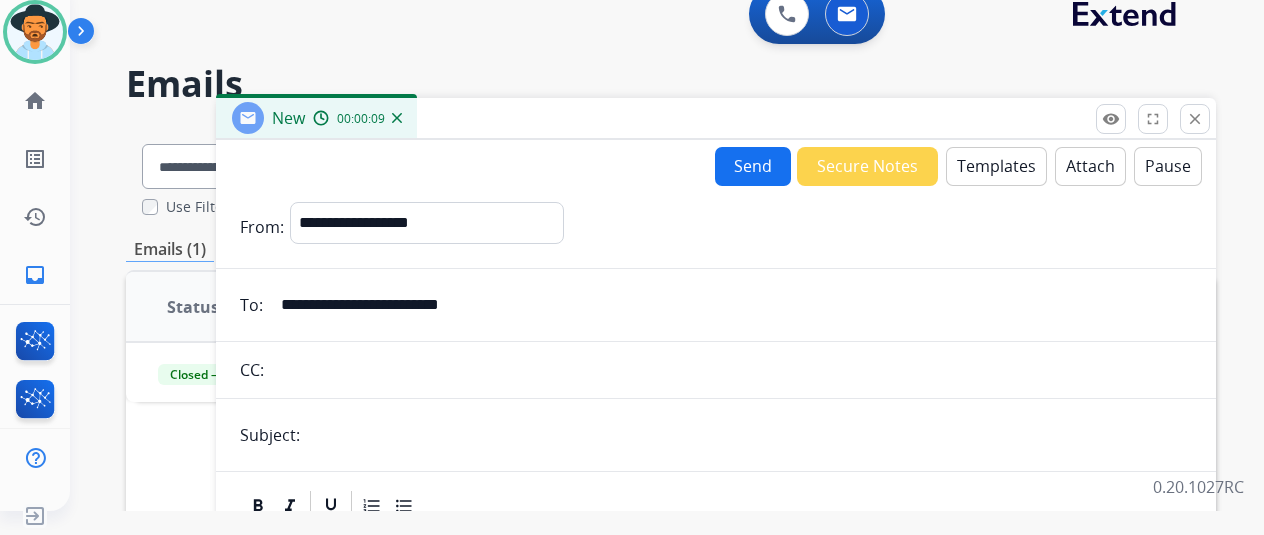 type on "**********" 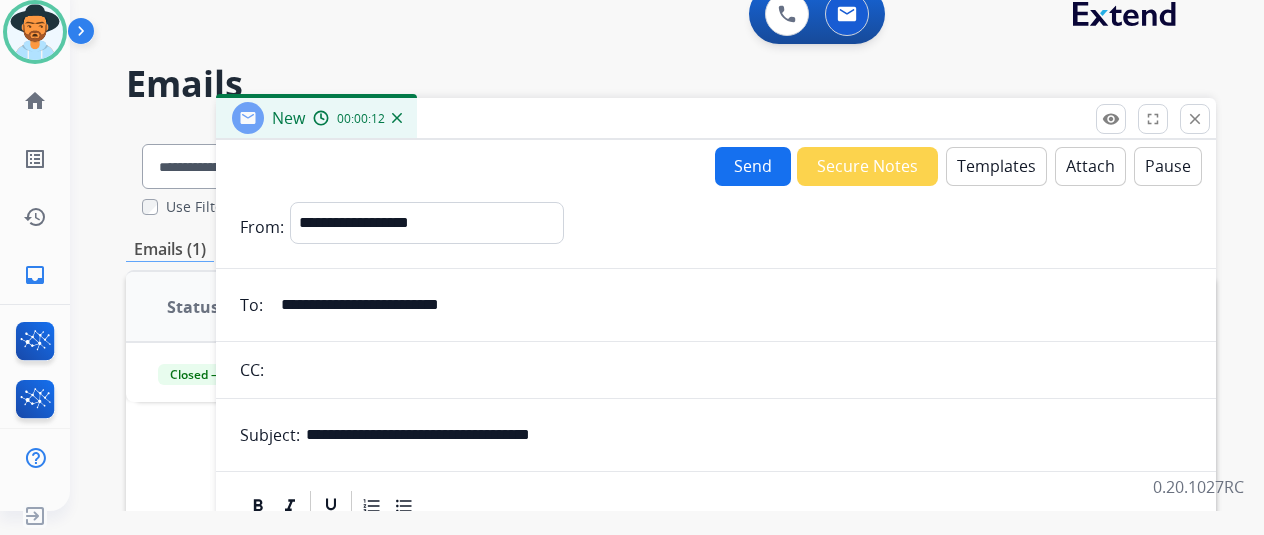 drag, startPoint x: 614, startPoint y: 430, endPoint x: 406, endPoint y: 425, distance: 208.06009 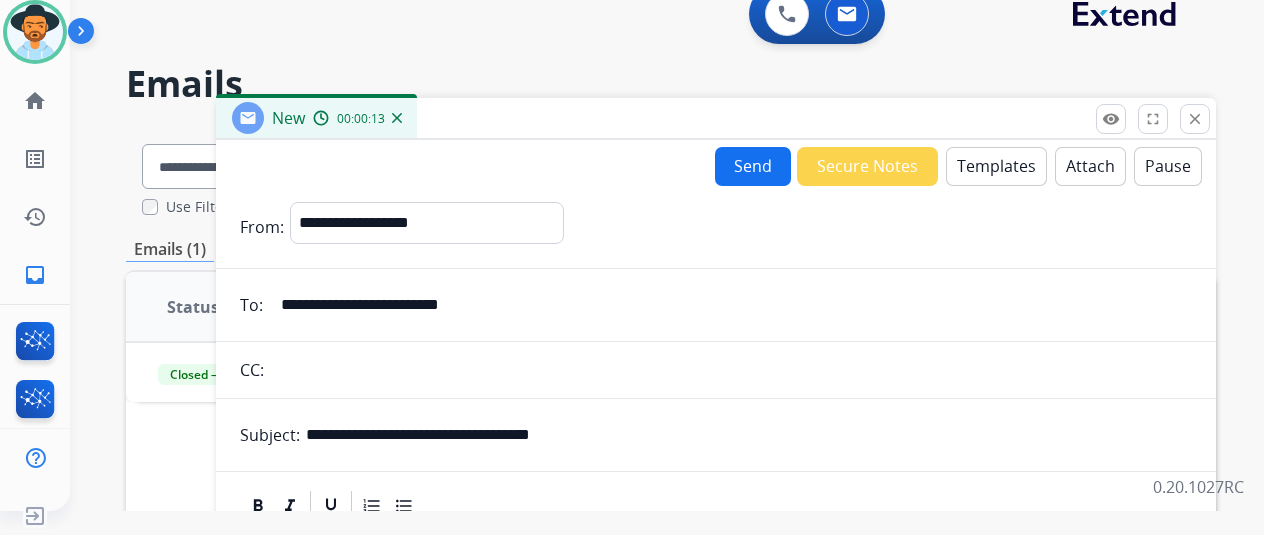 click on "**********" at bounding box center [749, 435] 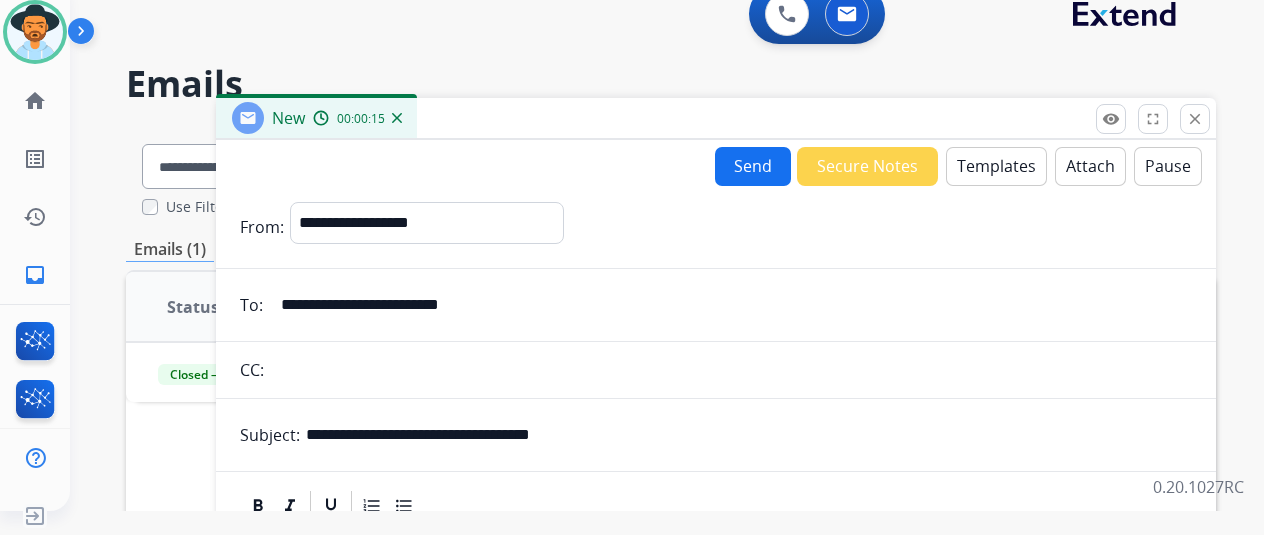 drag, startPoint x: 663, startPoint y: 429, endPoint x: 407, endPoint y: 434, distance: 256.04883 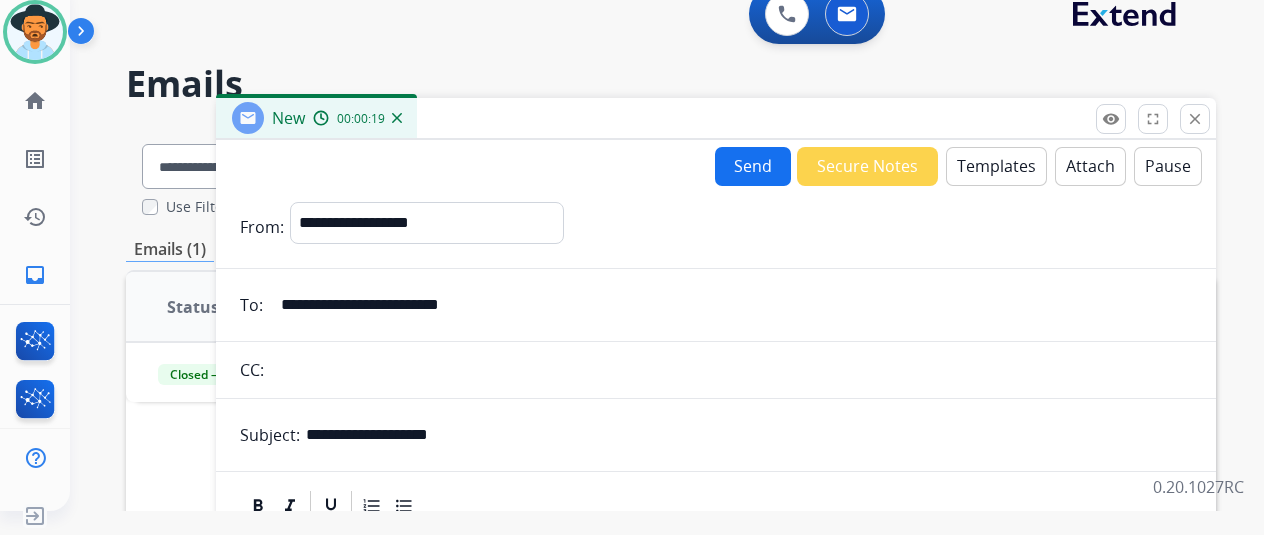 type on "**********" 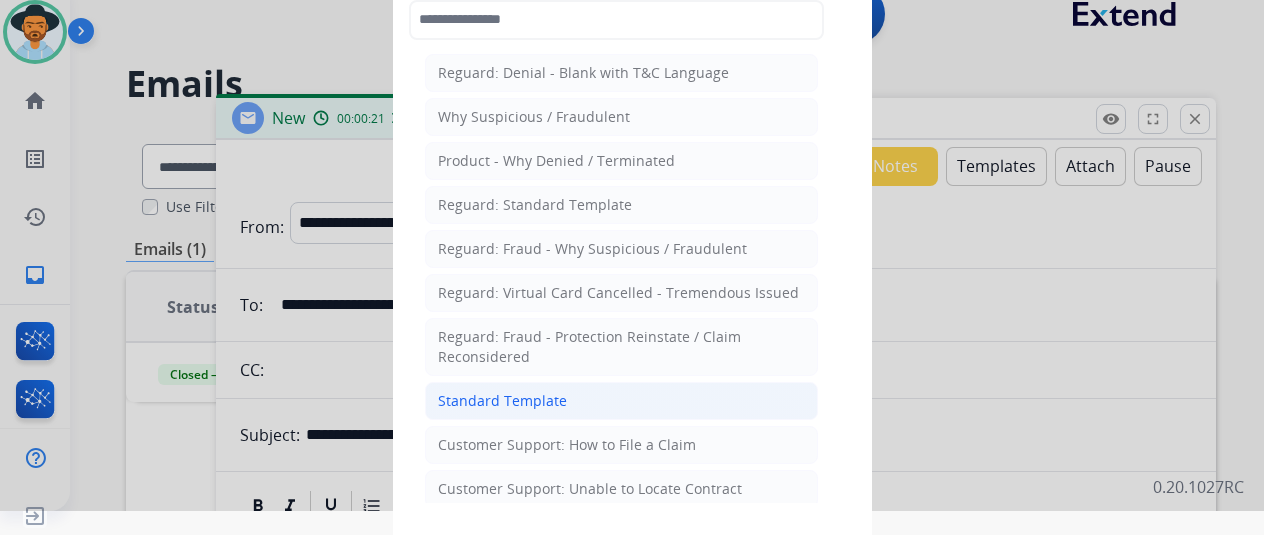 click on "Standard Template" 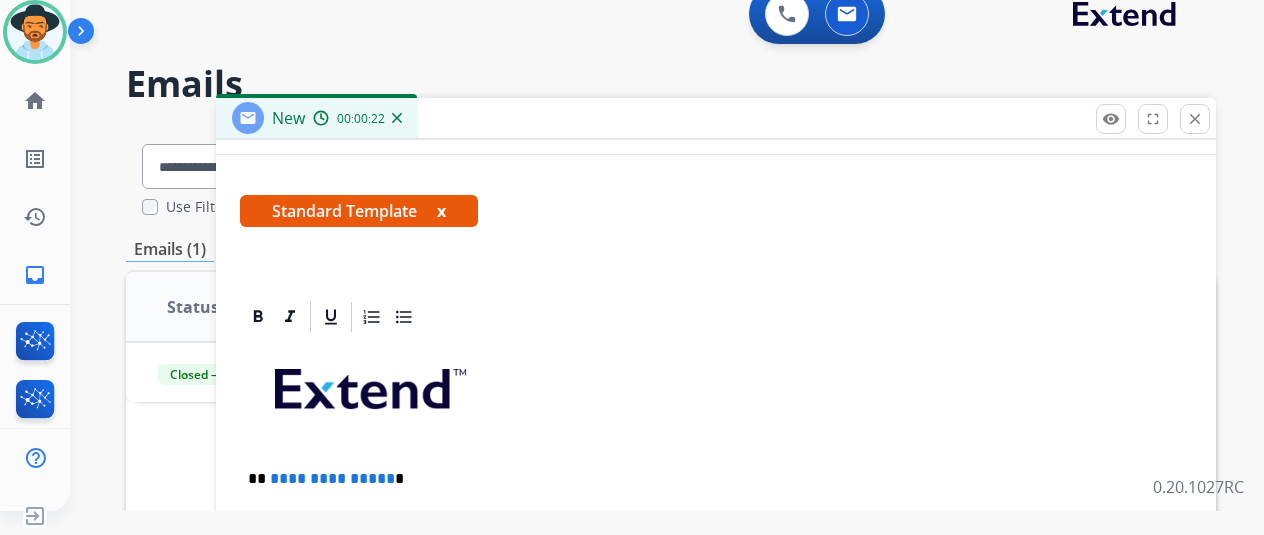 scroll, scrollTop: 400, scrollLeft: 0, axis: vertical 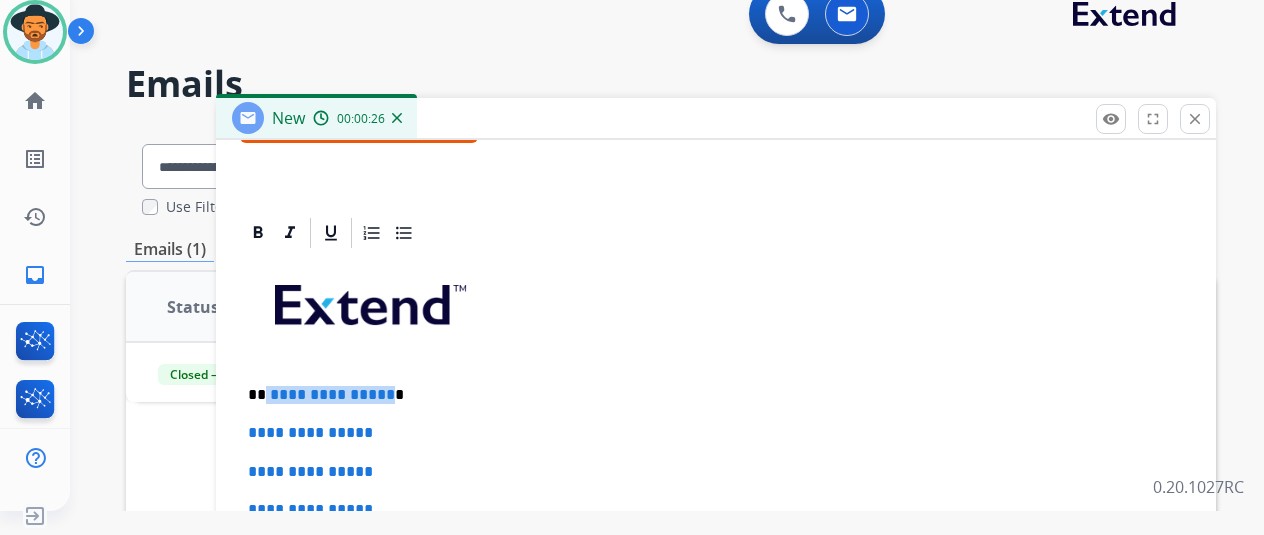 drag, startPoint x: 396, startPoint y: 387, endPoint x: 282, endPoint y: 381, distance: 114.15778 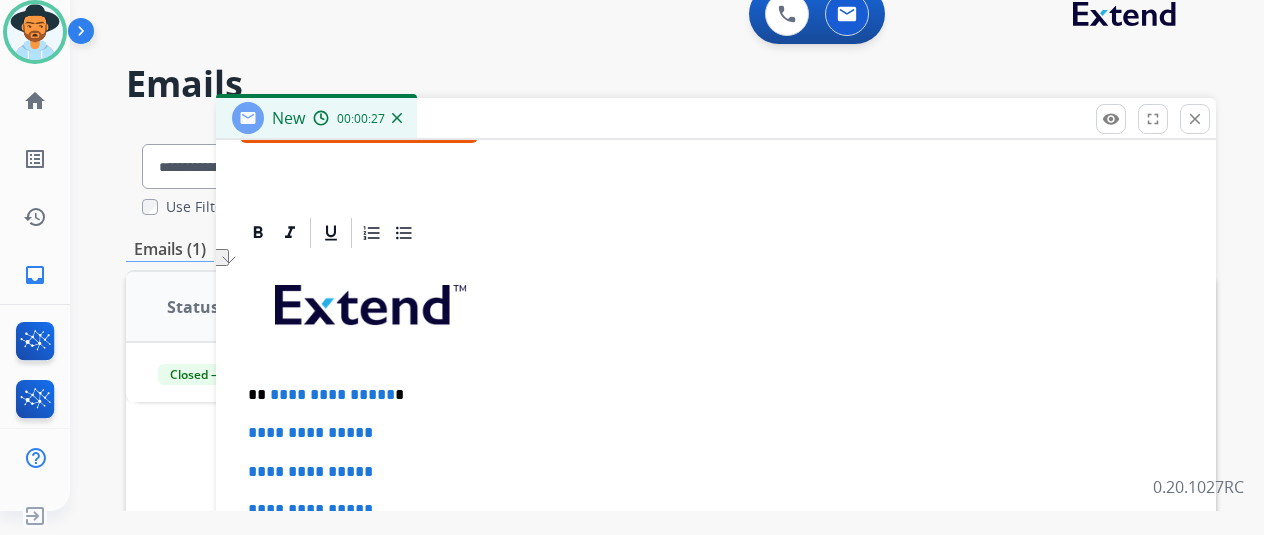 type 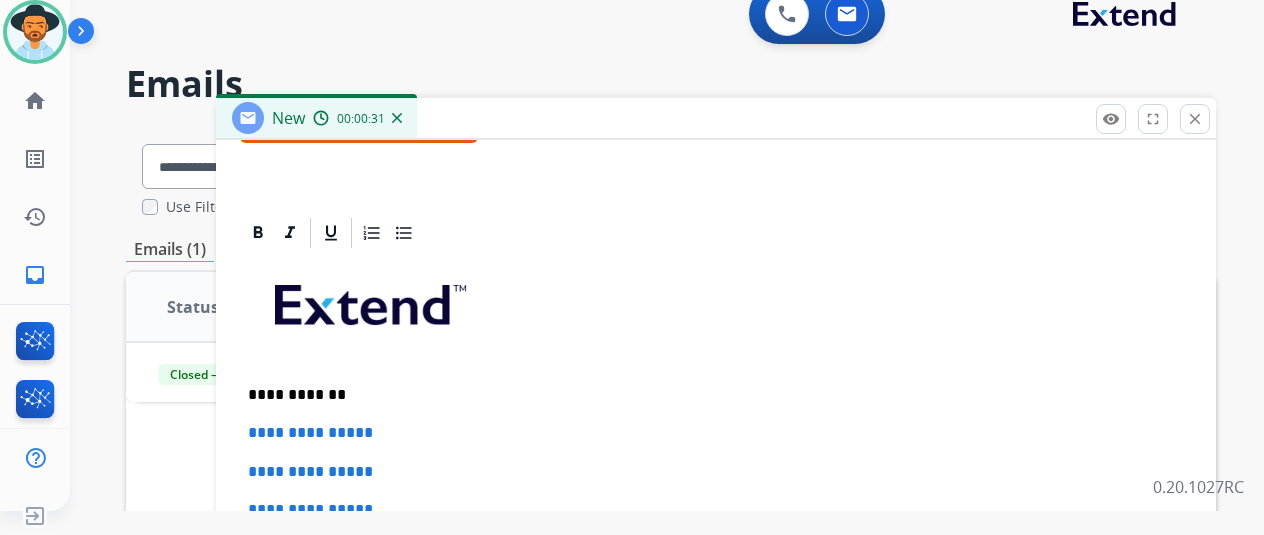scroll, scrollTop: 500, scrollLeft: 0, axis: vertical 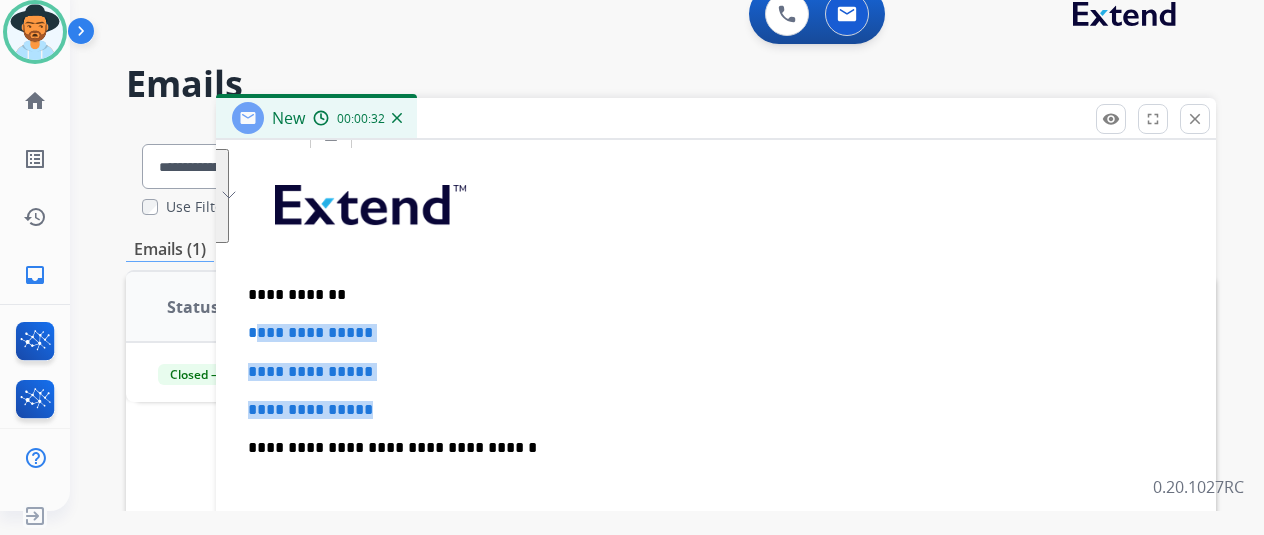 drag, startPoint x: 404, startPoint y: 413, endPoint x: 324, endPoint y: 339, distance: 108.97706 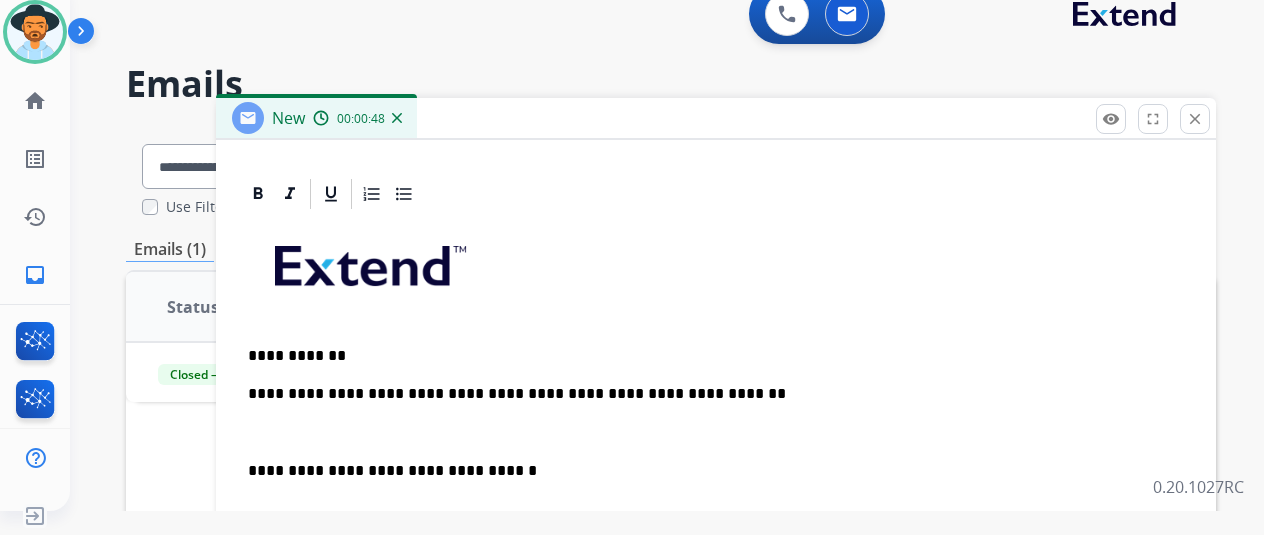 scroll, scrollTop: 478, scrollLeft: 0, axis: vertical 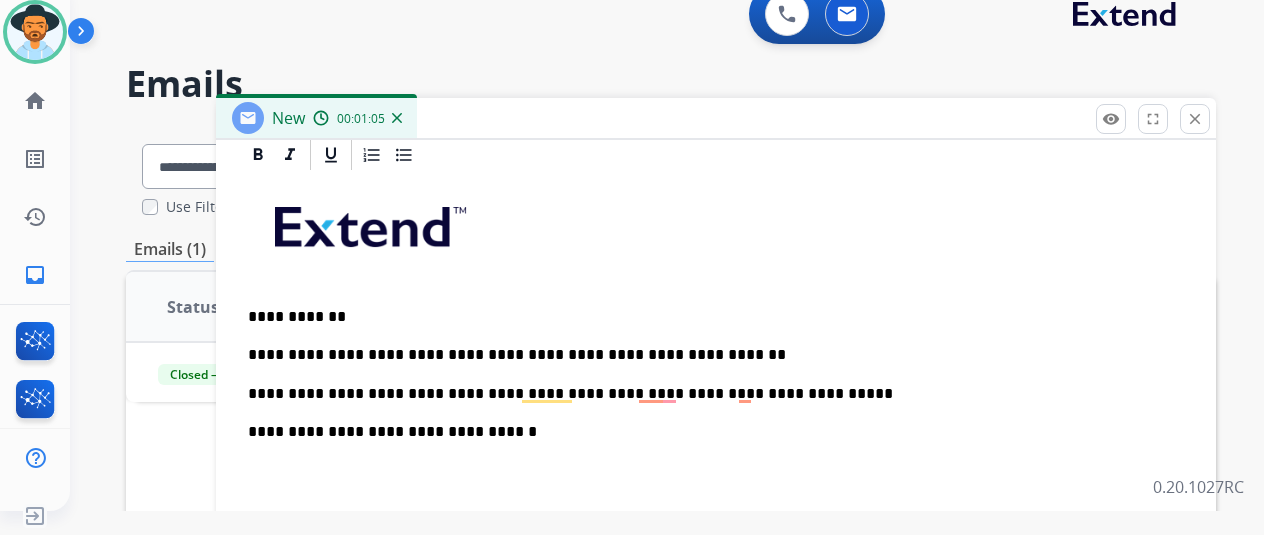 click on "**********" at bounding box center [708, 394] 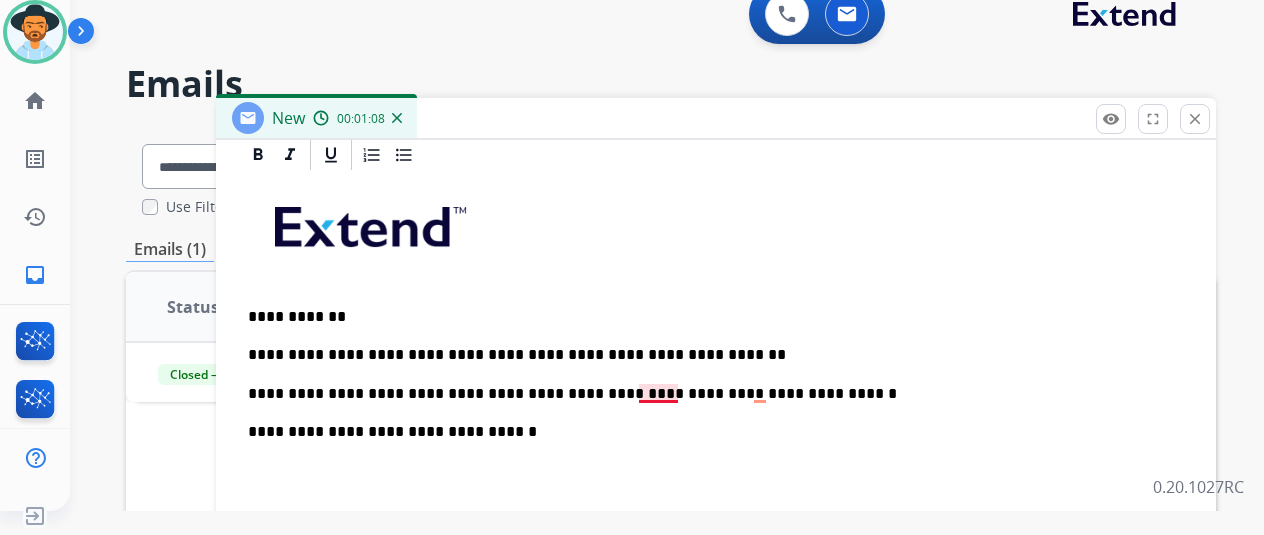 click on "**********" at bounding box center (708, 394) 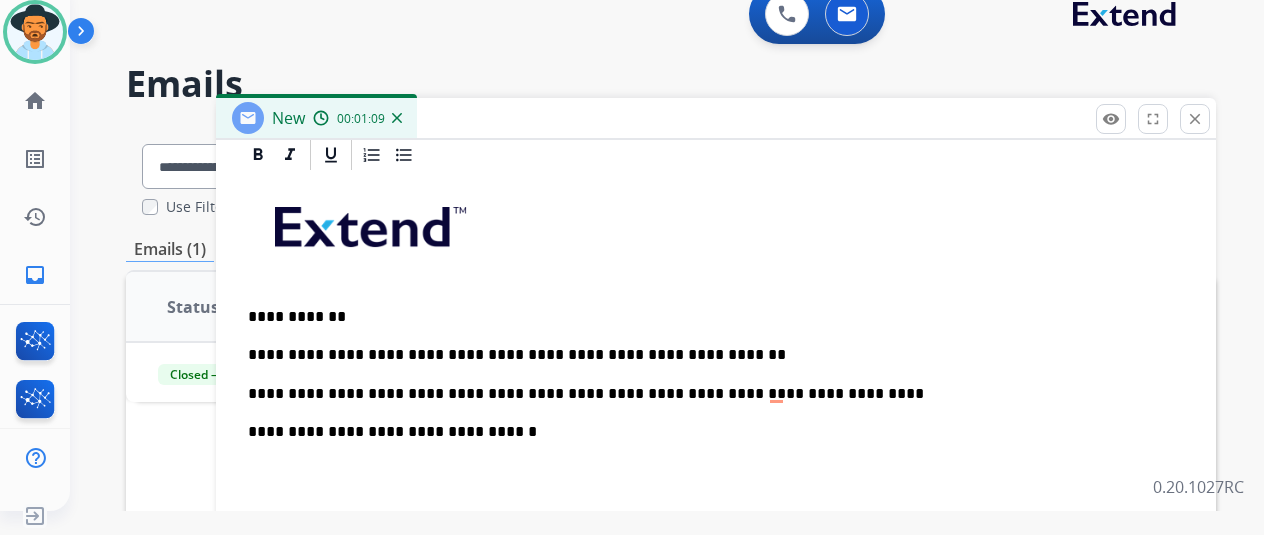 click on "**********" at bounding box center [716, 498] 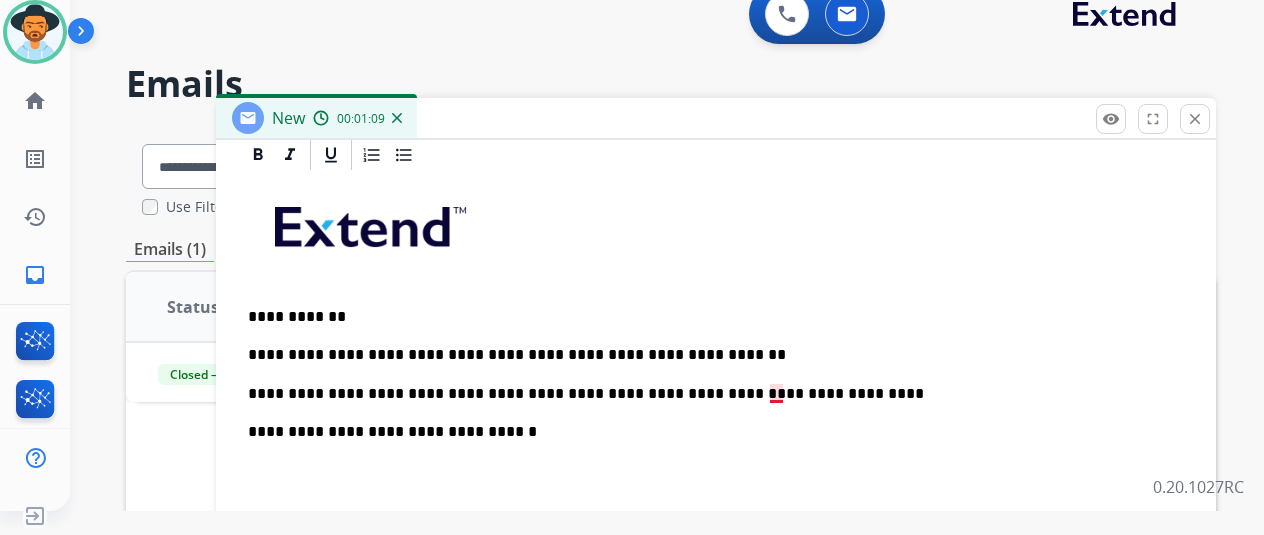 click on "**********" at bounding box center [708, 394] 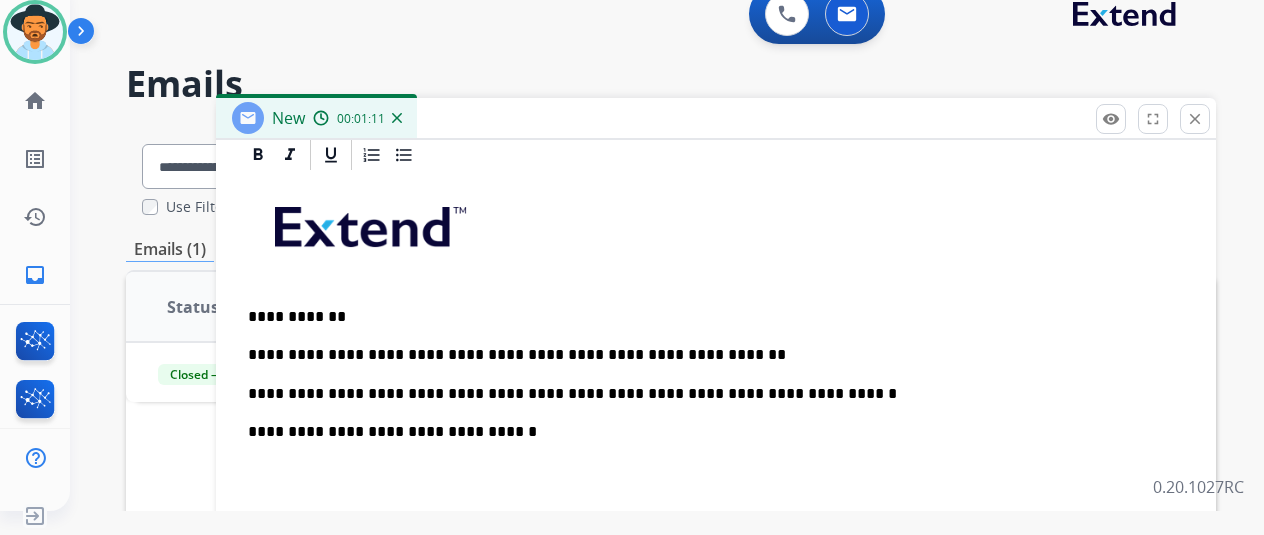 click on "**********" at bounding box center [716, 498] 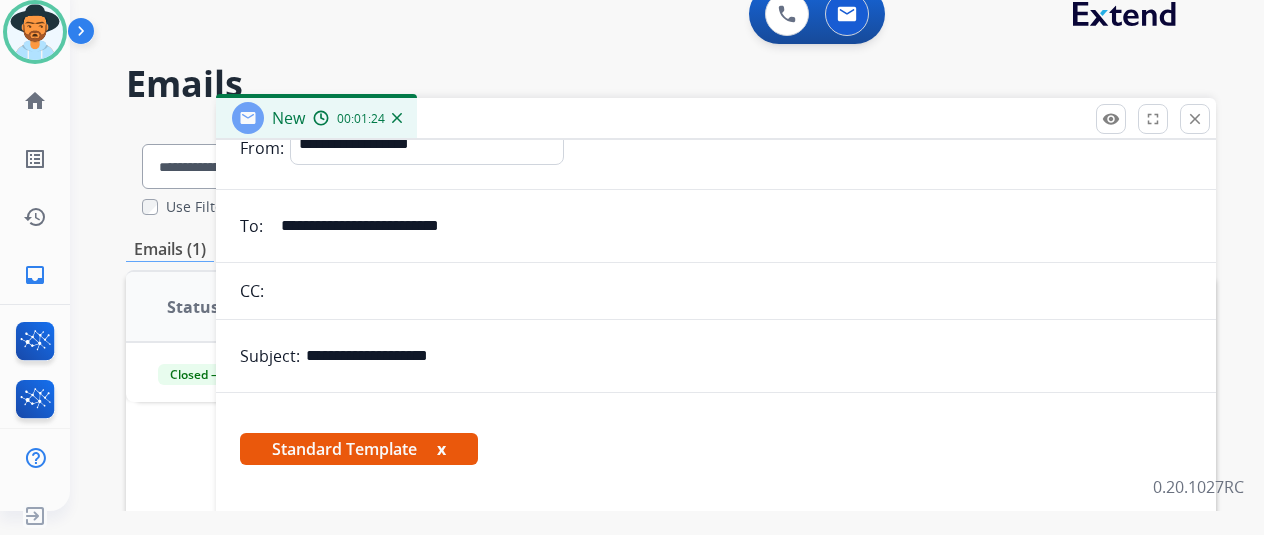 scroll, scrollTop: 0, scrollLeft: 0, axis: both 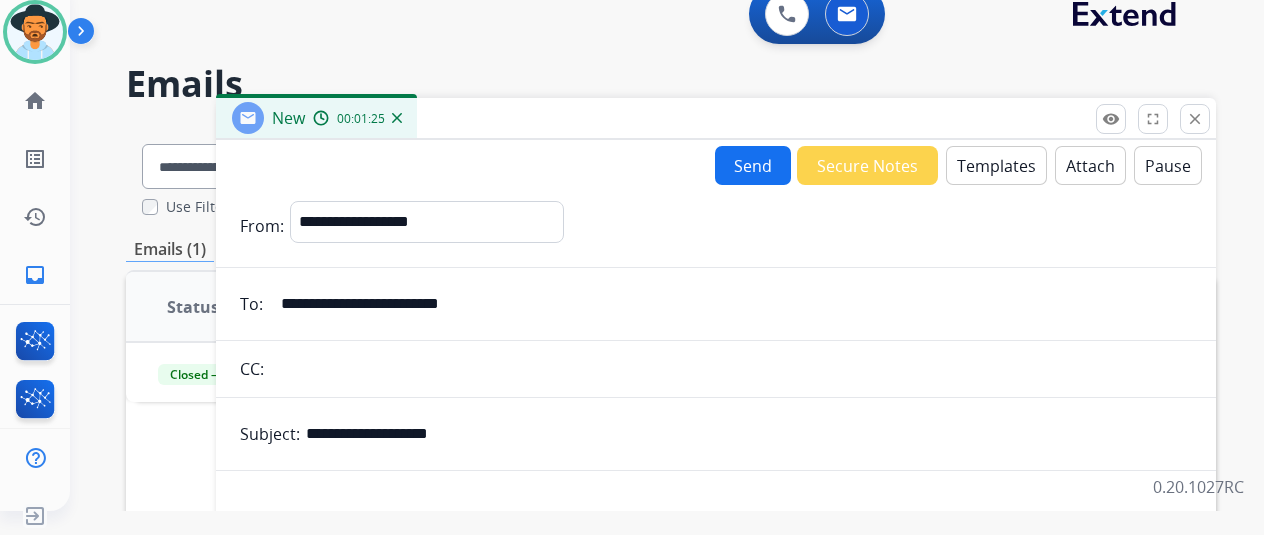 click on "Send" at bounding box center [753, 165] 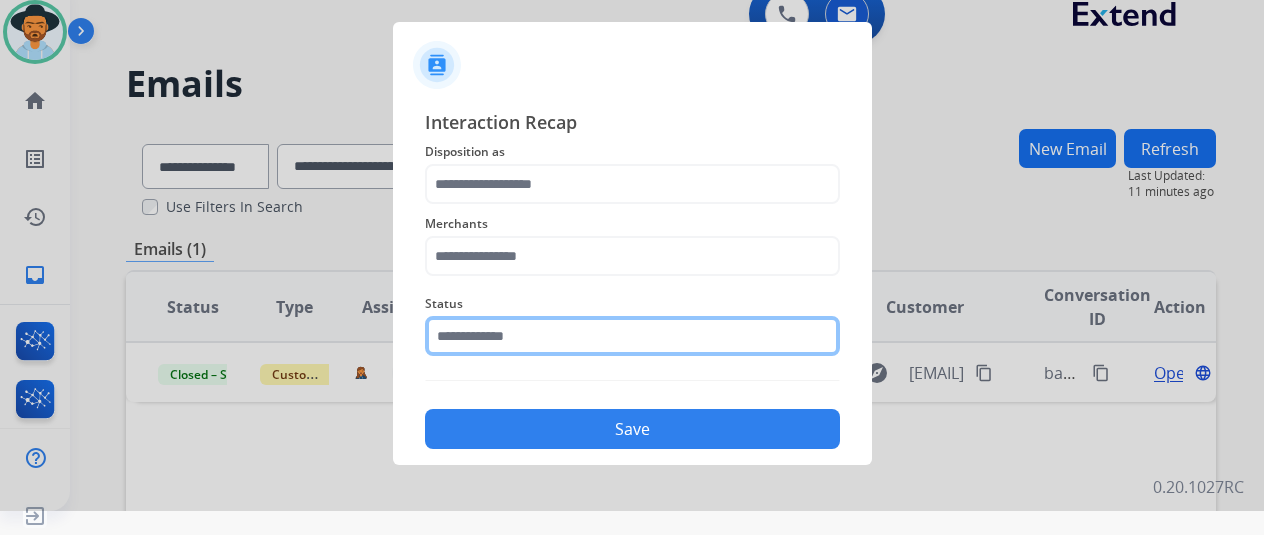 click 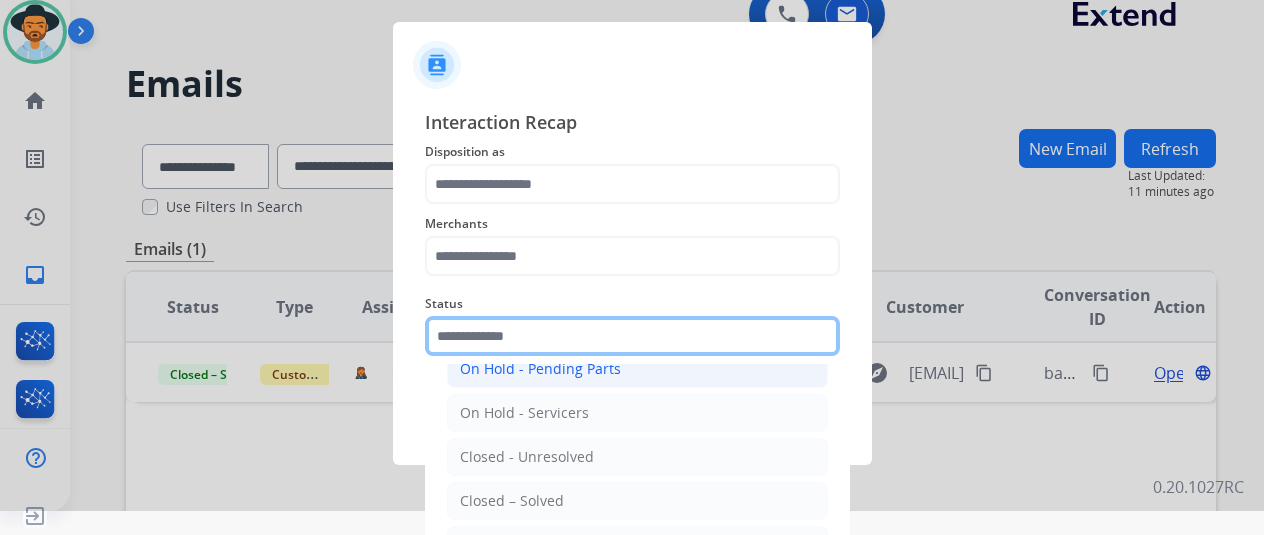 scroll, scrollTop: 114, scrollLeft: 0, axis: vertical 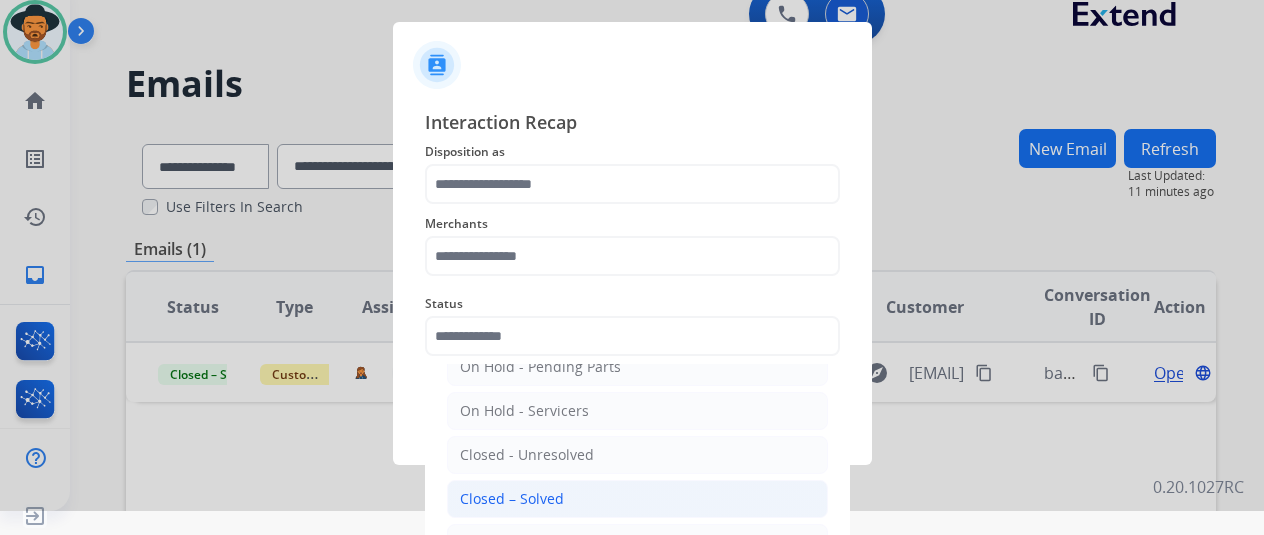 click on "Closed – Solved" 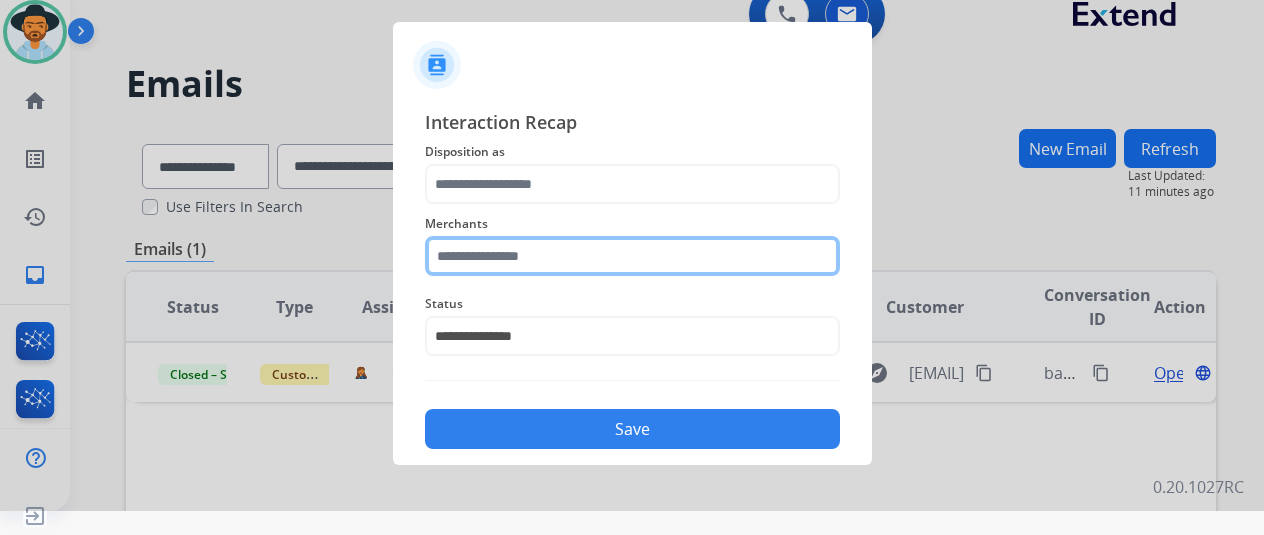 click 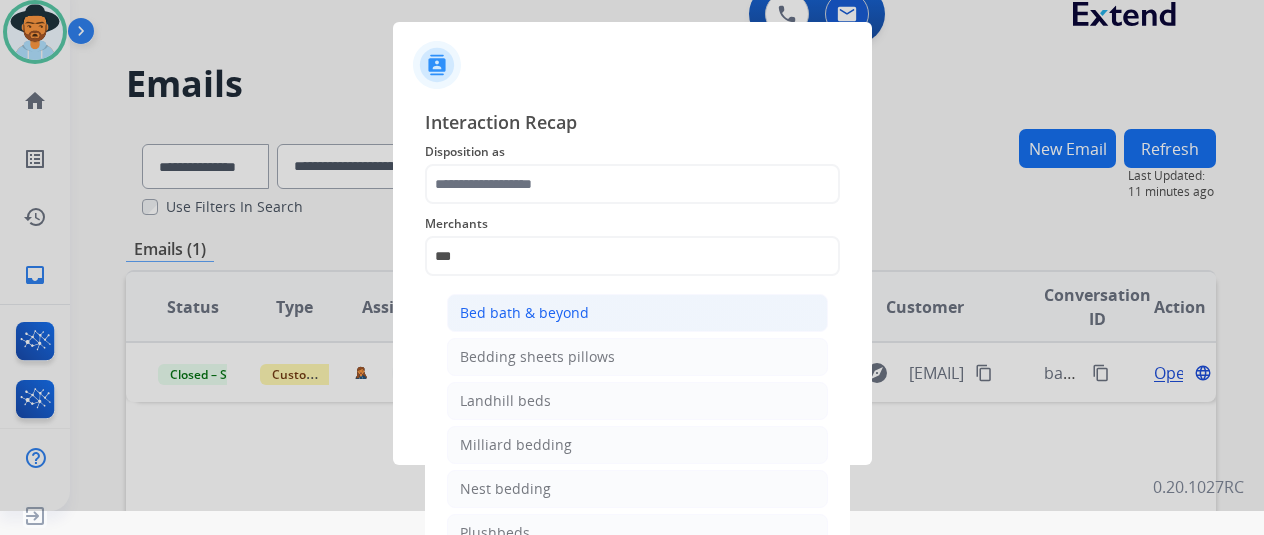 click on "Bed bath & beyond" 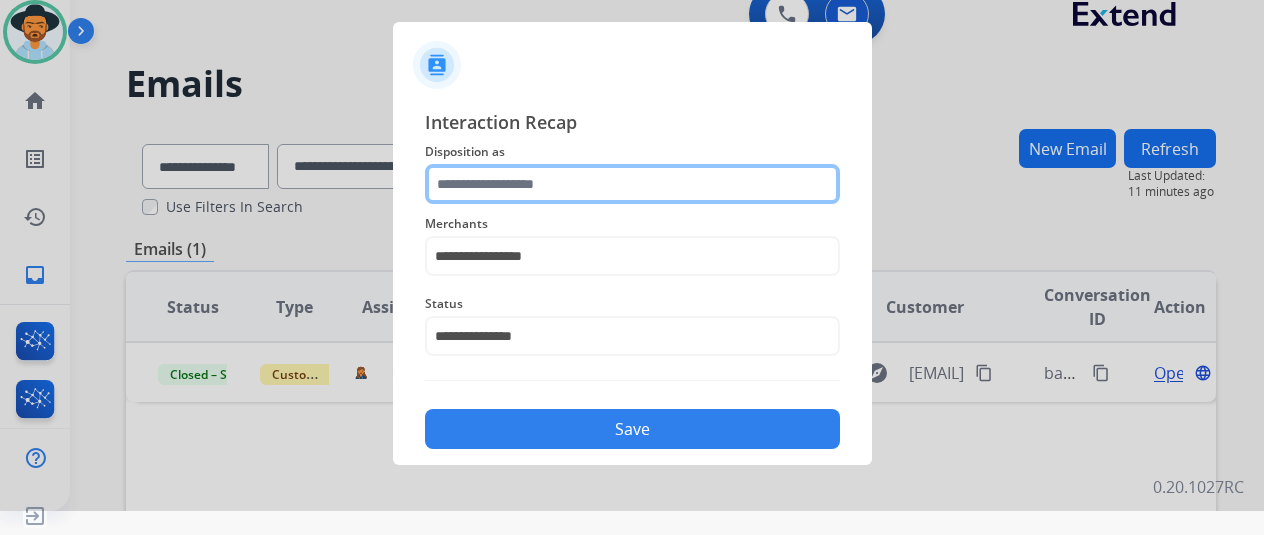 click 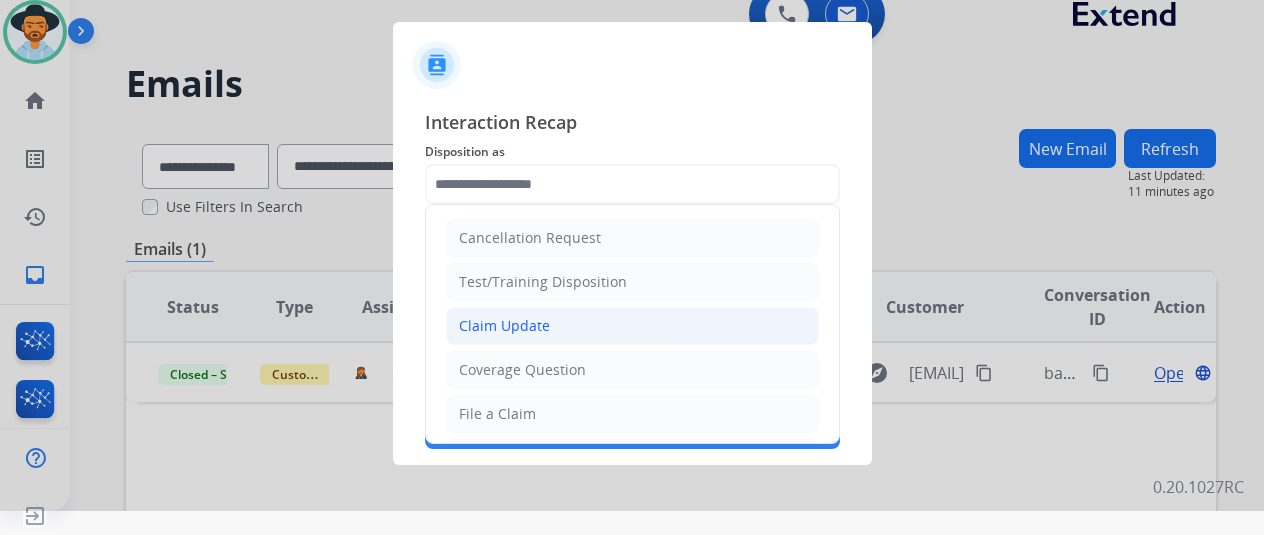 click on "Claim Update" 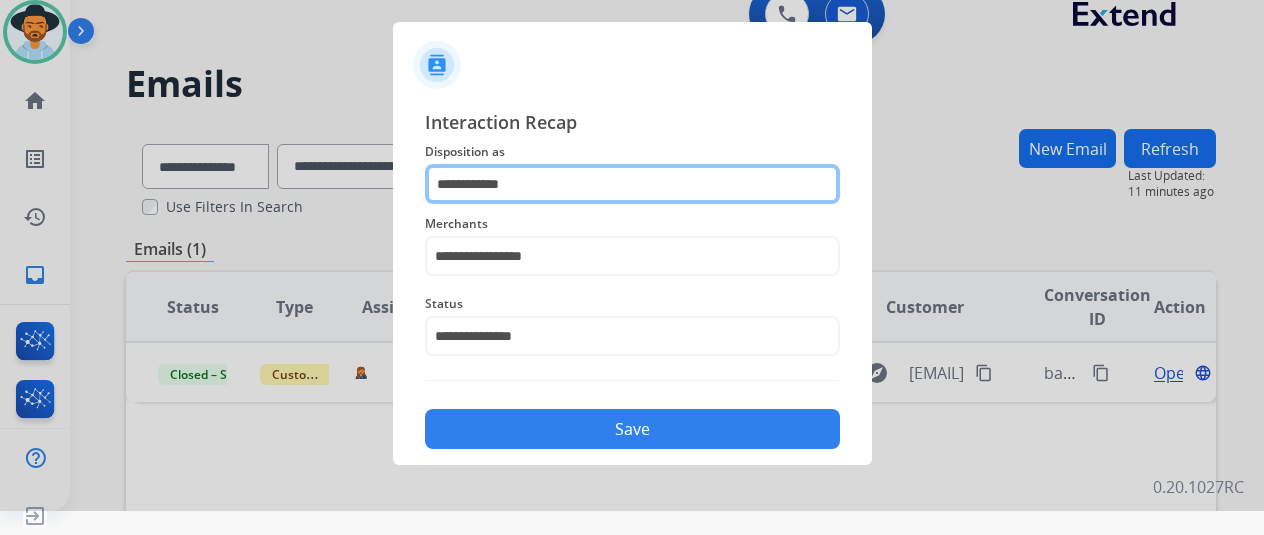 click on "**********" 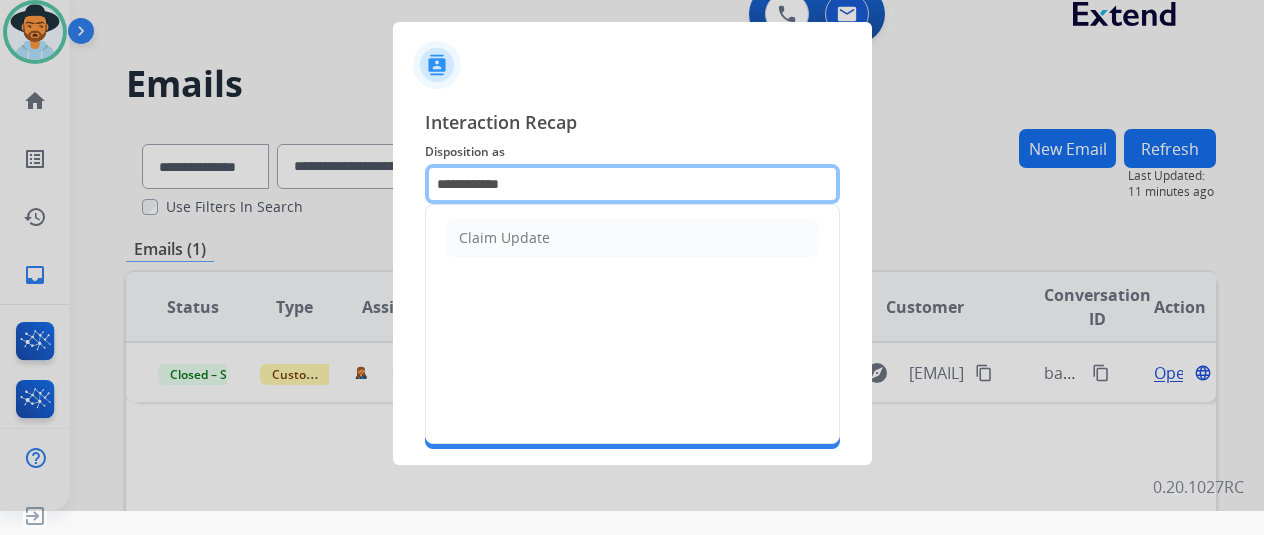 drag, startPoint x: 459, startPoint y: 199, endPoint x: 348, endPoint y: 216, distance: 112.29426 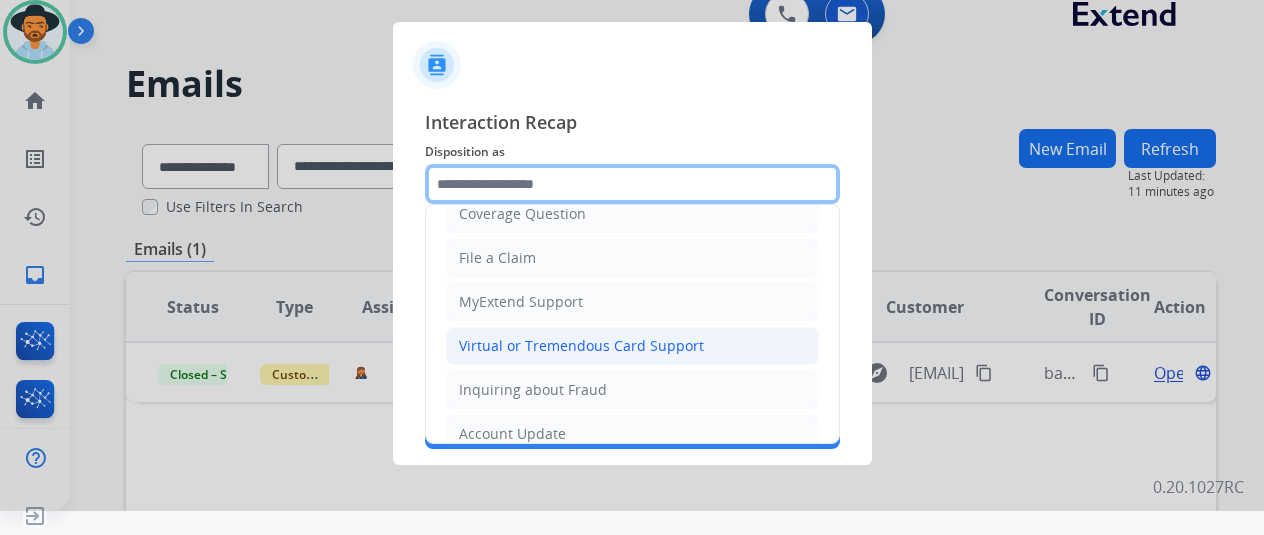 scroll, scrollTop: 200, scrollLeft: 0, axis: vertical 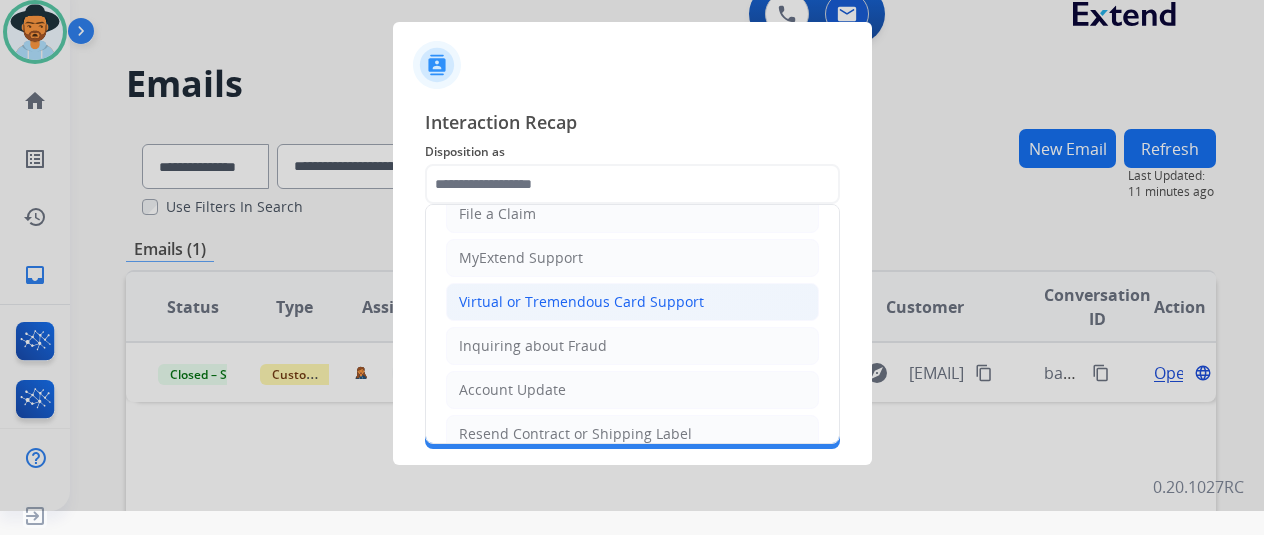 click on "Virtual or Tremendous Card Support" 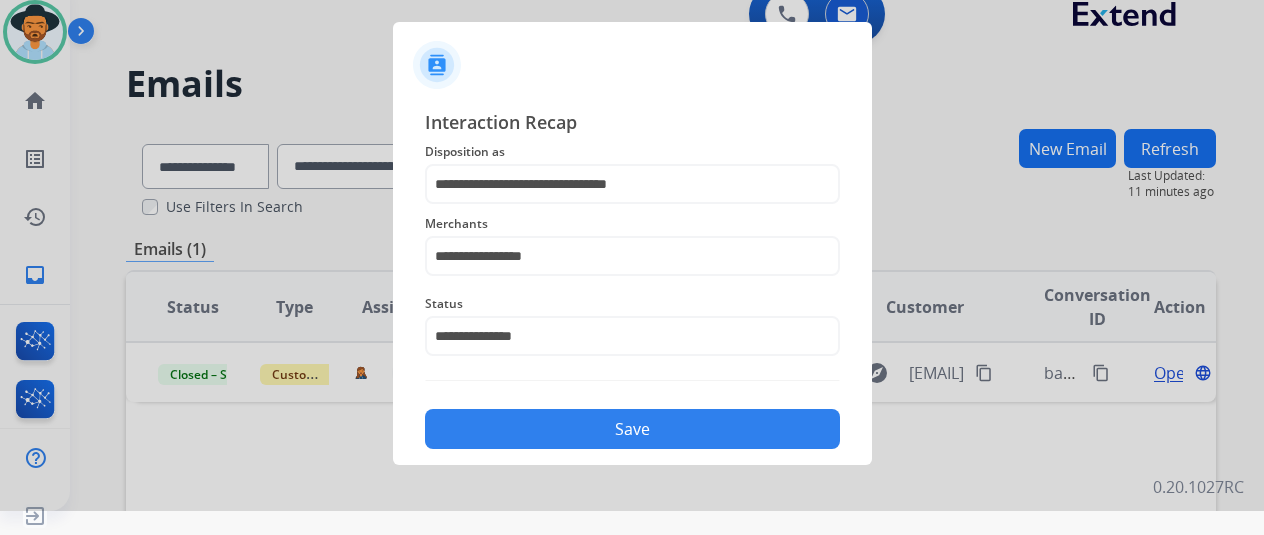 click on "Save" 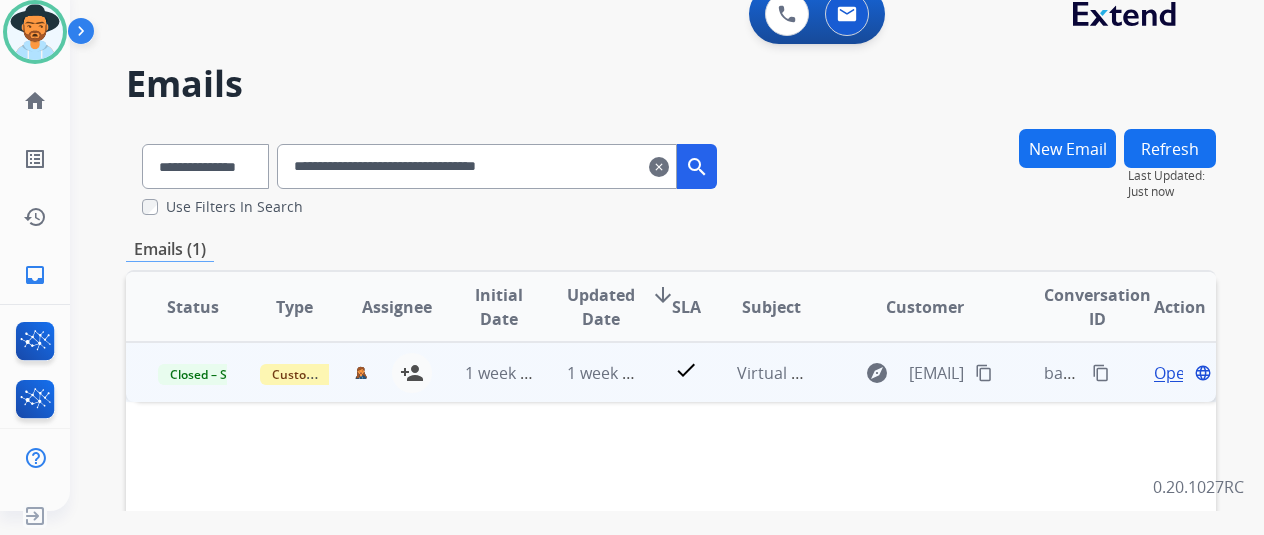 click on "Open" at bounding box center [1174, 373] 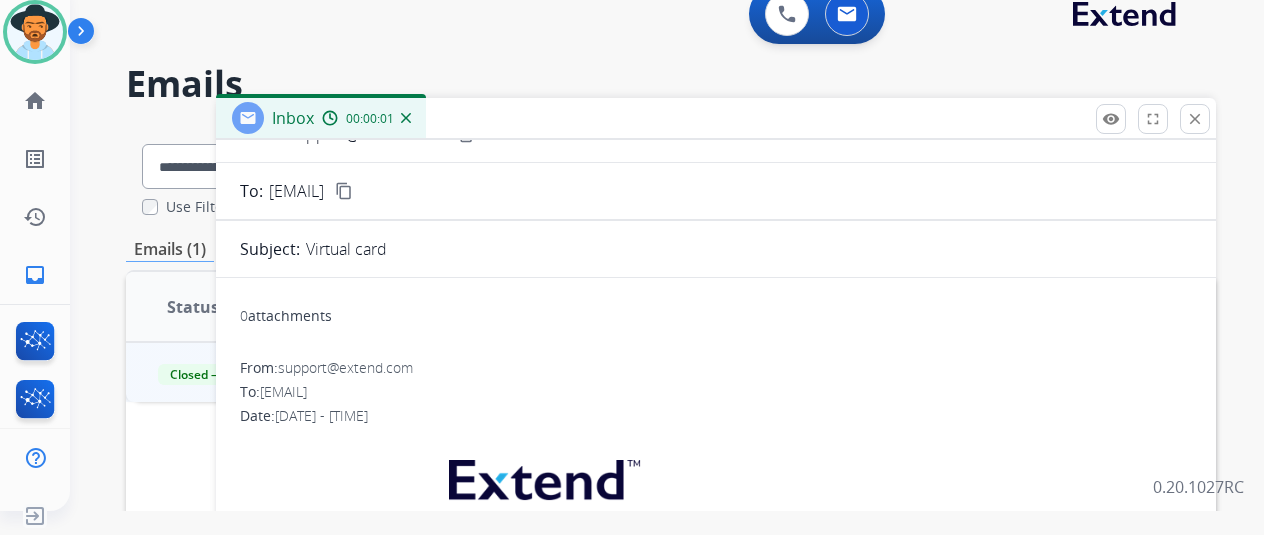 scroll, scrollTop: 248, scrollLeft: 0, axis: vertical 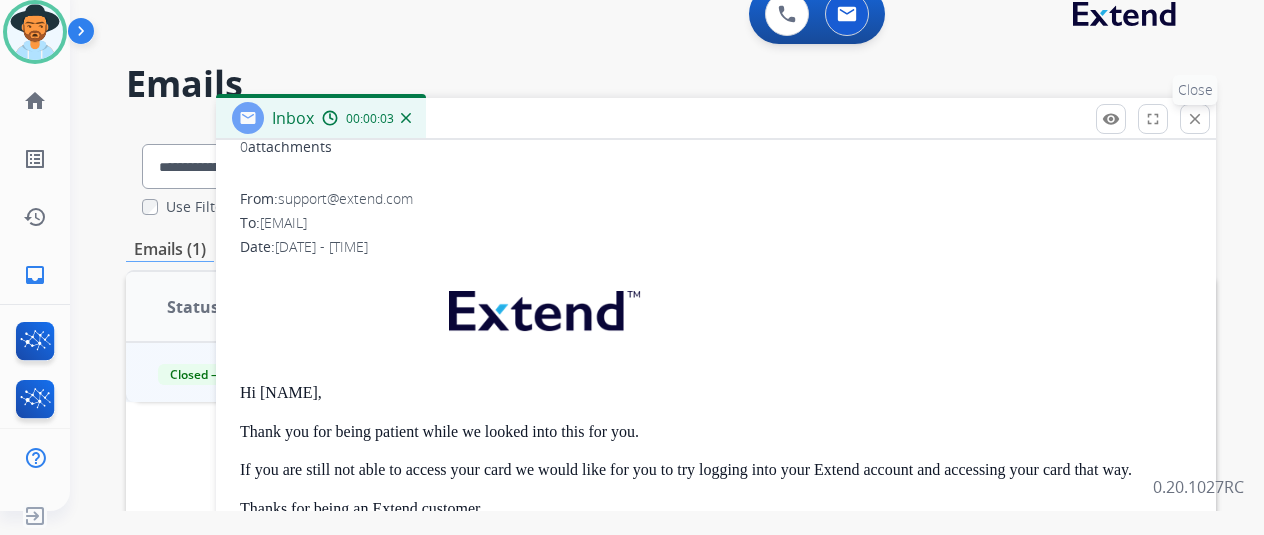 click on "close" at bounding box center (1195, 119) 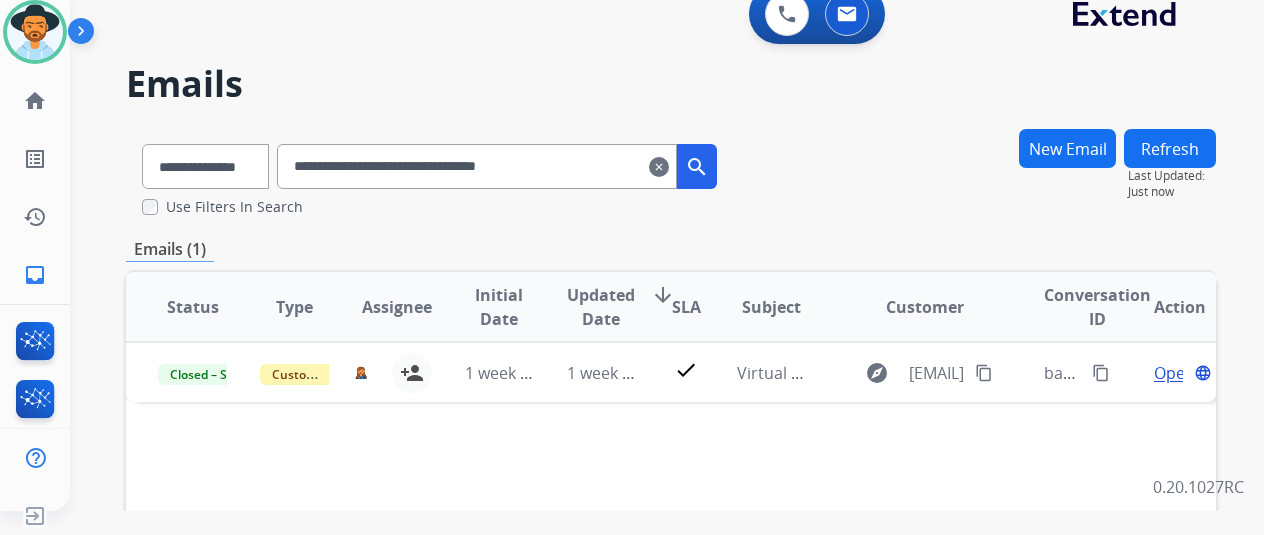 click on "**********" at bounding box center [477, 166] 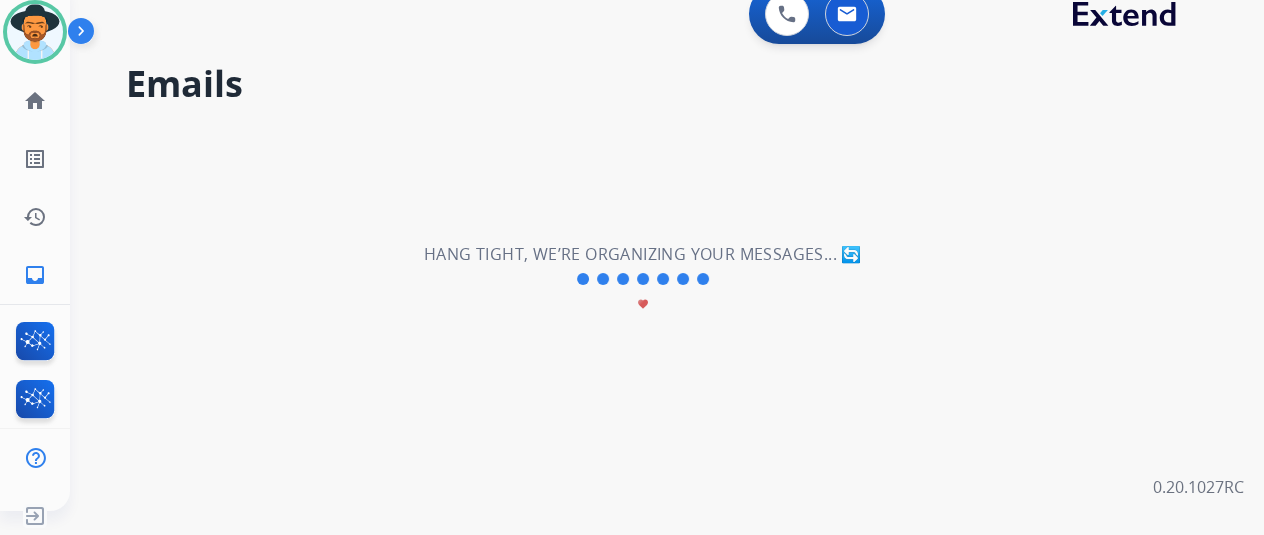 select on "**********" 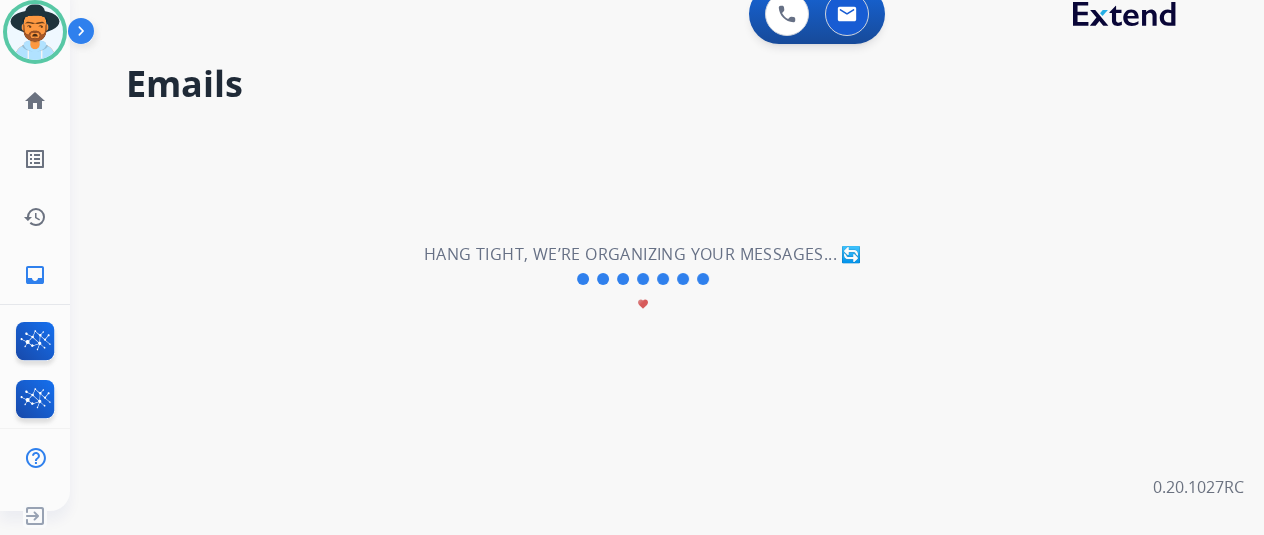 type 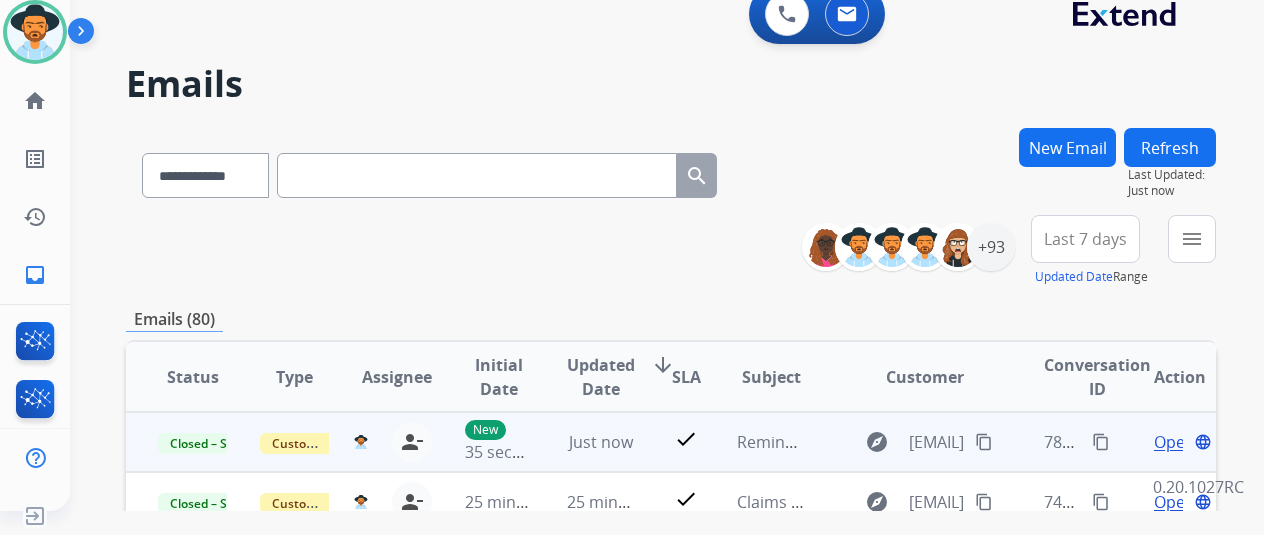 click on "content_copy" at bounding box center [1101, 442] 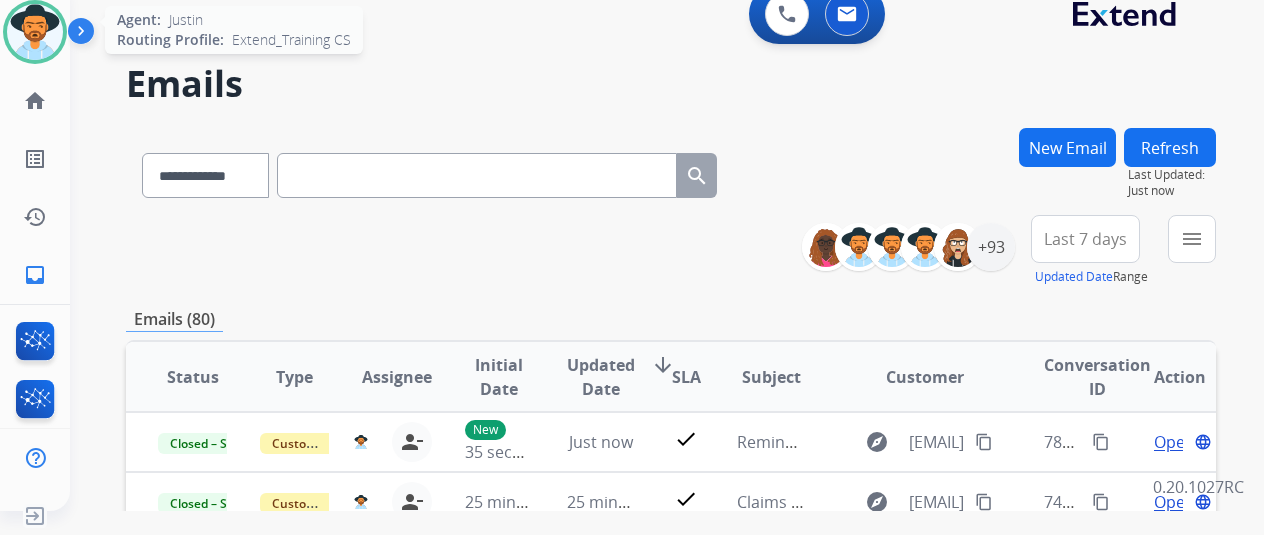 click at bounding box center (35, 32) 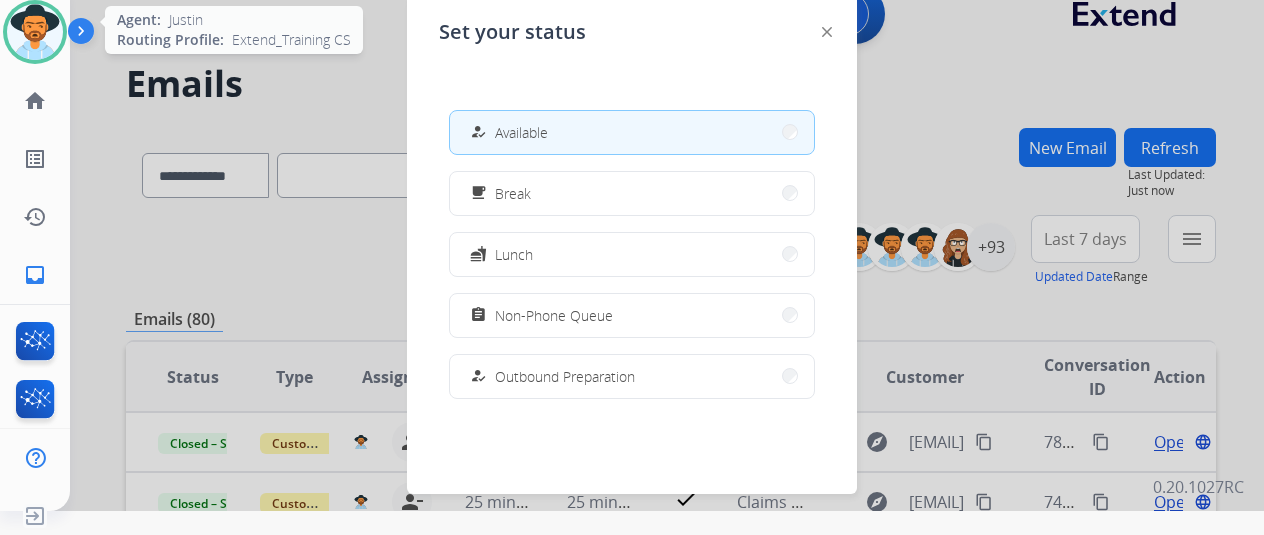 click at bounding box center (35, 32) 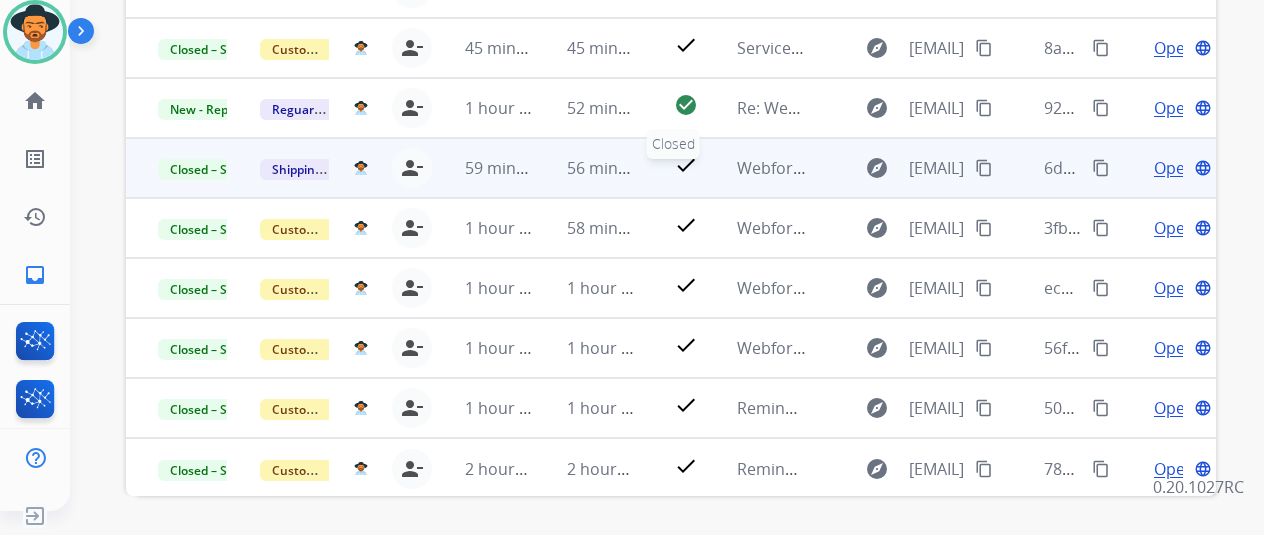scroll, scrollTop: 586, scrollLeft: 0, axis: vertical 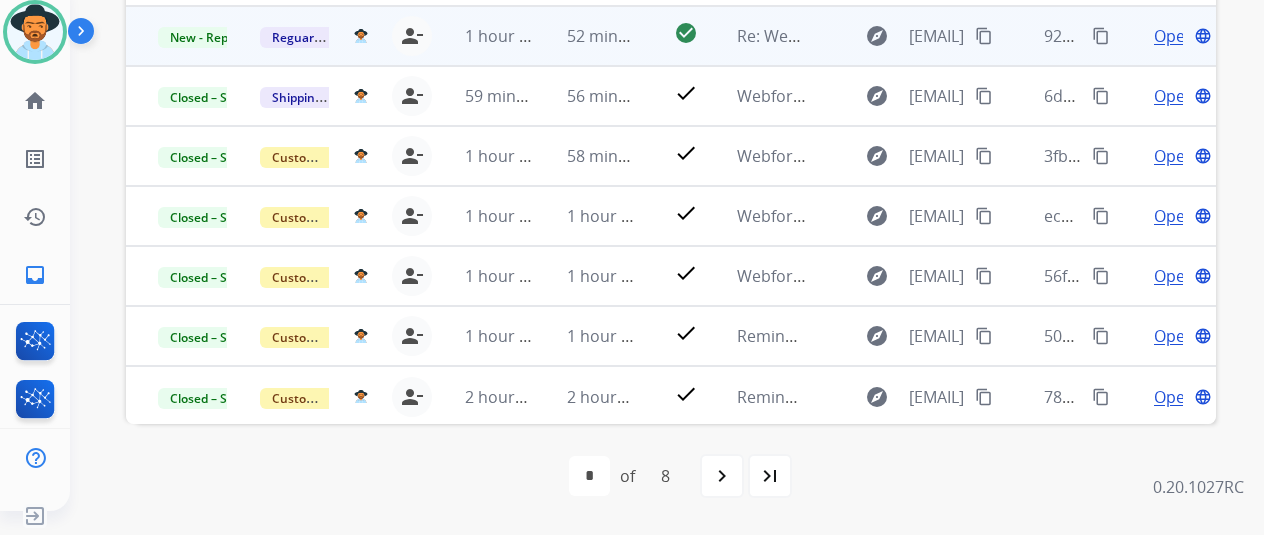 click on "Open" at bounding box center [1174, 36] 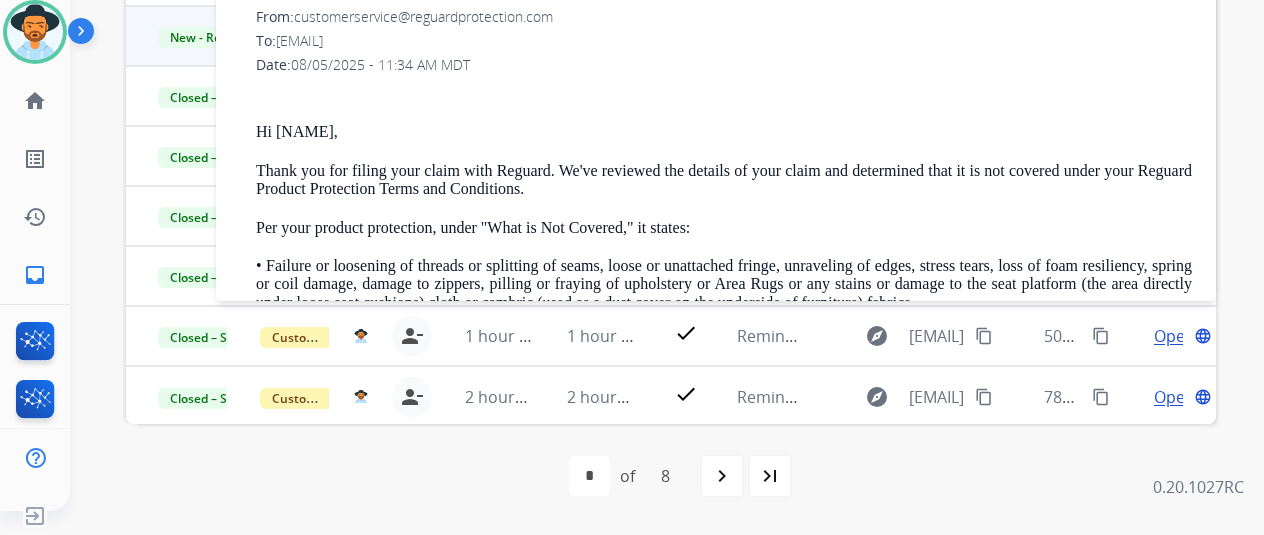 scroll, scrollTop: 386, scrollLeft: 0, axis: vertical 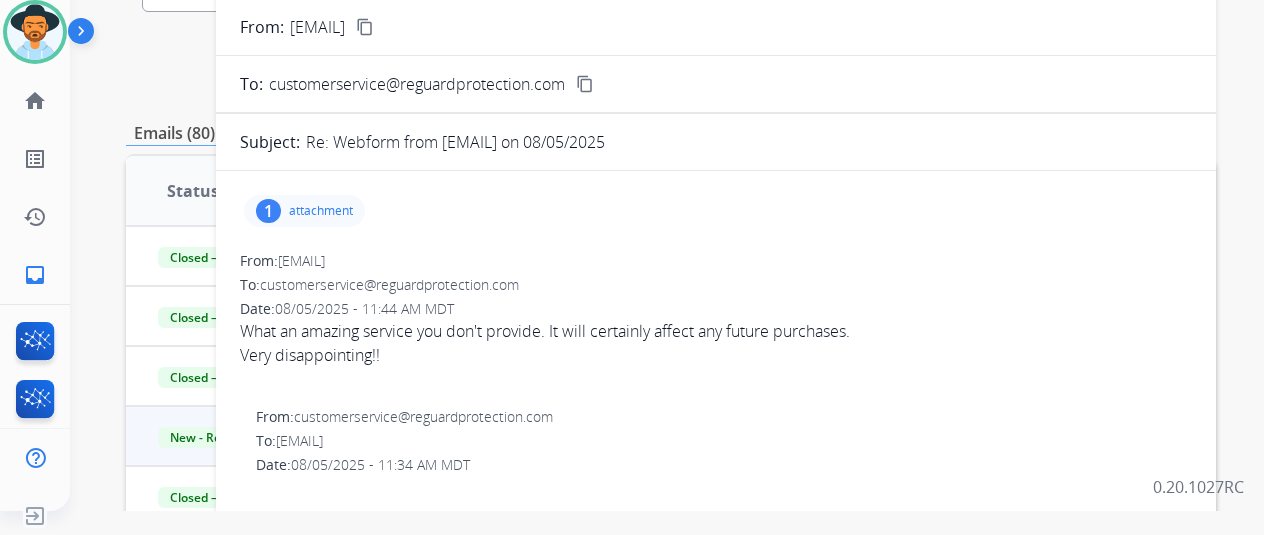 click on "1 attachment" at bounding box center [716, 211] 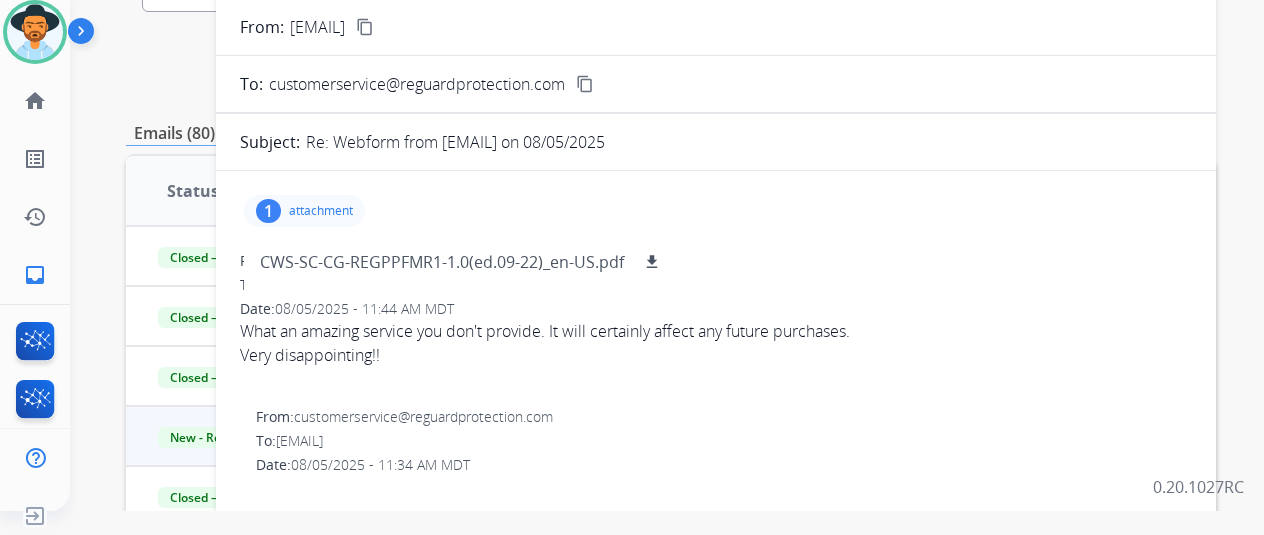 click on "attachment" at bounding box center (321, 211) 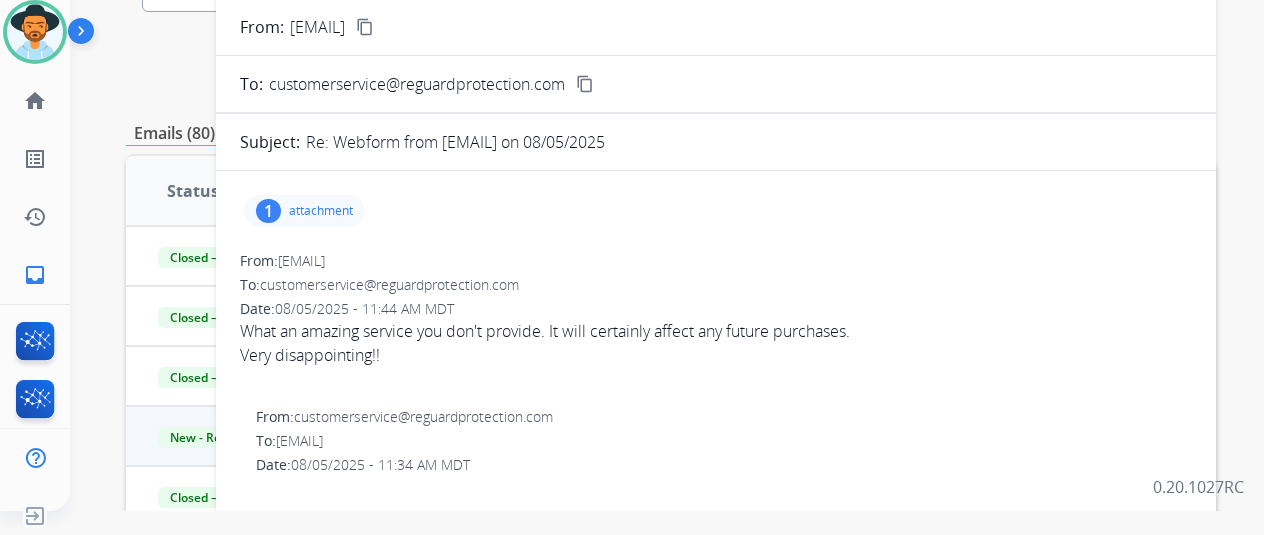 scroll, scrollTop: 86, scrollLeft: 0, axis: vertical 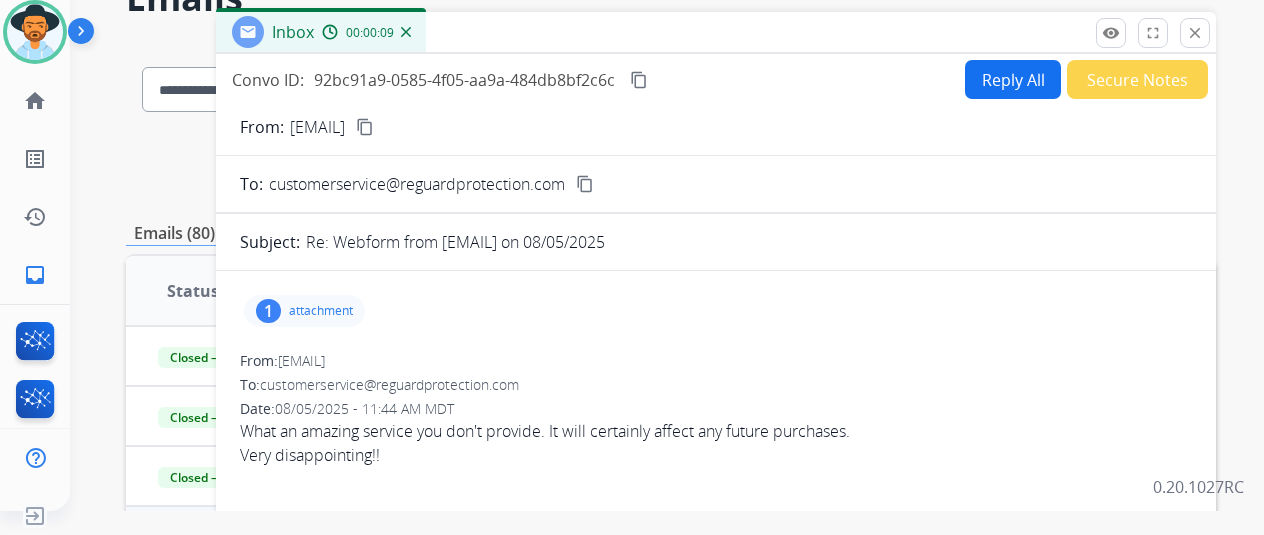 click on "Secure Notes" at bounding box center (1137, 79) 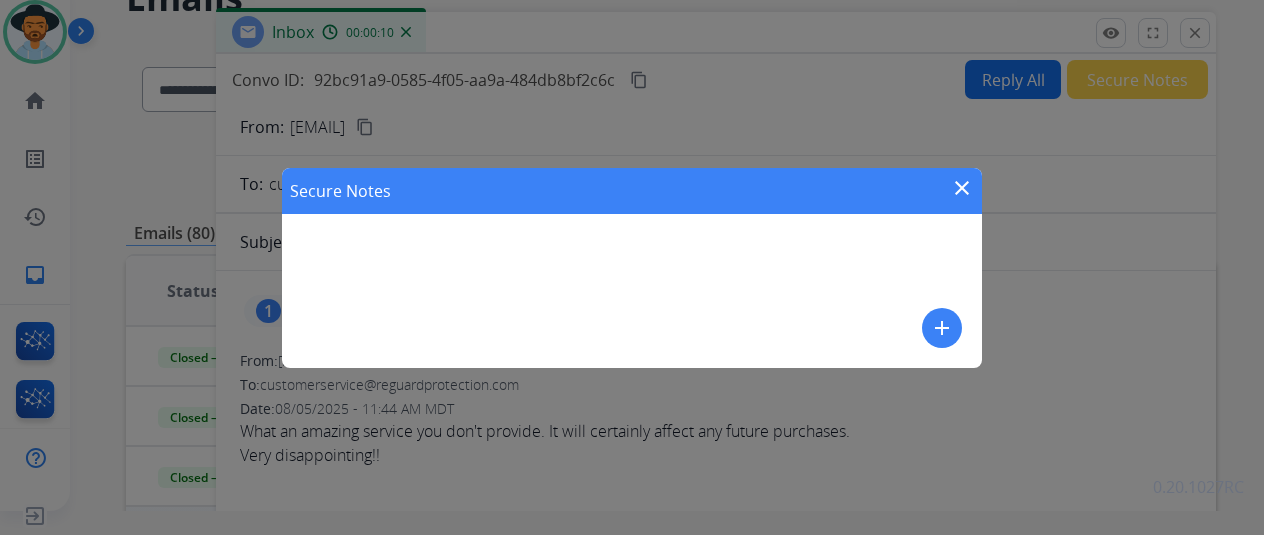 click on "add" at bounding box center (942, 328) 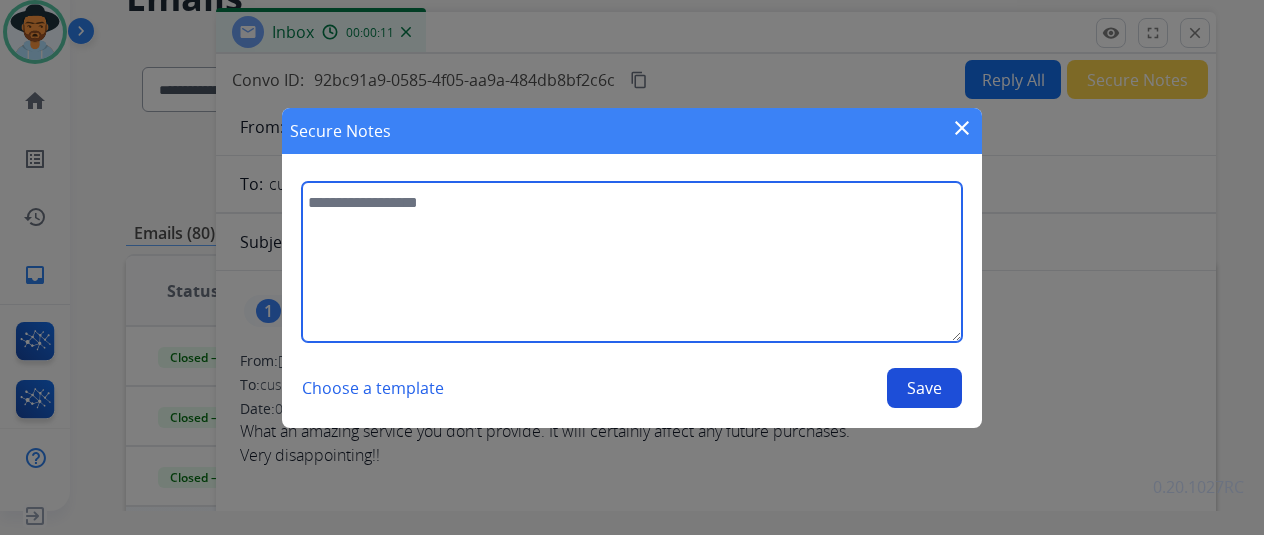 click at bounding box center (632, 262) 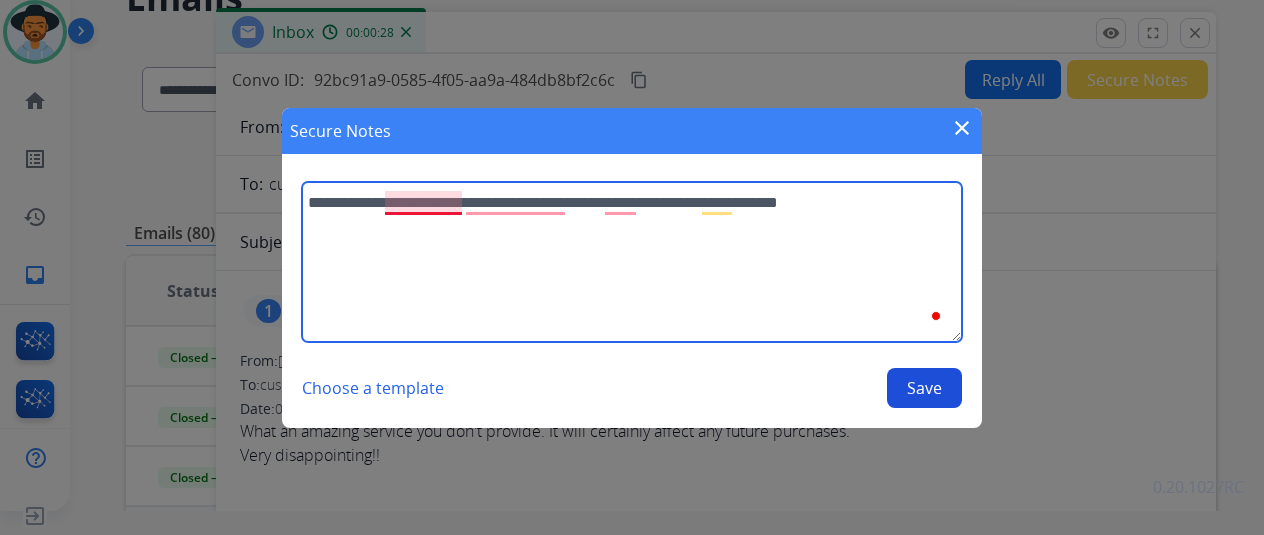 click on "**********" at bounding box center (632, 262) 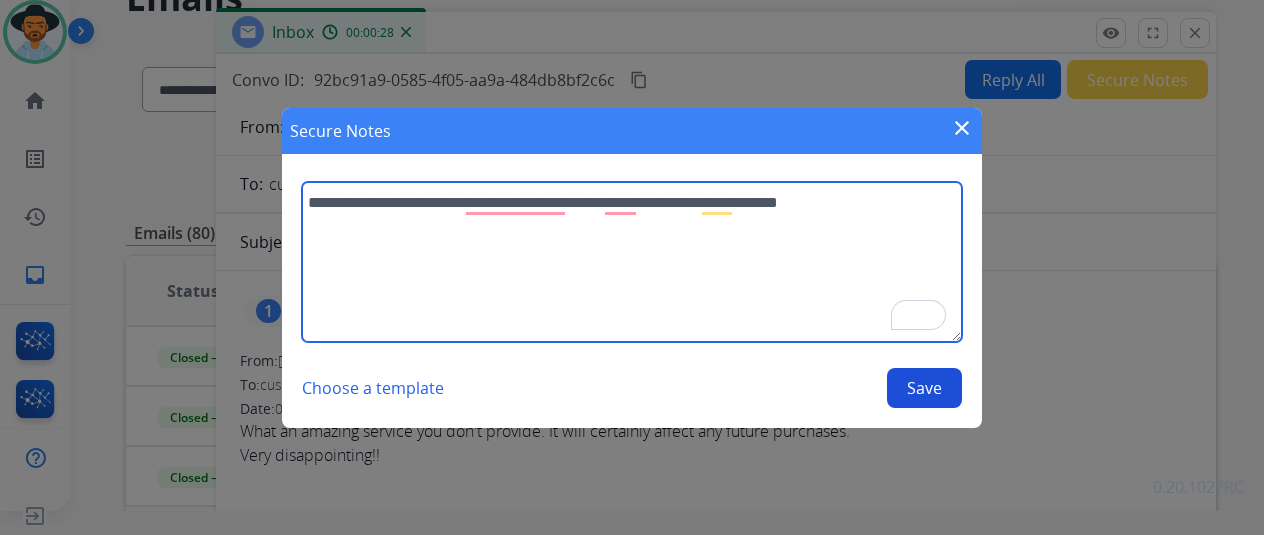 click on "**********" at bounding box center (632, 262) 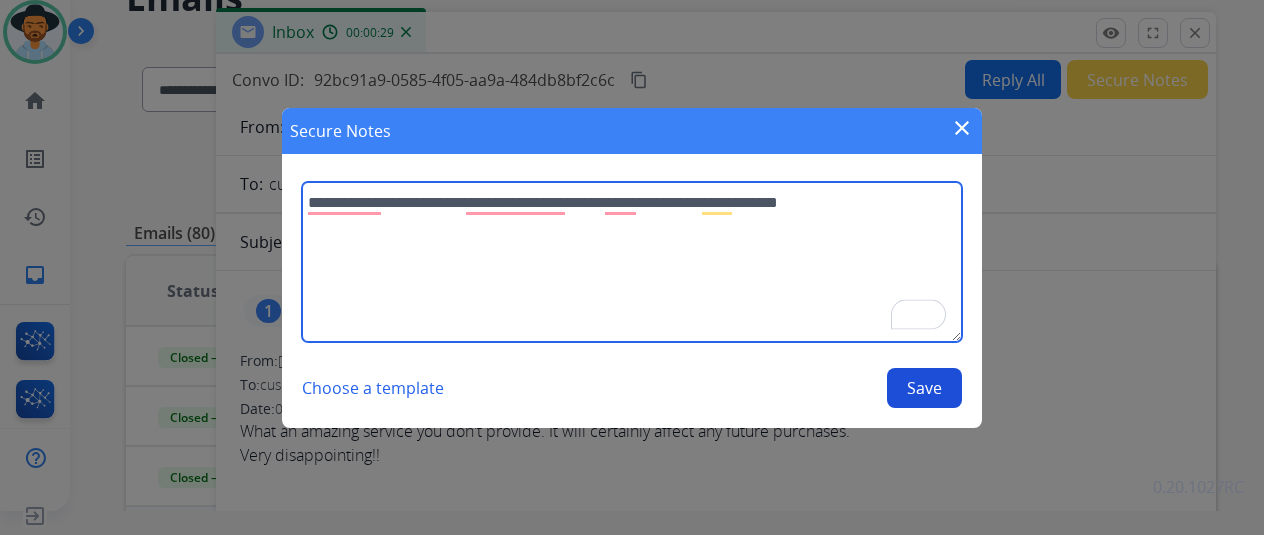 click on "**********" at bounding box center (632, 262) 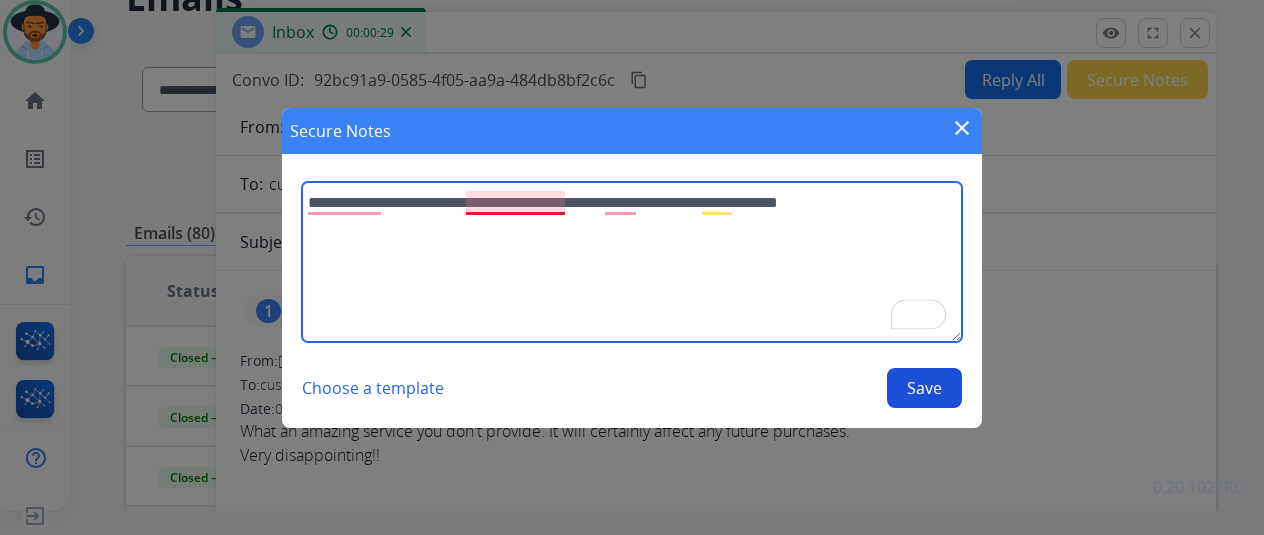 click on "**********" at bounding box center [632, 262] 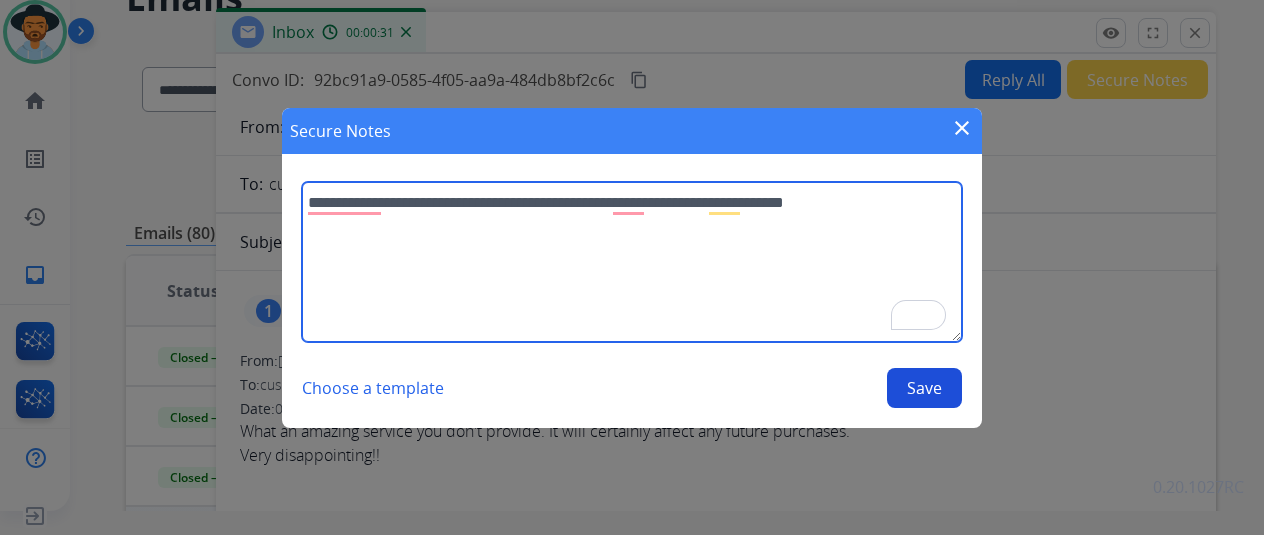 type on "**********" 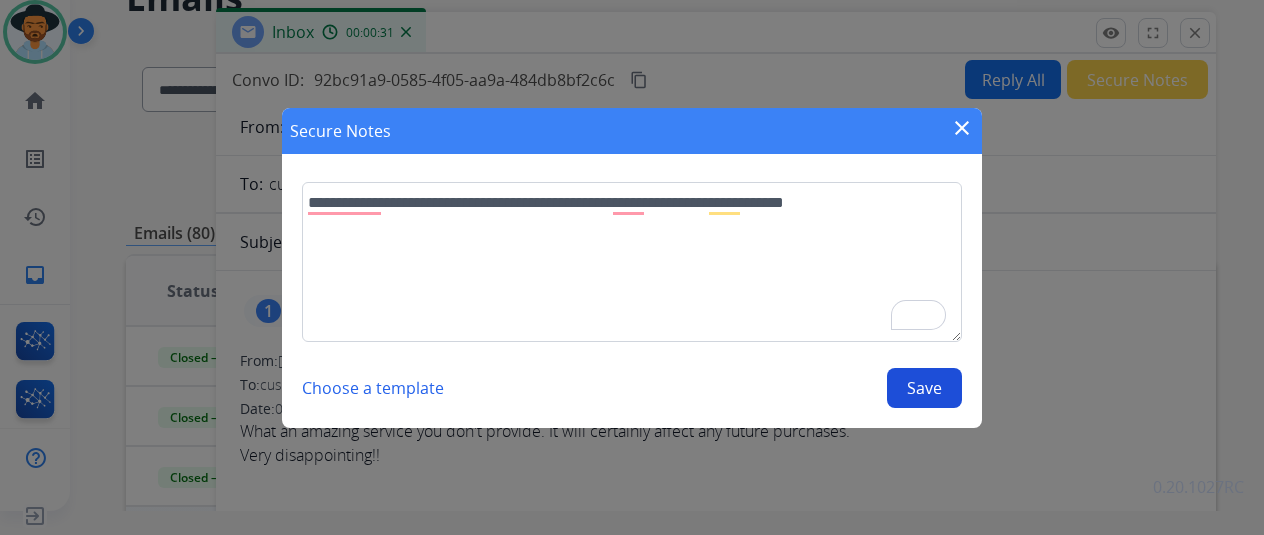 click on "Save" at bounding box center [924, 388] 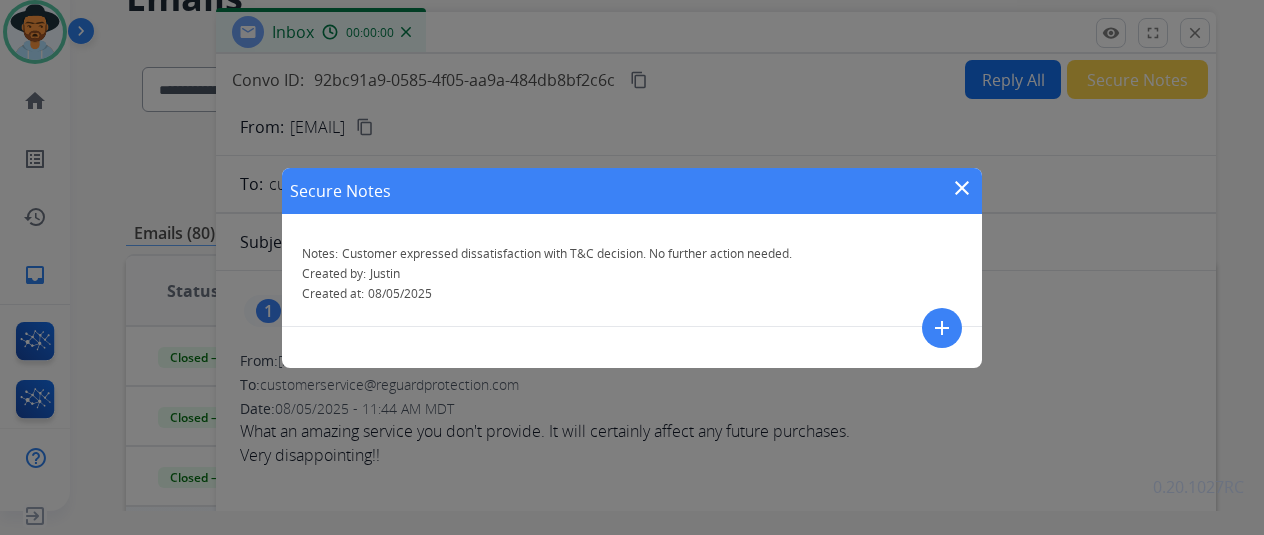 click on "close" at bounding box center [962, 188] 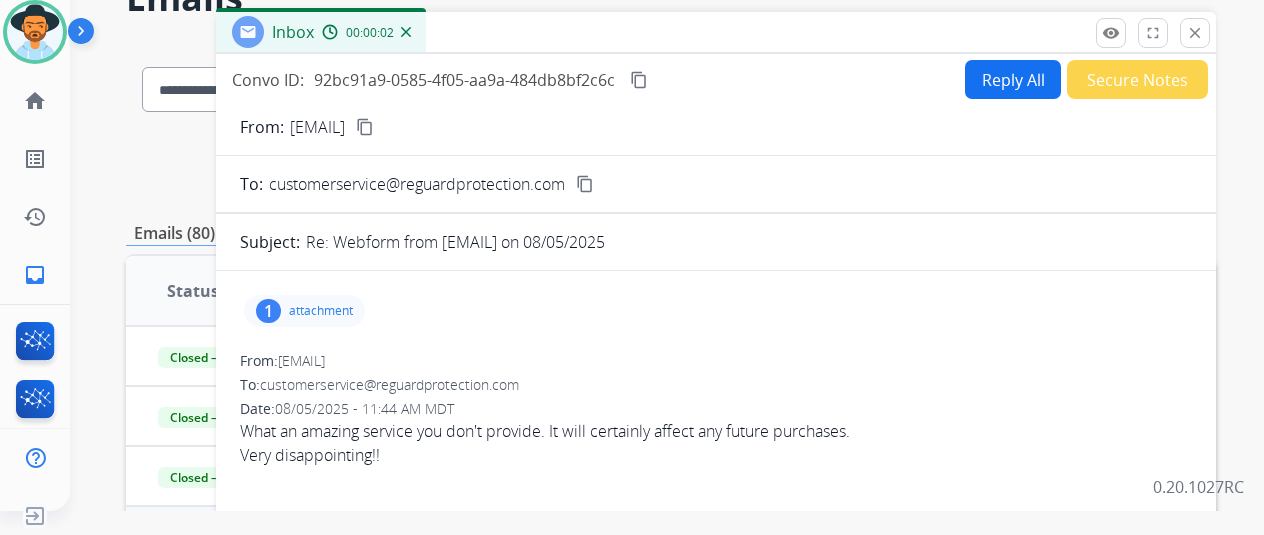 click on "attachment" at bounding box center [321, 311] 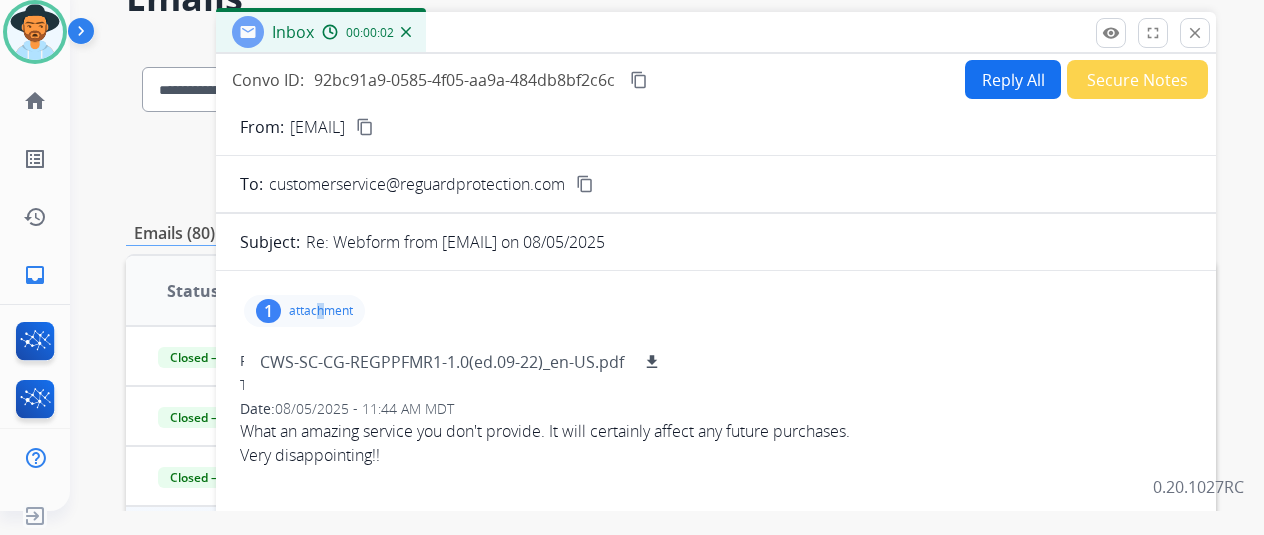 click on "attachment" at bounding box center [321, 311] 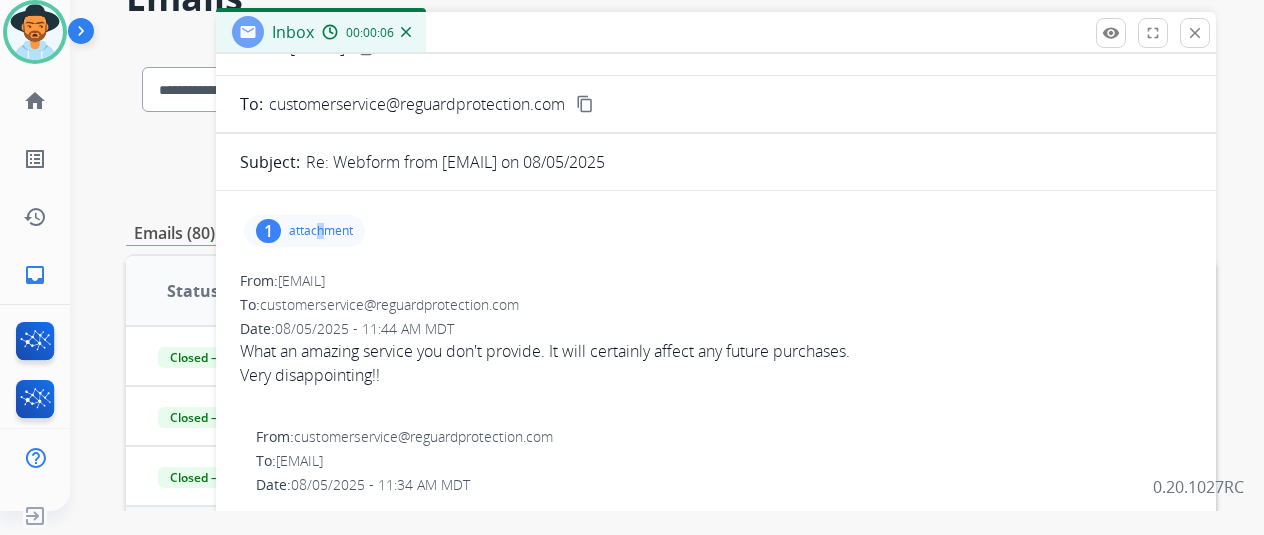 scroll, scrollTop: 0, scrollLeft: 0, axis: both 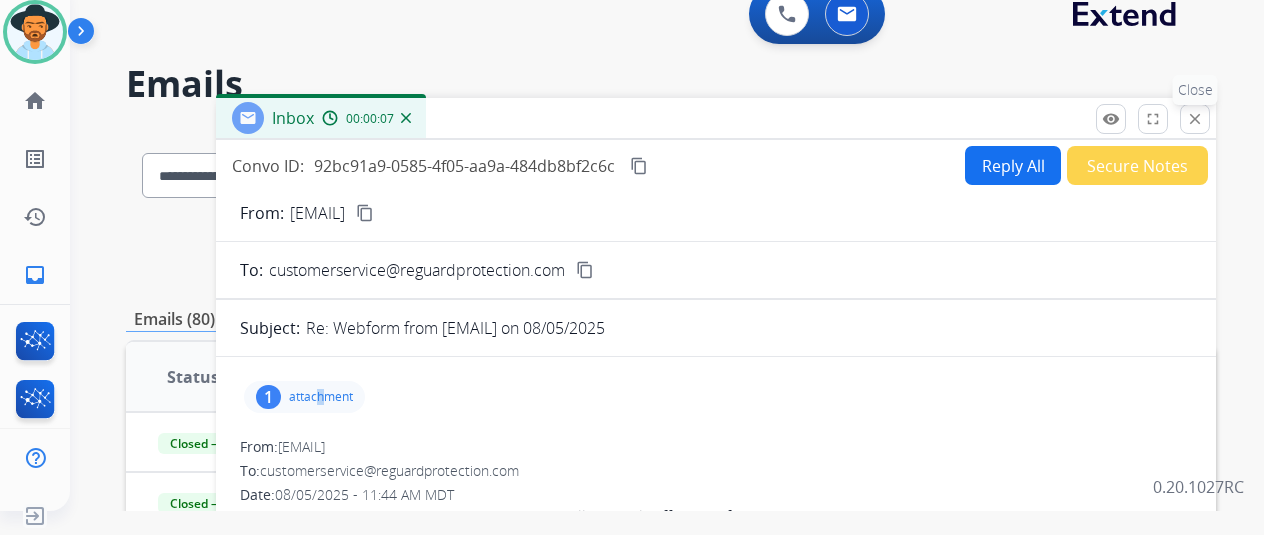 click on "close" at bounding box center [1195, 119] 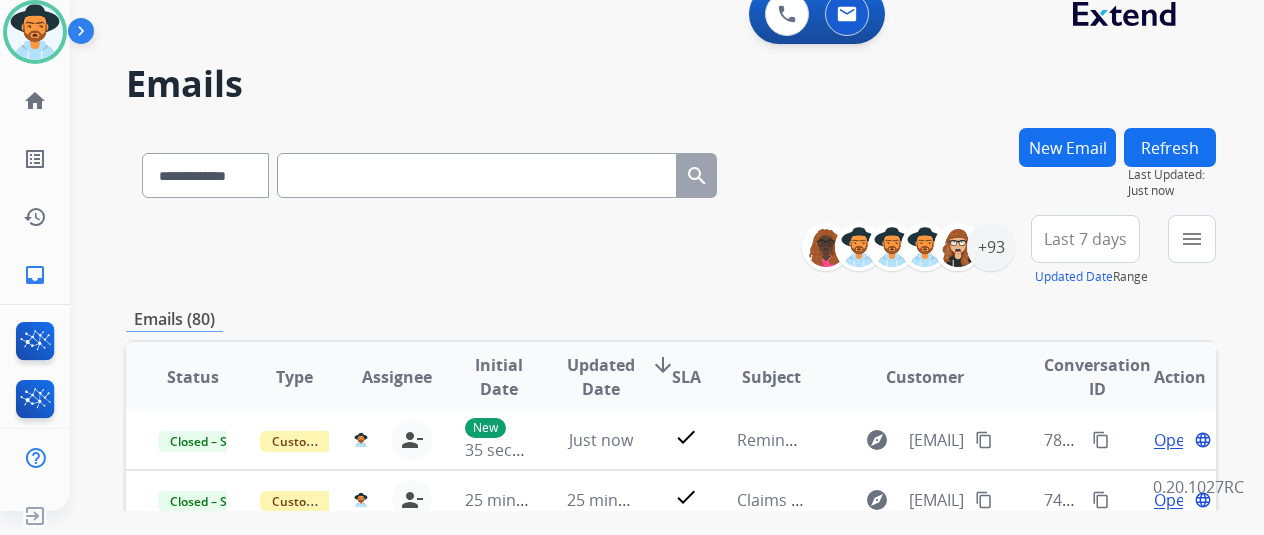 scroll, scrollTop: 18, scrollLeft: 0, axis: vertical 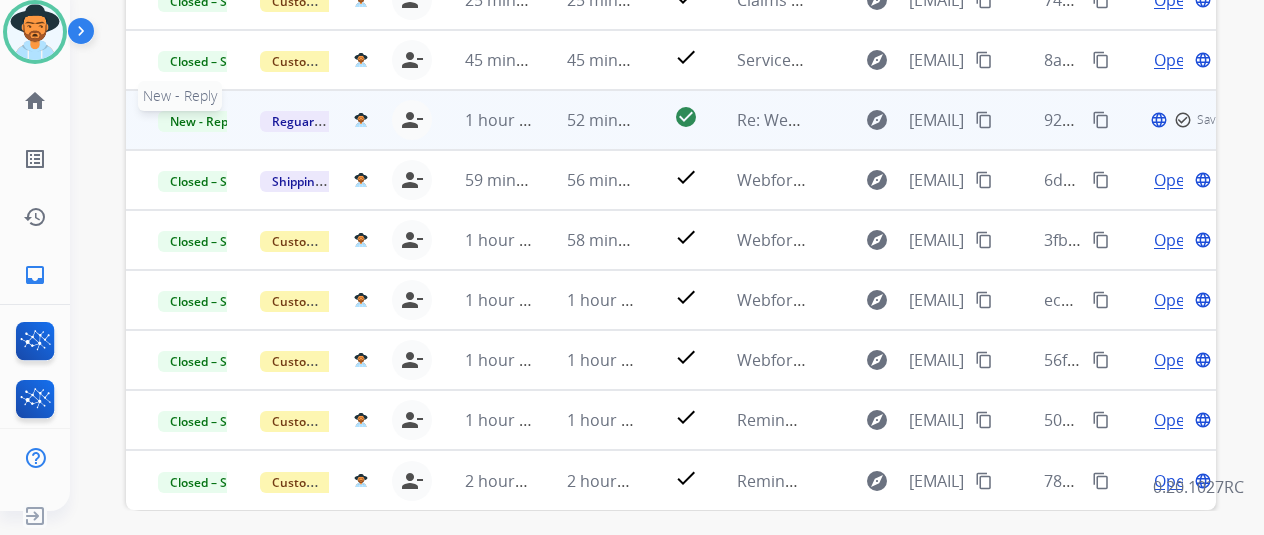 click on "New - Reply" at bounding box center [203, 121] 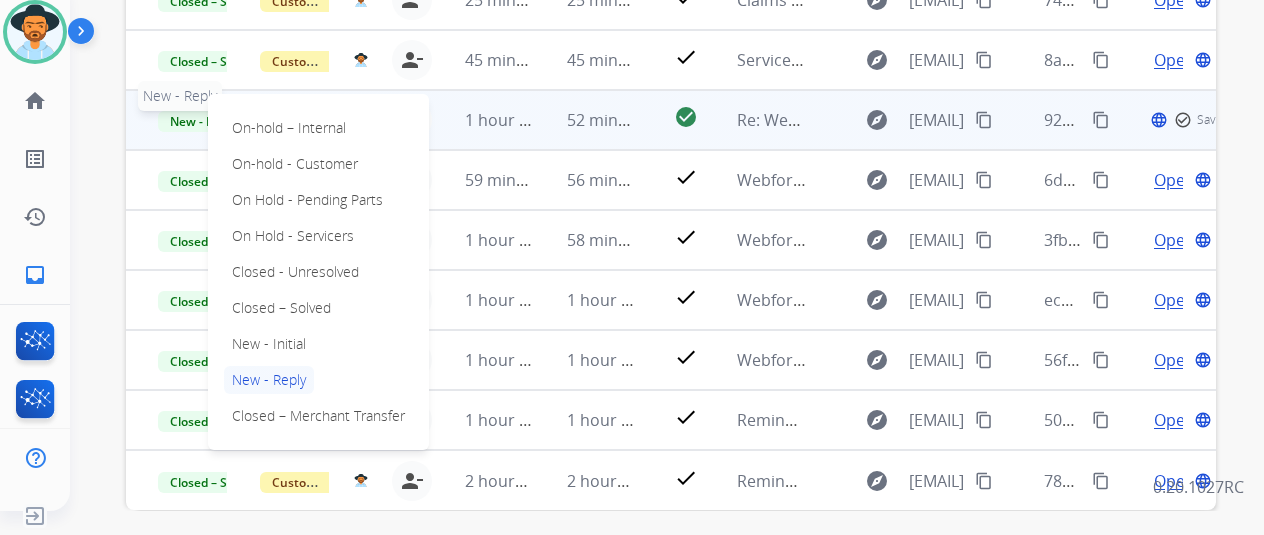 scroll, scrollTop: 2, scrollLeft: 0, axis: vertical 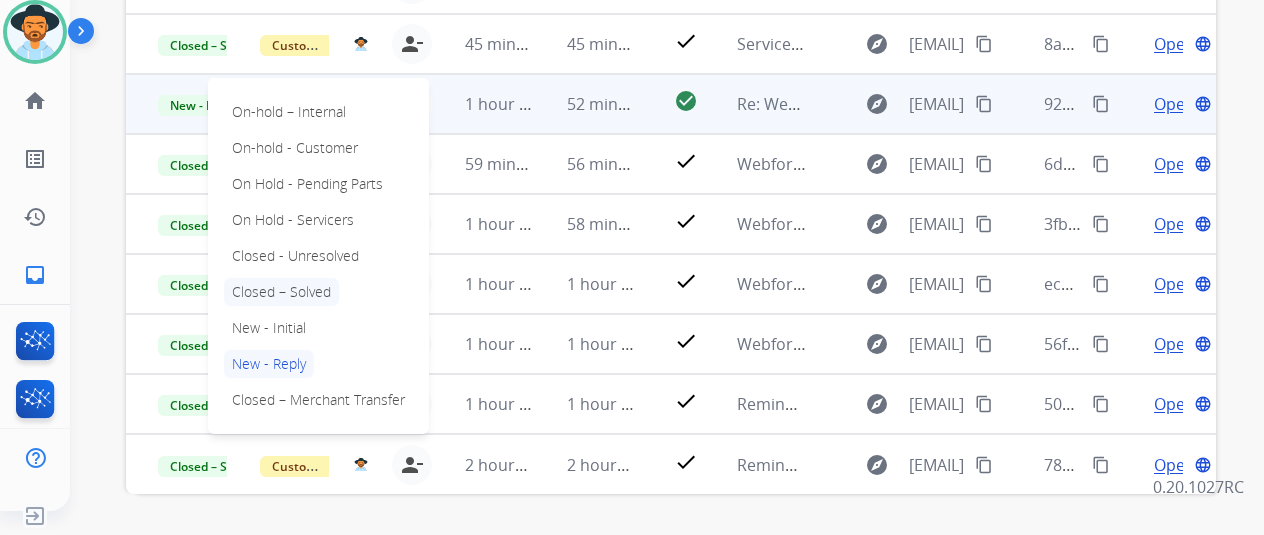 click on "Closed – Solved" at bounding box center (281, 292) 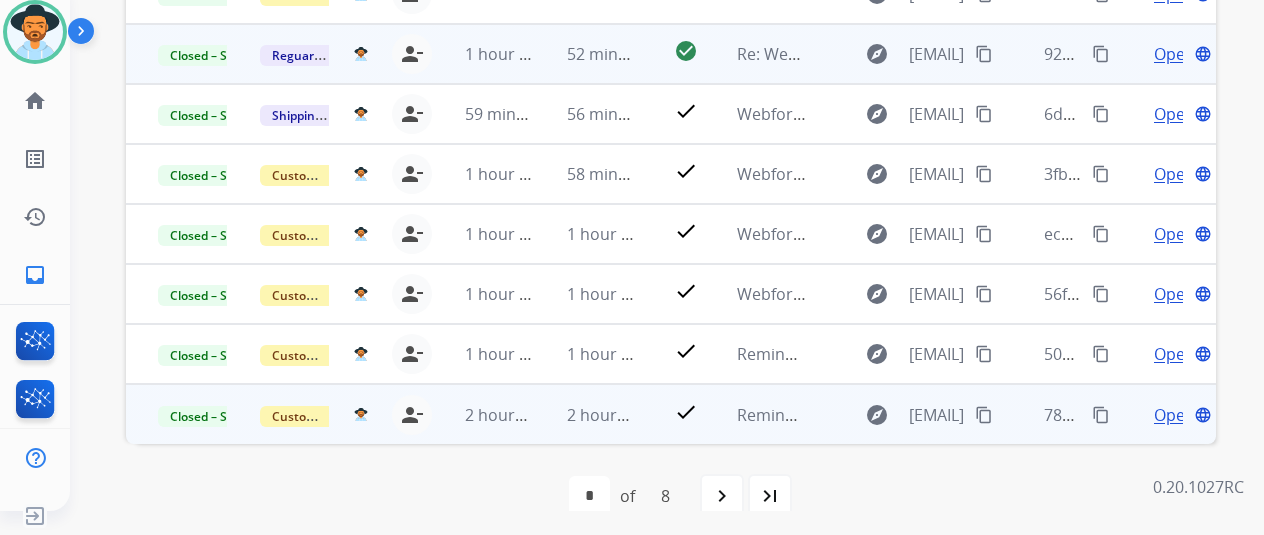 scroll, scrollTop: 586, scrollLeft: 0, axis: vertical 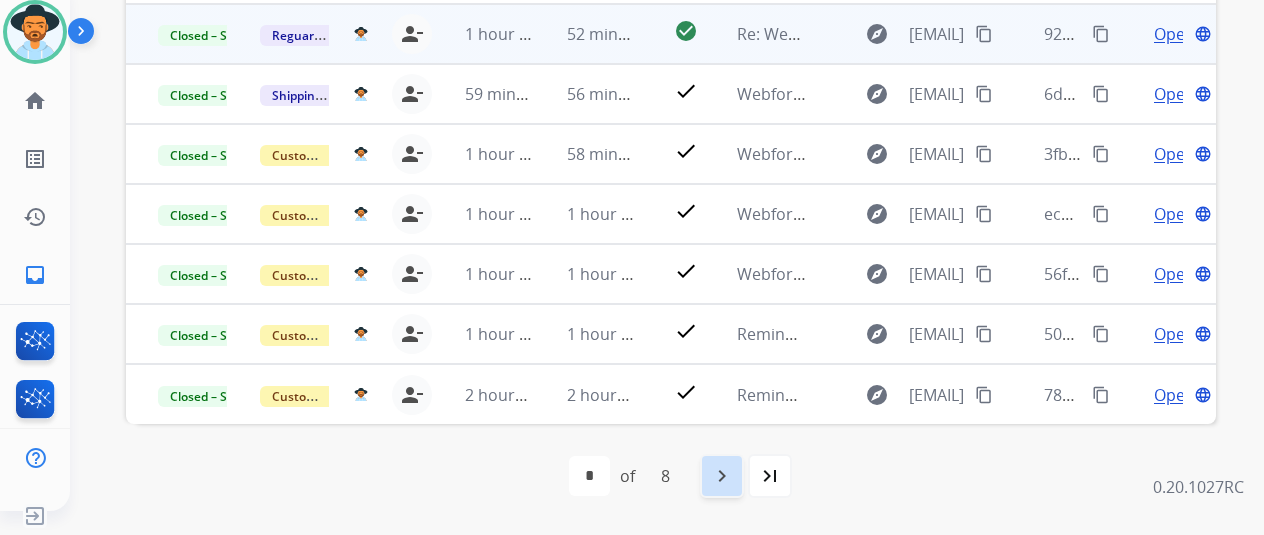 click on "navigate_next" at bounding box center (722, 476) 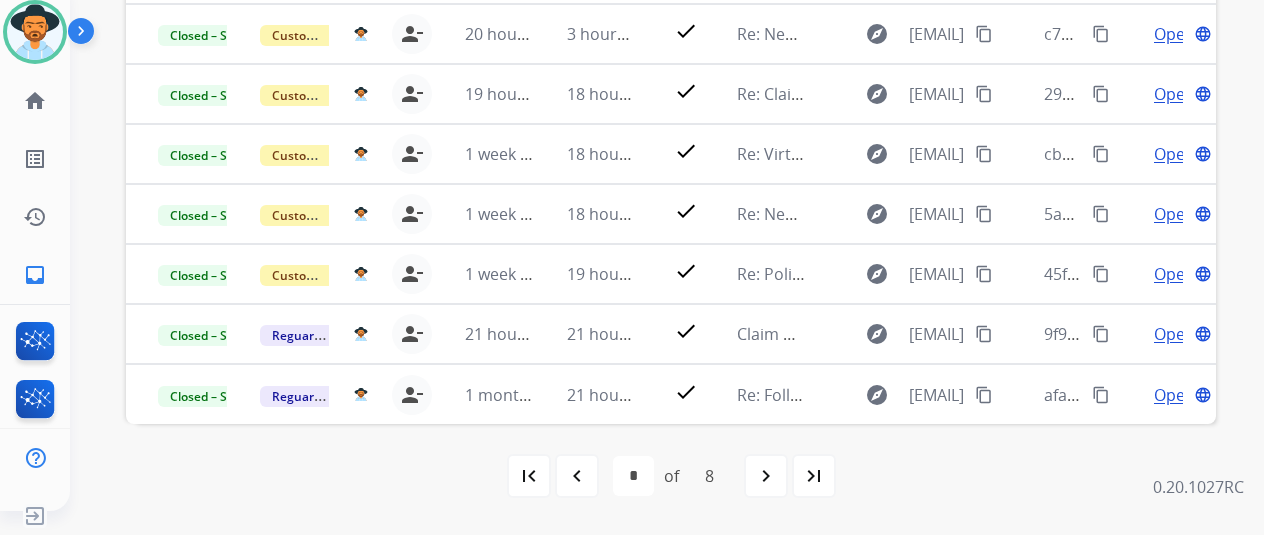 scroll, scrollTop: 286, scrollLeft: 0, axis: vertical 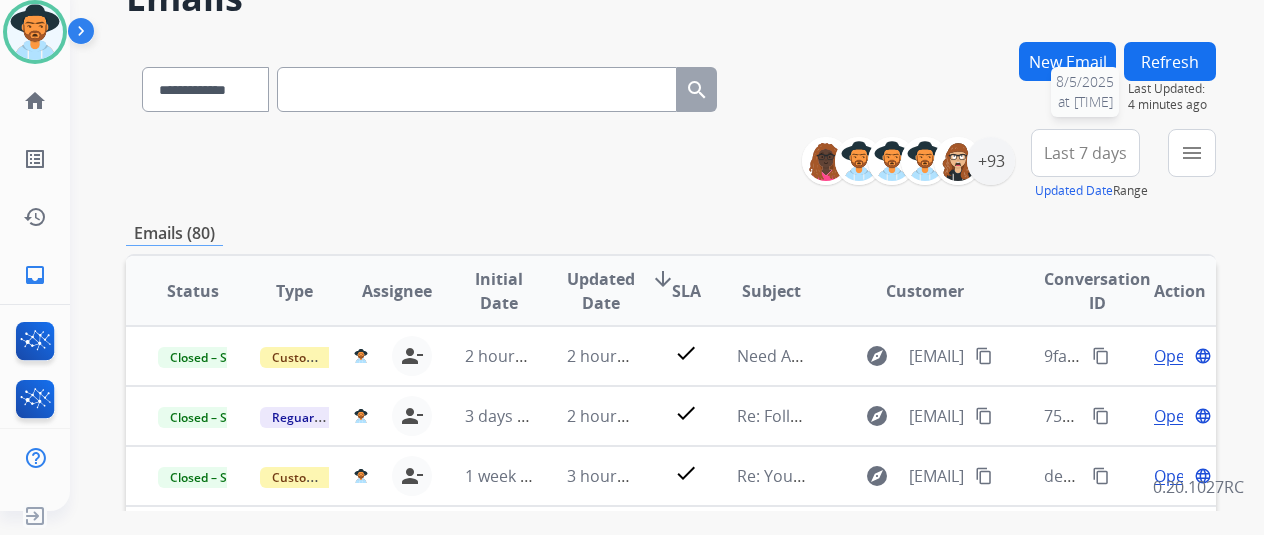 click on "Last Updated:" at bounding box center (1172, 89) 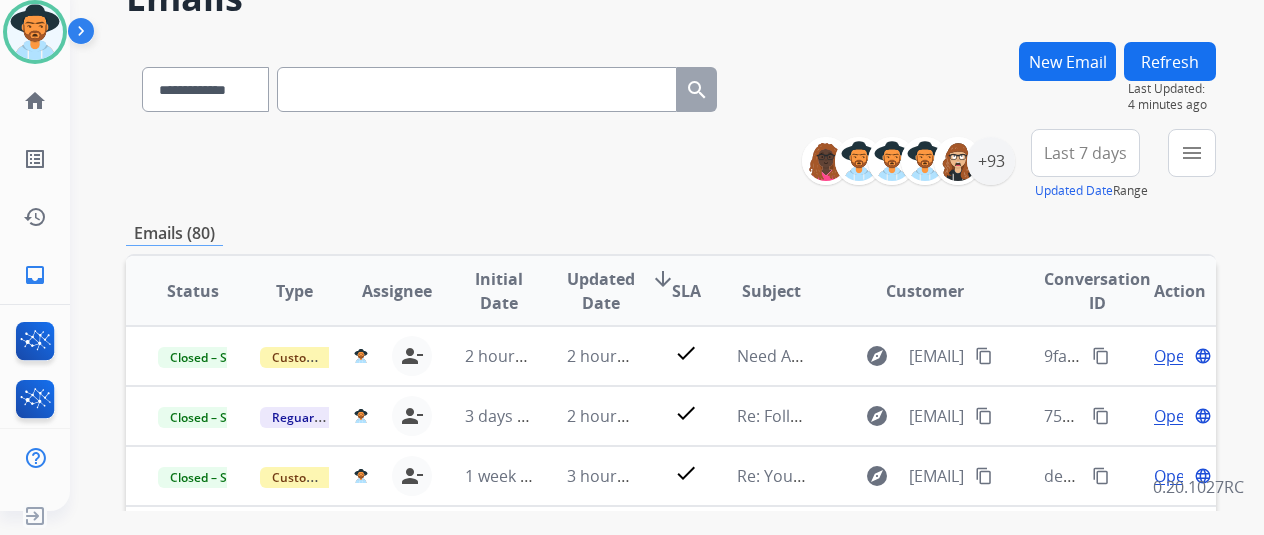 click on "Refresh" at bounding box center (1170, 61) 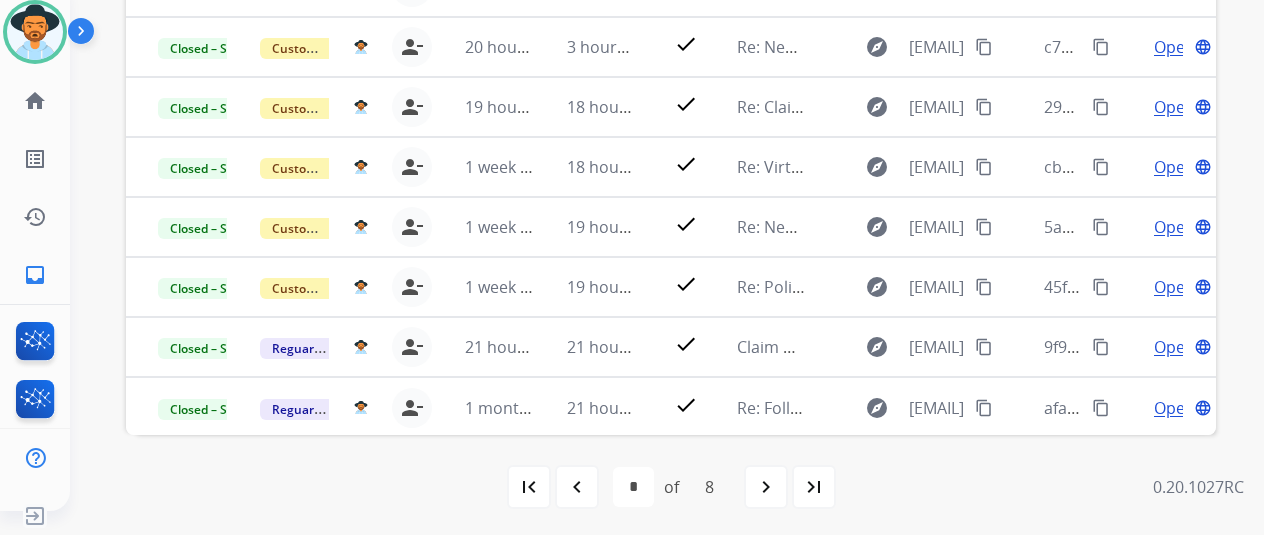 scroll, scrollTop: 586, scrollLeft: 0, axis: vertical 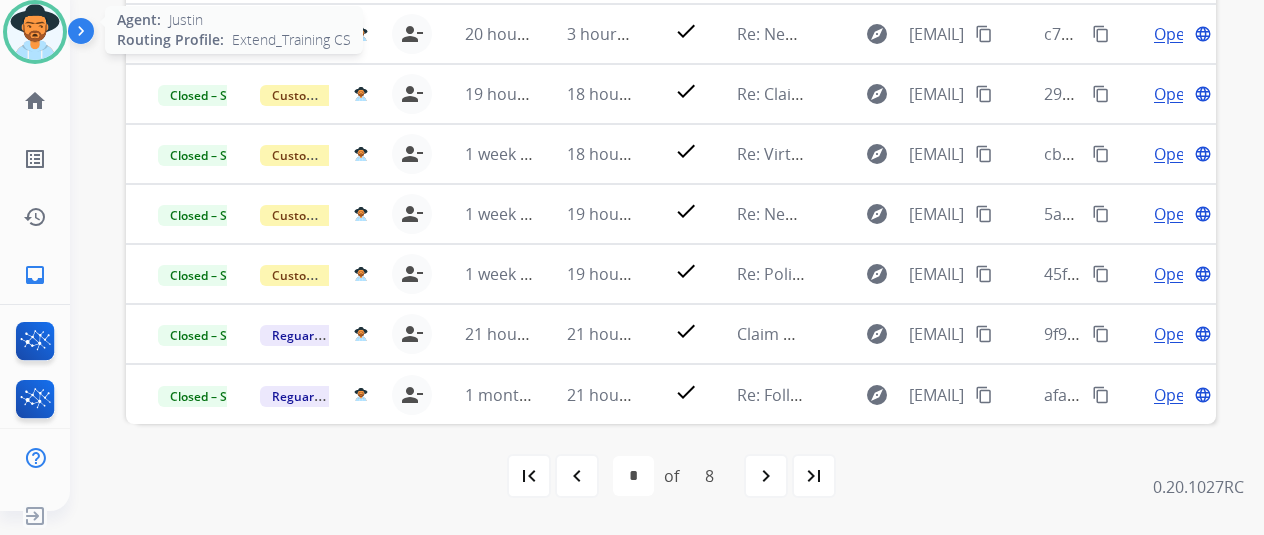 click at bounding box center (35, 32) 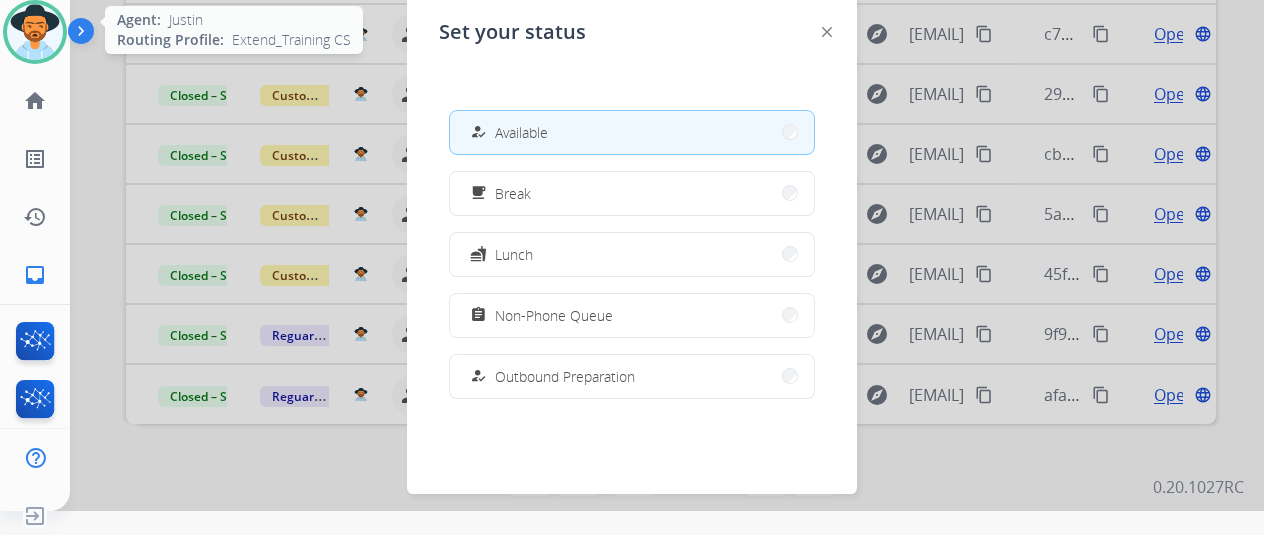 click at bounding box center (35, 32) 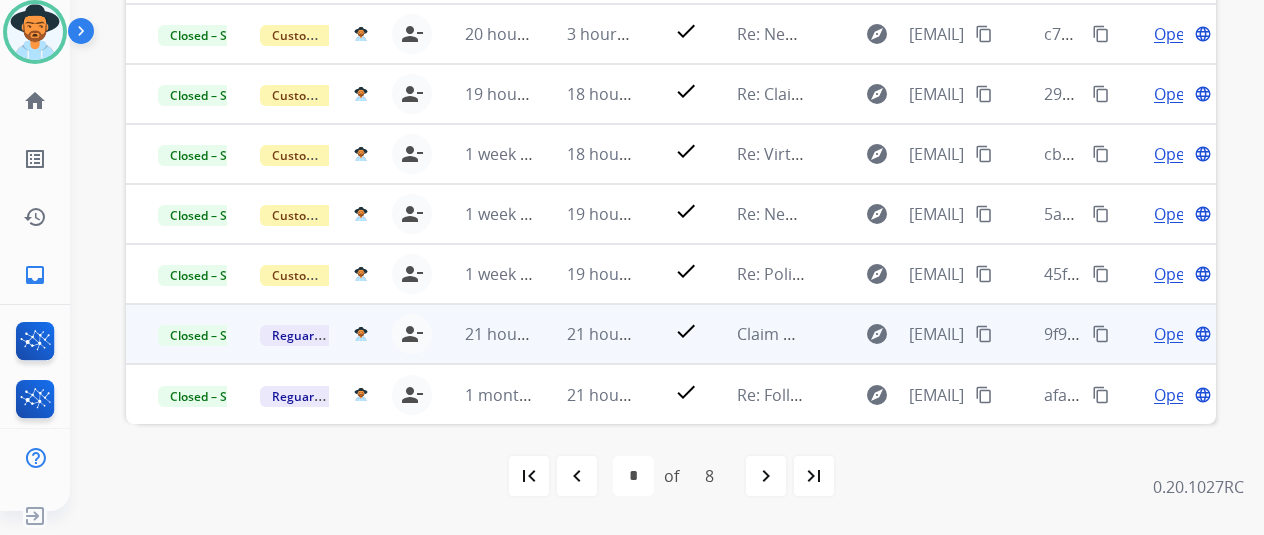 scroll, scrollTop: 0, scrollLeft: 0, axis: both 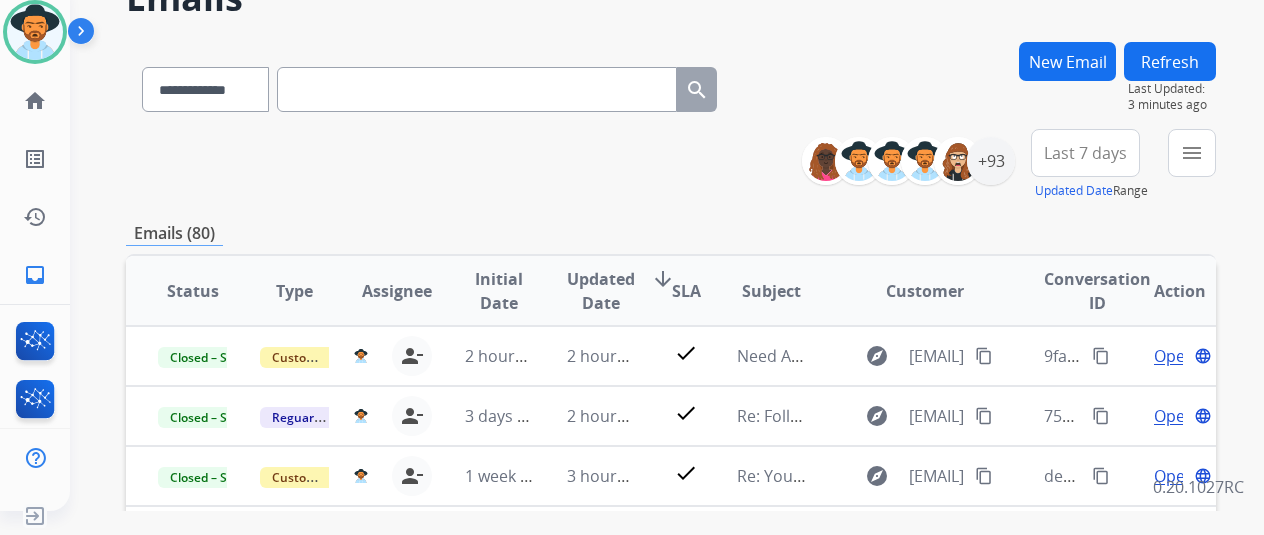 click on "Refresh" at bounding box center [1170, 61] 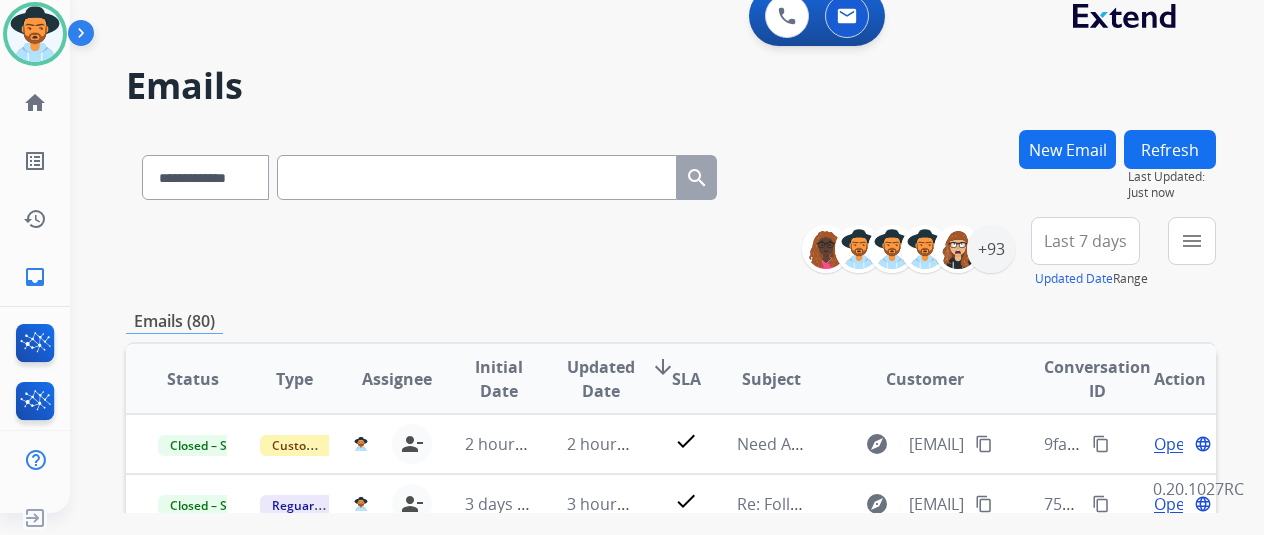 scroll, scrollTop: 24, scrollLeft: 0, axis: vertical 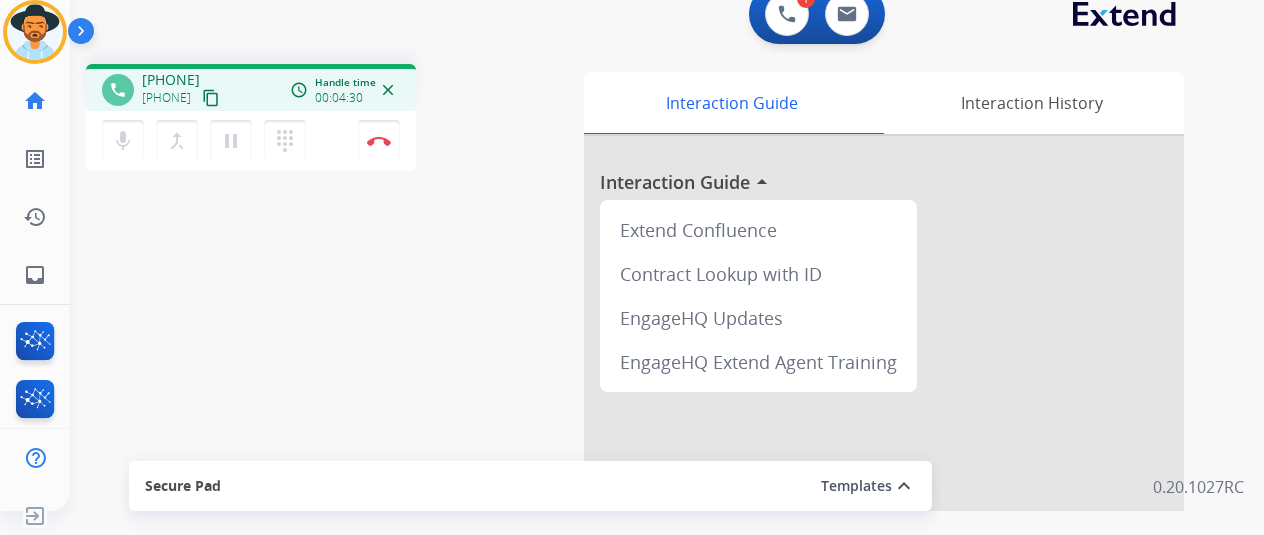click on "mic Mute merge_type Bridge pause Hold dialpad Dialpad Disconnect" at bounding box center [251, 141] 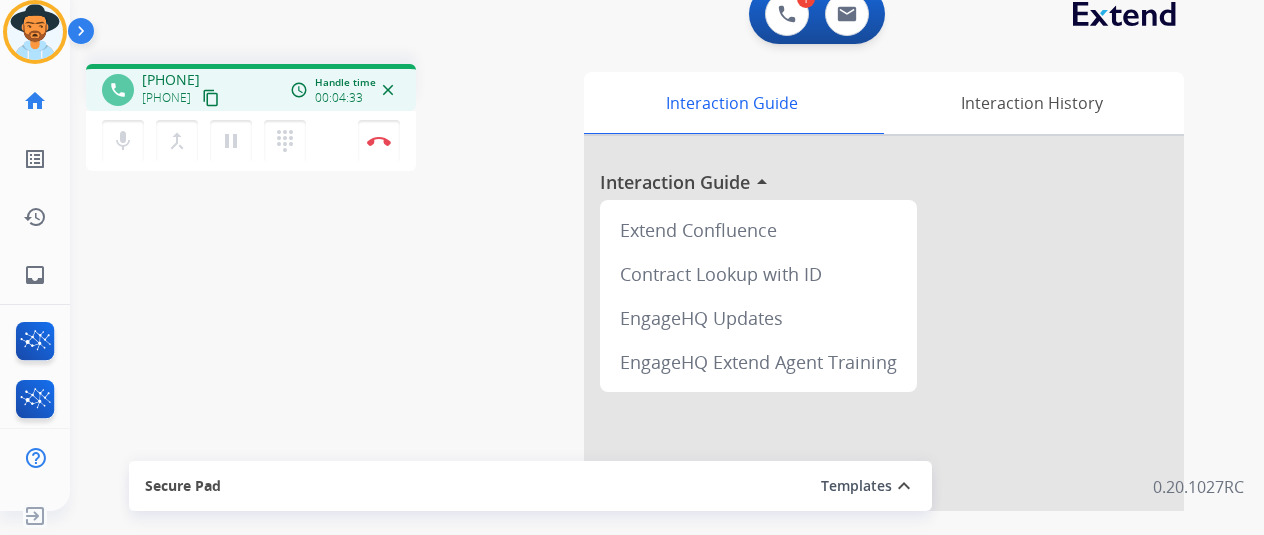 click on "mic Mute merge_type Bridge pause Hold dialpad Dialpad Disconnect" at bounding box center [251, 141] 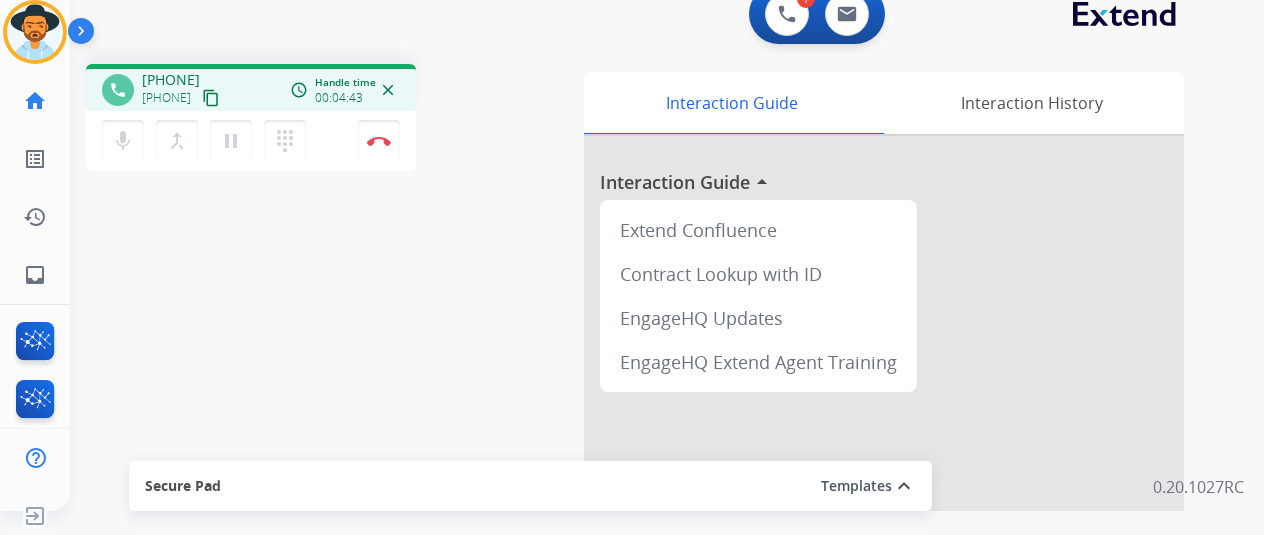 click on "mic Mute merge_type Bridge pause Hold dialpad Dialpad Disconnect" at bounding box center (251, 141) 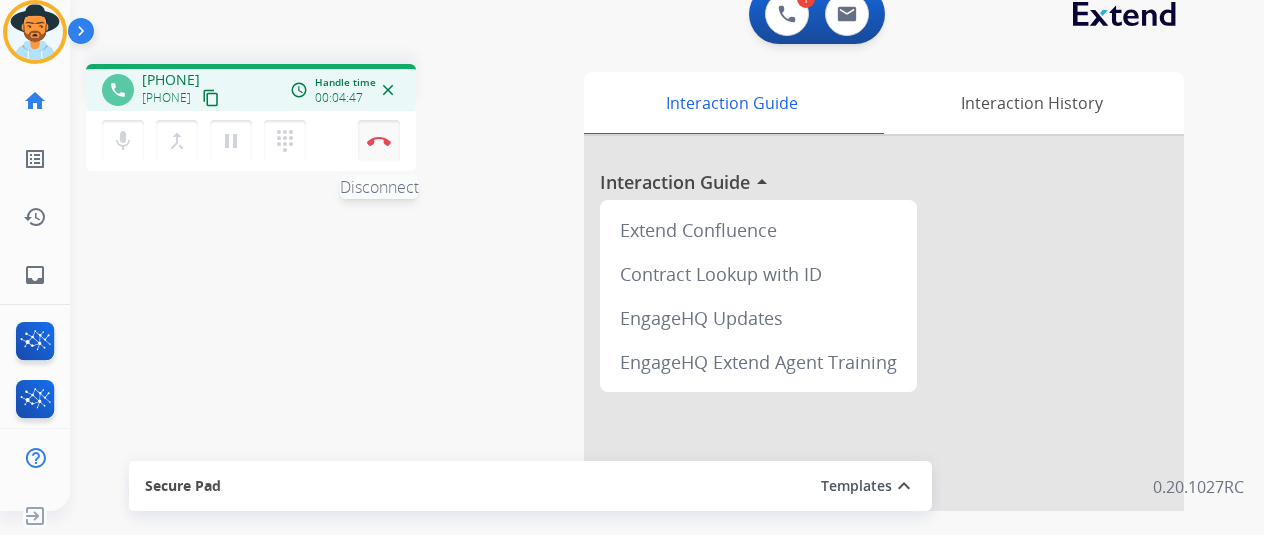 click on "Disconnect" at bounding box center (379, 141) 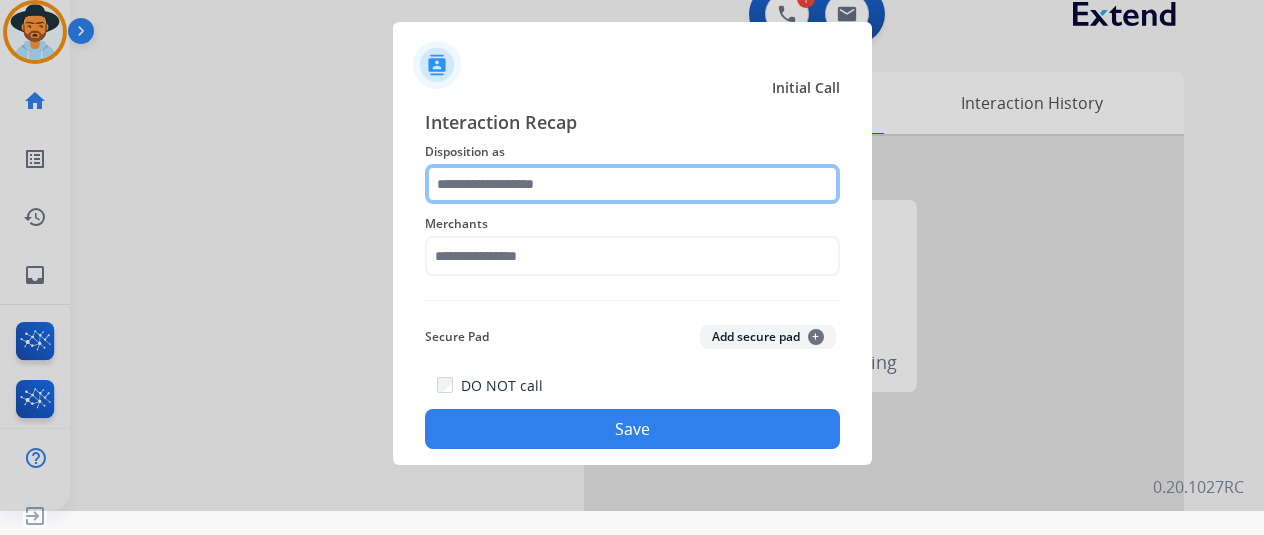 click 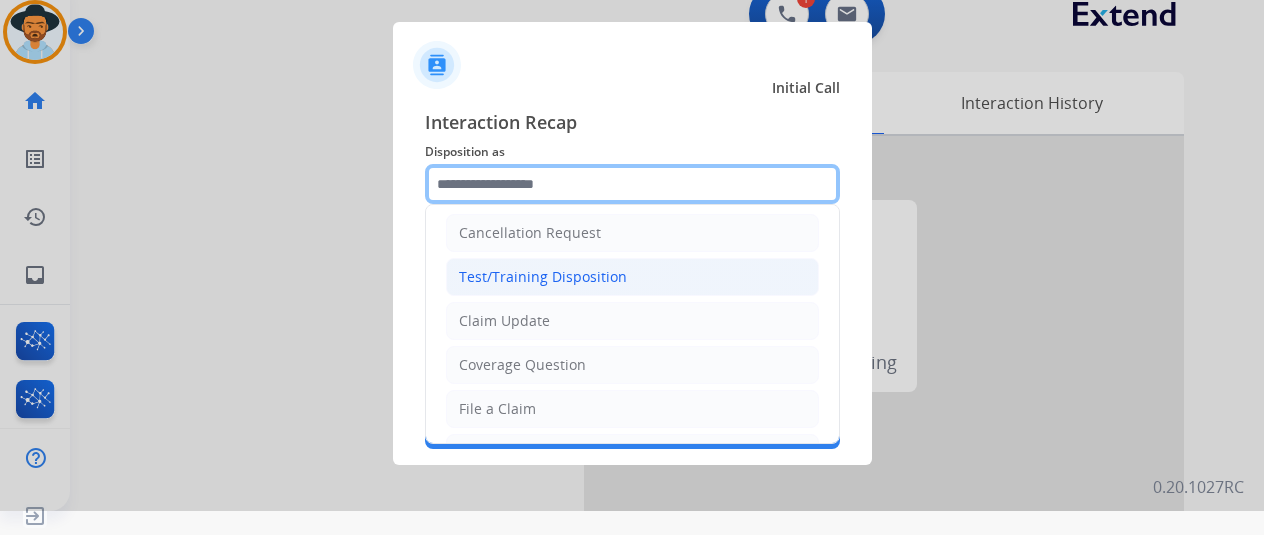 scroll, scrollTop: 0, scrollLeft: 0, axis: both 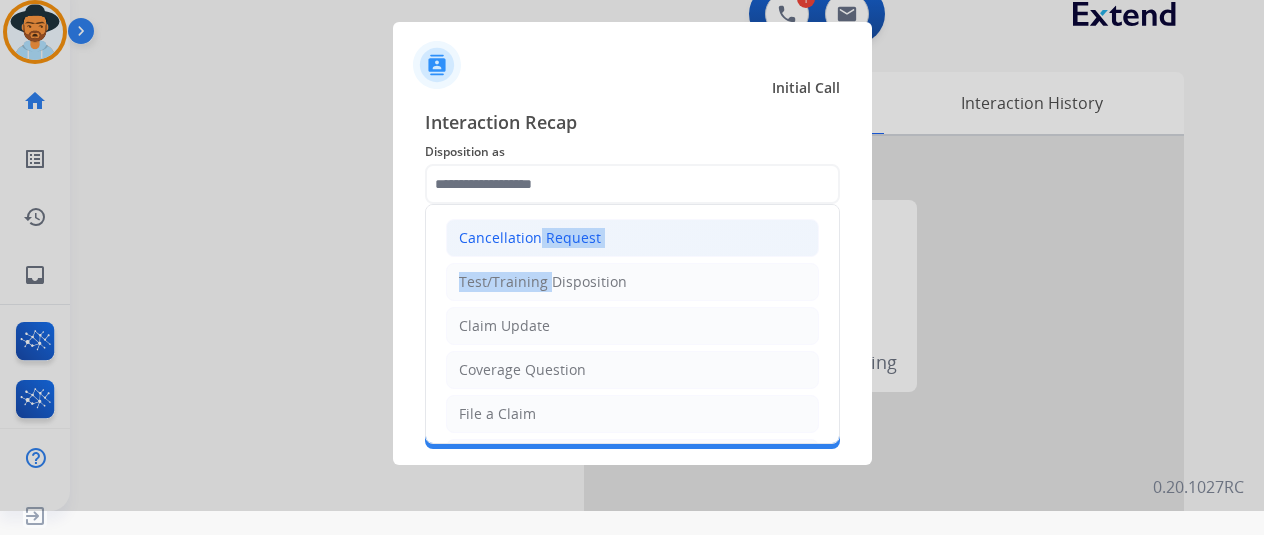 drag, startPoint x: 540, startPoint y: 281, endPoint x: 532, endPoint y: 248, distance: 33.955853 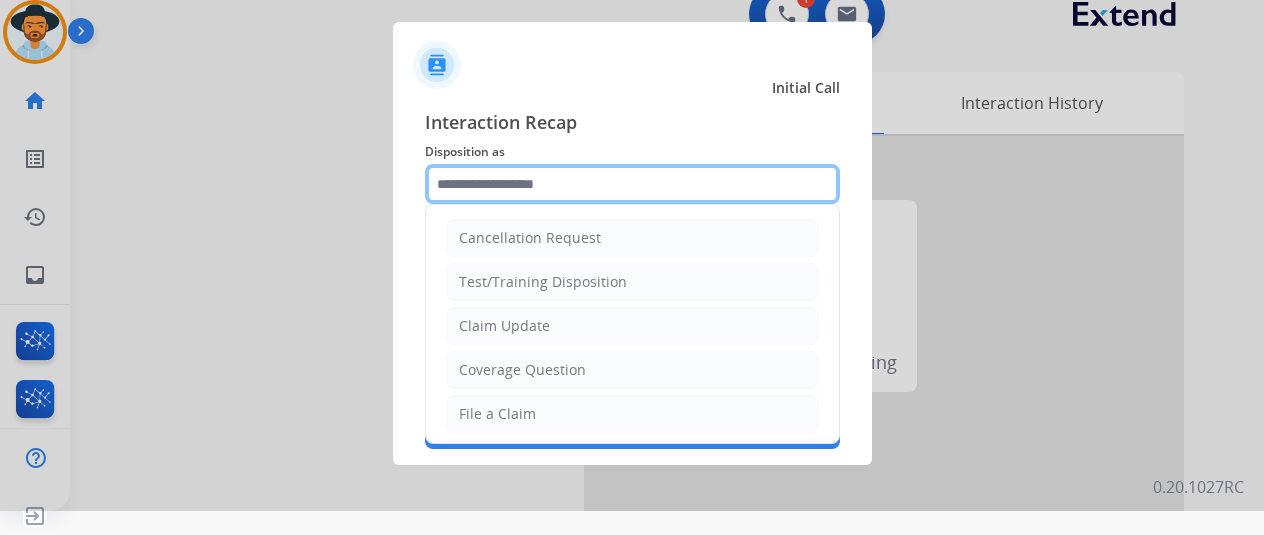 click on "Cancellation Request   Test/Training Disposition   Claim Update   Coverage Question   File a Claim   MyExtend Support   Virtual or Tremendous Card Support   Inquiring about Fraud   Account Update   Resend Contract or Shipping Label   Other   Service Support" 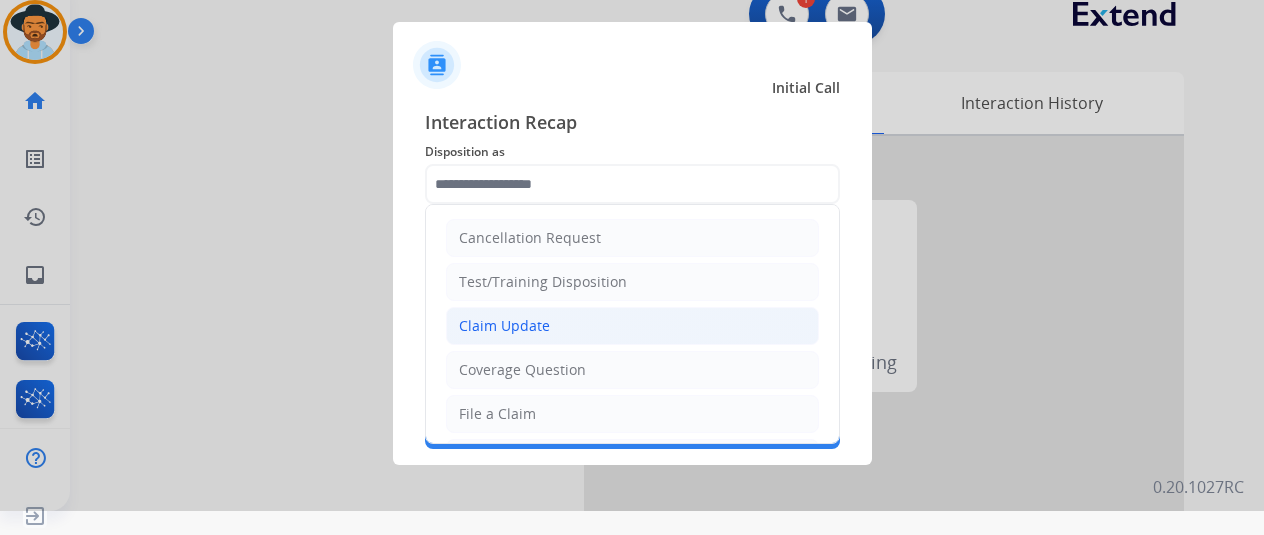 drag, startPoint x: 549, startPoint y: 322, endPoint x: 551, endPoint y: 267, distance: 55.03635 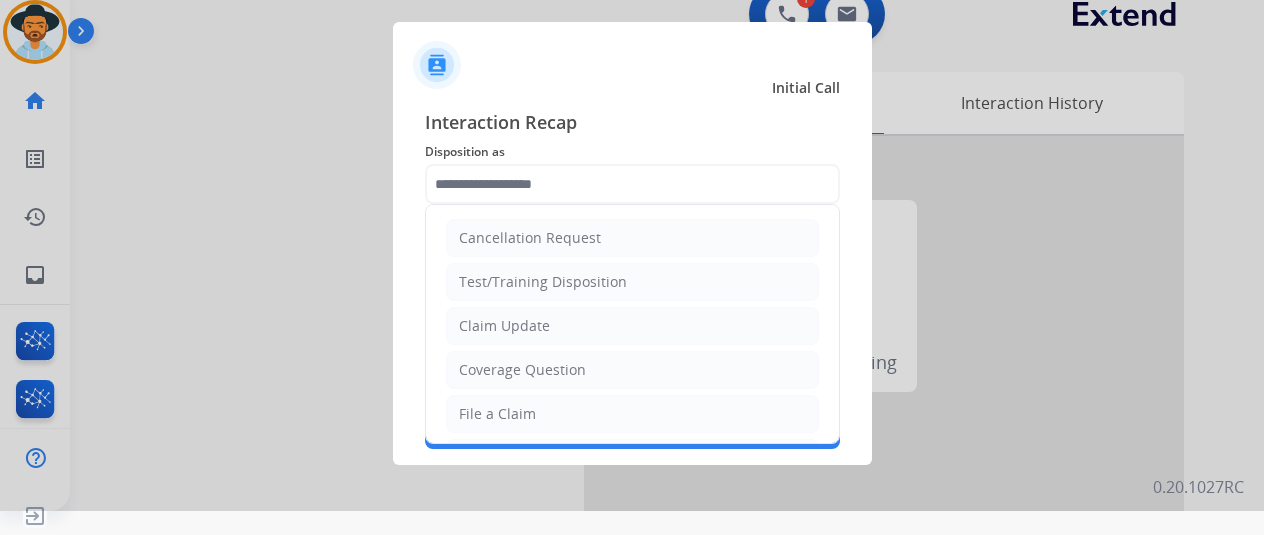 type on "**********" 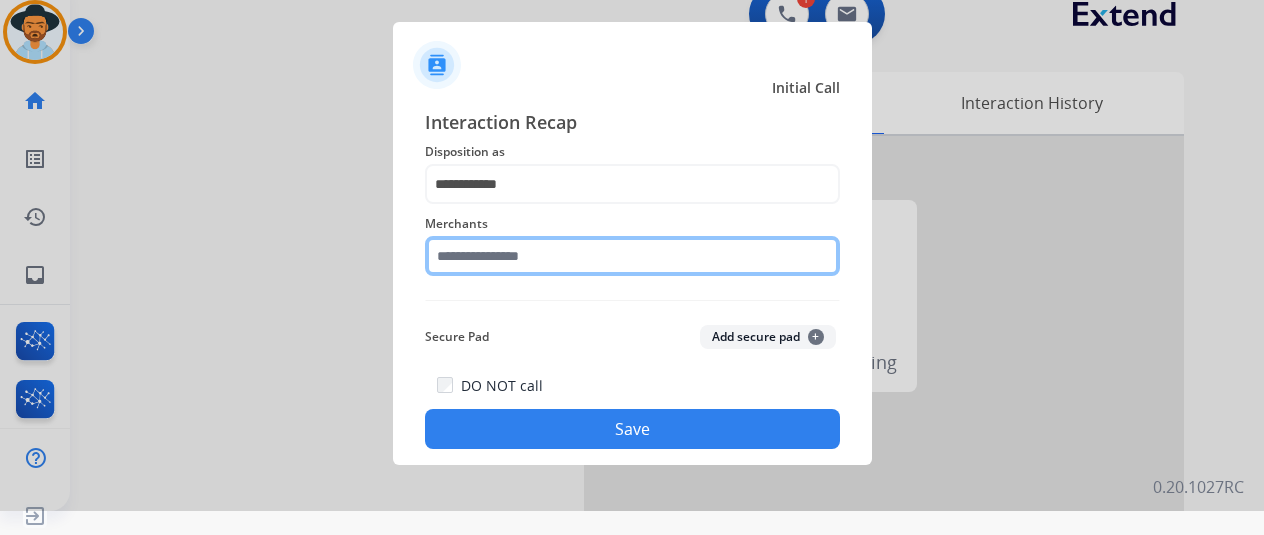 click 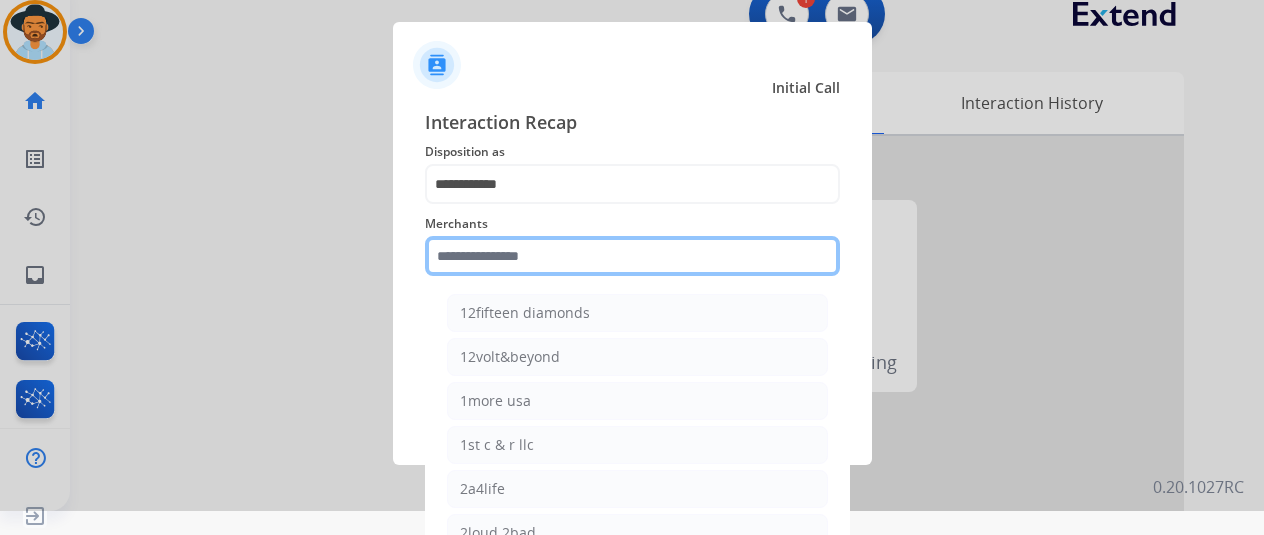 click 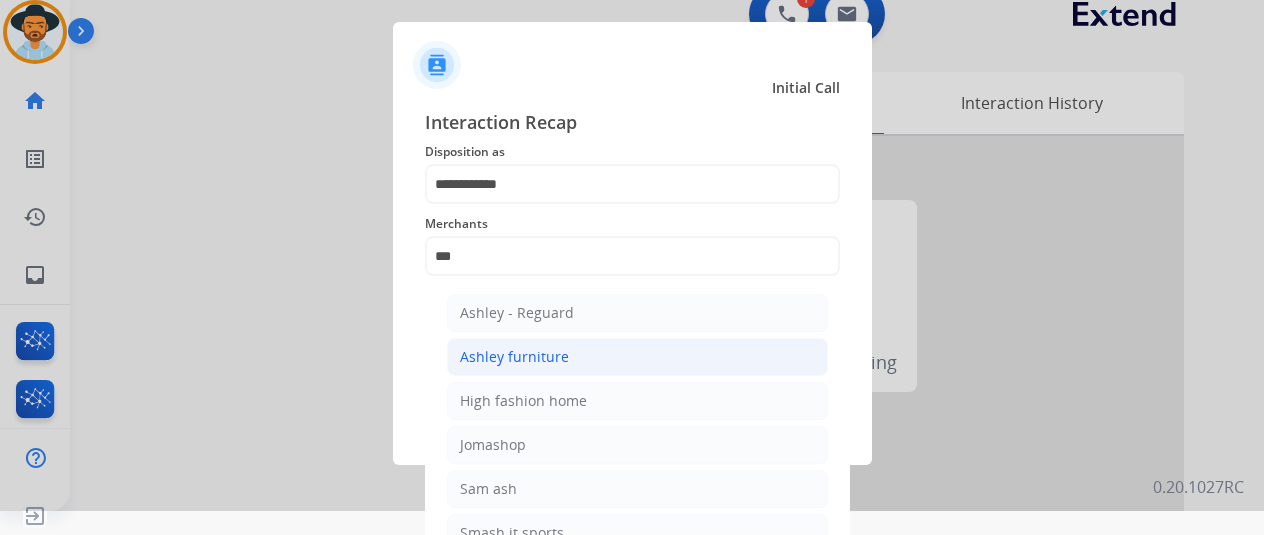 click on "Ashley furniture" 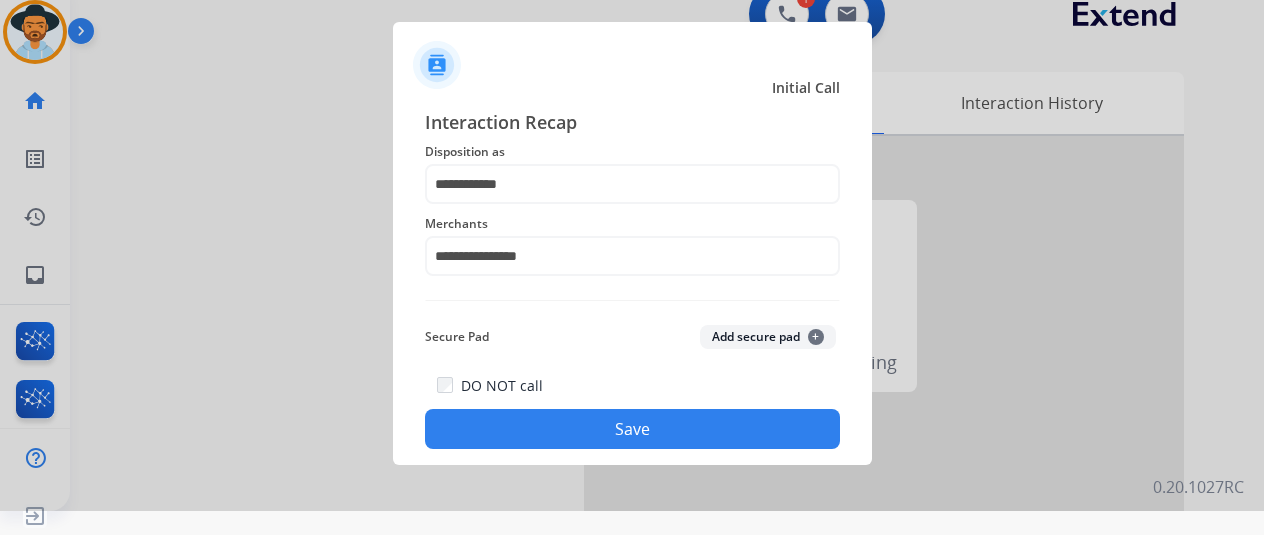 click on "**********" 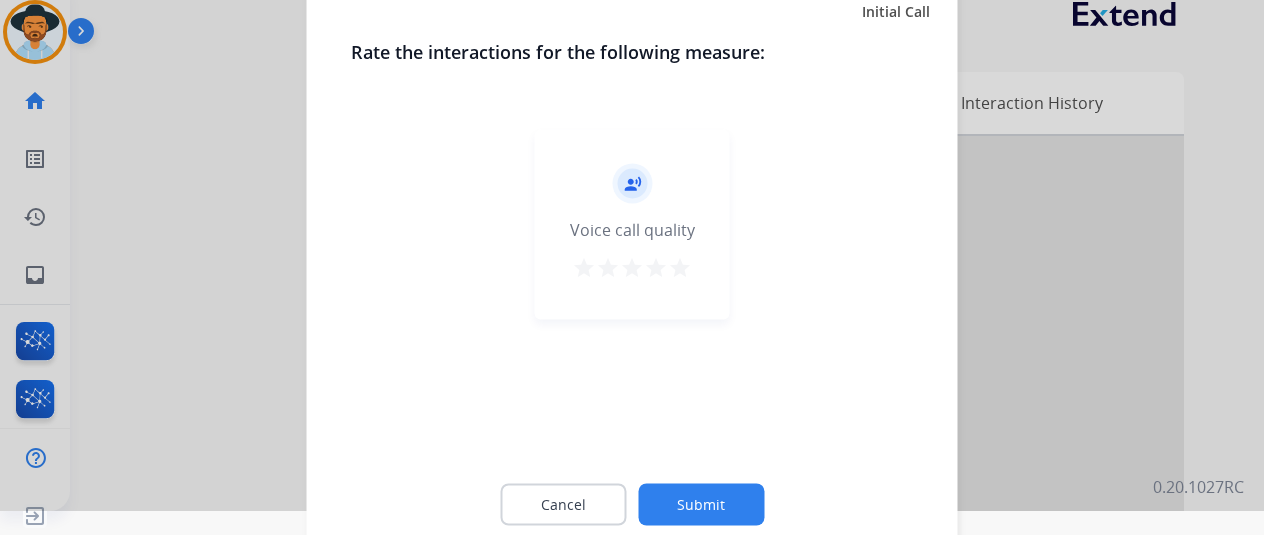 click on "star" at bounding box center [680, 267] 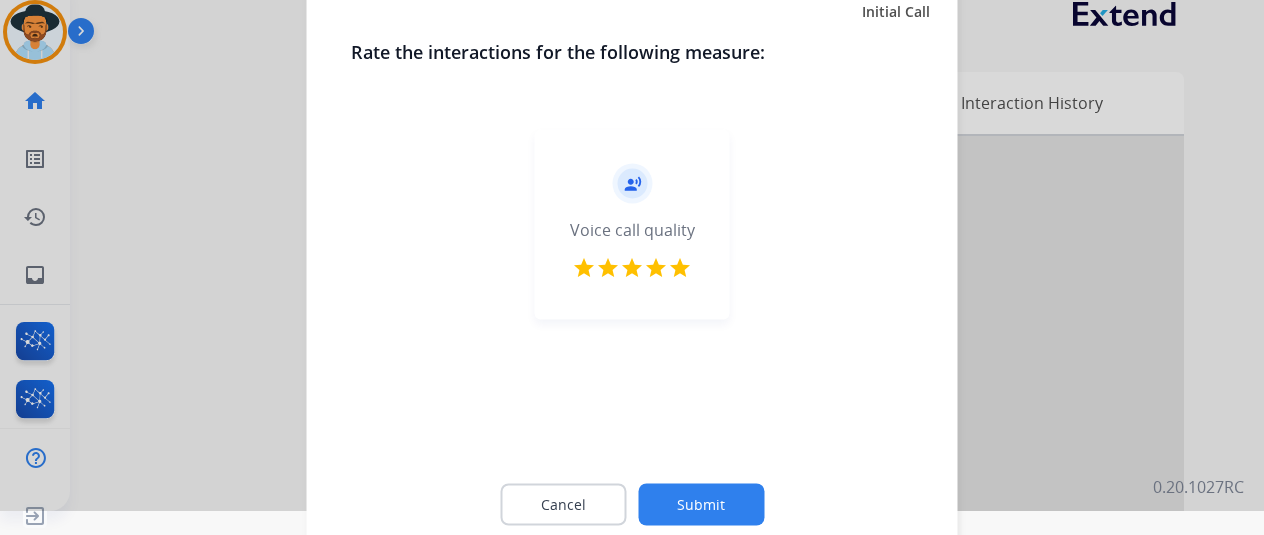 drag, startPoint x: 696, startPoint y: 454, endPoint x: 711, endPoint y: 487, distance: 36.249138 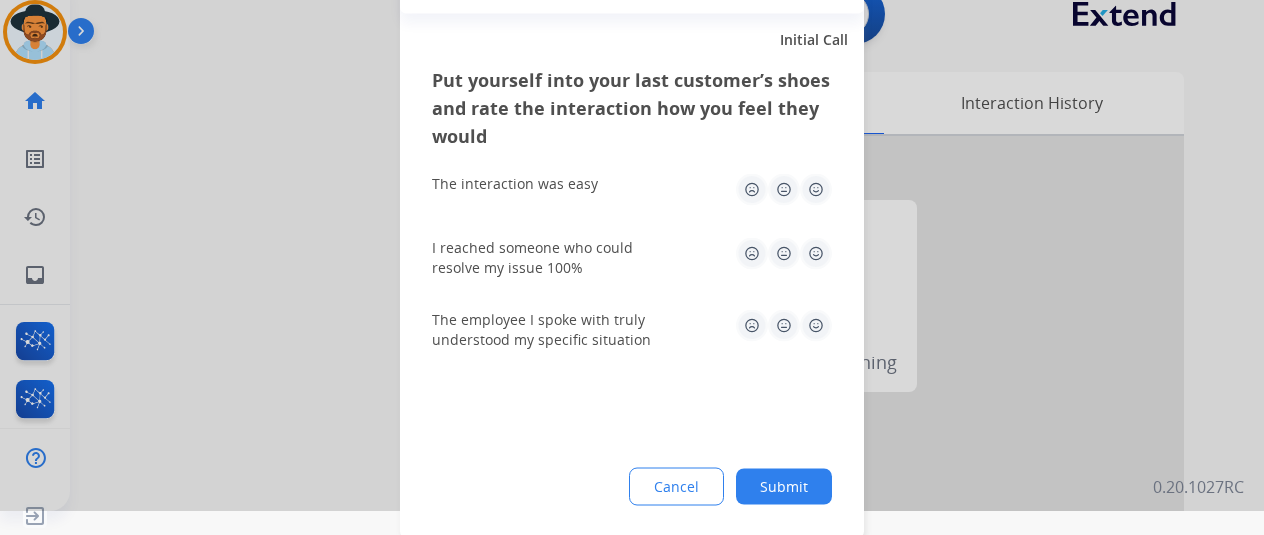 drag, startPoint x: 843, startPoint y: 183, endPoint x: 768, endPoint y: 237, distance: 92.417534 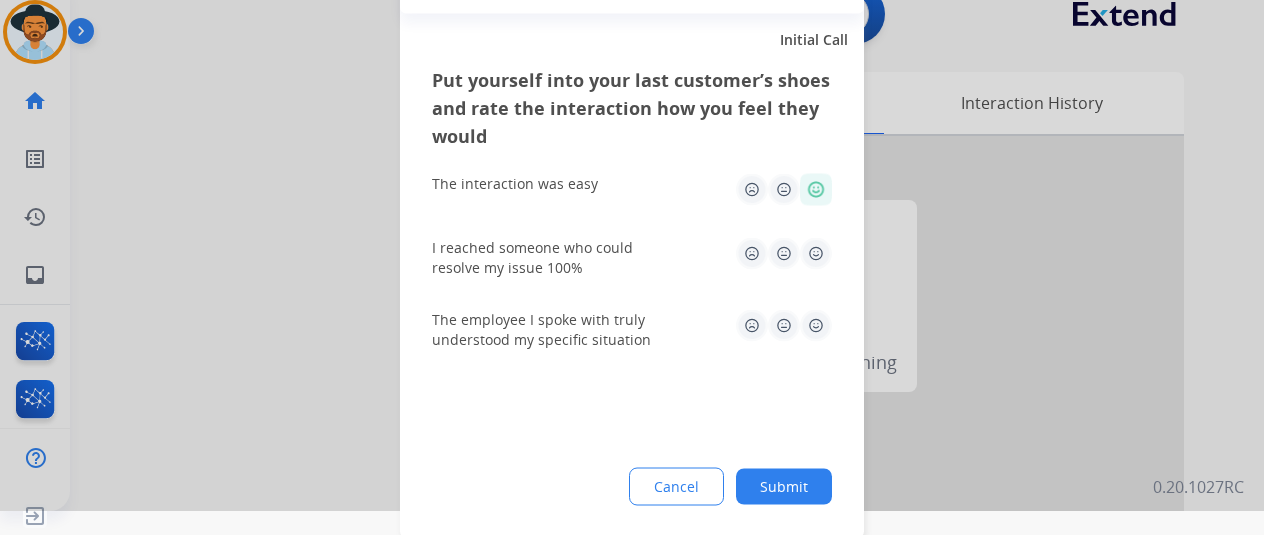 click 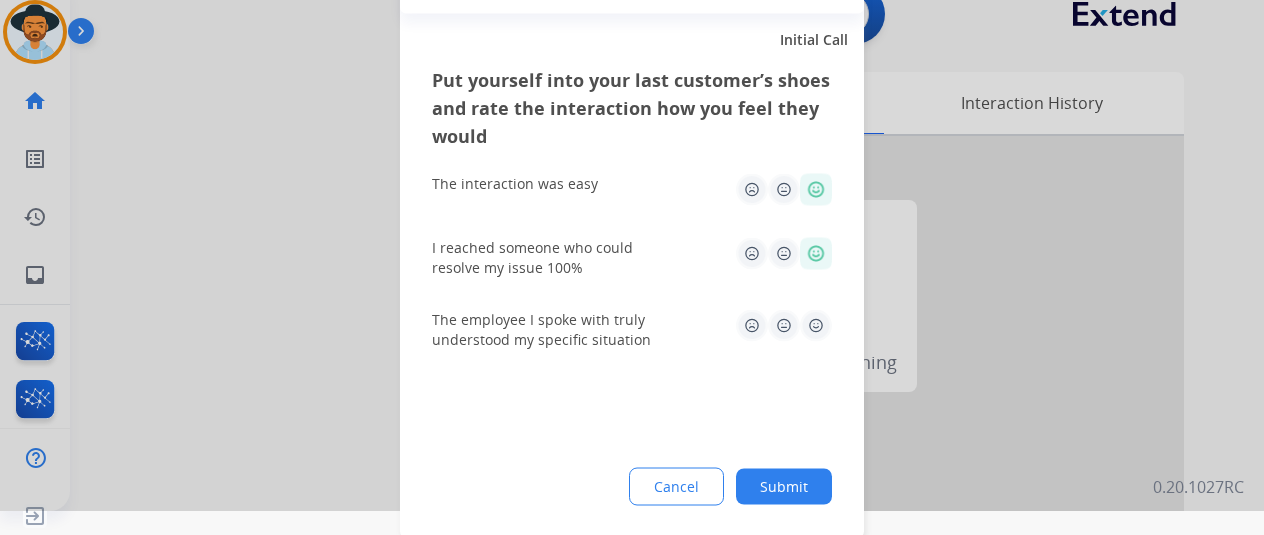 drag, startPoint x: 818, startPoint y: 313, endPoint x: 816, endPoint y: 353, distance: 40.04997 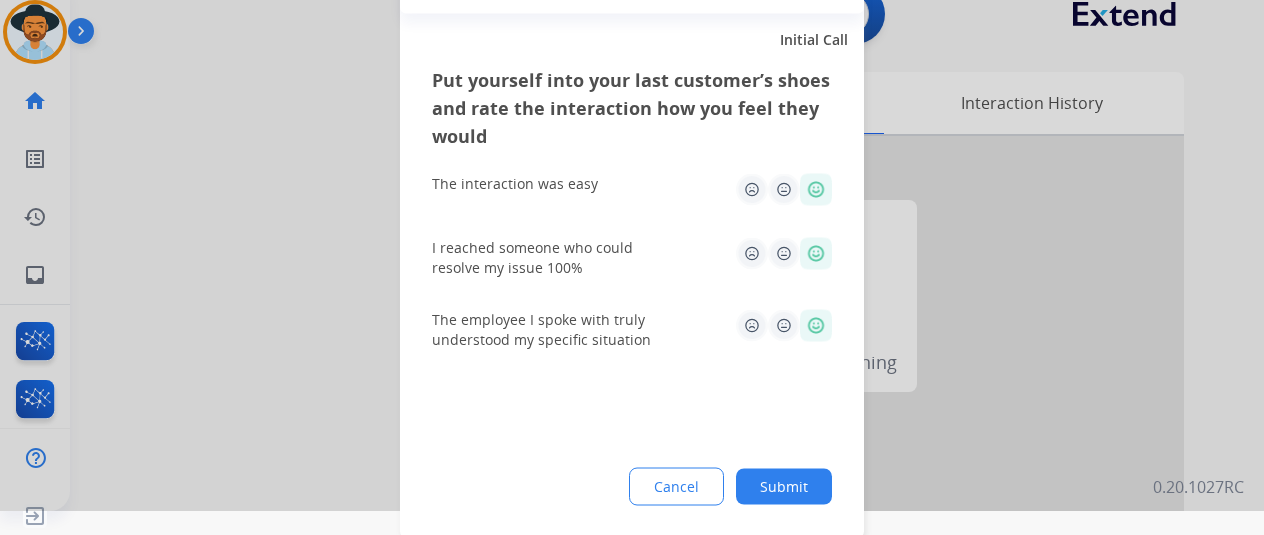 click on "Submit" 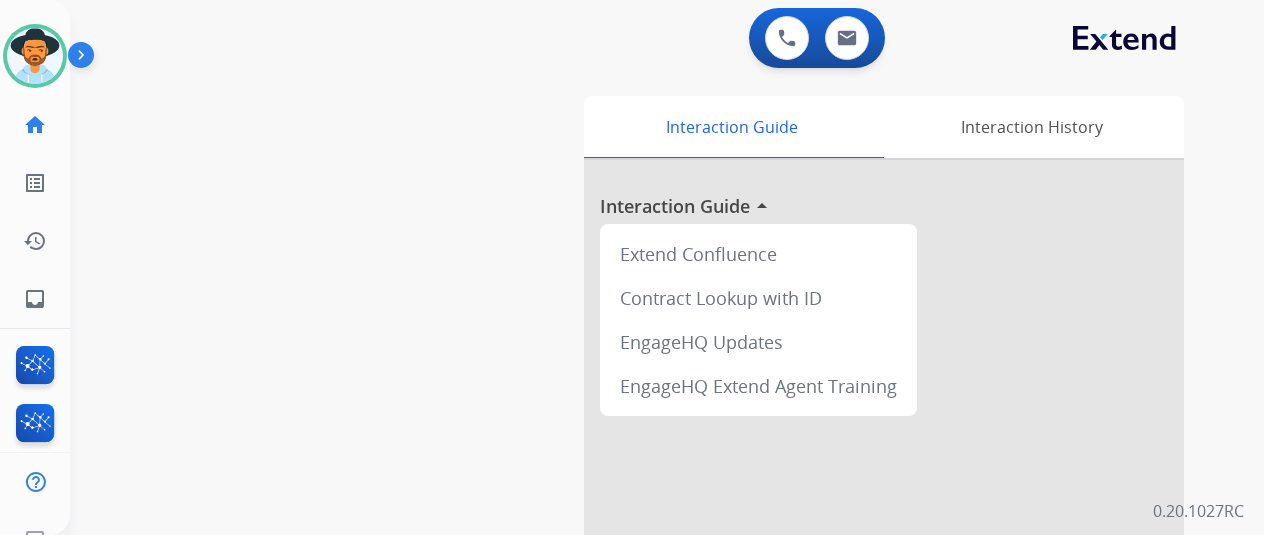 scroll, scrollTop: 24, scrollLeft: 0, axis: vertical 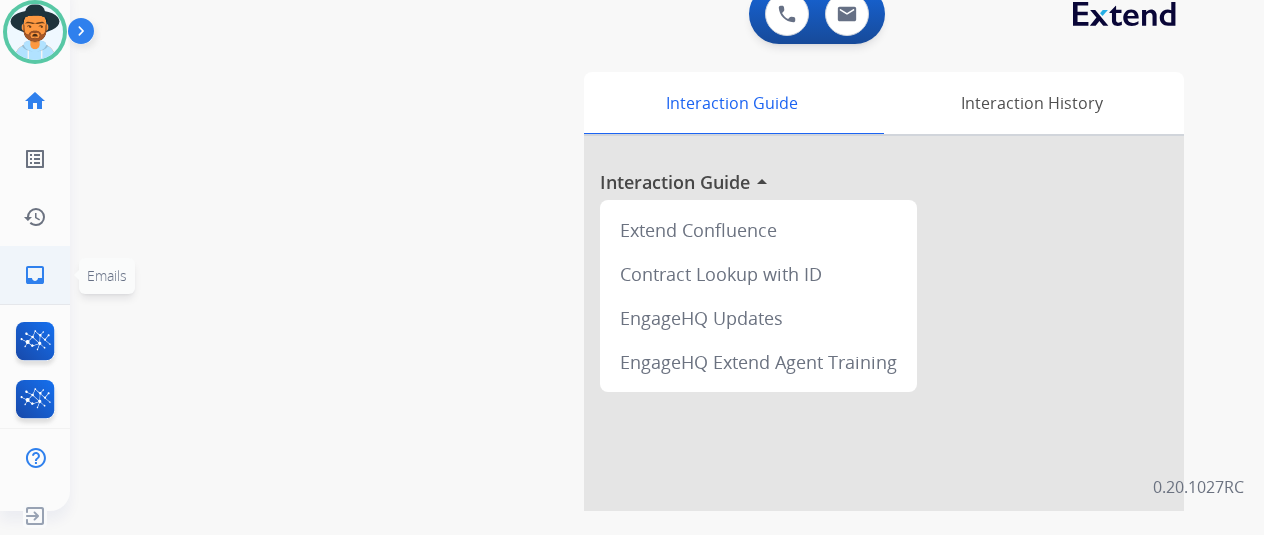 click on "inbox  Emails" 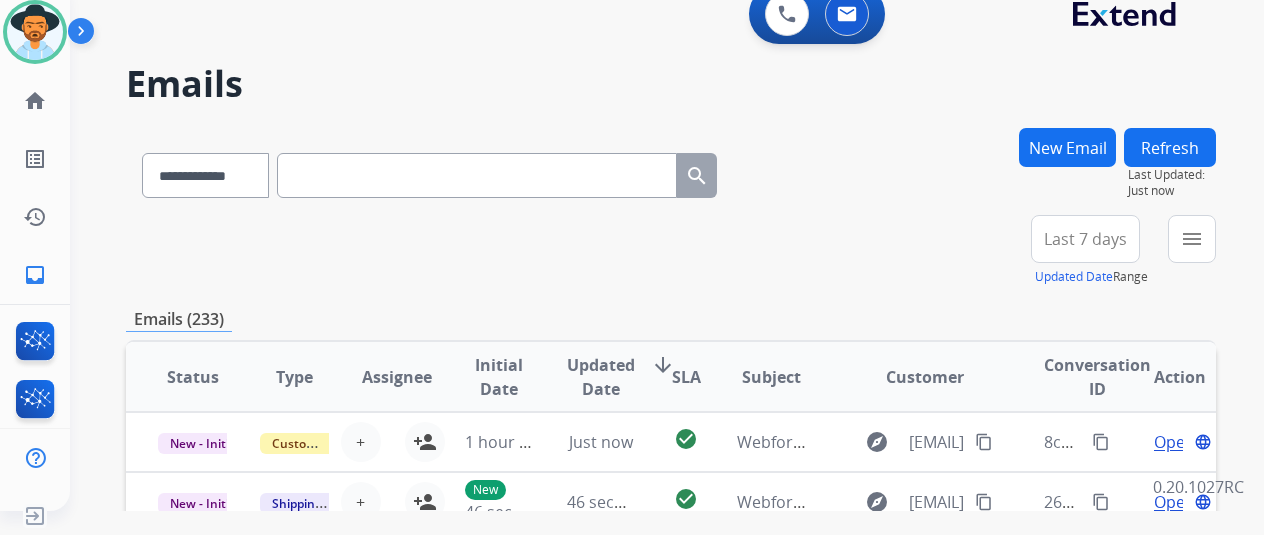 click on "New Email" at bounding box center [1067, 147] 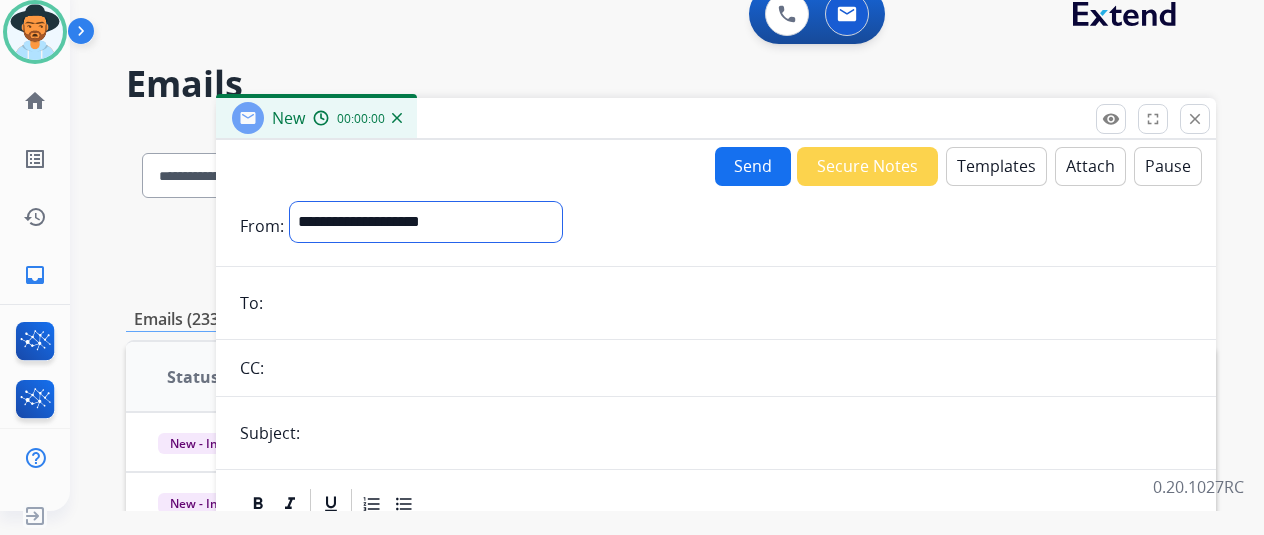 click on "**********" at bounding box center [426, 222] 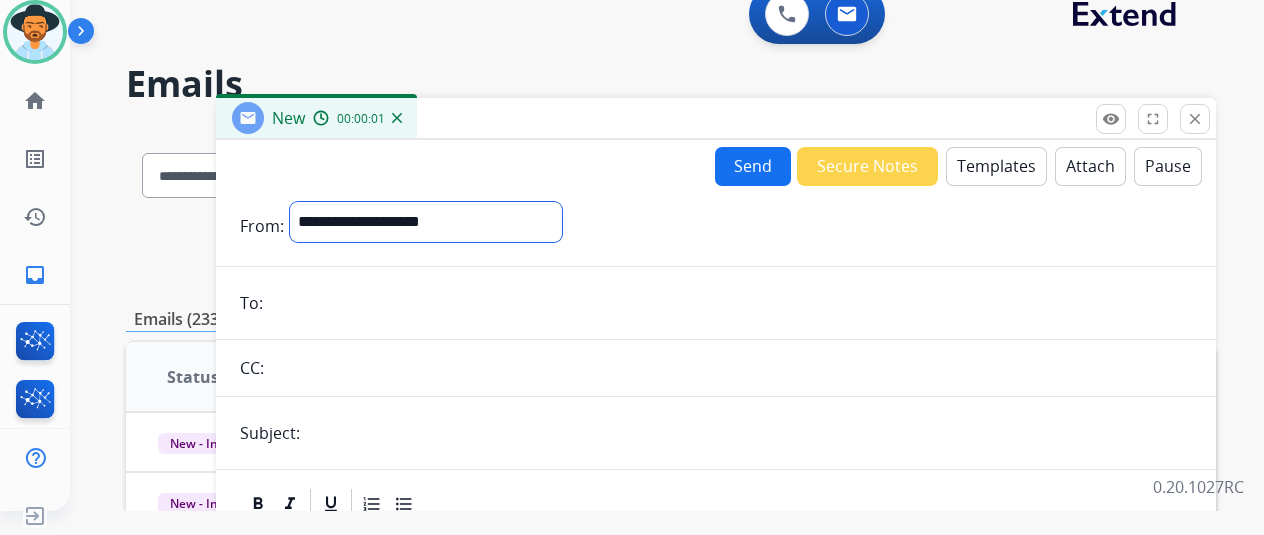 select on "**********" 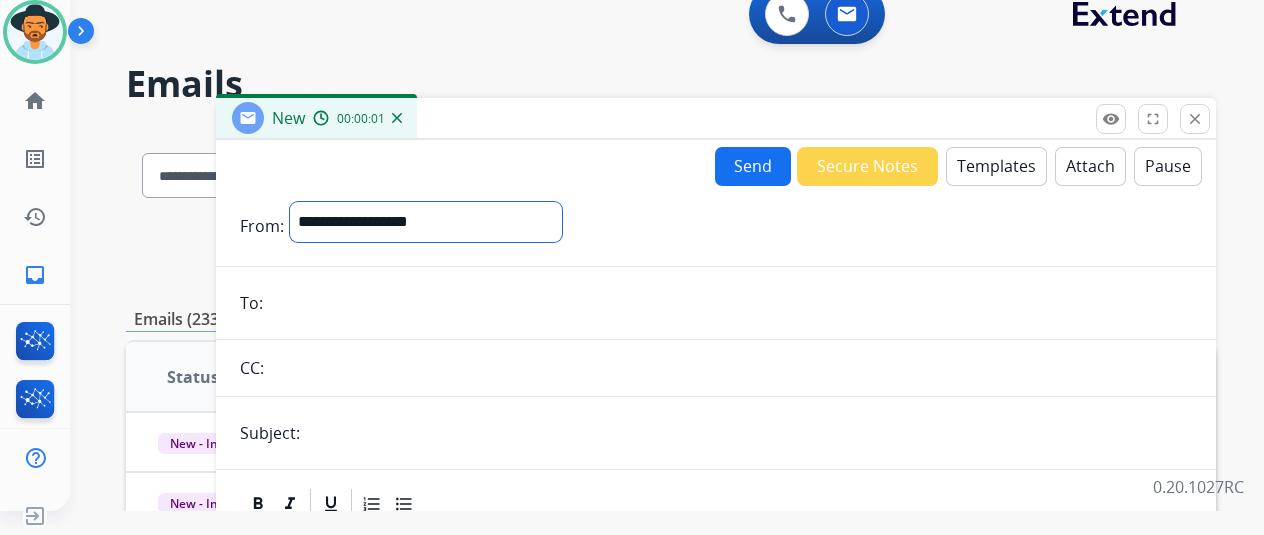 click on "**********" at bounding box center [426, 222] 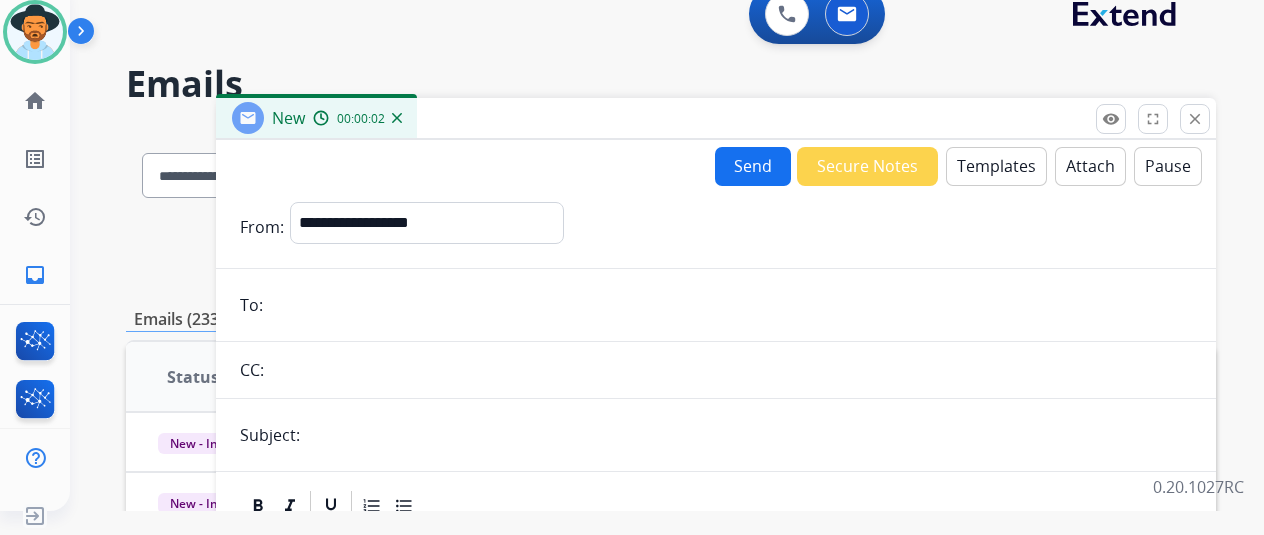 click at bounding box center [730, 305] 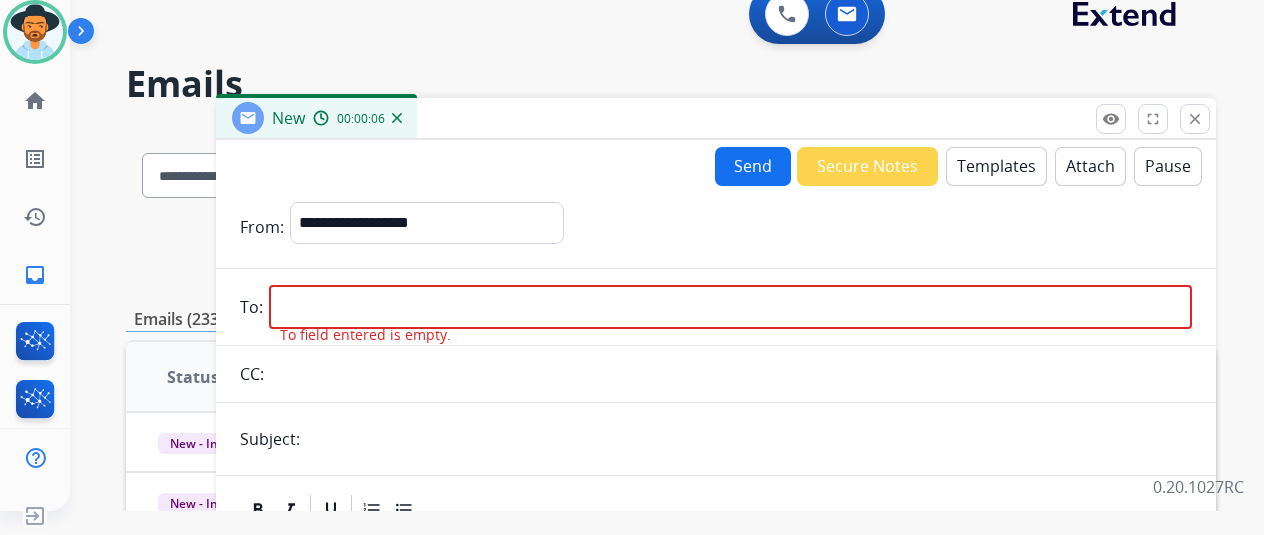 click at bounding box center (730, 307) 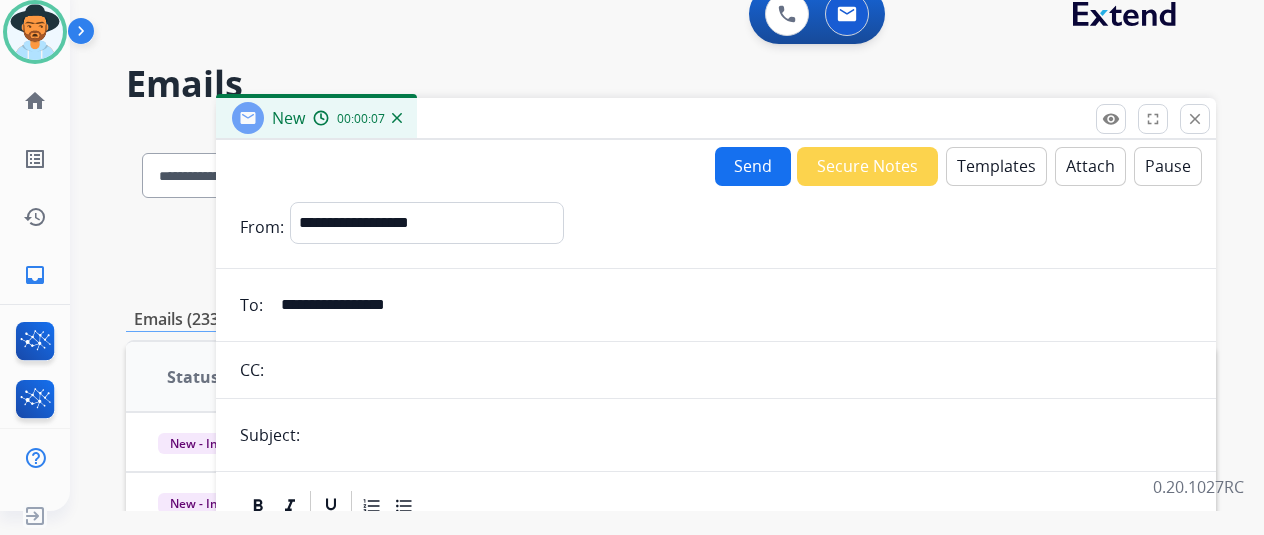 type on "**********" 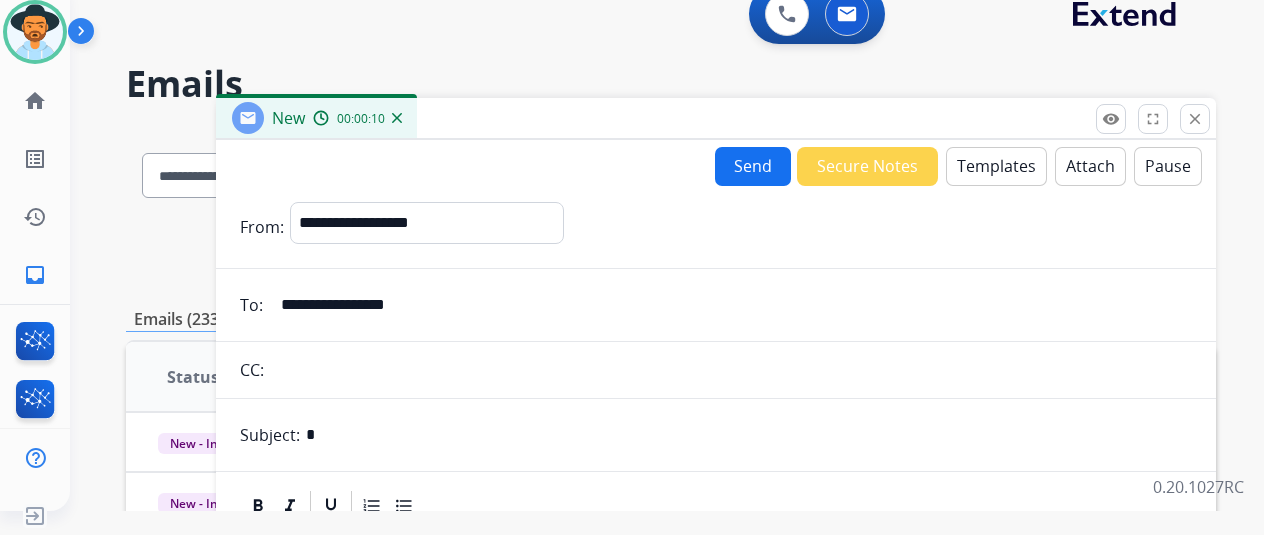 type on "**********" 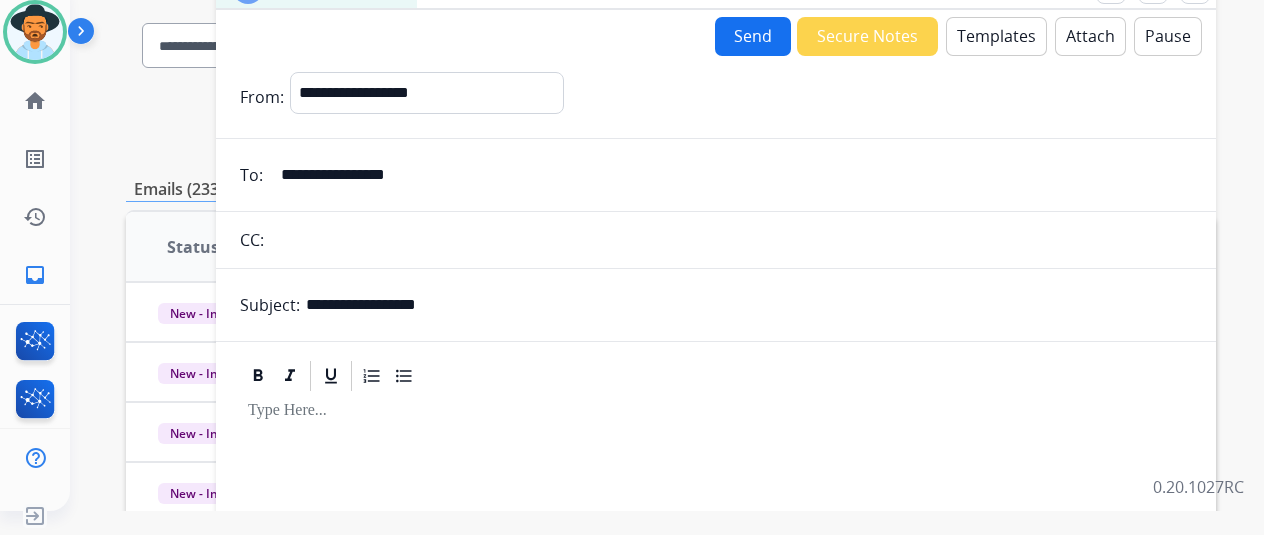 scroll, scrollTop: 100, scrollLeft: 0, axis: vertical 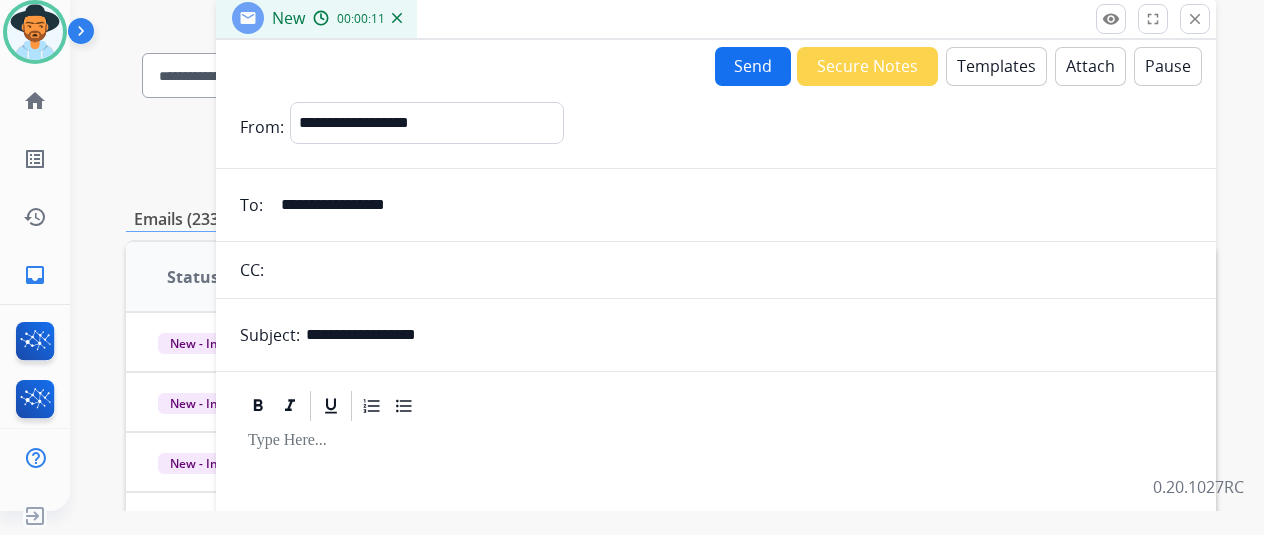 click on "Templates" at bounding box center (996, 66) 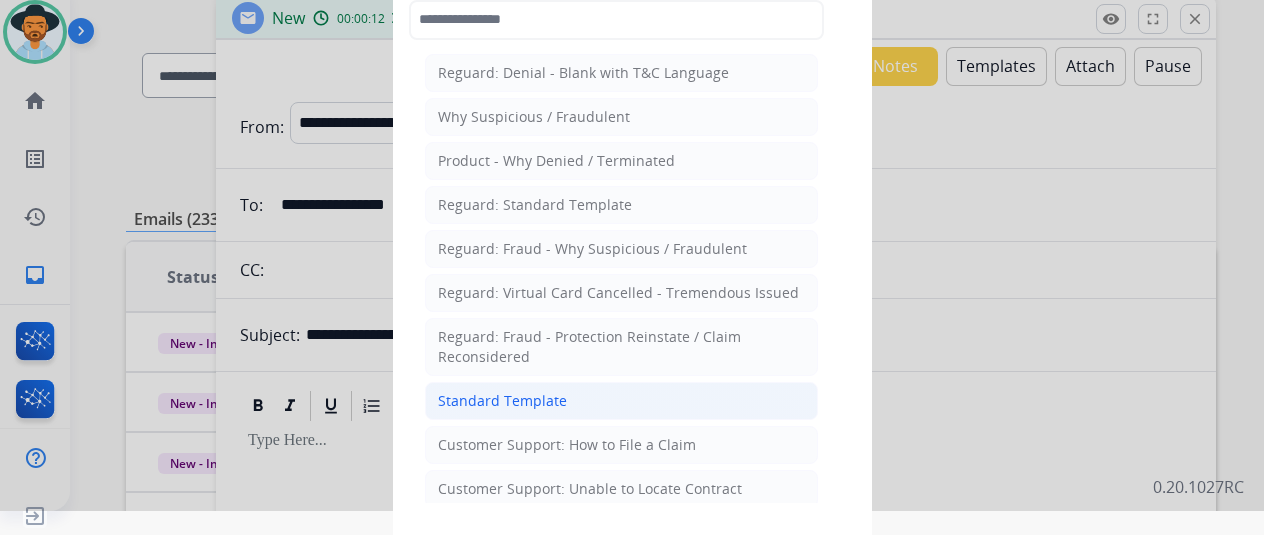click on "Standard Template" 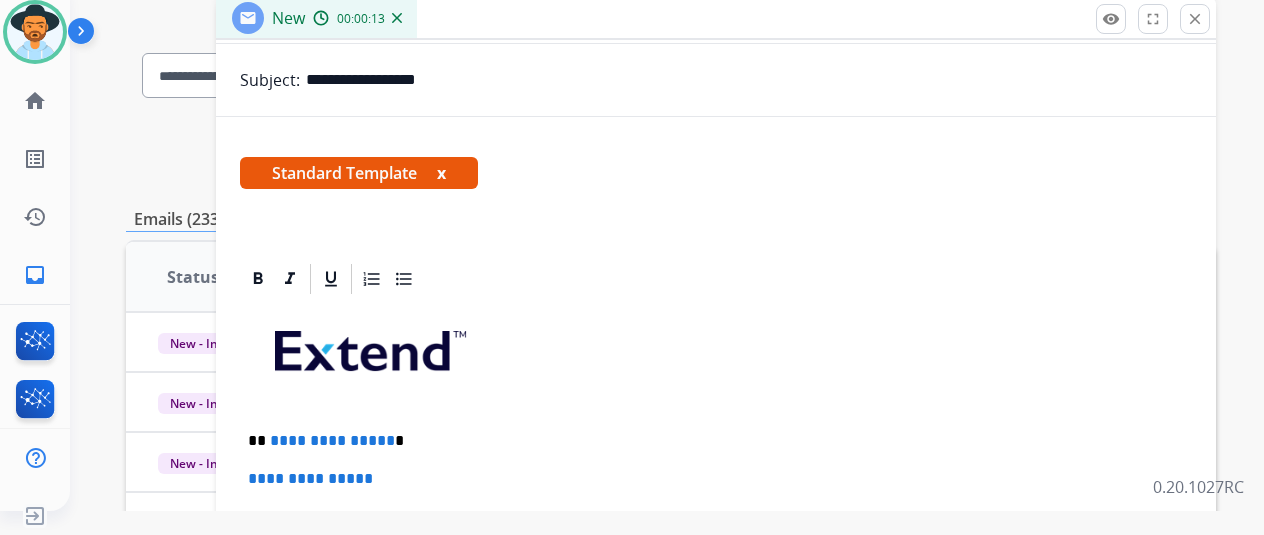 scroll, scrollTop: 400, scrollLeft: 0, axis: vertical 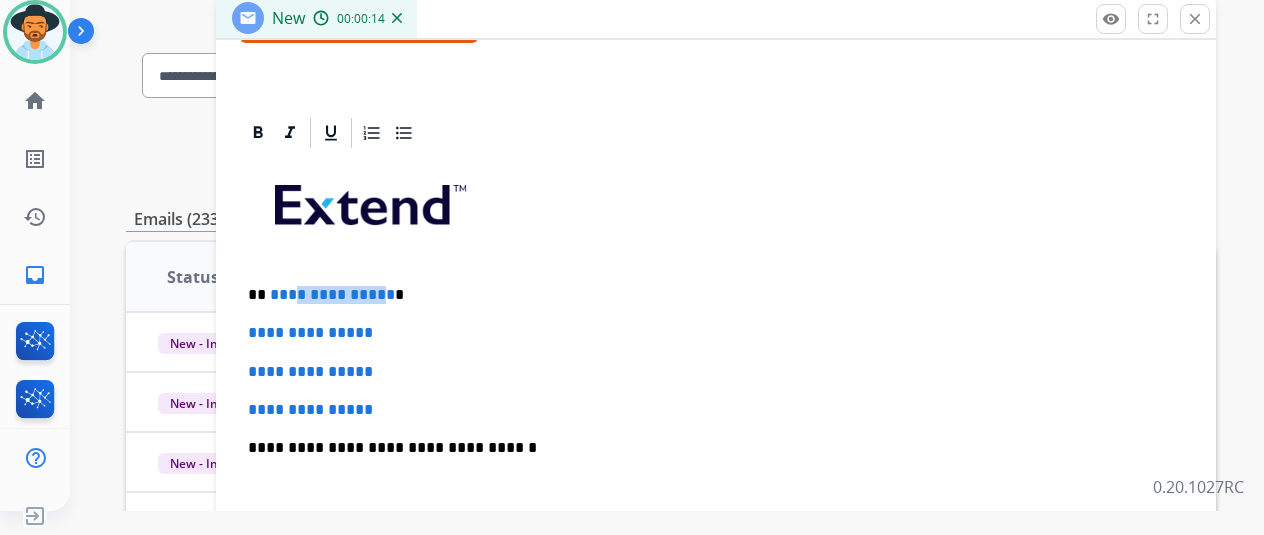 drag, startPoint x: 396, startPoint y: 292, endPoint x: 306, endPoint y: 293, distance: 90.005554 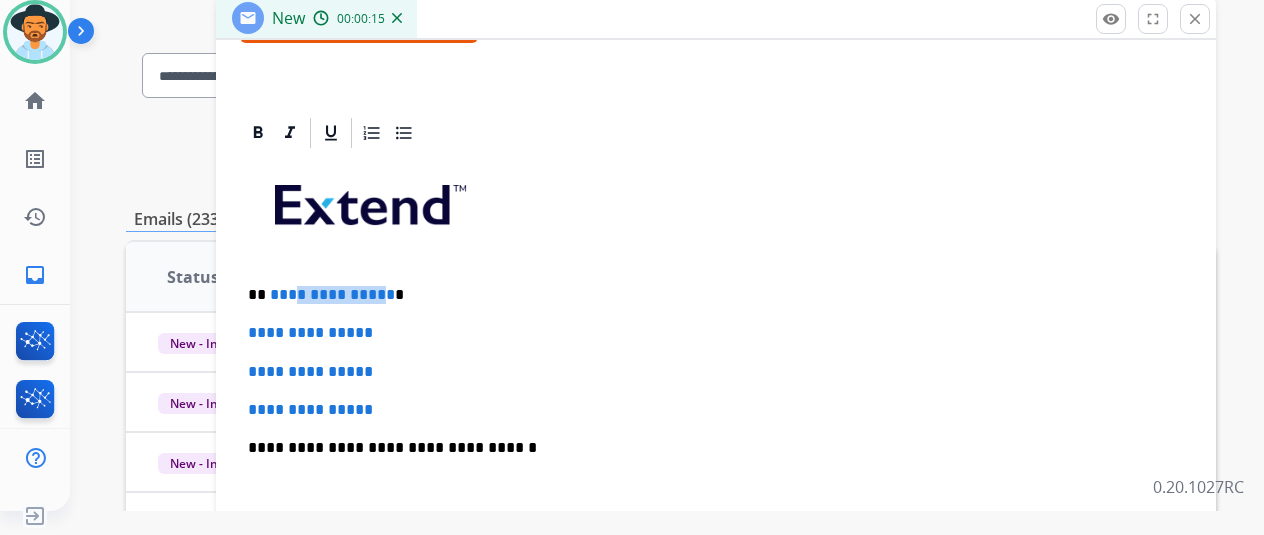 click on "**********" at bounding box center (332, 294) 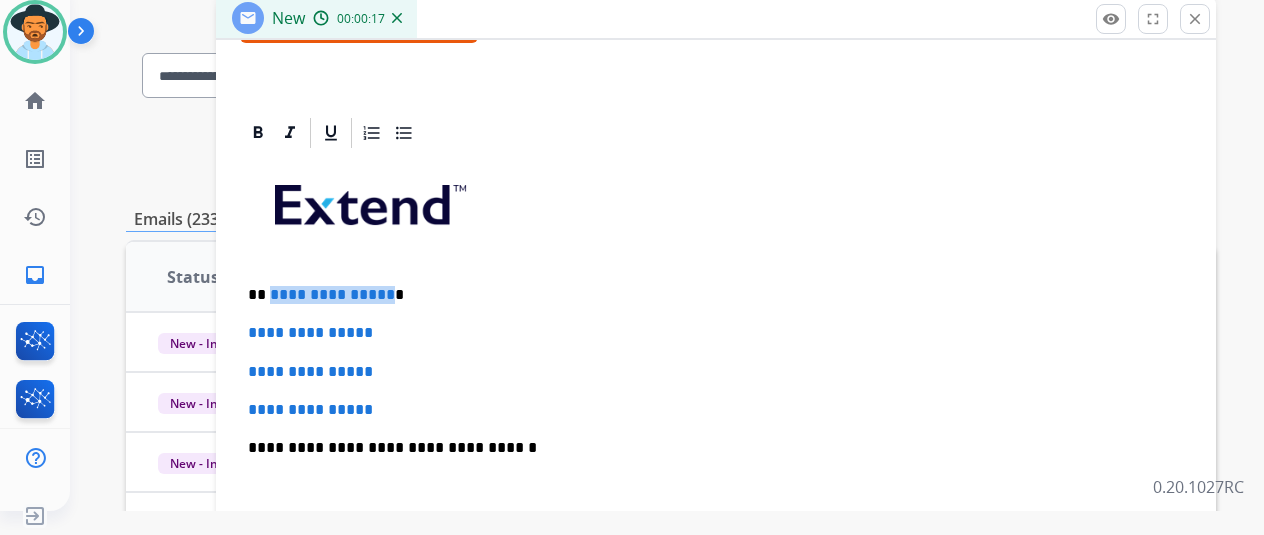 drag, startPoint x: 398, startPoint y: 293, endPoint x: 283, endPoint y: 288, distance: 115.10864 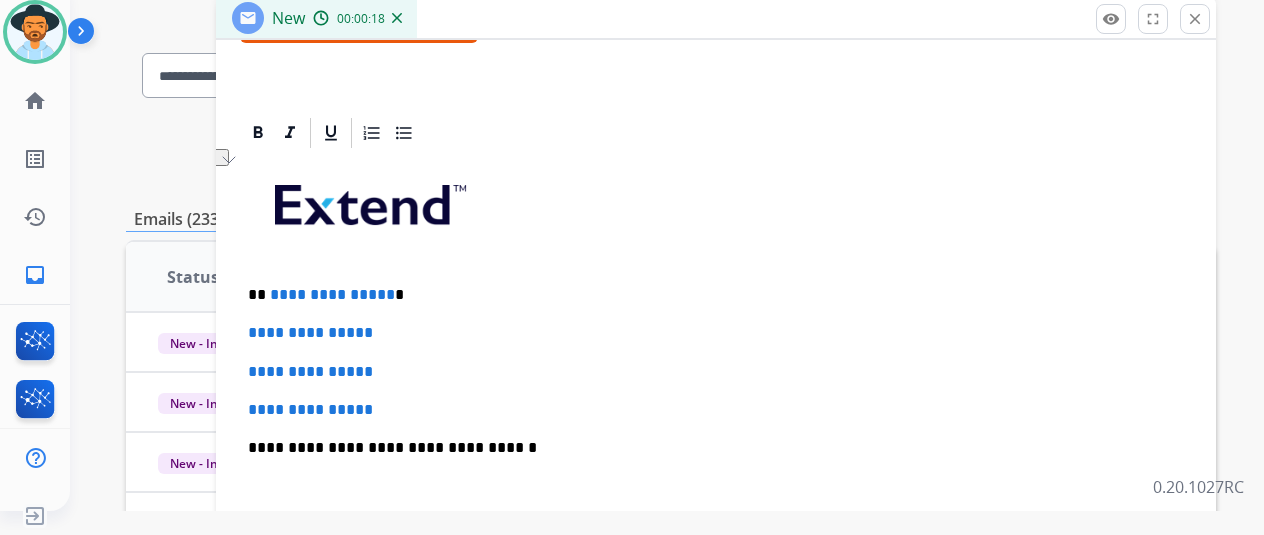 type 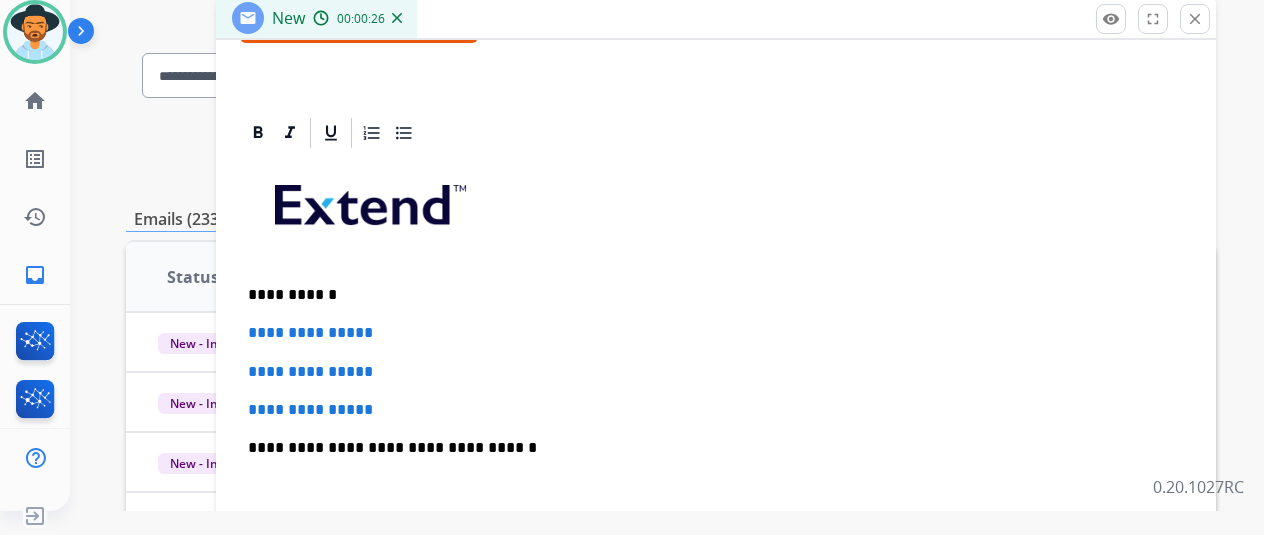 click on "**********" at bounding box center [716, 333] 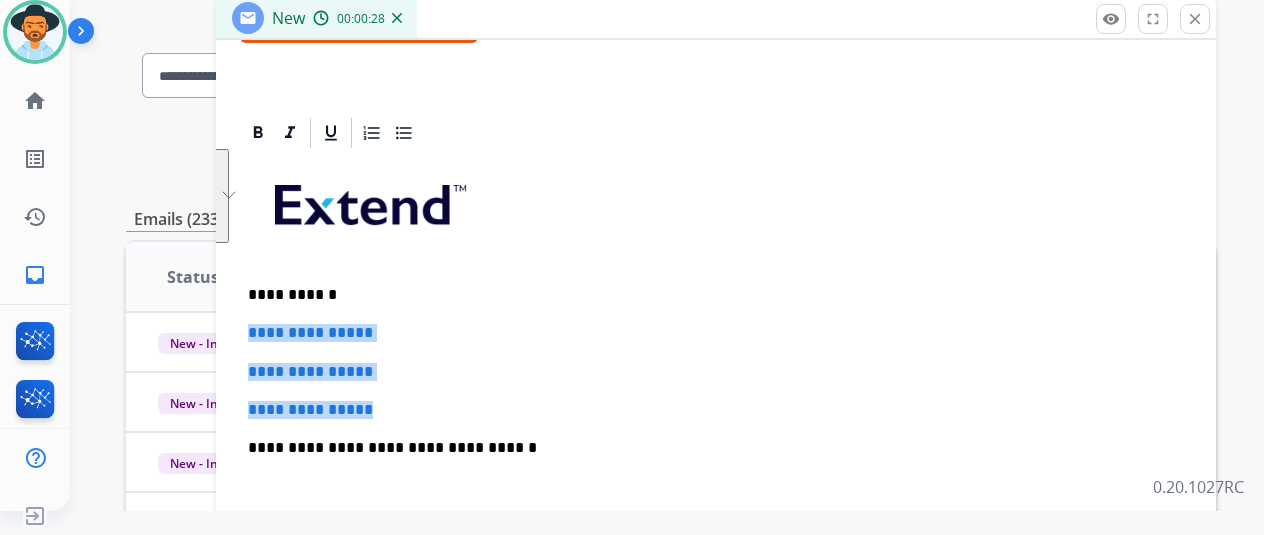 drag, startPoint x: 429, startPoint y: 393, endPoint x: 285, endPoint y: 327, distance: 158.40454 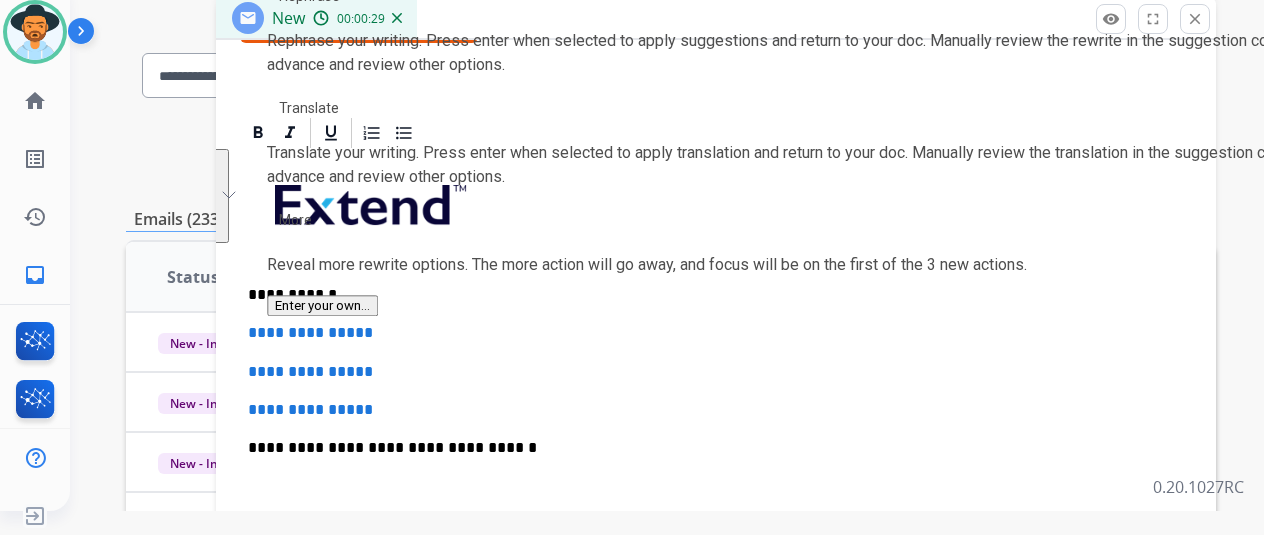 scroll, scrollTop: 383, scrollLeft: 0, axis: vertical 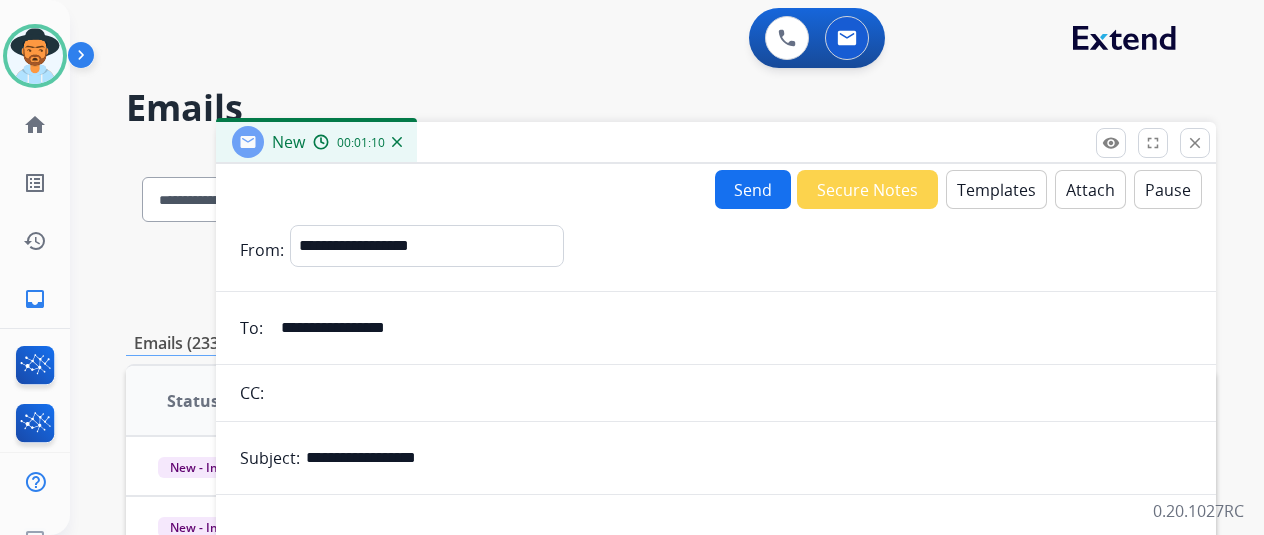 click on "Send" at bounding box center [753, 189] 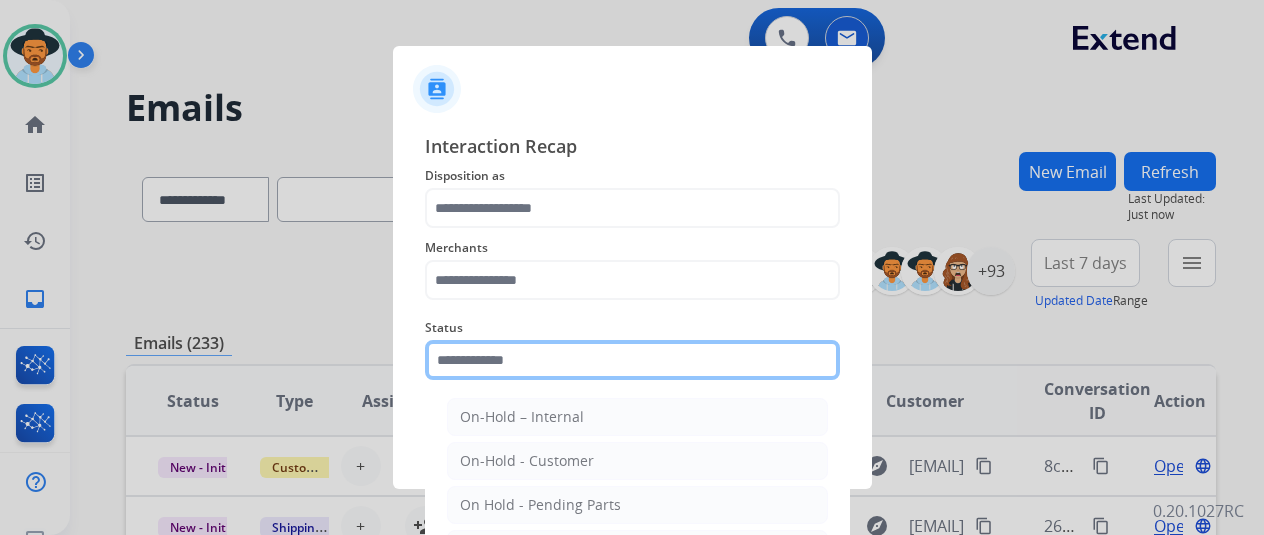 click 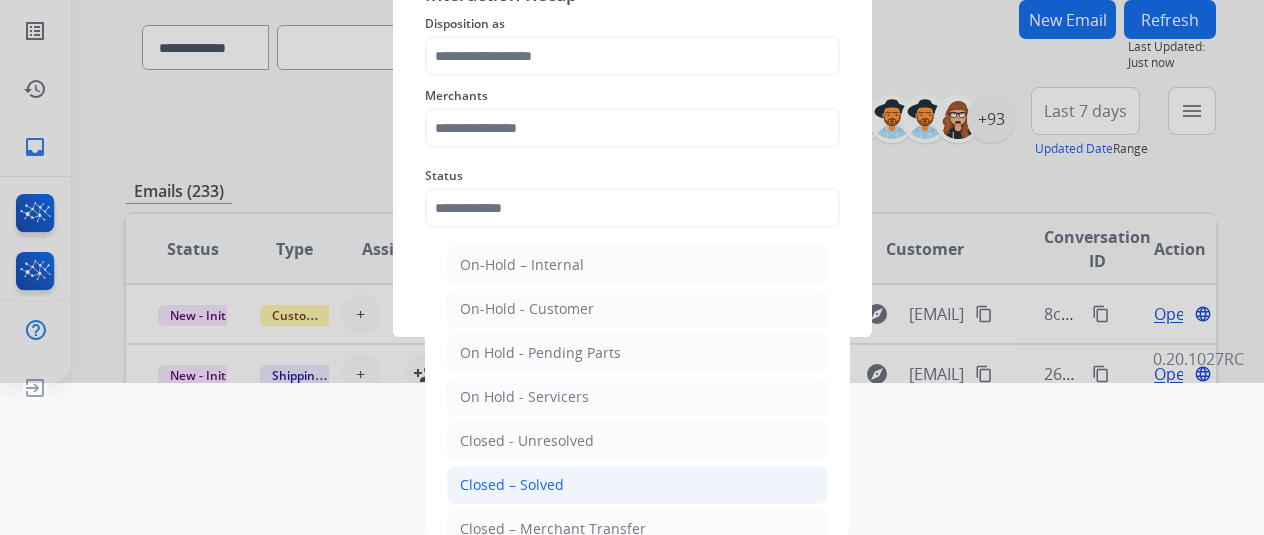 click on "Closed – Solved" 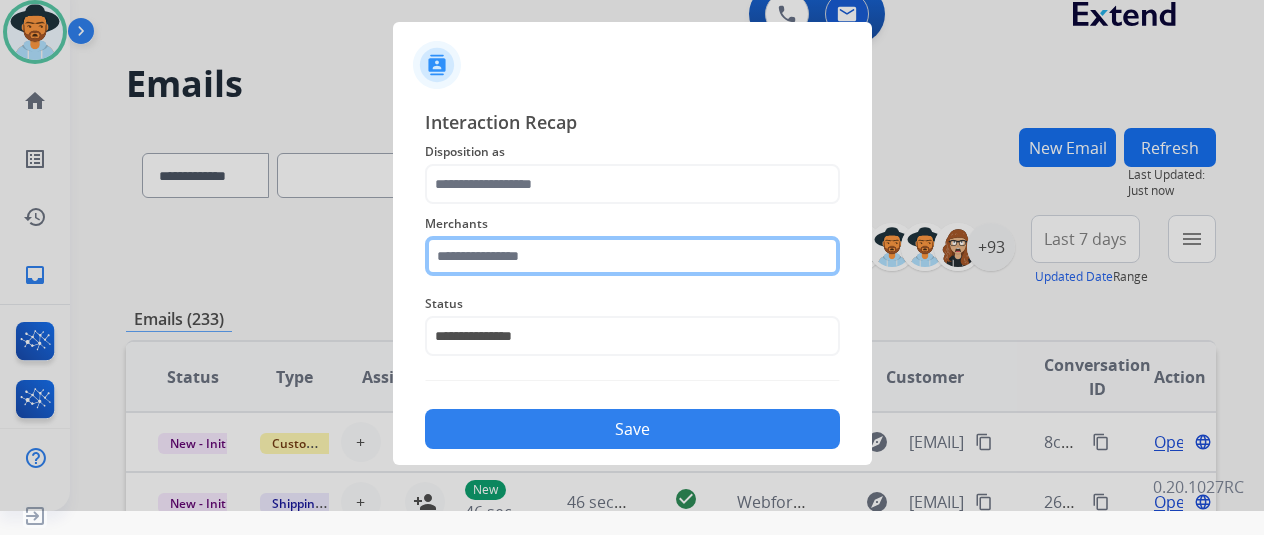 scroll, scrollTop: 72, scrollLeft: 0, axis: vertical 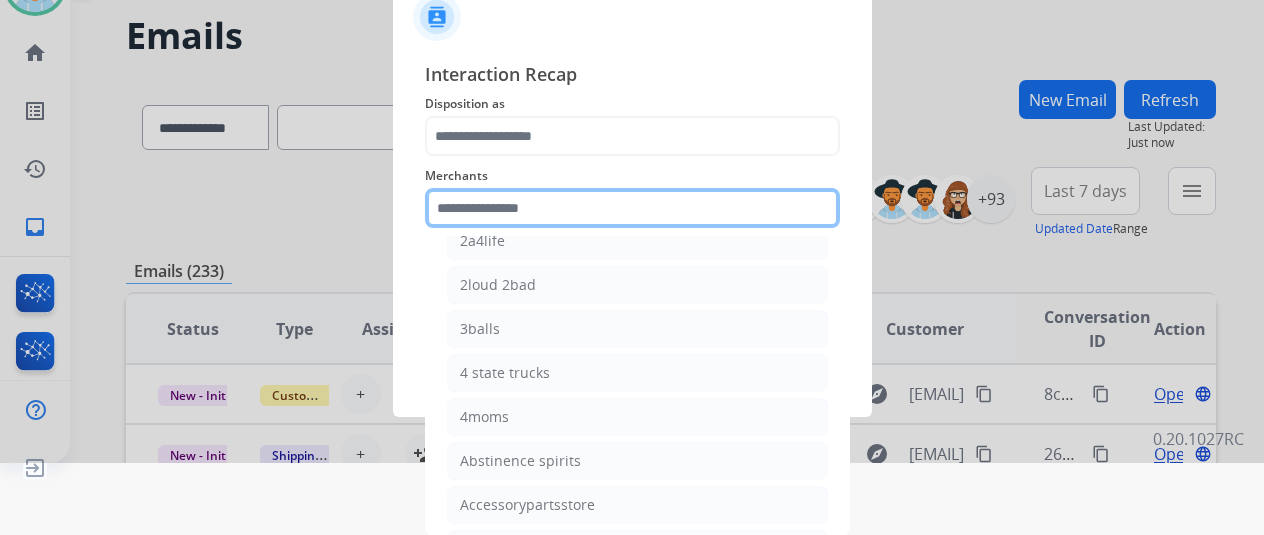 click 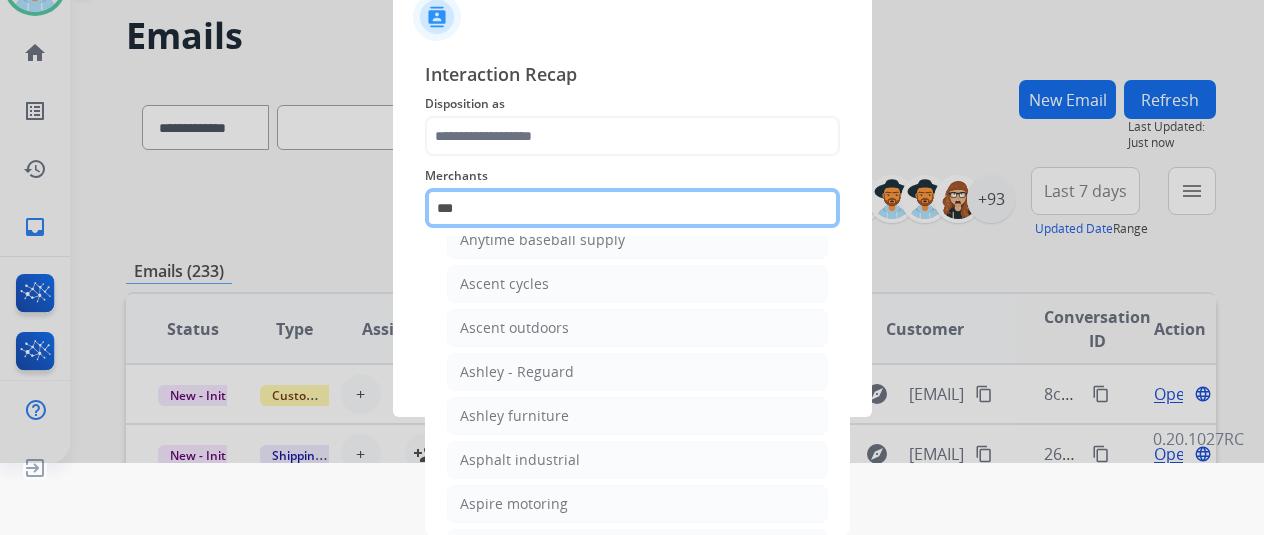 scroll, scrollTop: 27, scrollLeft: 0, axis: vertical 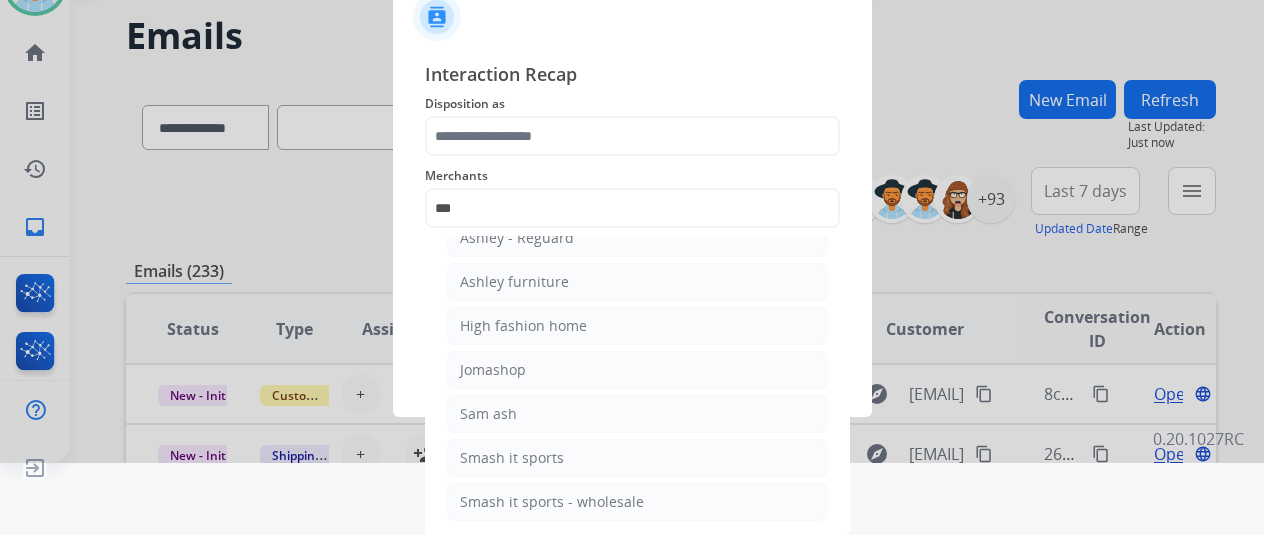 drag, startPoint x: 514, startPoint y: 289, endPoint x: 509, endPoint y: 184, distance: 105.11898 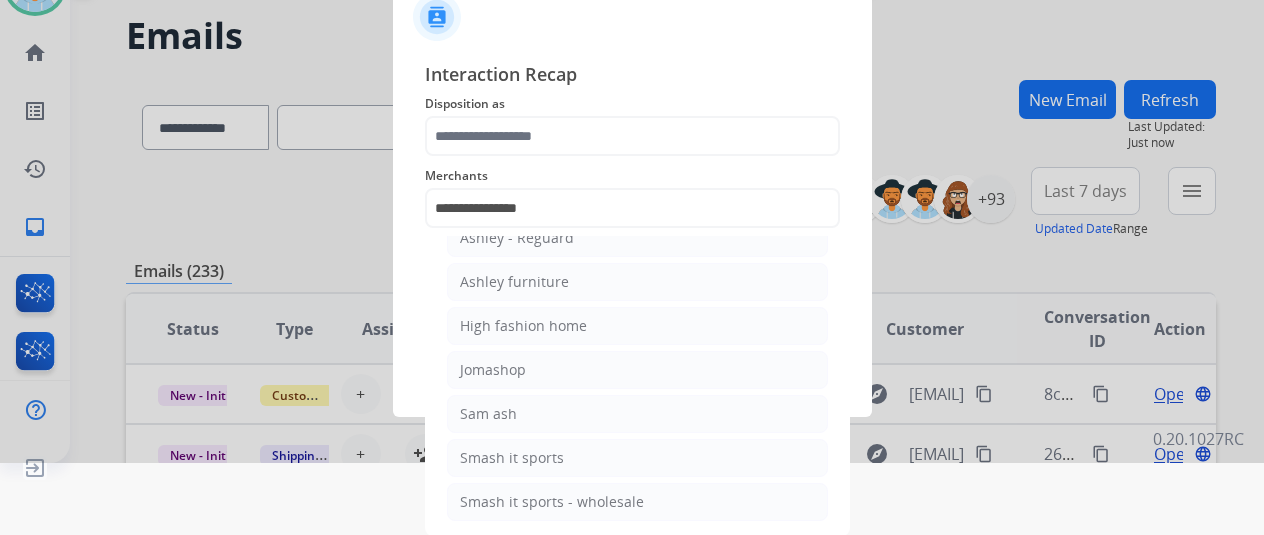 scroll, scrollTop: 24, scrollLeft: 0, axis: vertical 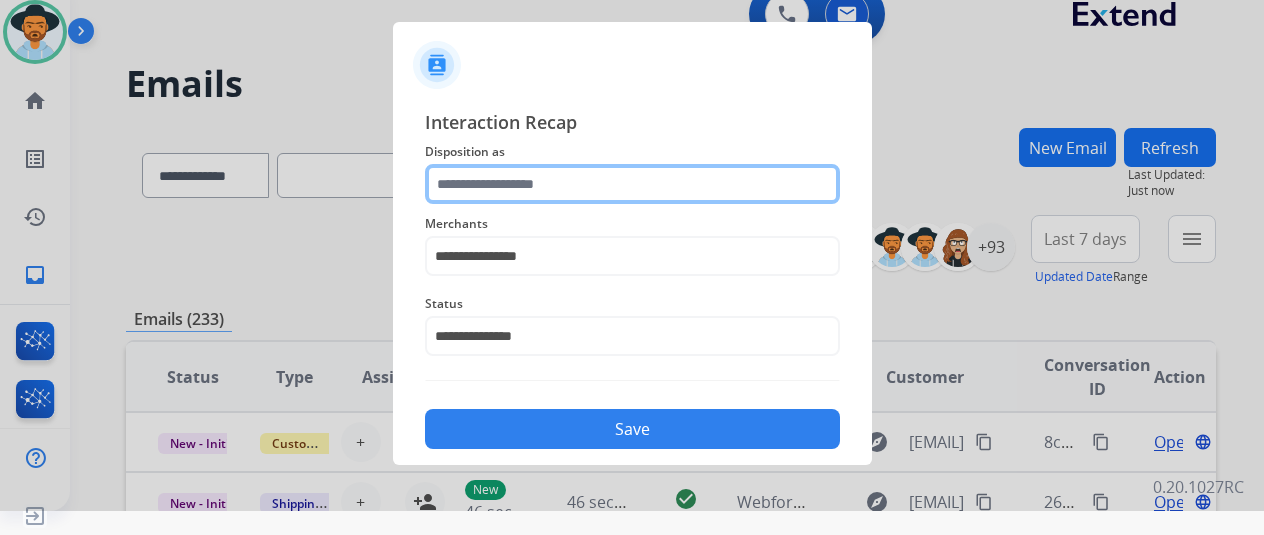 click 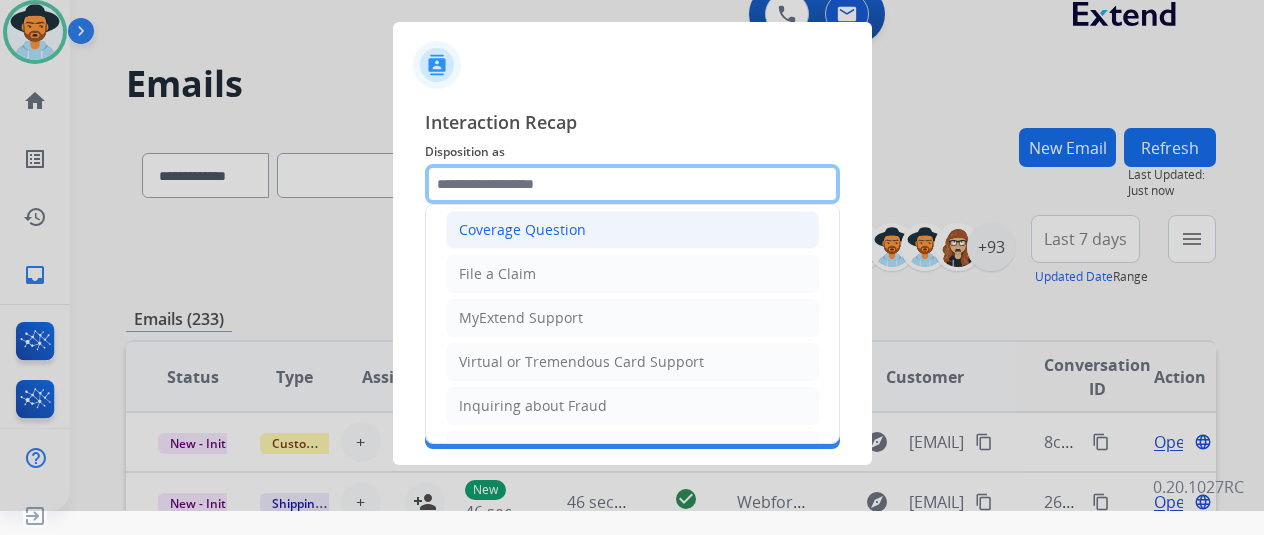 scroll, scrollTop: 100, scrollLeft: 0, axis: vertical 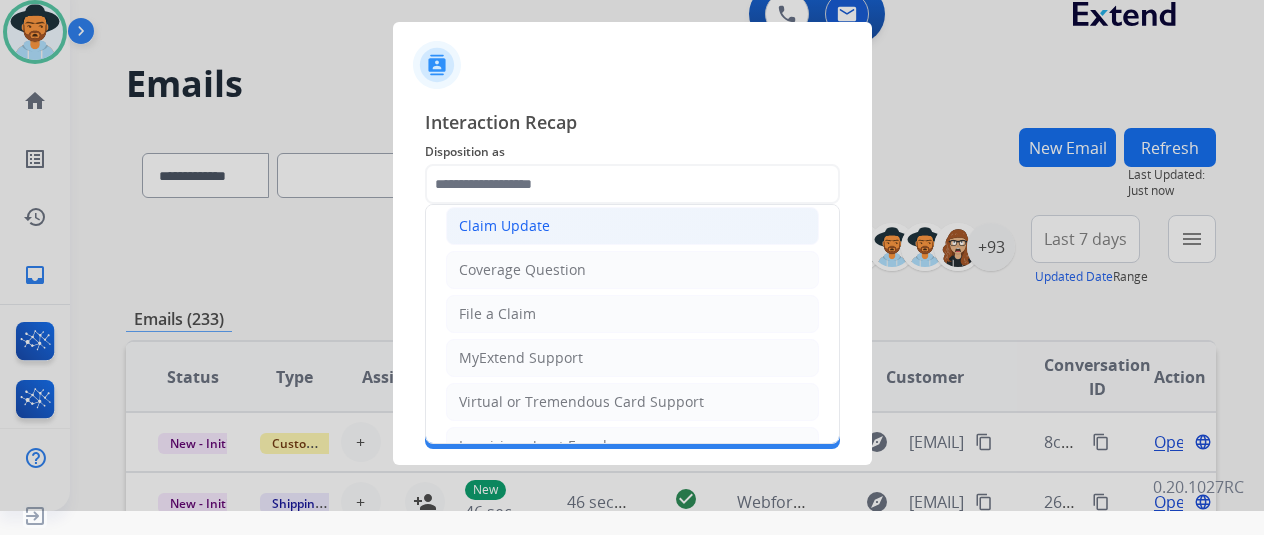 click on "Claim Update" 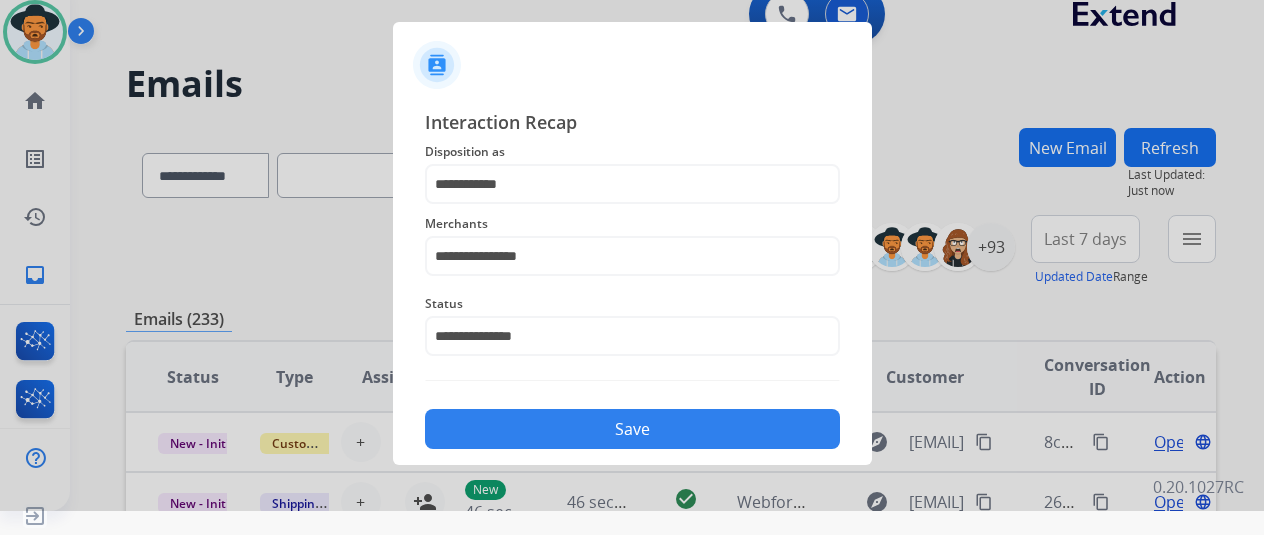 click on "Save" 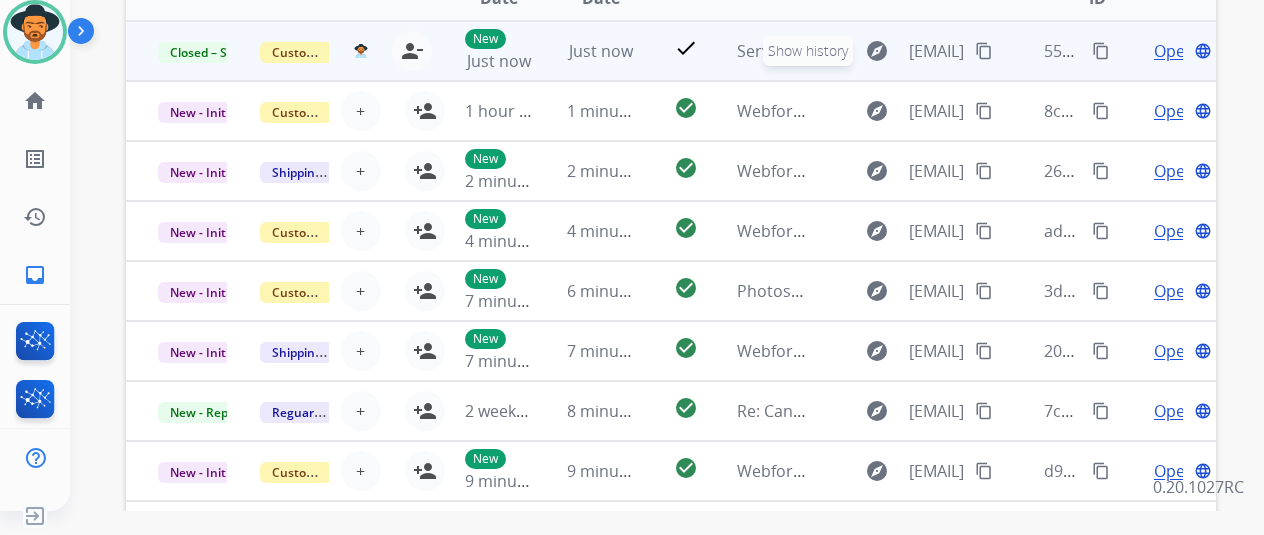 scroll, scrollTop: 400, scrollLeft: 0, axis: vertical 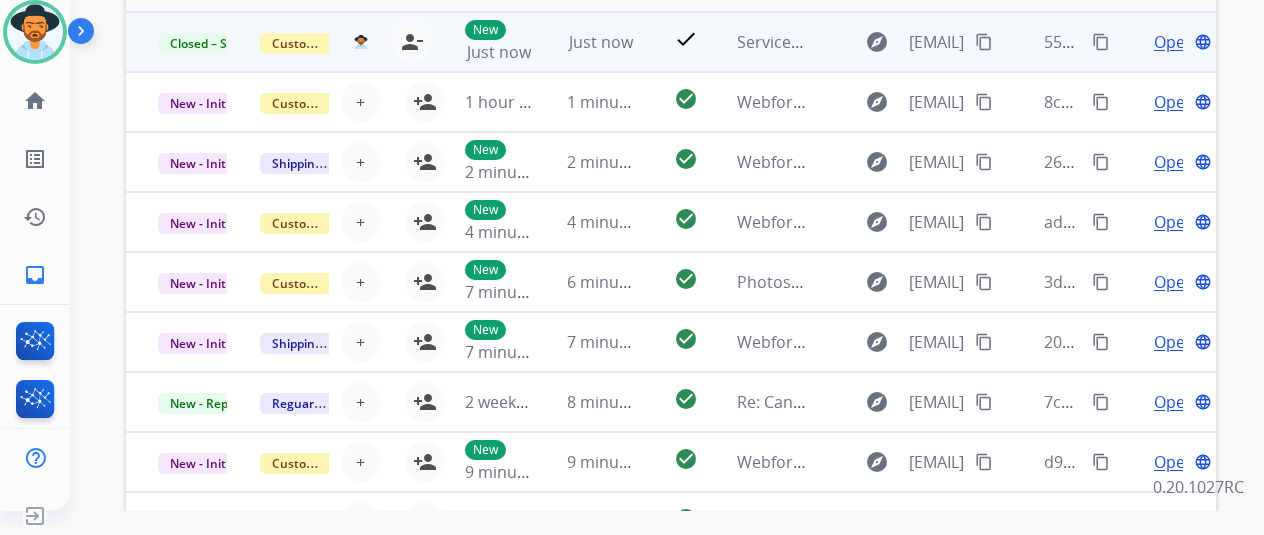 click on "content_copy" at bounding box center [1101, 42] 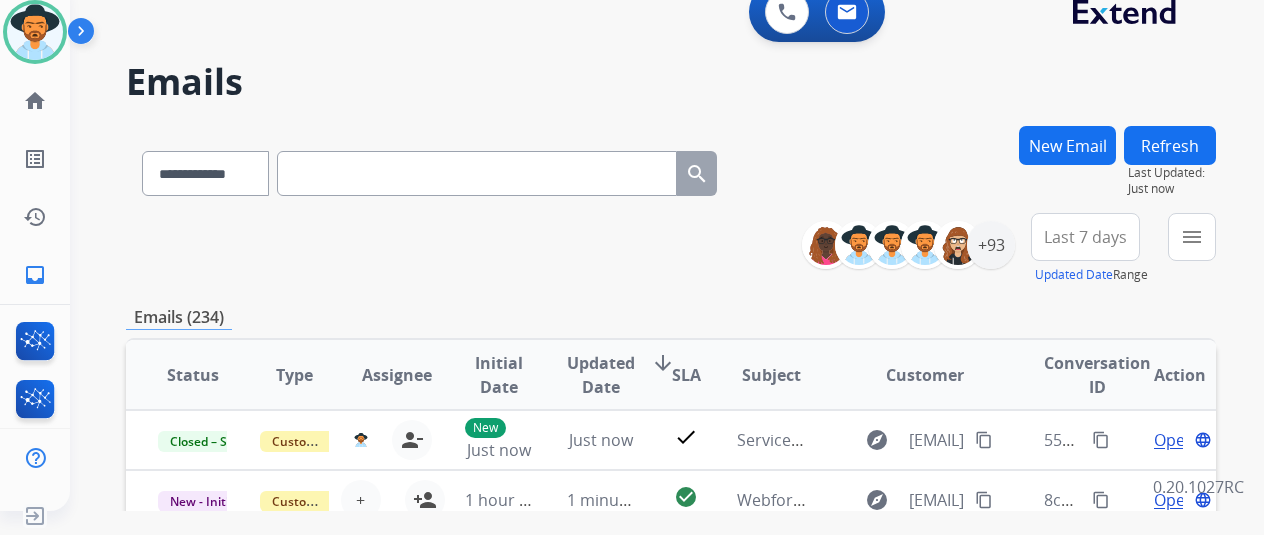 scroll, scrollTop: 0, scrollLeft: 0, axis: both 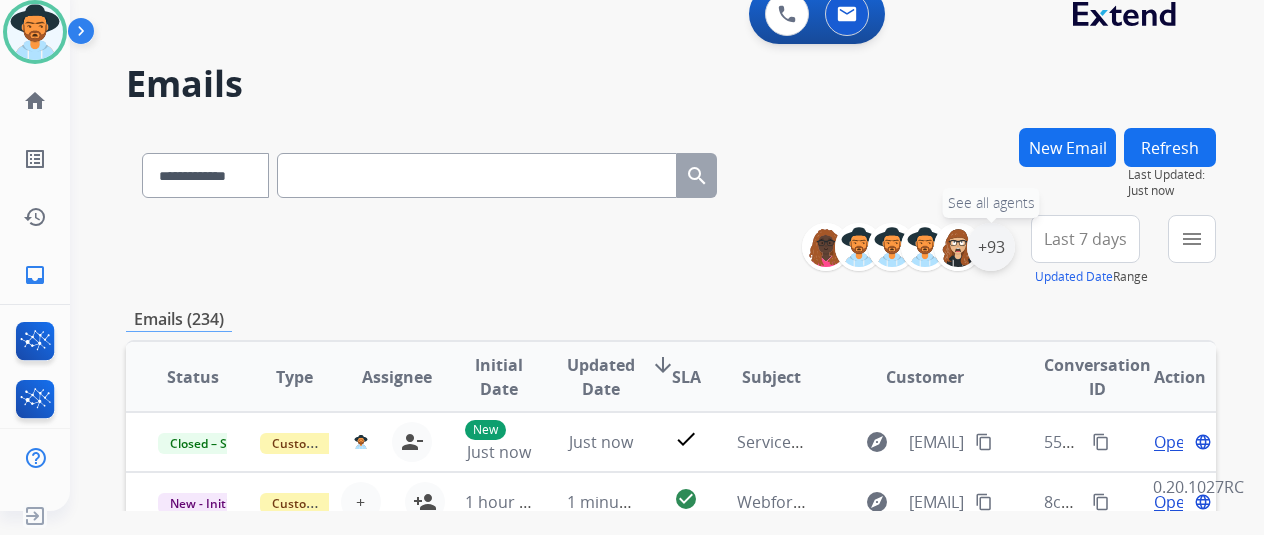 click on "+93" at bounding box center [991, 247] 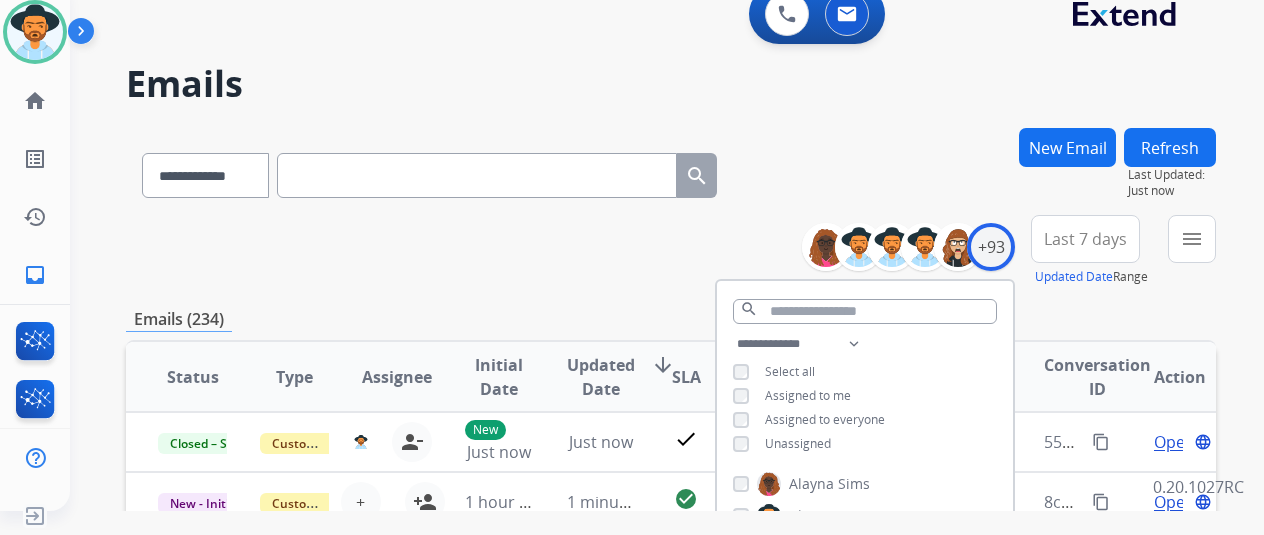 click on "**********" at bounding box center (865, 396) 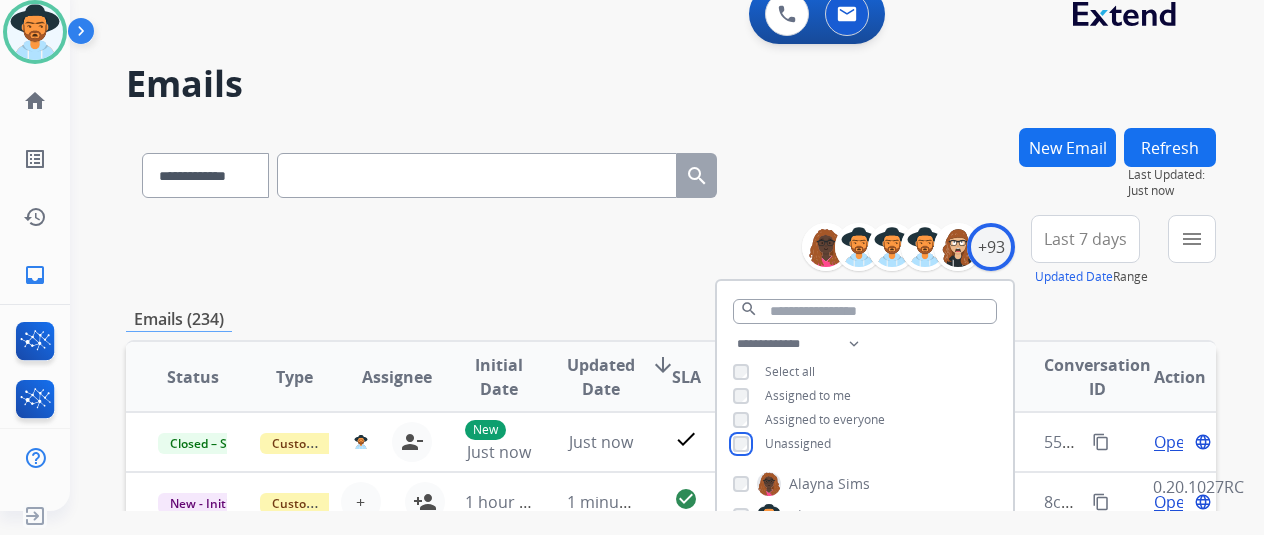 scroll, scrollTop: 400, scrollLeft: 0, axis: vertical 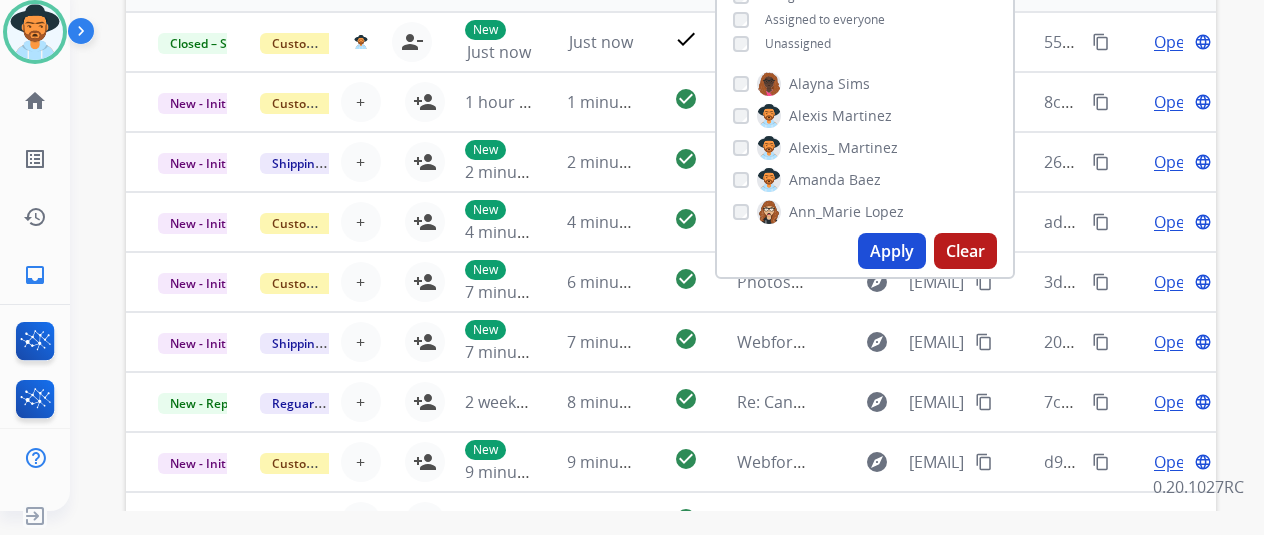 click on "Apply" at bounding box center [892, 251] 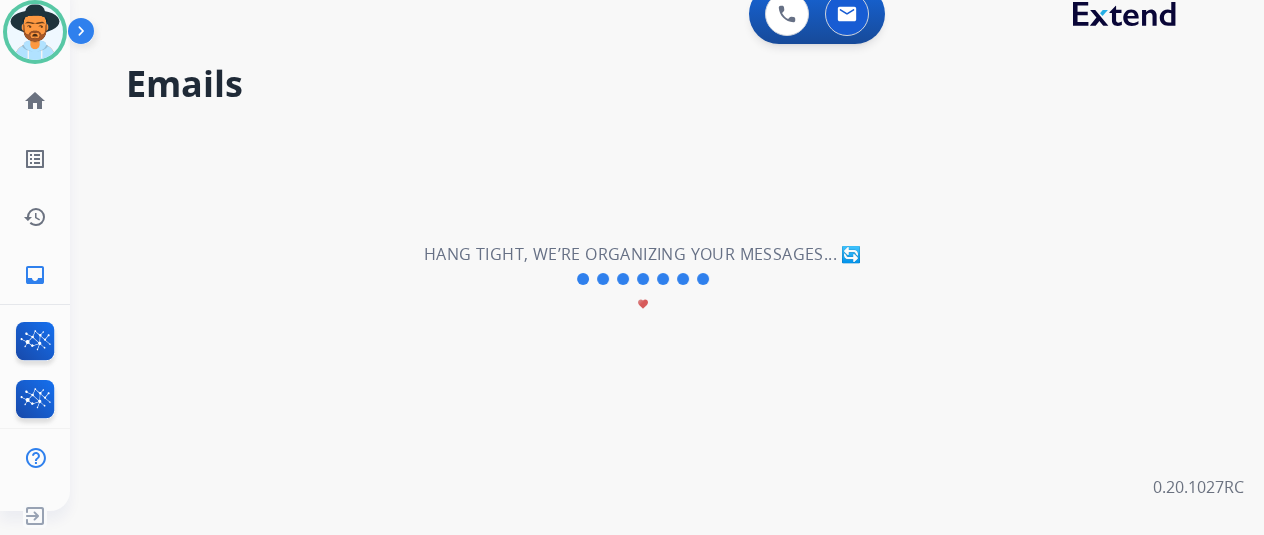 scroll, scrollTop: 0, scrollLeft: 0, axis: both 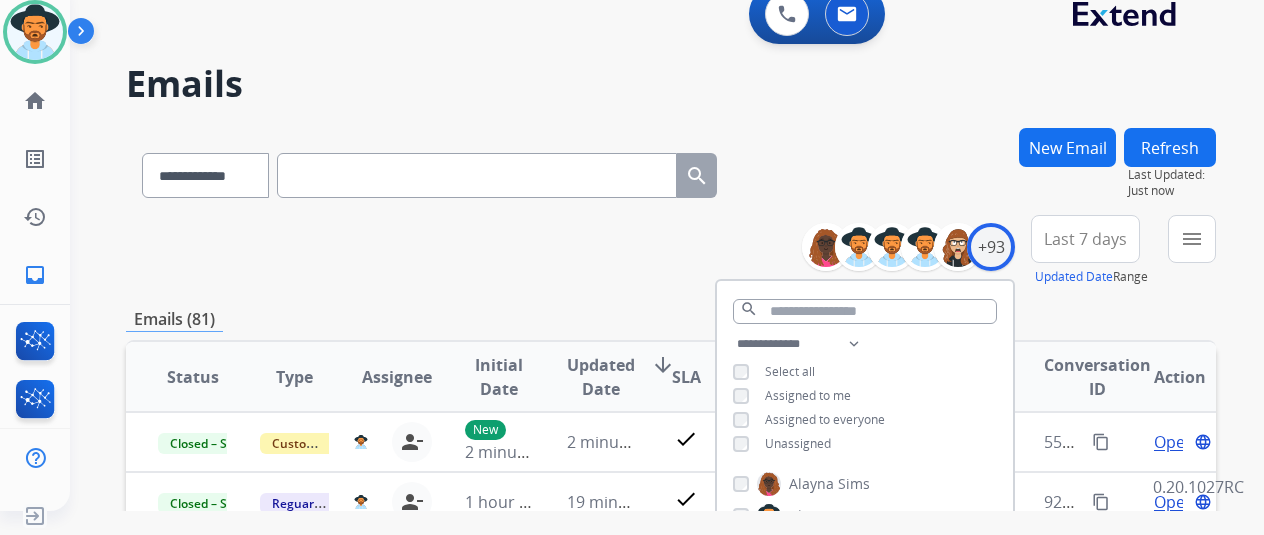 click on "**********" at bounding box center (671, 251) 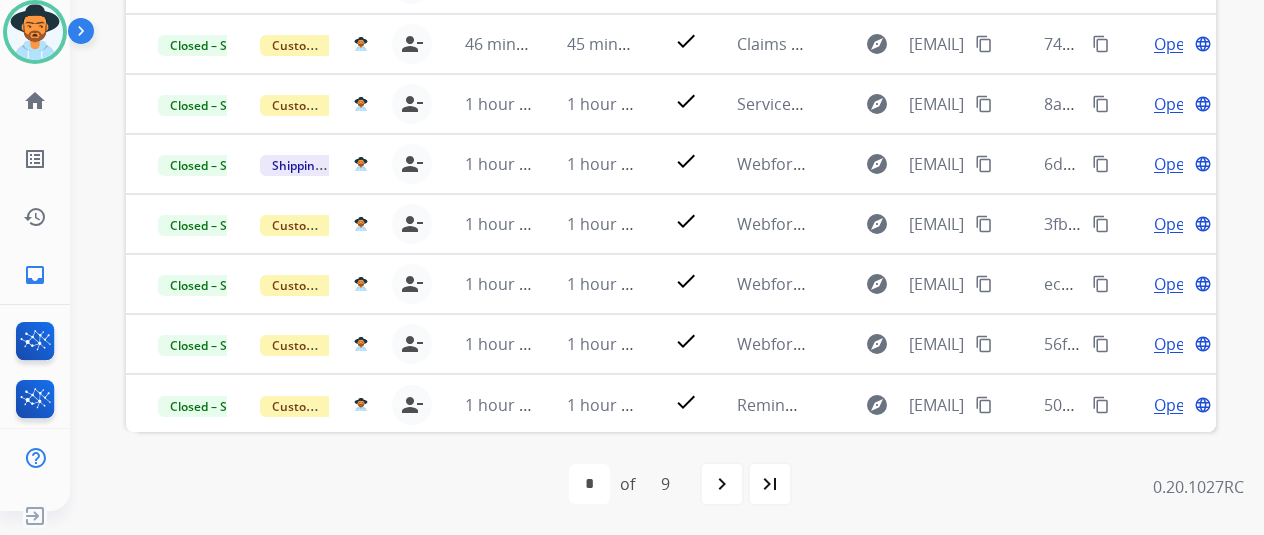 scroll, scrollTop: 586, scrollLeft: 0, axis: vertical 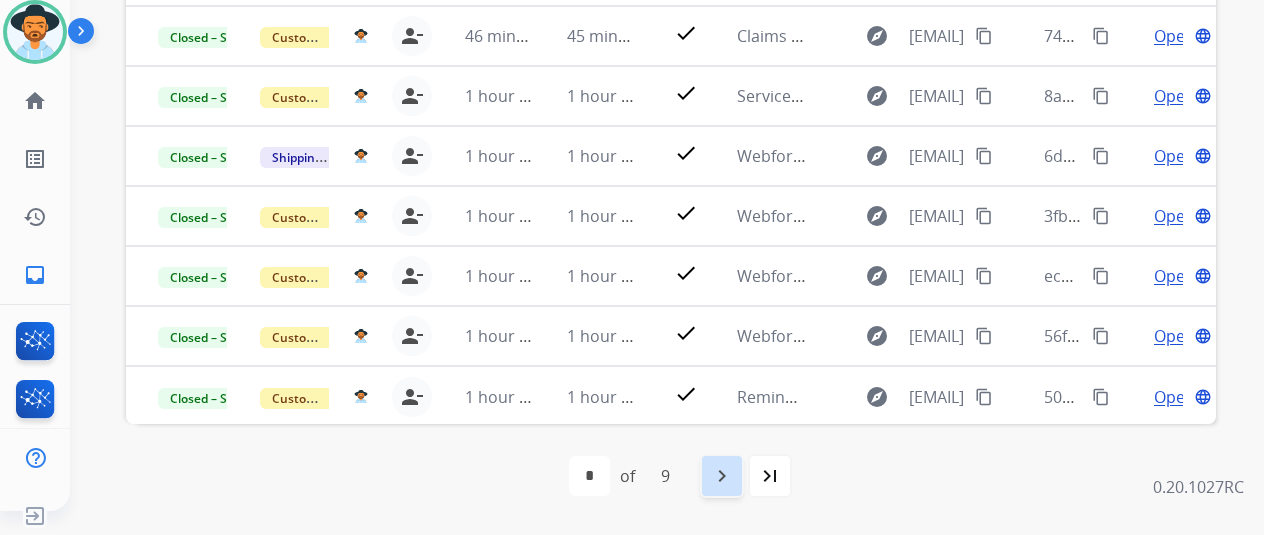 click on "navigate_next" at bounding box center [722, 476] 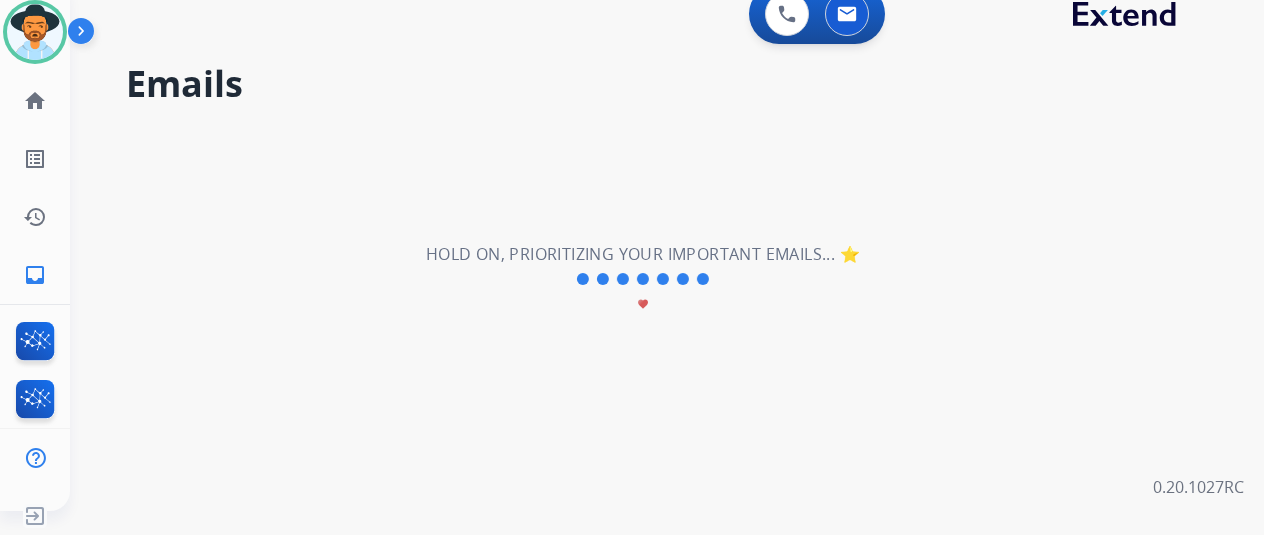 scroll, scrollTop: 0, scrollLeft: 0, axis: both 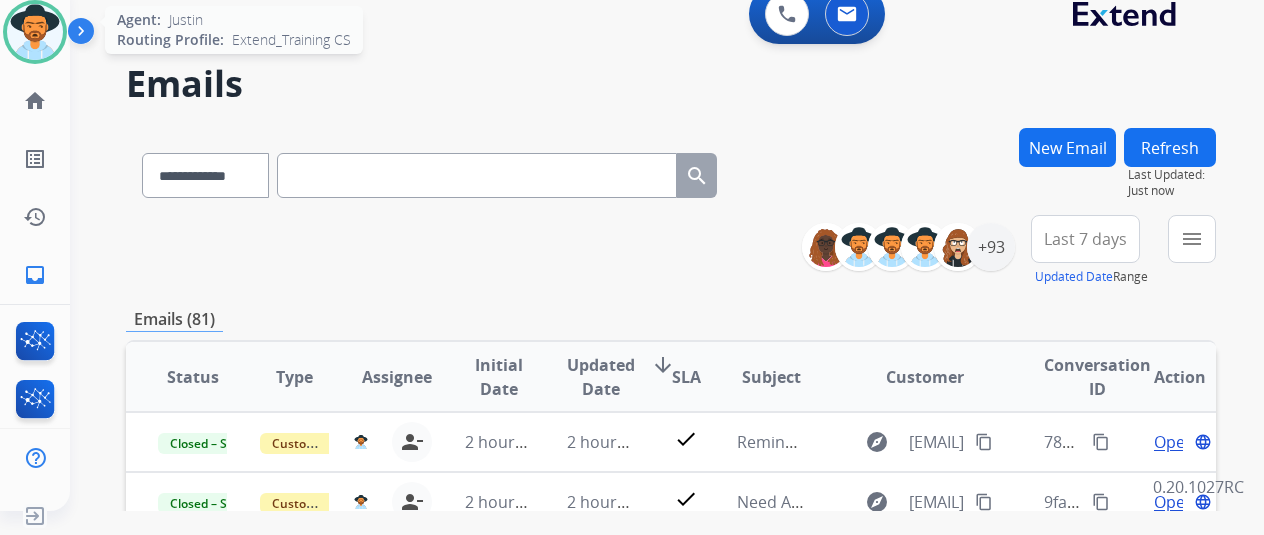 click at bounding box center (35, 32) 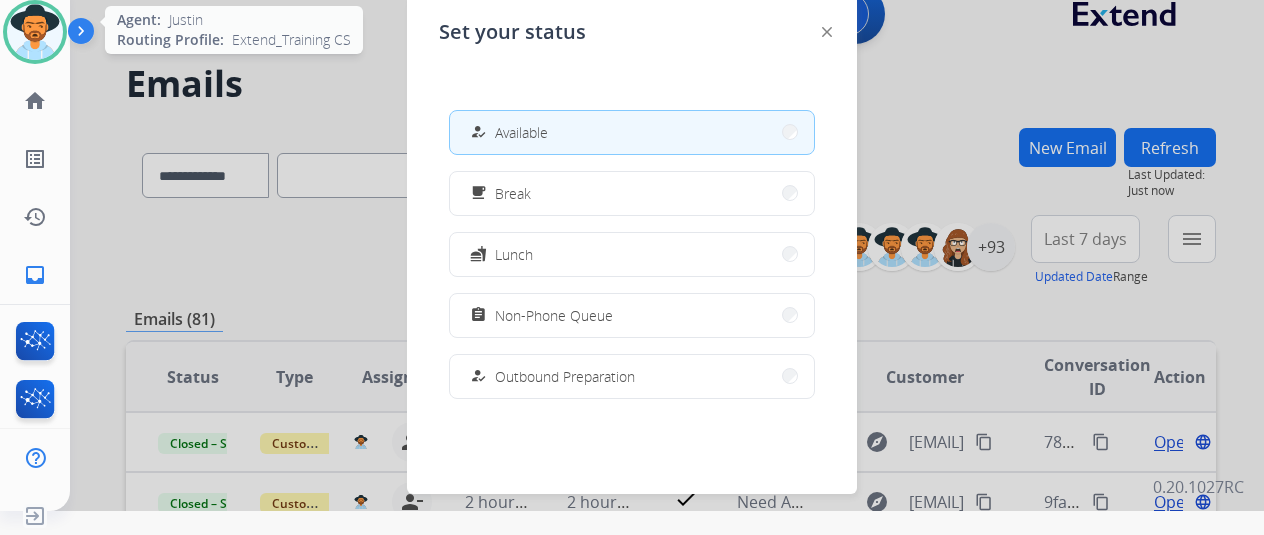 click at bounding box center [35, 32] 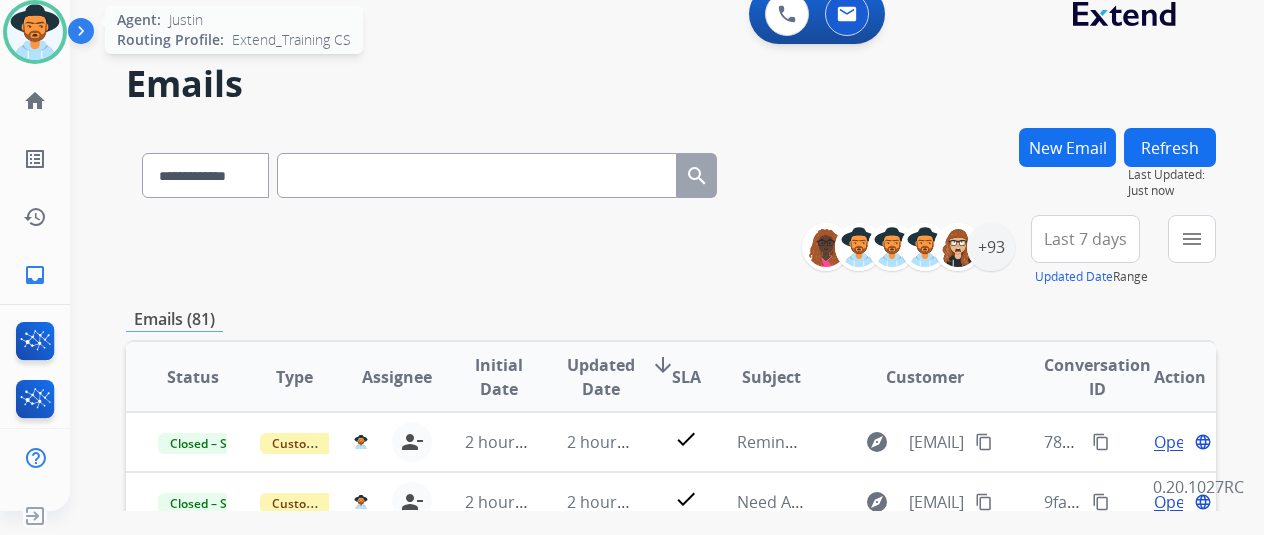 click at bounding box center (35, 32) 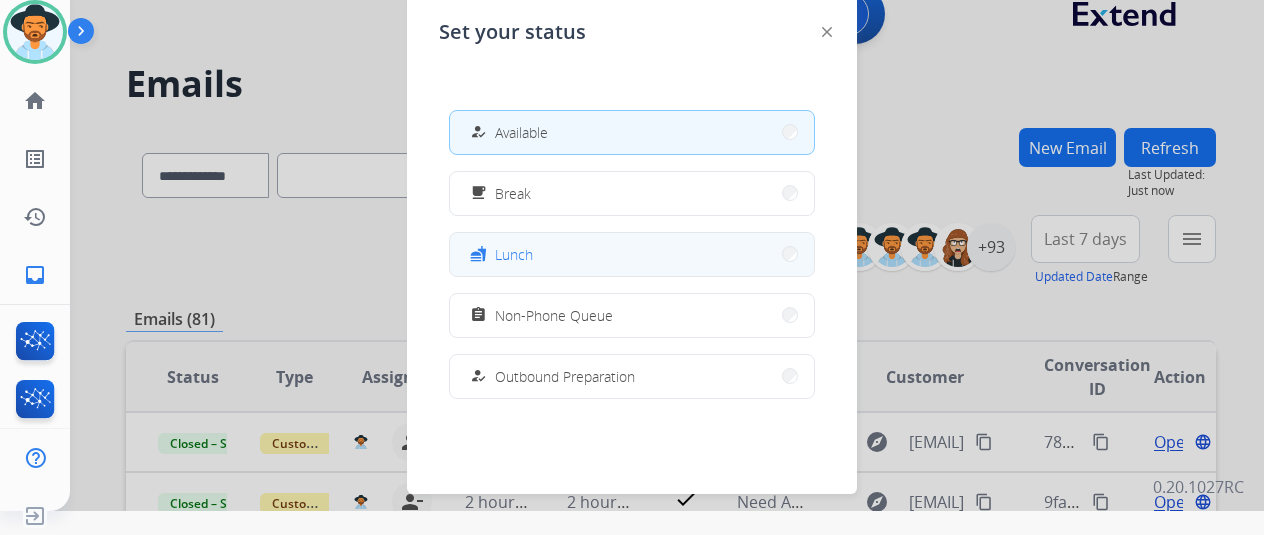 click on "fastfood" at bounding box center (478, 254) 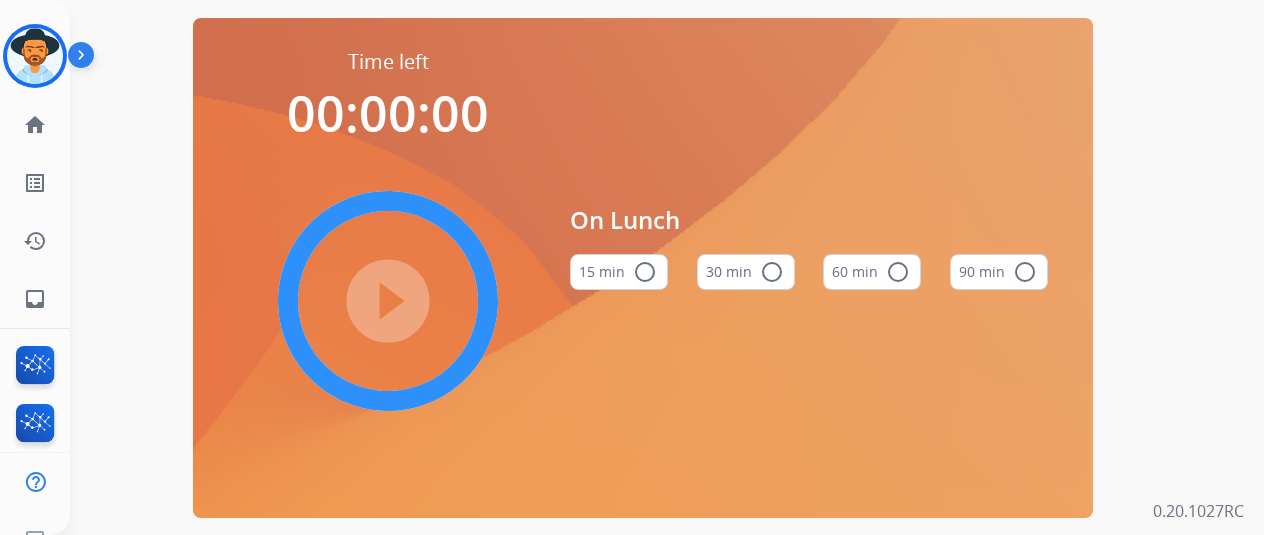 click on "60 min  radio_button_unchecked" at bounding box center (872, 272) 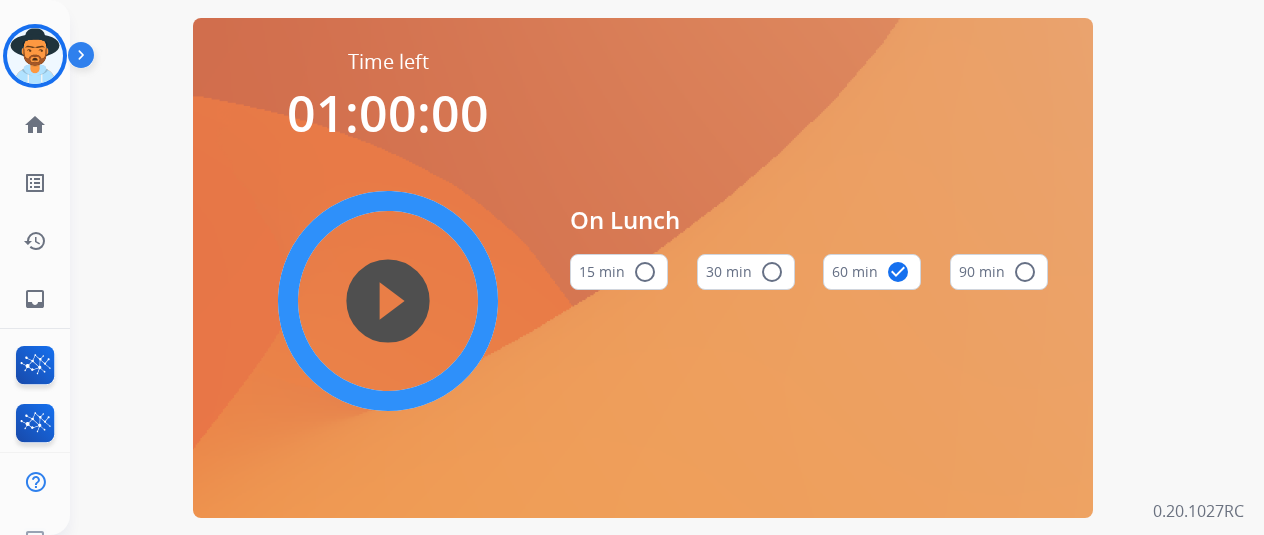 click on "play_circle_filled" at bounding box center [388, 301] 